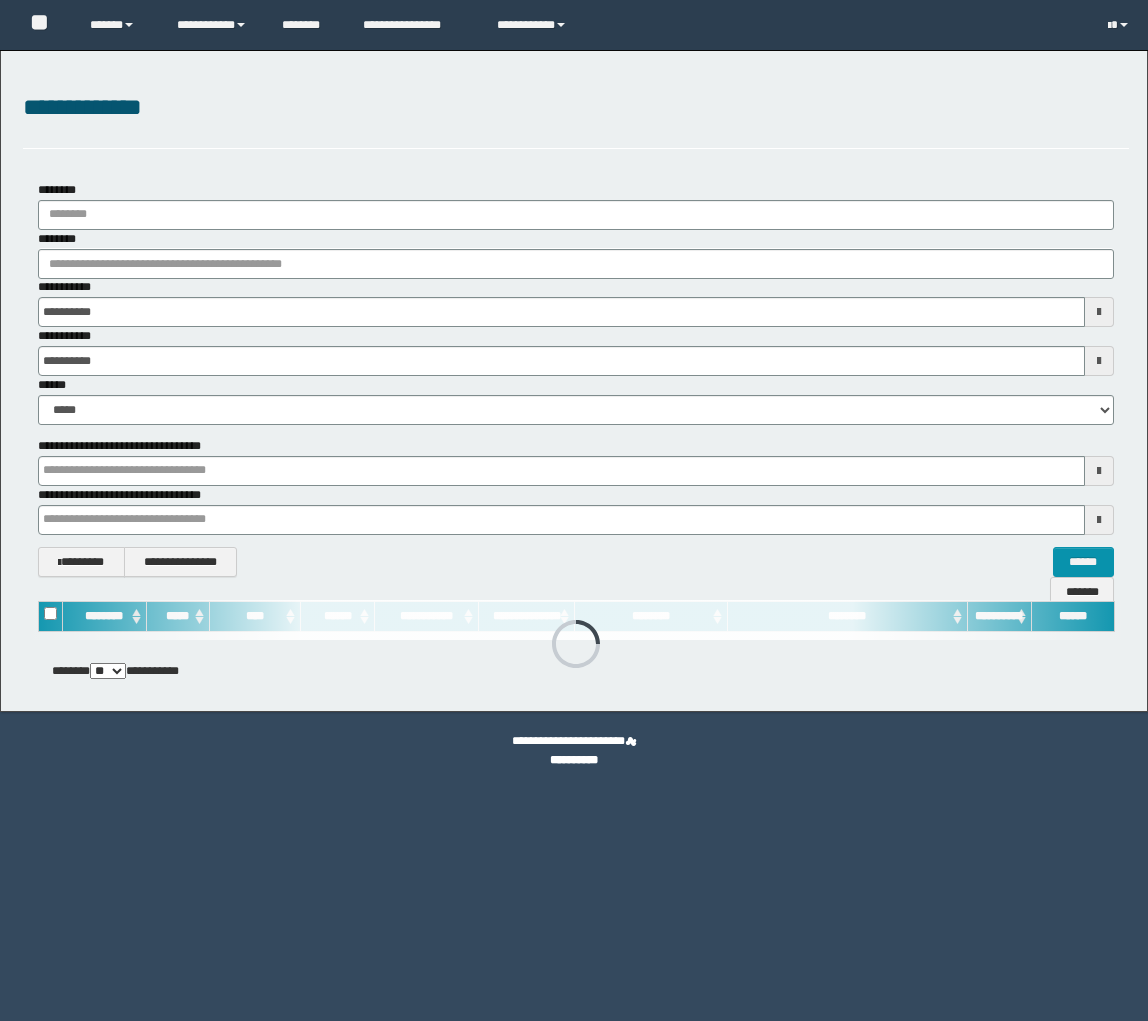scroll, scrollTop: 0, scrollLeft: 0, axis: both 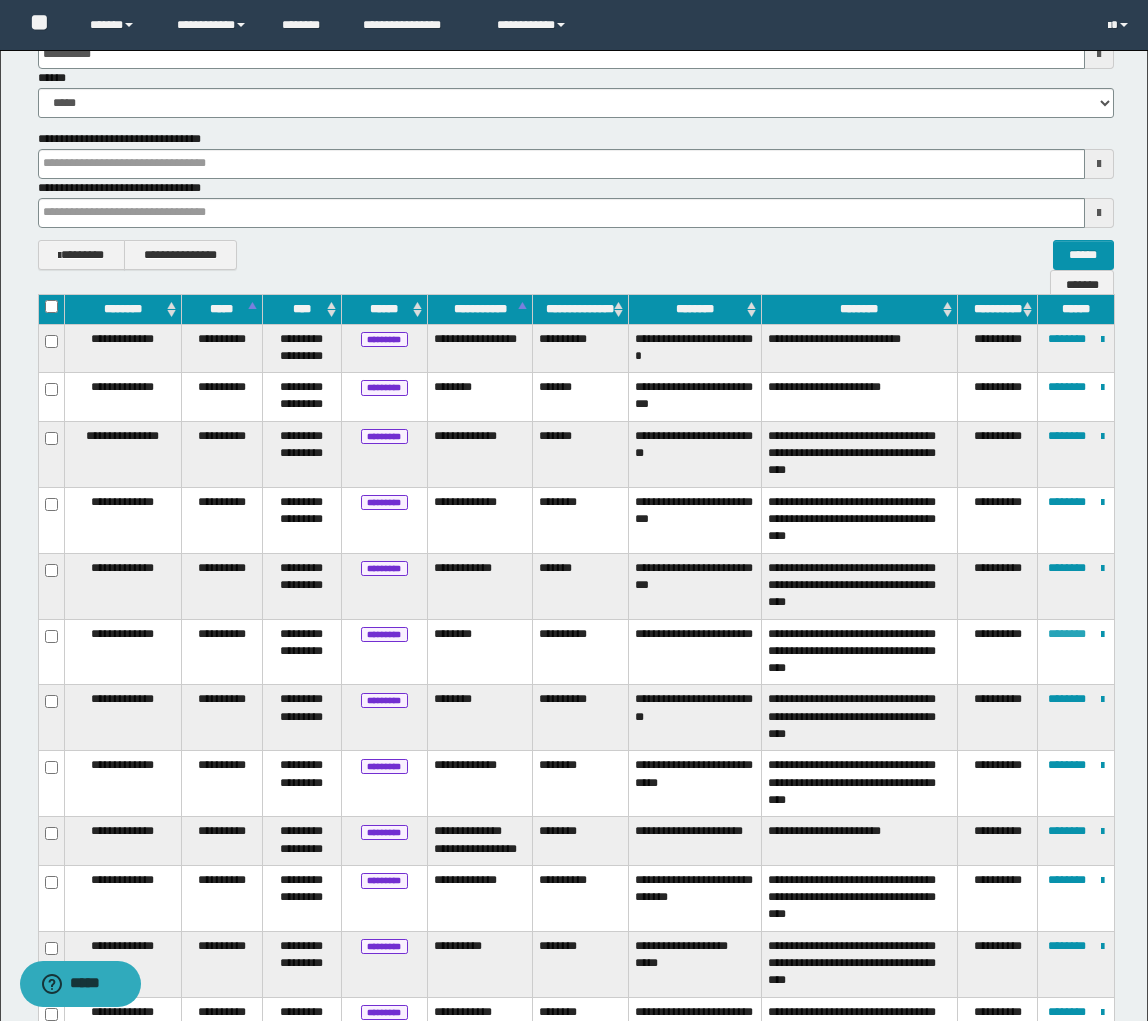 click on "********" at bounding box center [1067, 634] 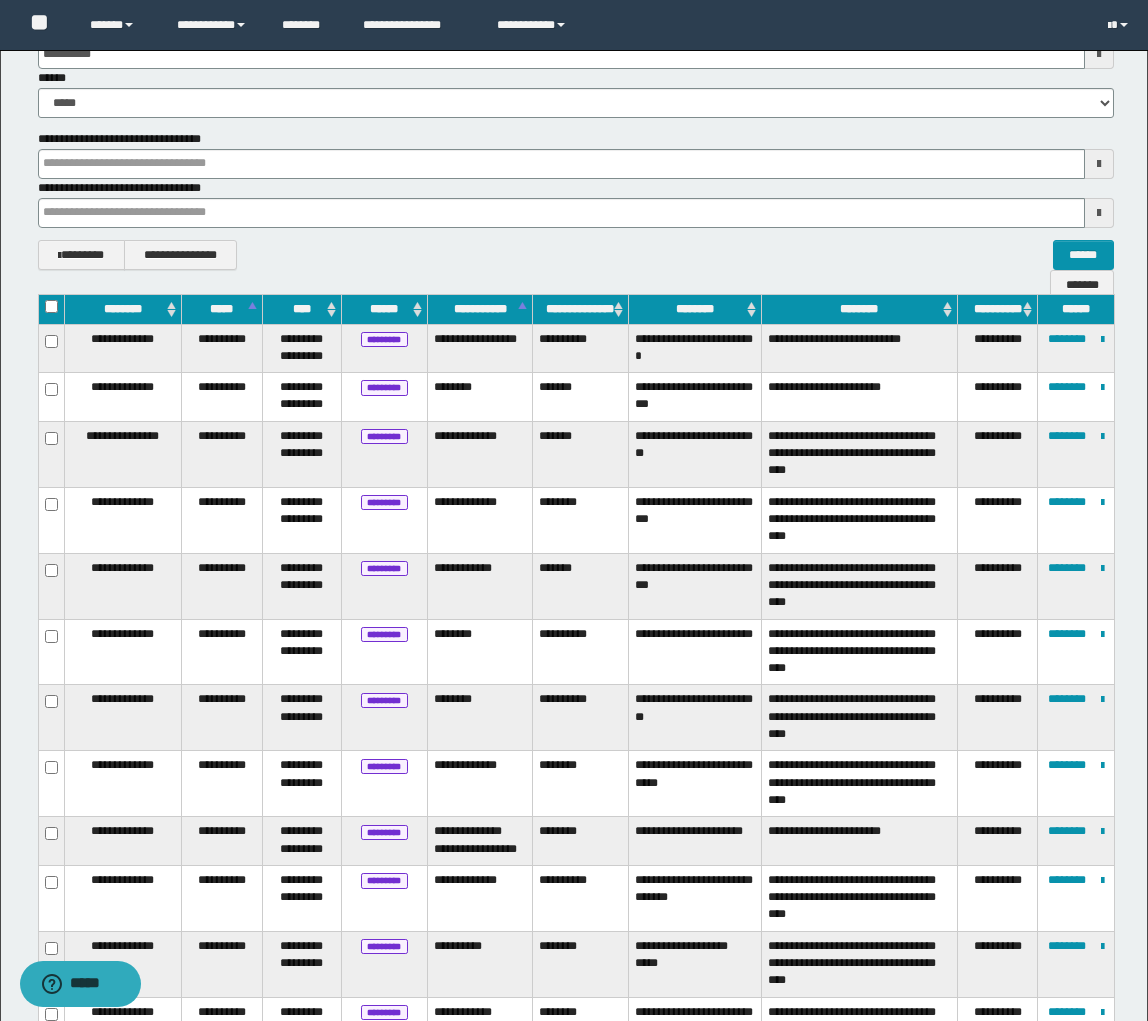 click on "**********" at bounding box center (581, 652) 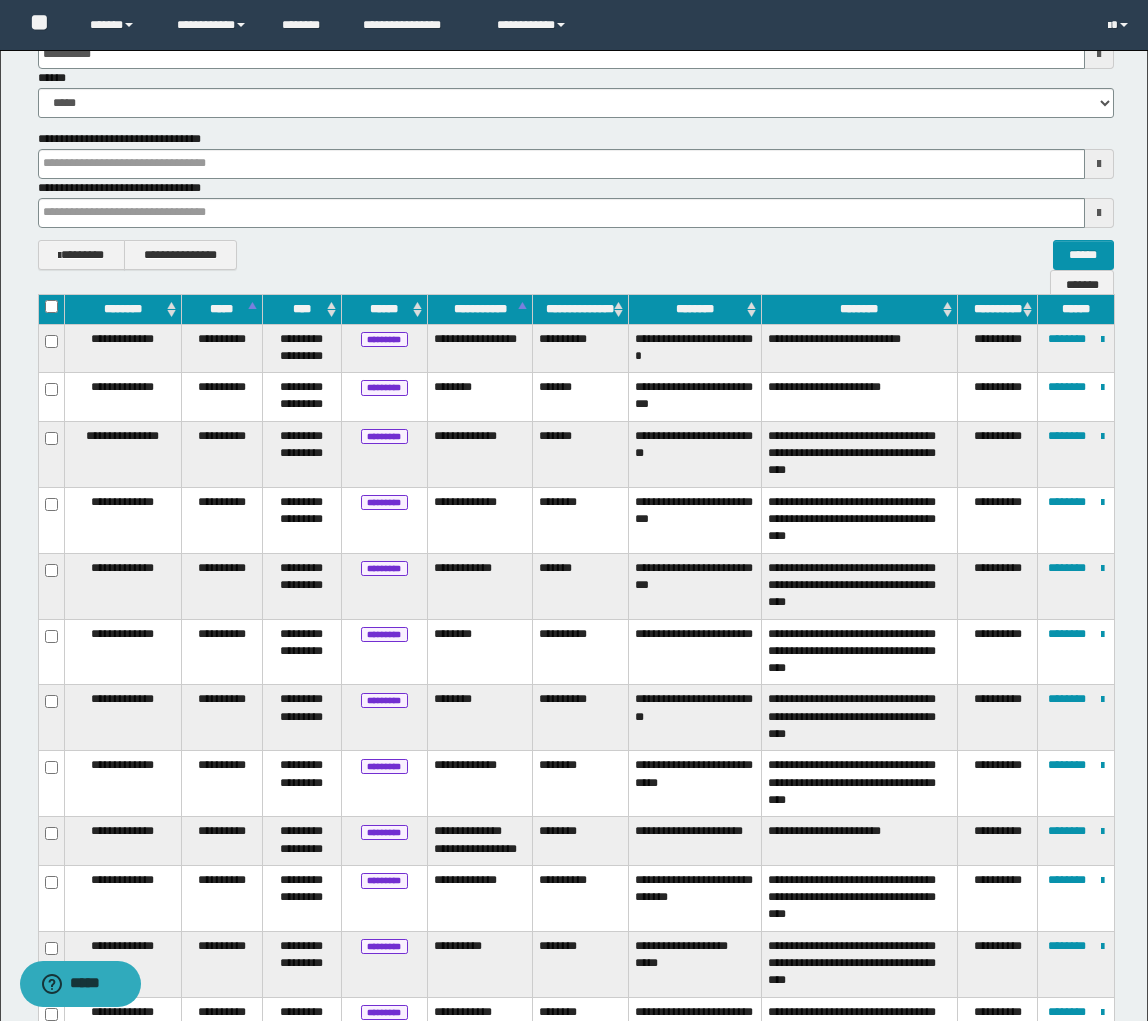 click on "**********" at bounding box center (581, 652) 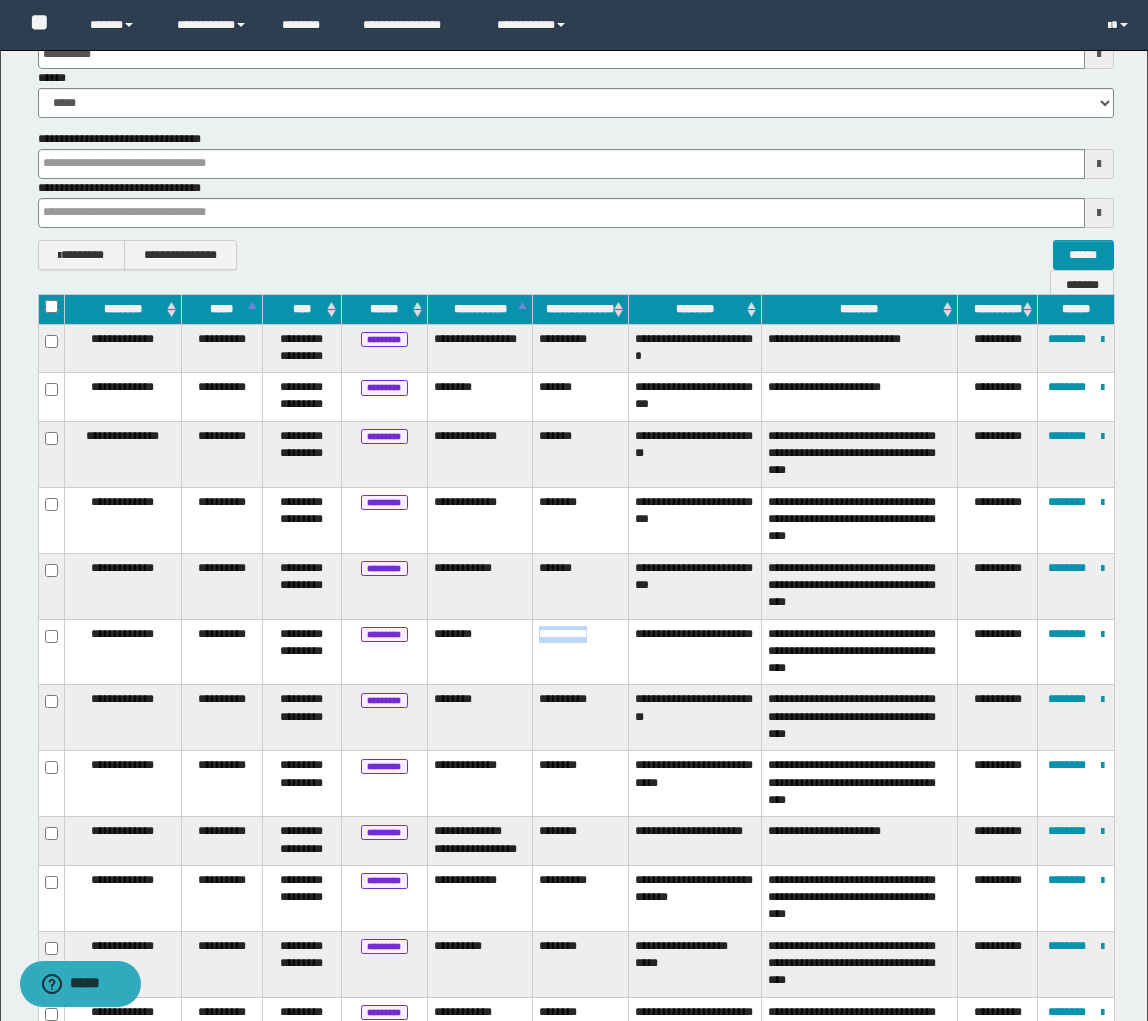 click on "**********" at bounding box center (581, 652) 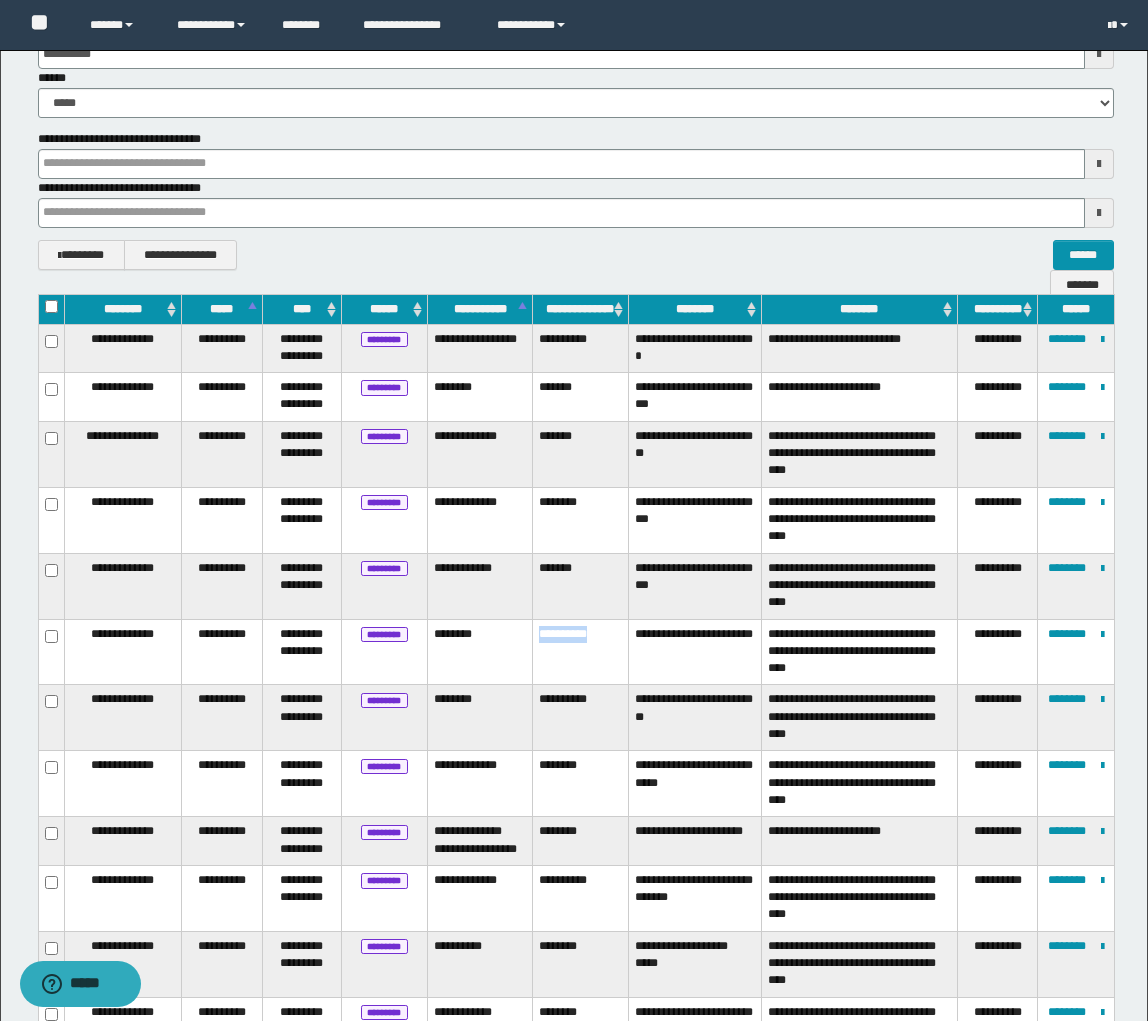 copy on "**********" 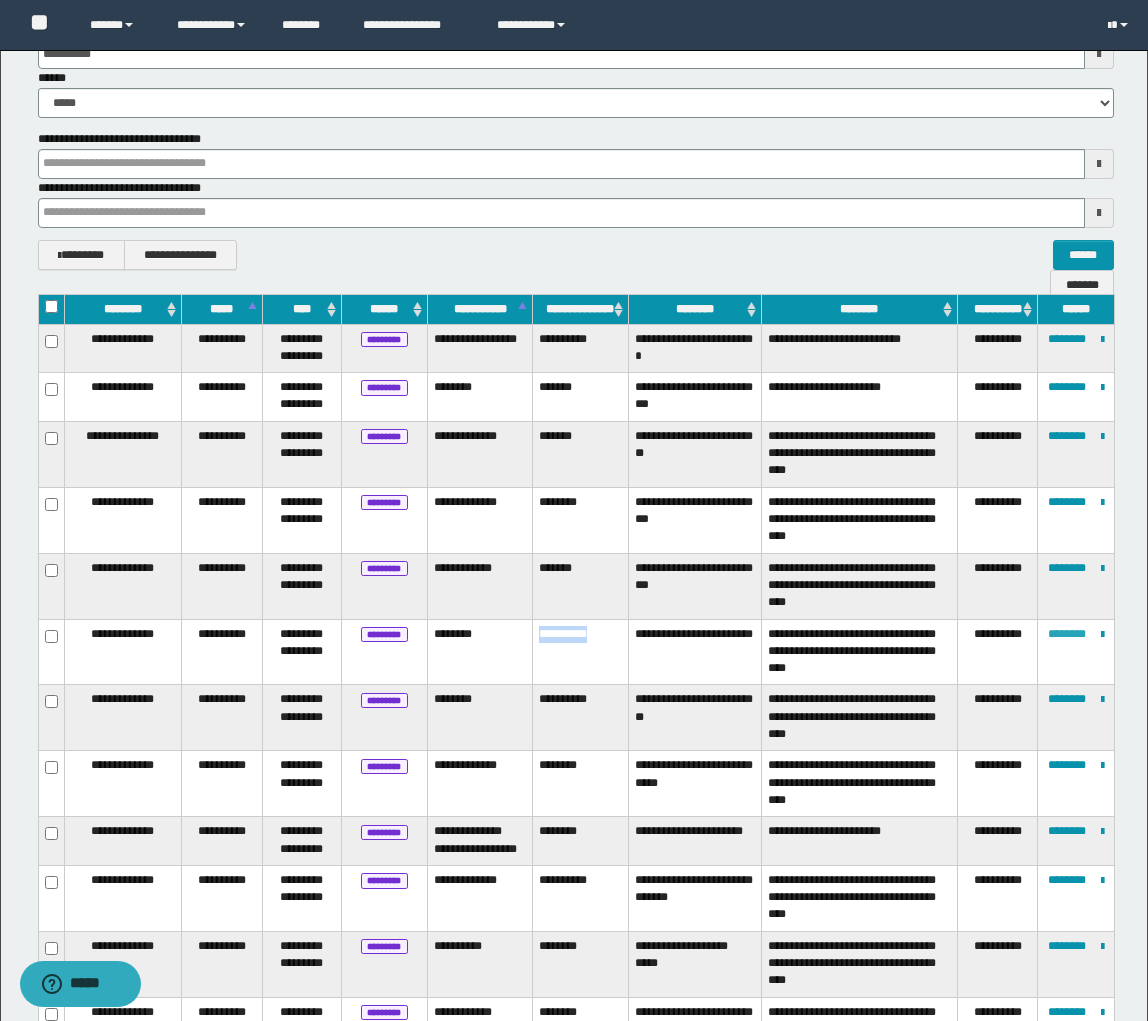 click on "********" at bounding box center [1067, 634] 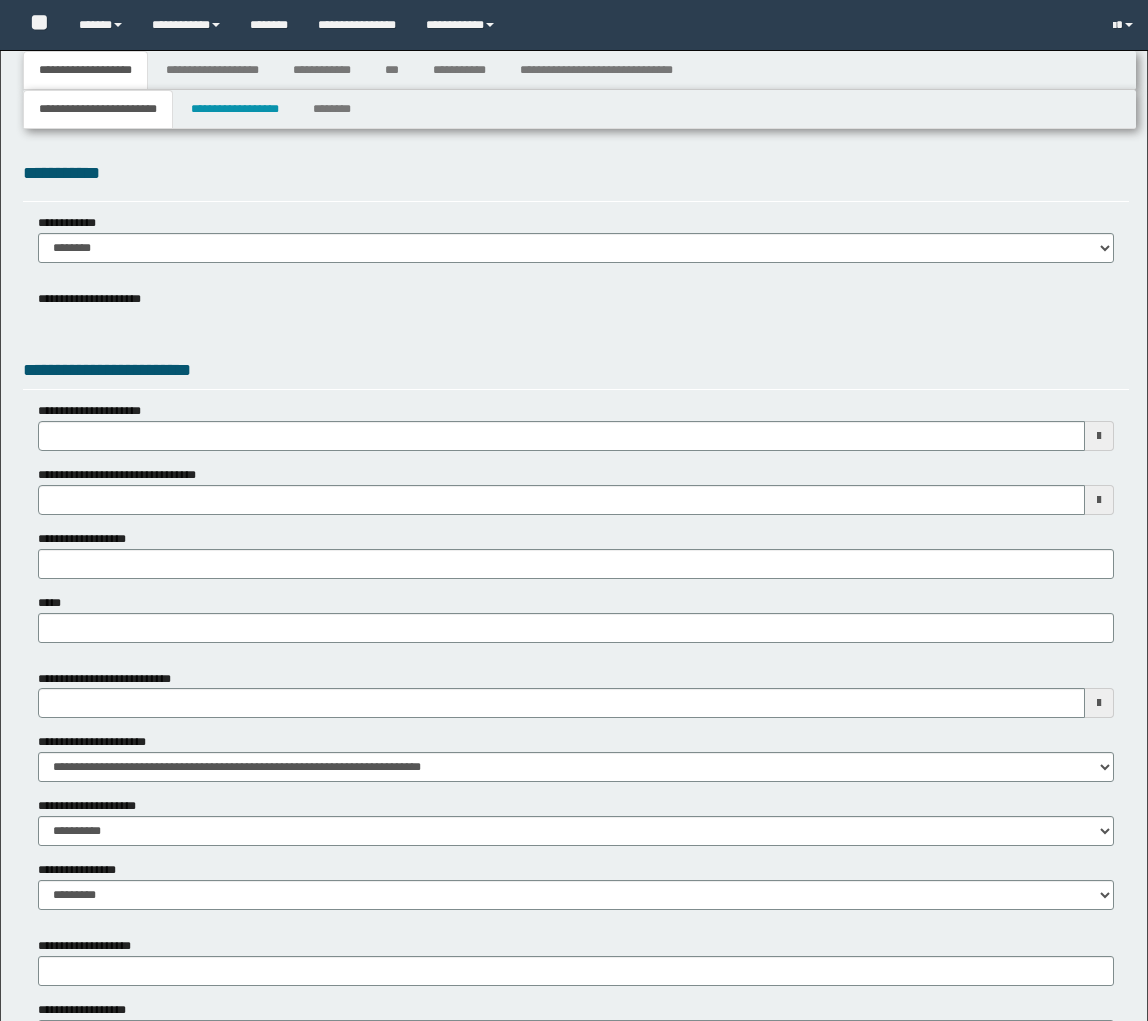 type 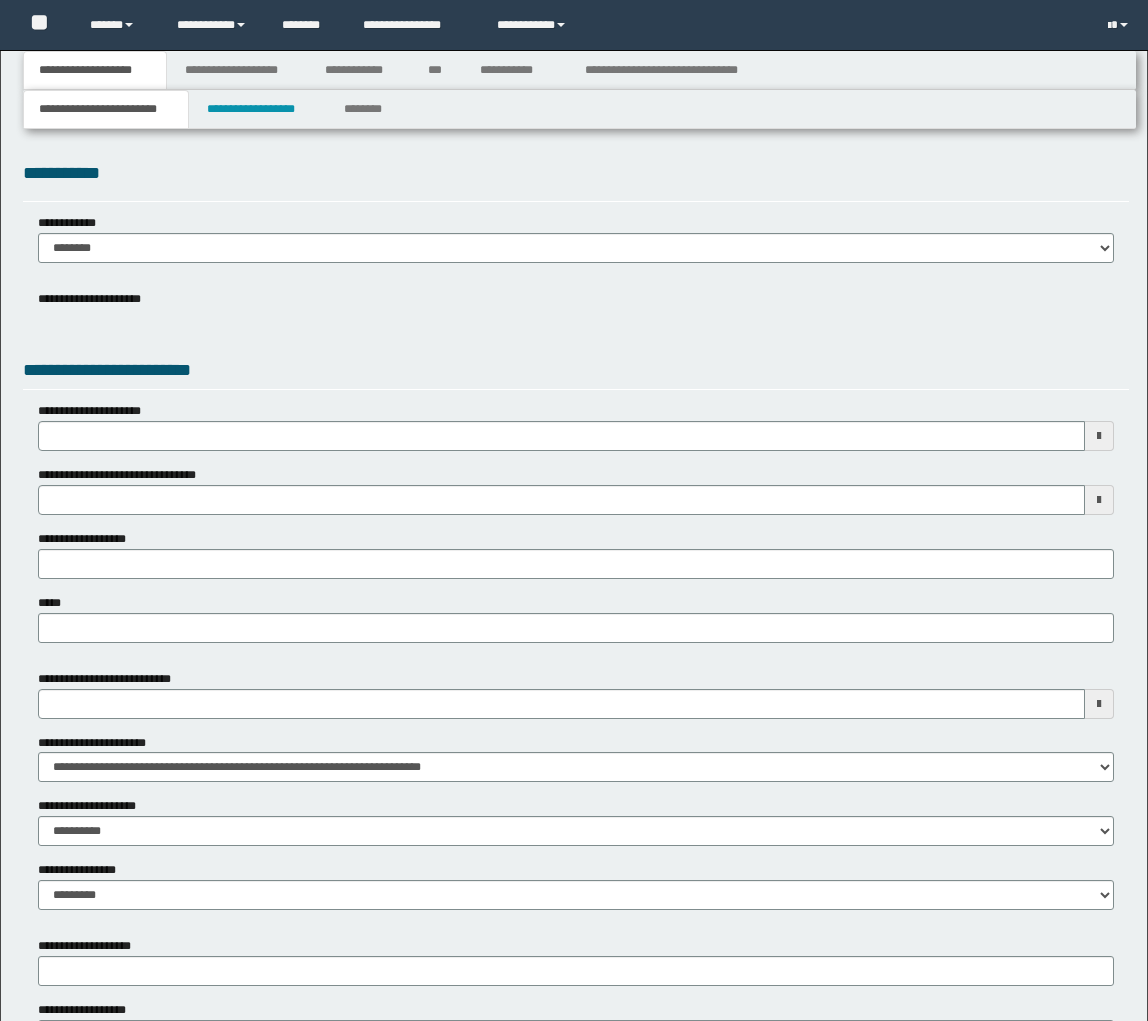 scroll, scrollTop: 0, scrollLeft: 0, axis: both 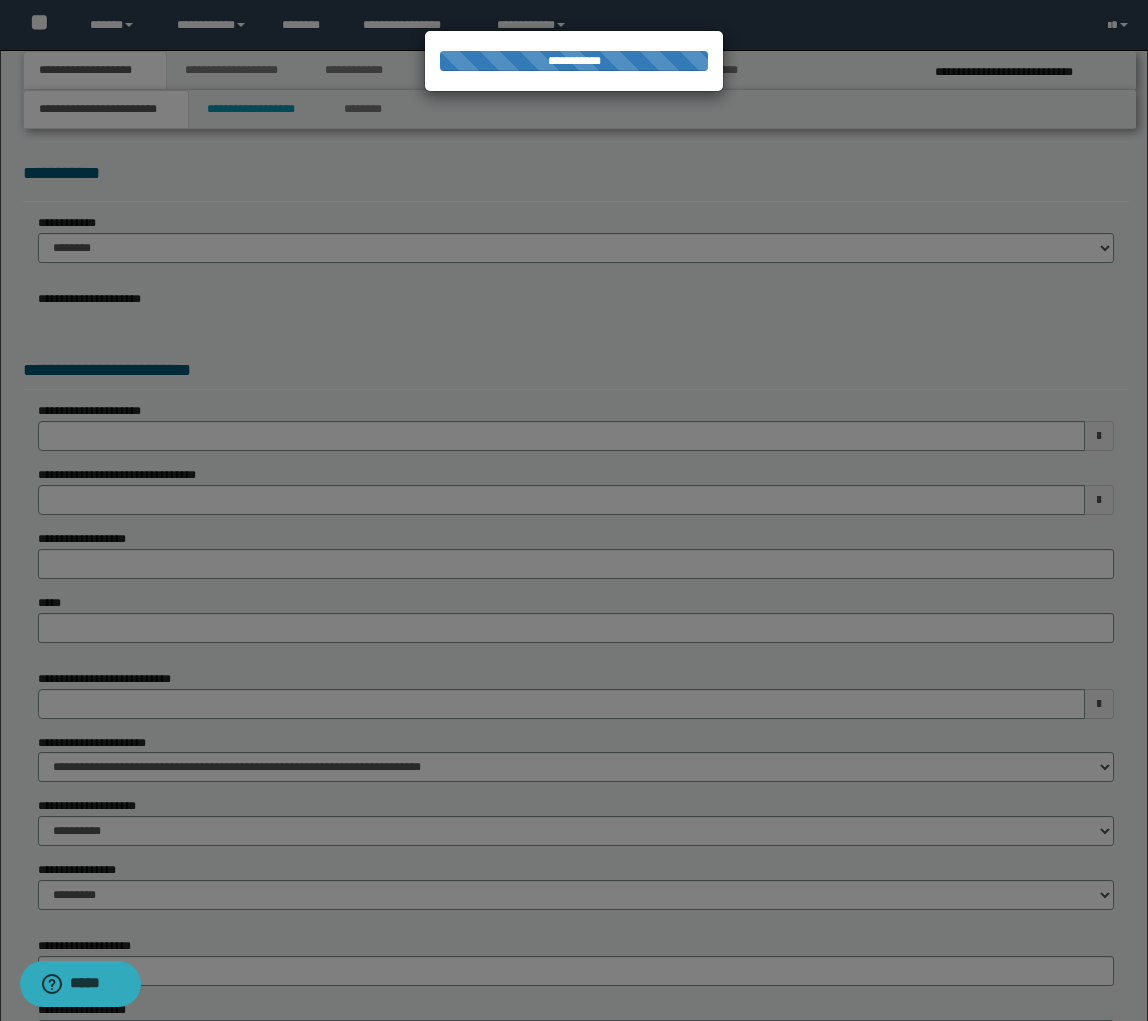 type on "**********" 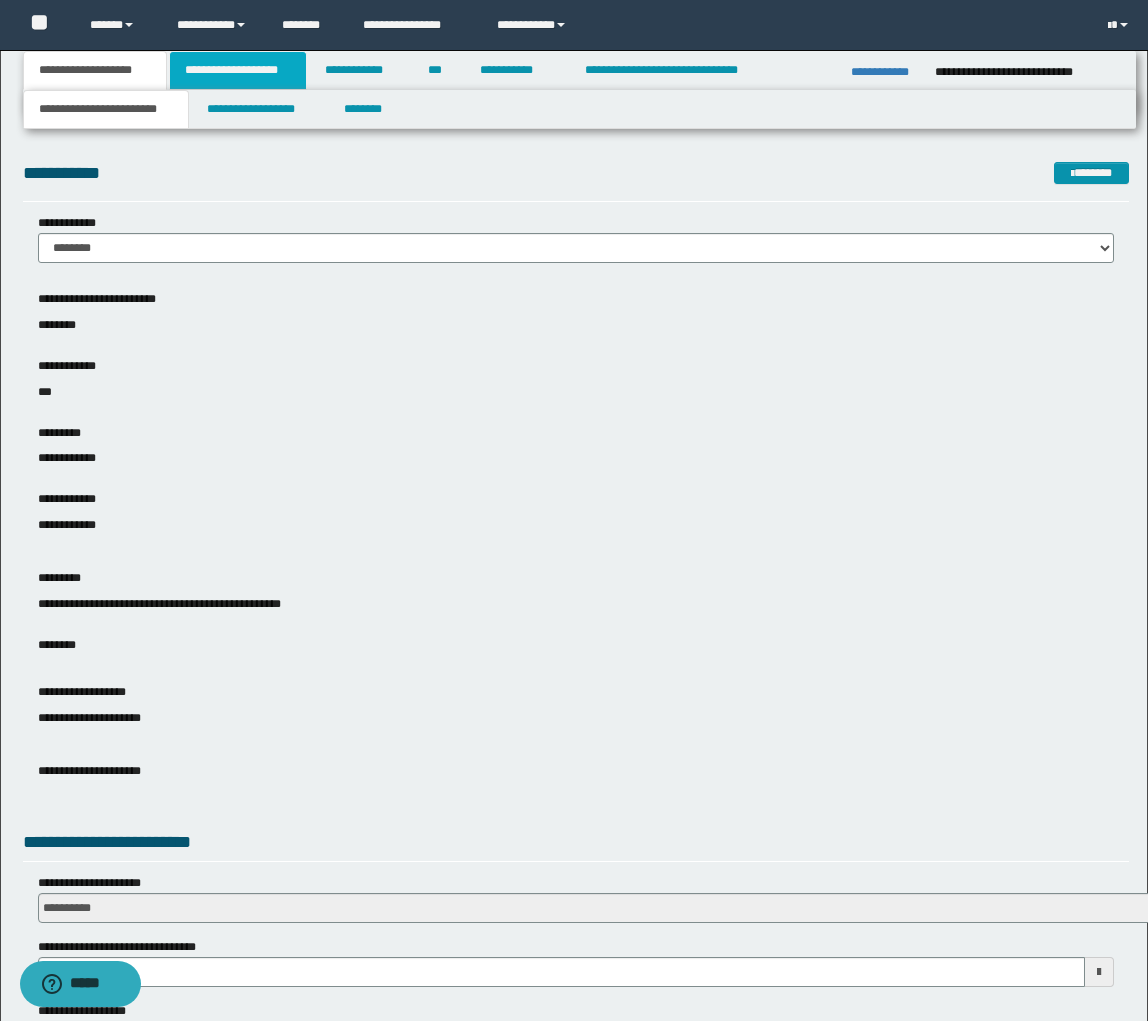 click on "**********" at bounding box center (238, 70) 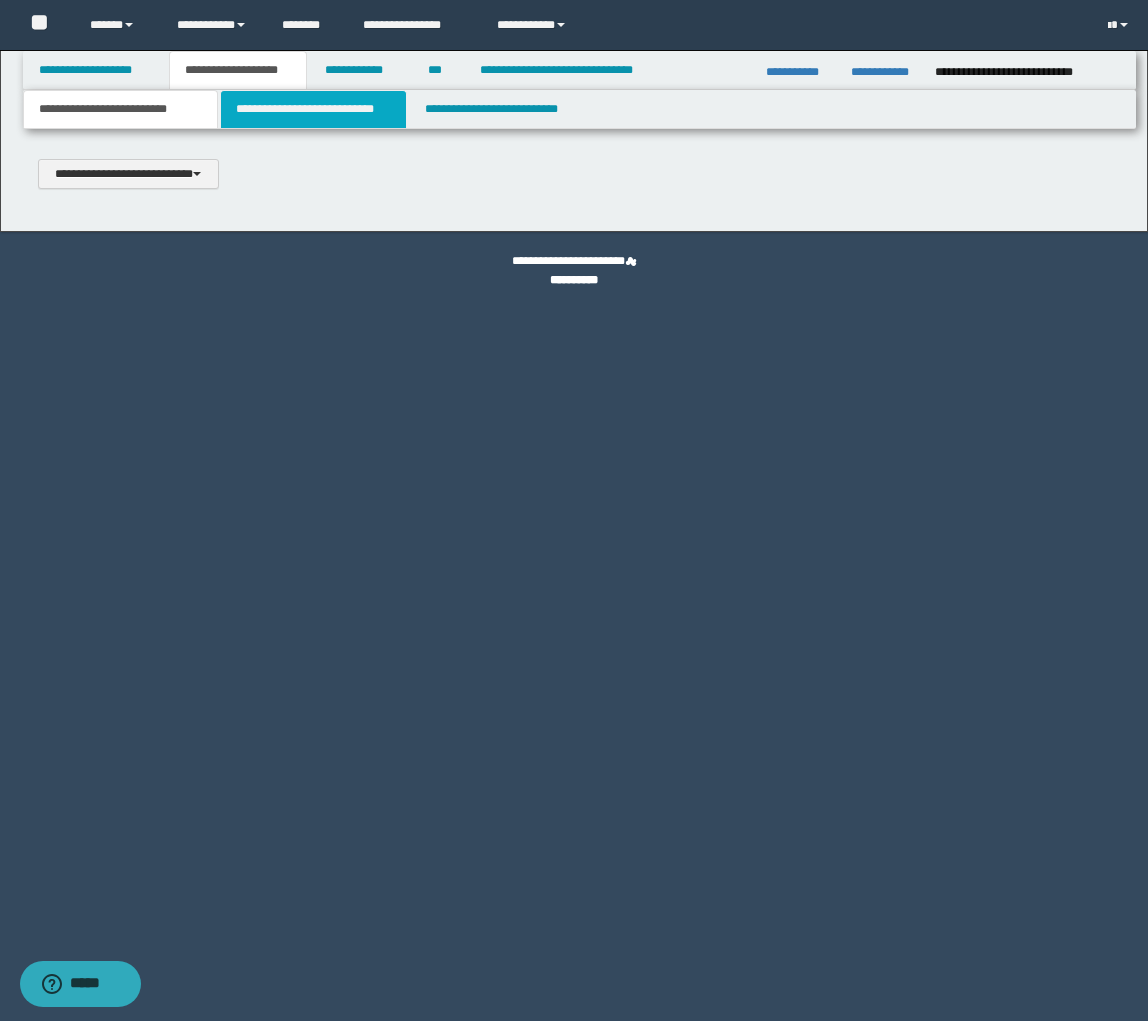 scroll, scrollTop: 0, scrollLeft: 0, axis: both 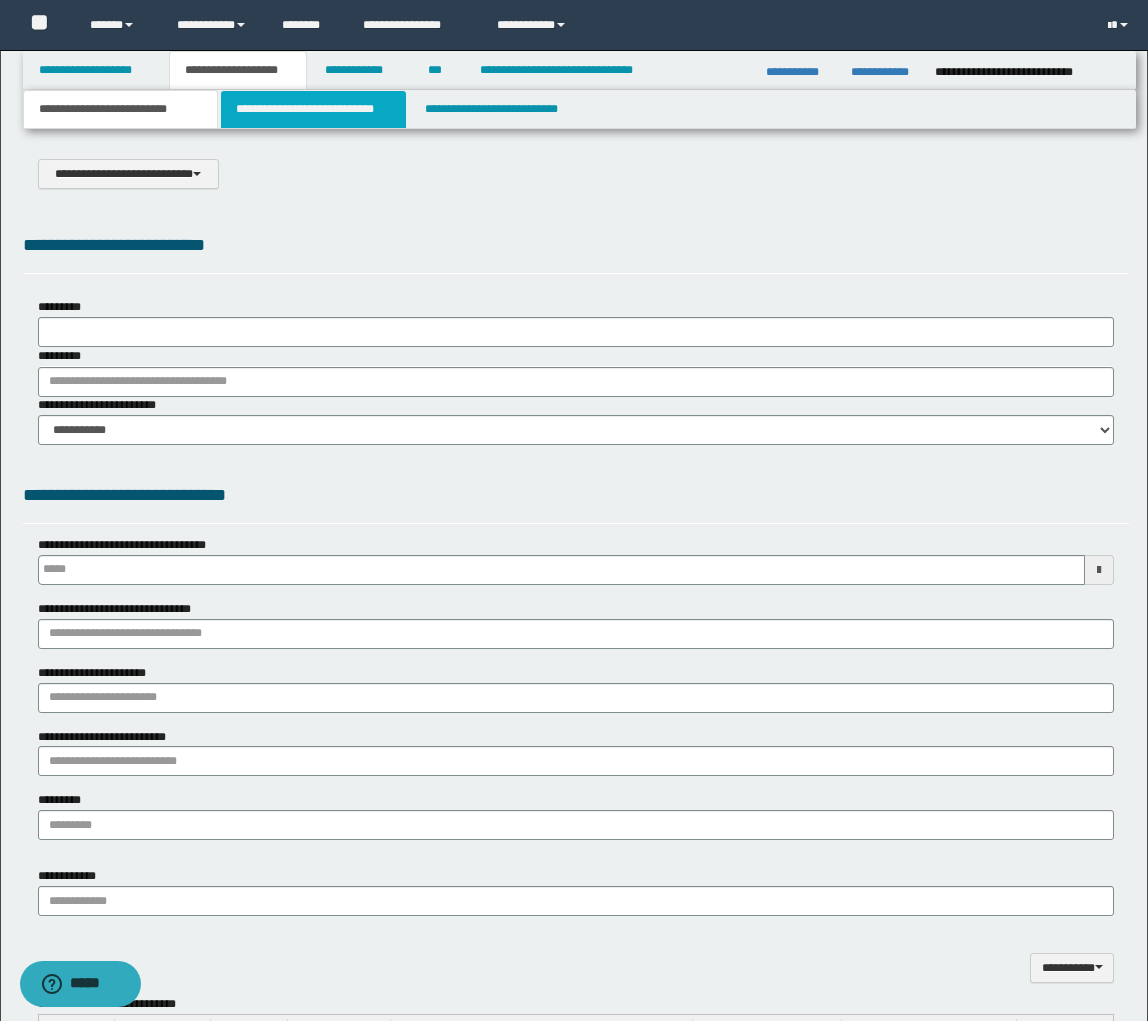type on "******" 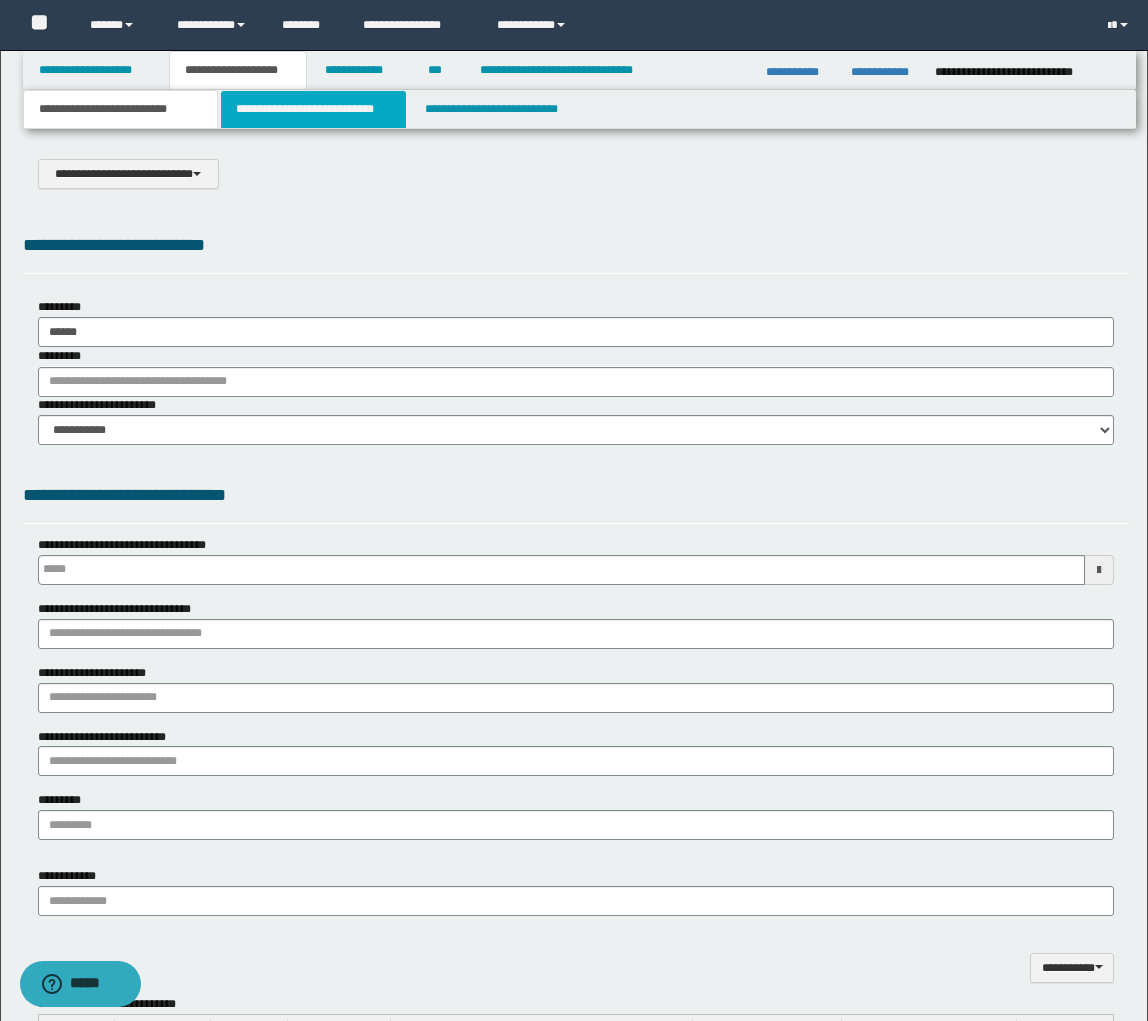 select on "*" 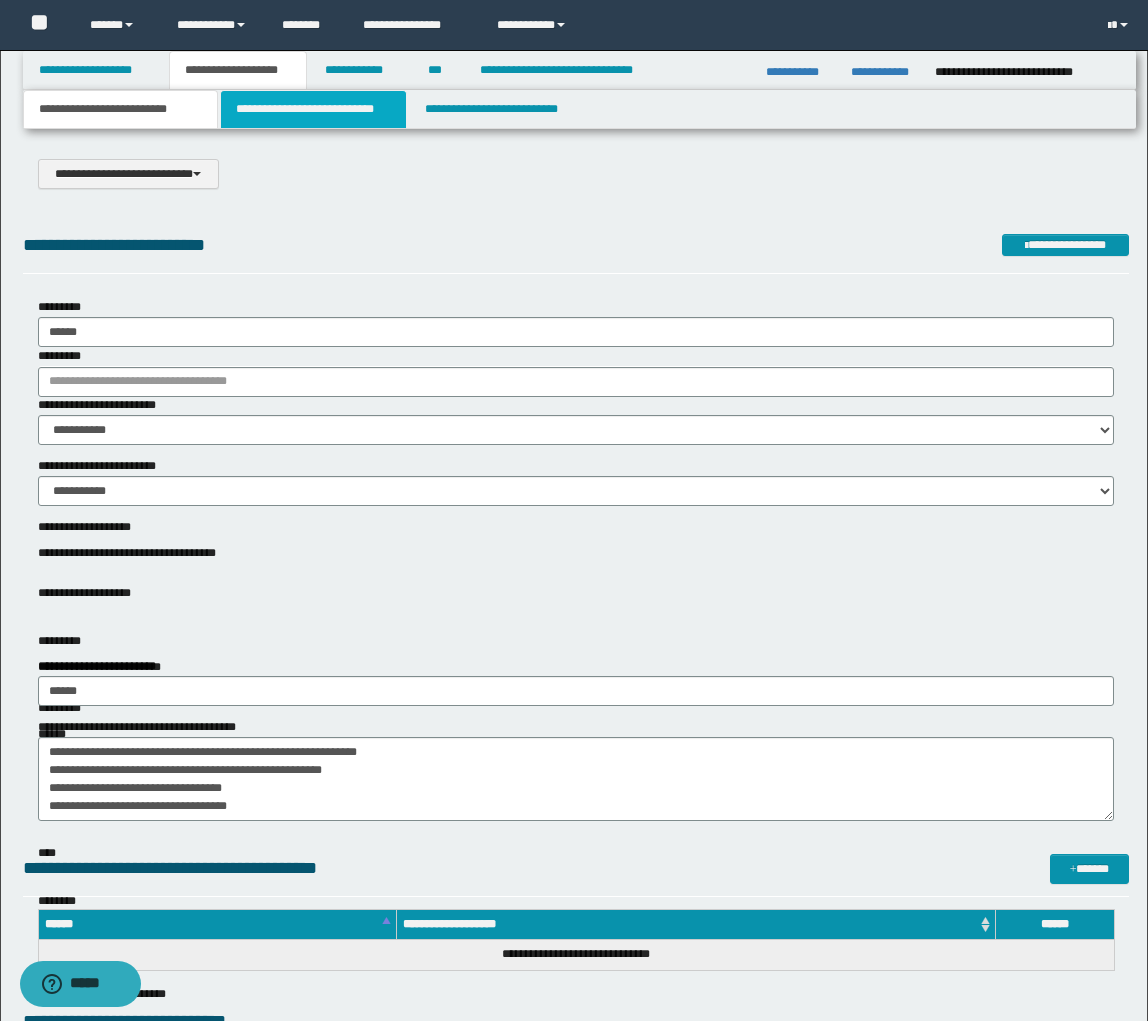 click on "**********" at bounding box center (314, 109) 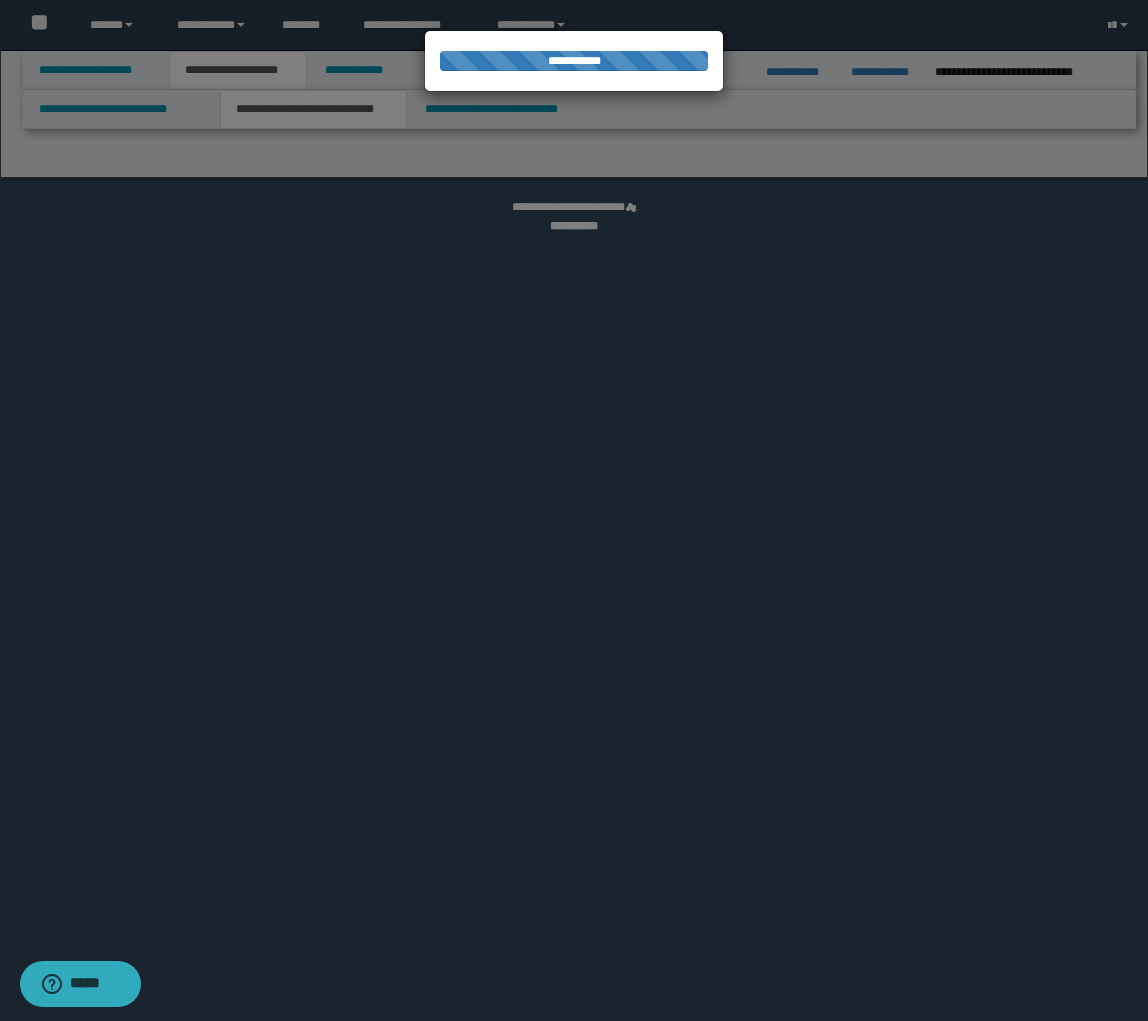 select on "*" 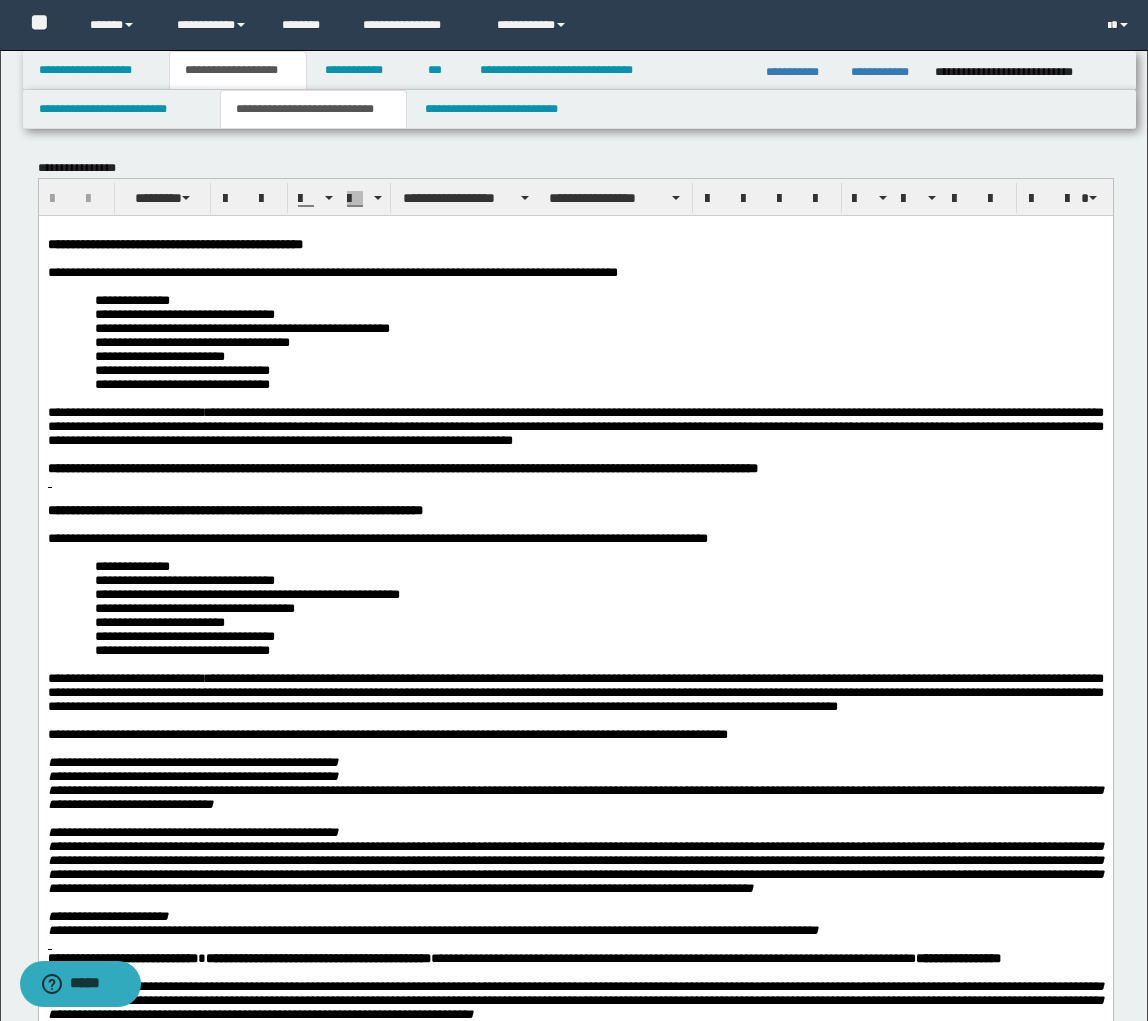 scroll, scrollTop: 0, scrollLeft: 0, axis: both 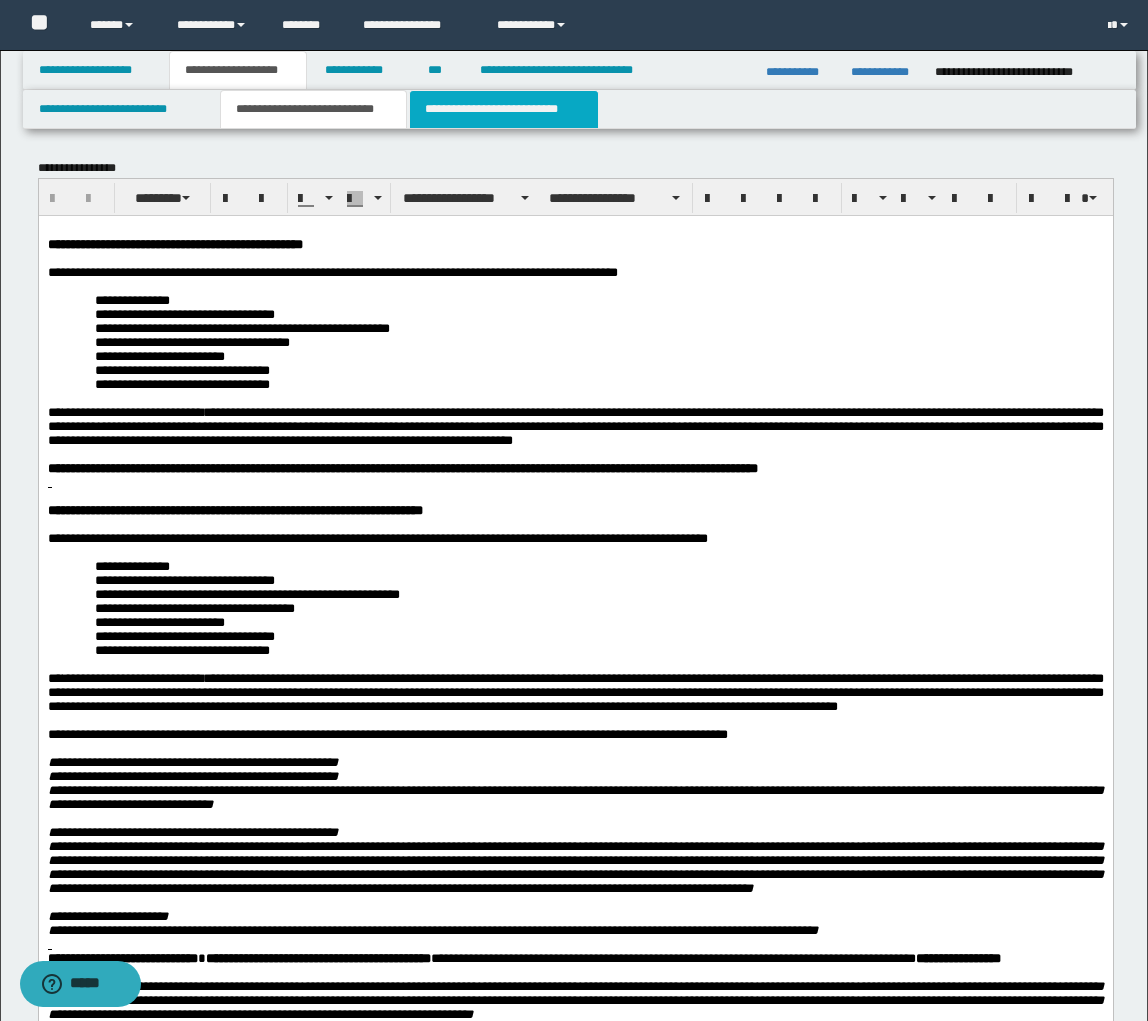 click on "**********" at bounding box center (504, 109) 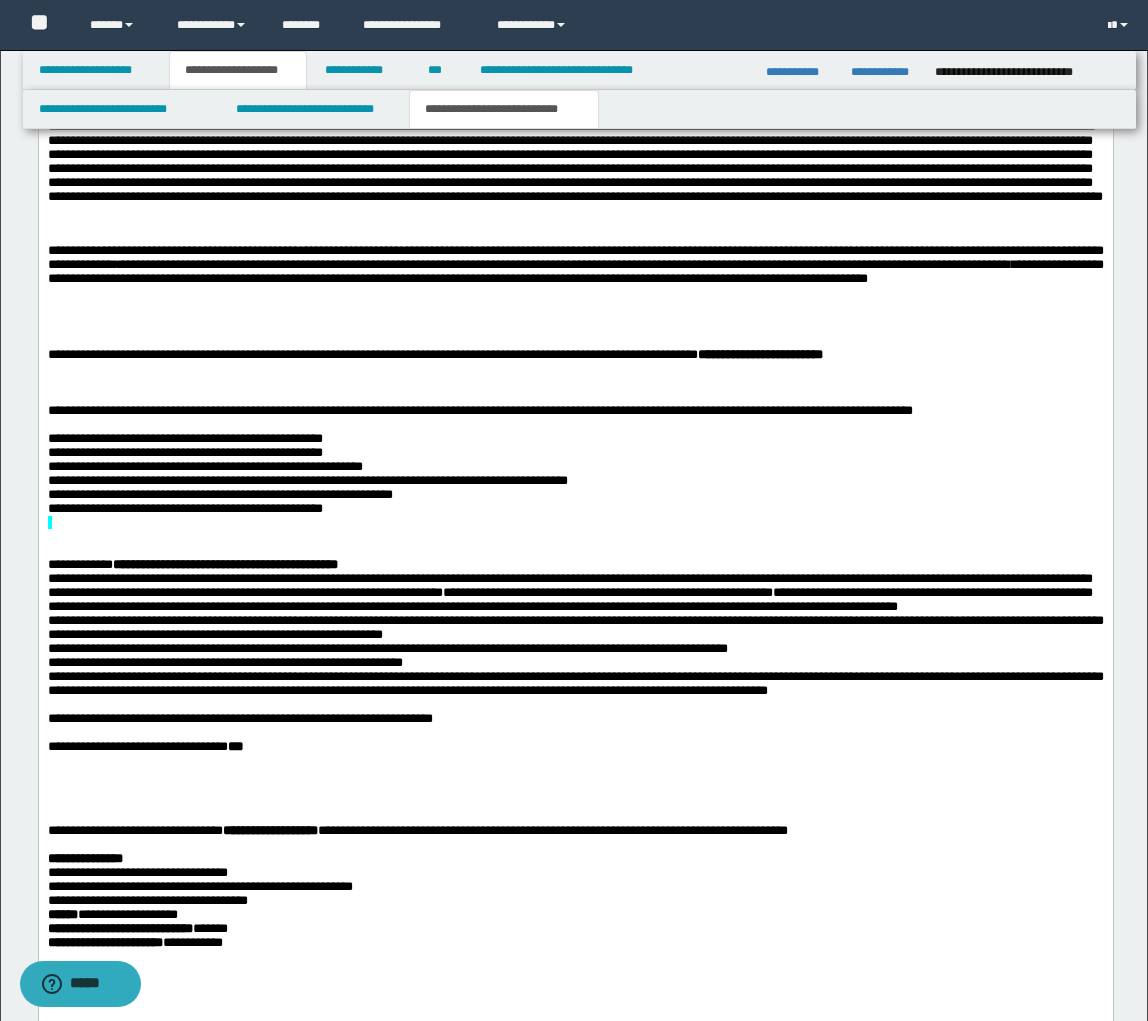 scroll, scrollTop: 2094, scrollLeft: 0, axis: vertical 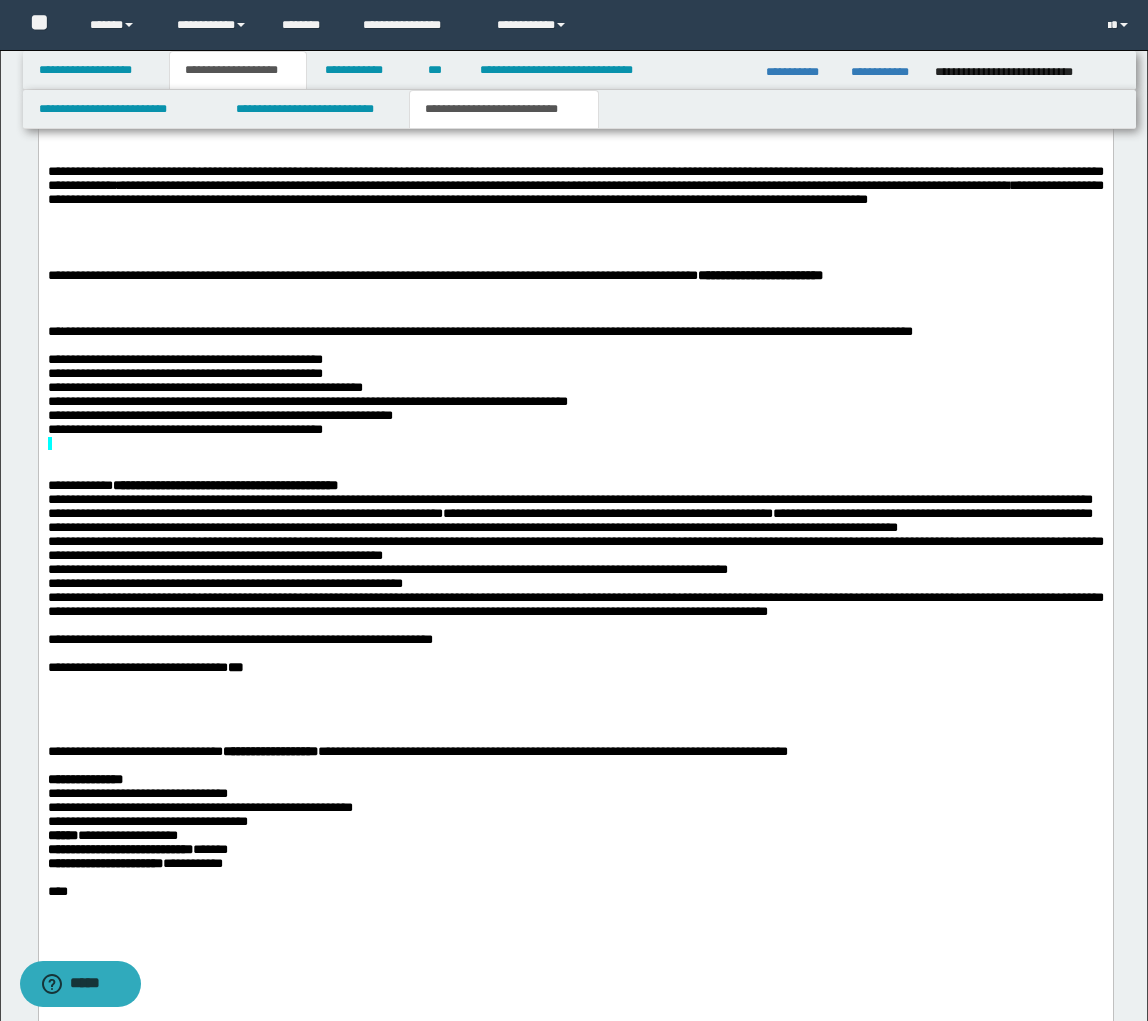 click at bounding box center (575, 304) 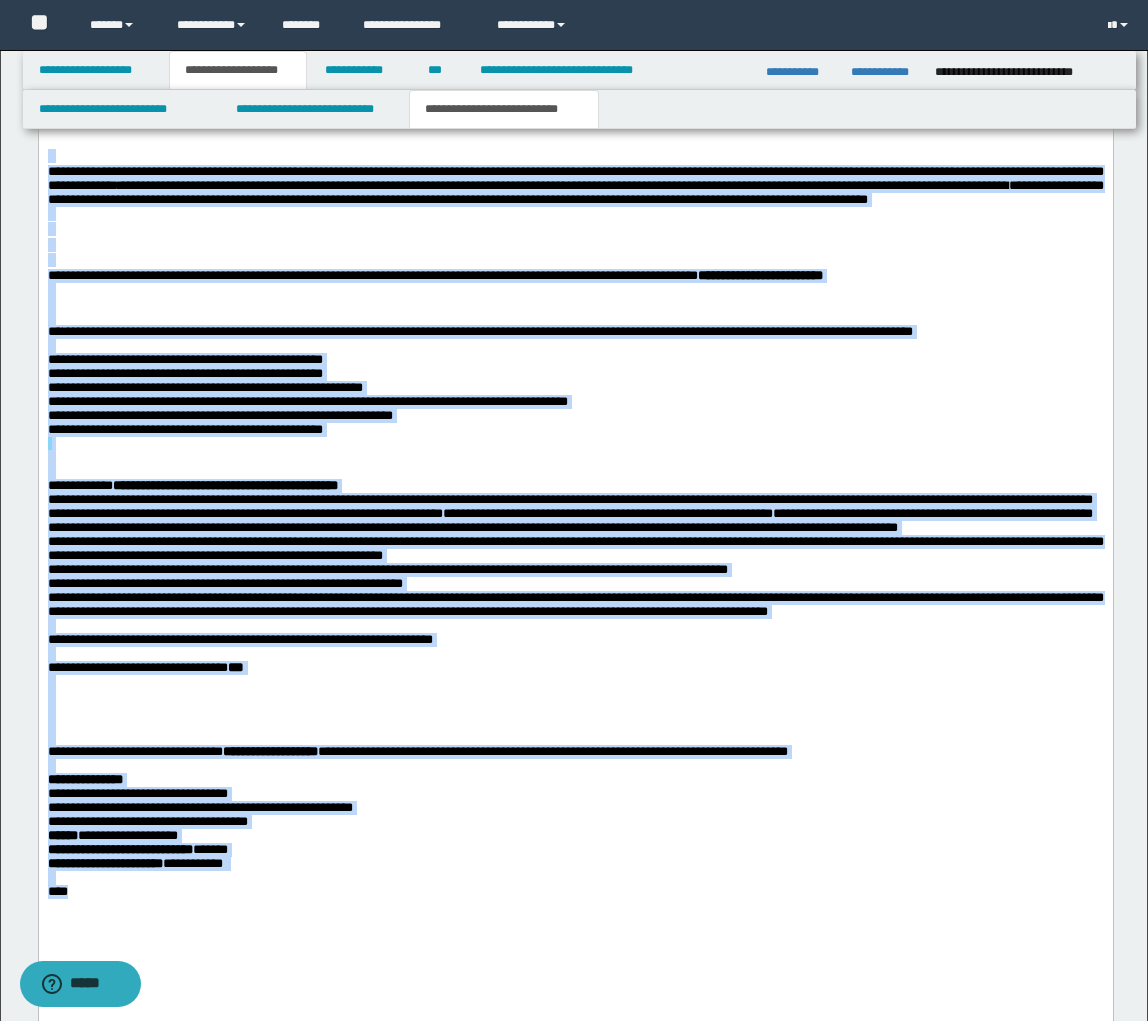 copy on "**********" 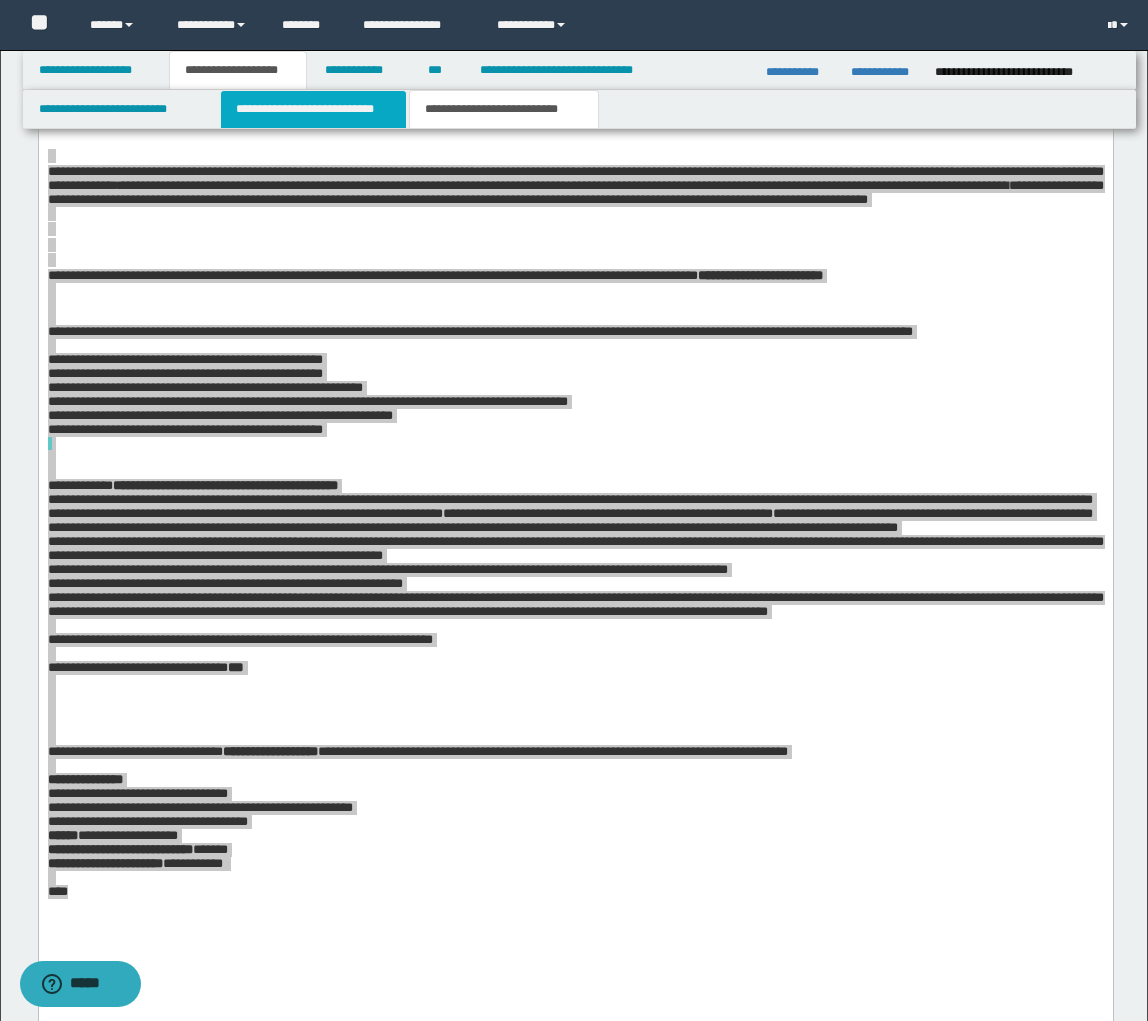 click on "**********" at bounding box center (314, 109) 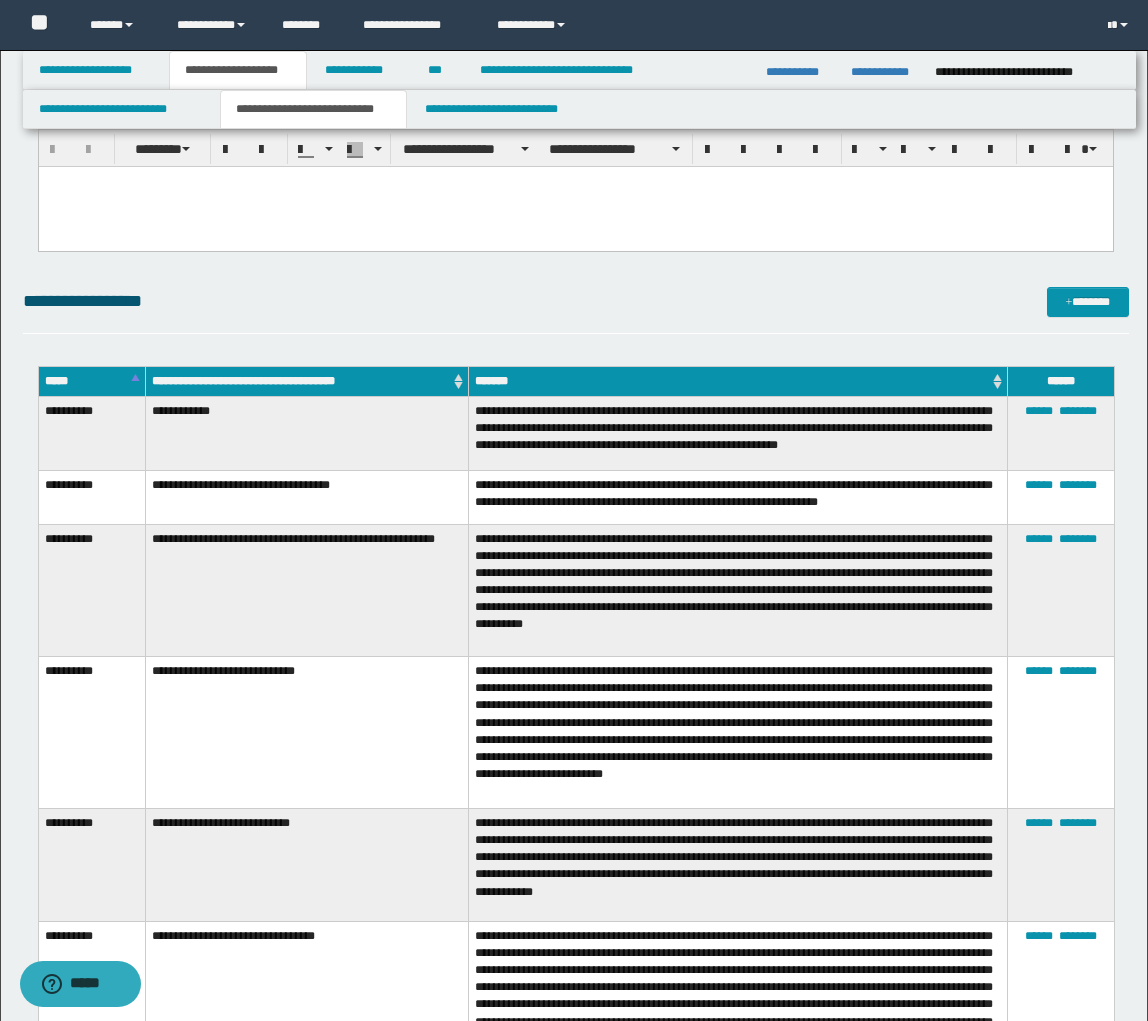 scroll, scrollTop: 0, scrollLeft: 0, axis: both 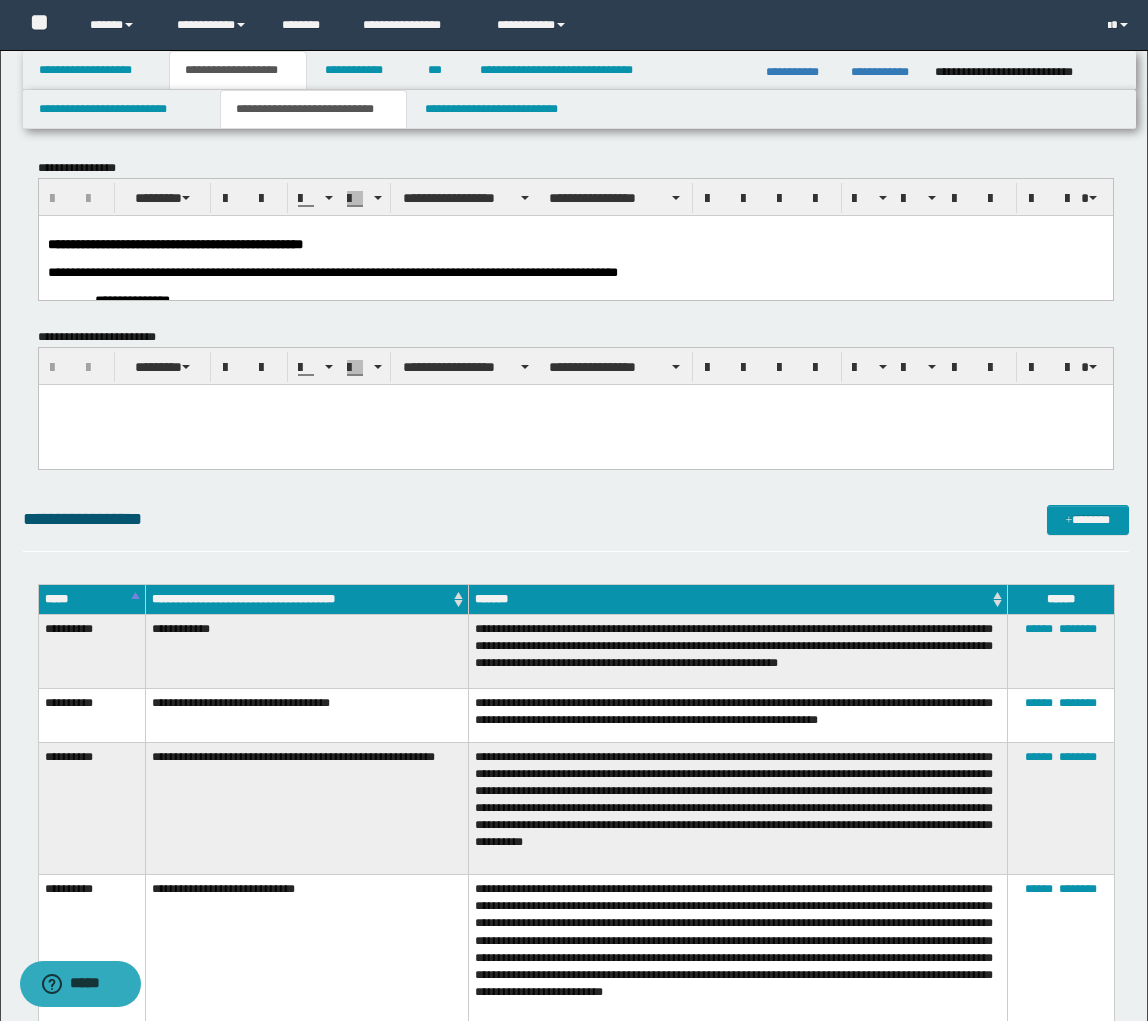 click at bounding box center (575, 258) 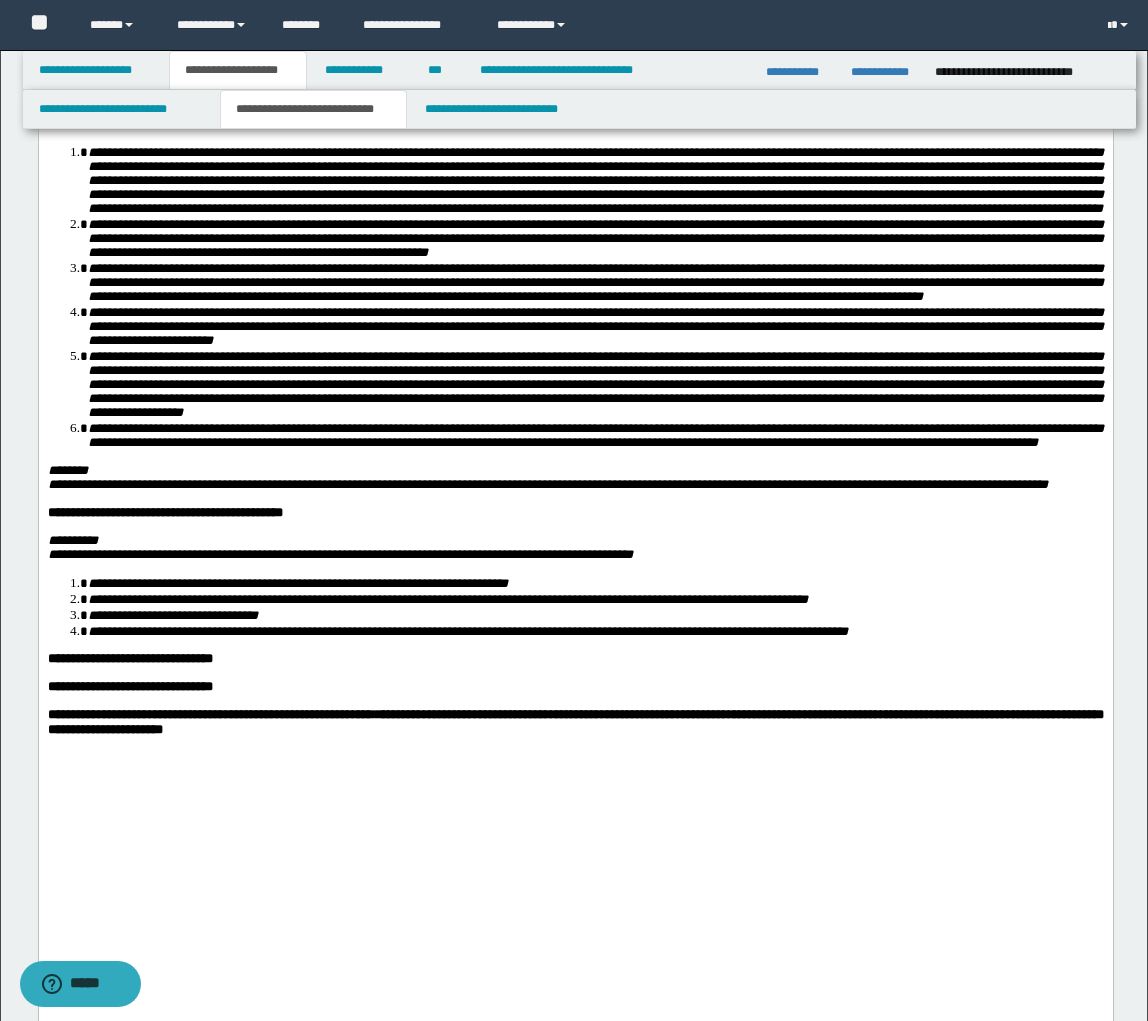 scroll, scrollTop: 890, scrollLeft: 0, axis: vertical 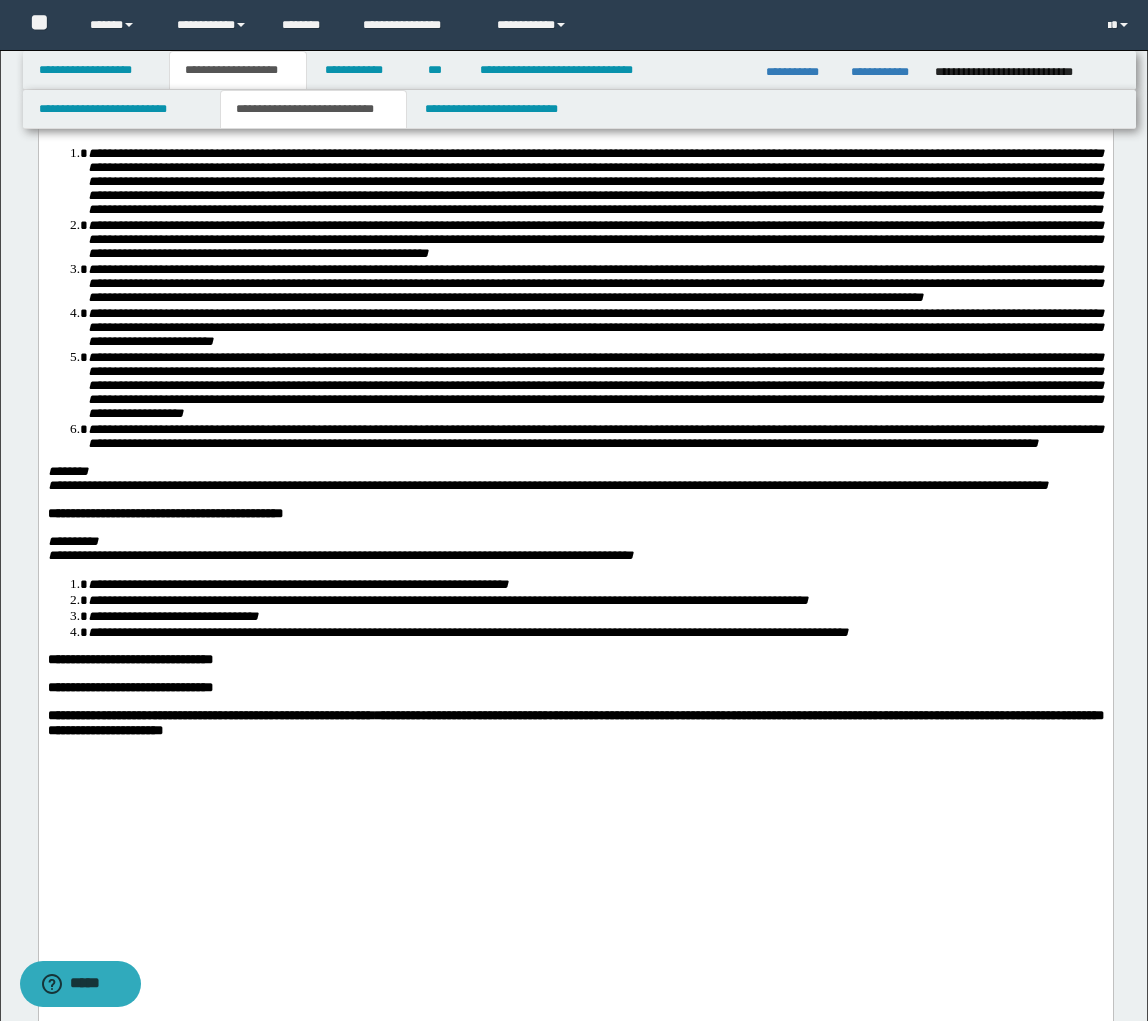 click on "**********" at bounding box center [595, 181] 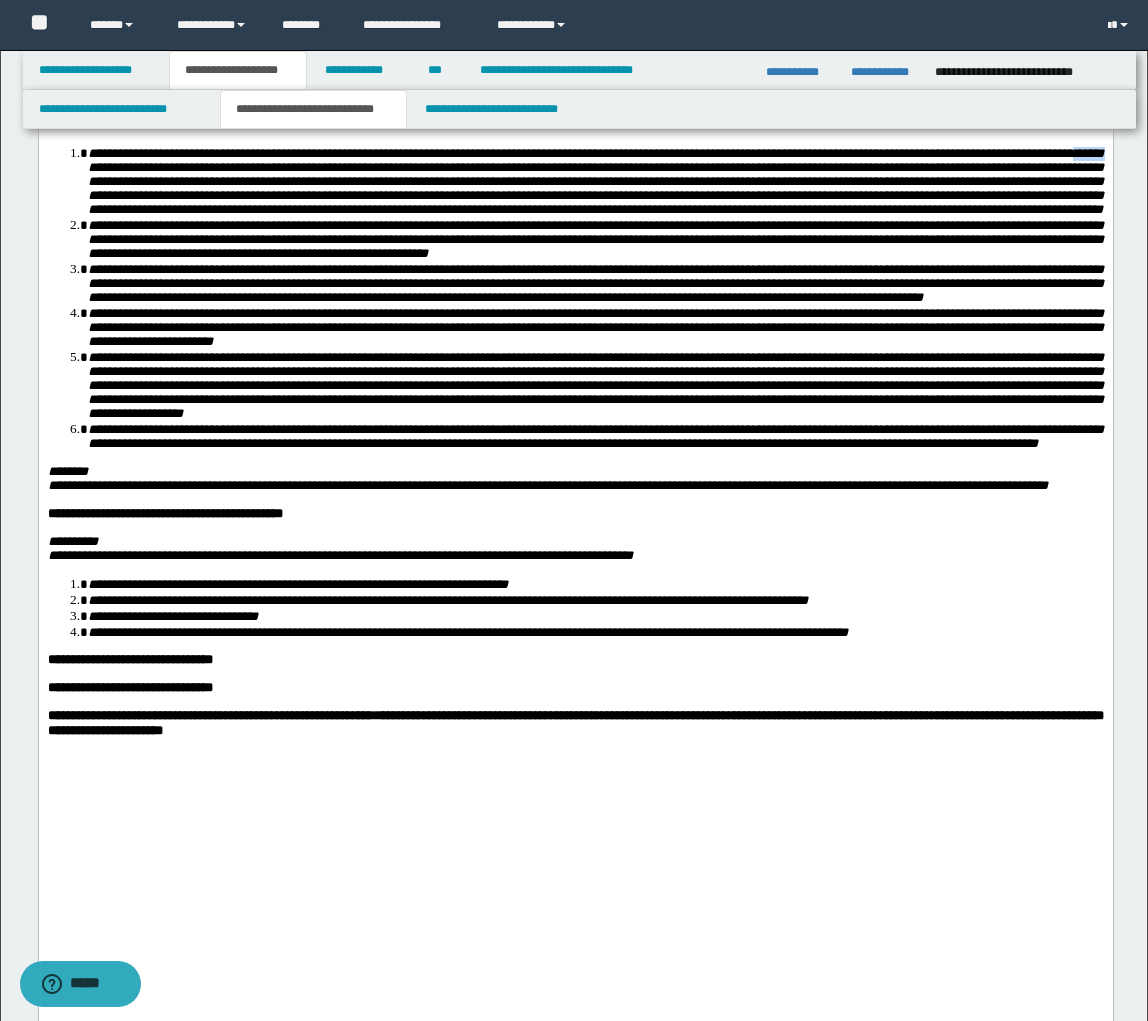 click on "**********" at bounding box center (595, 181) 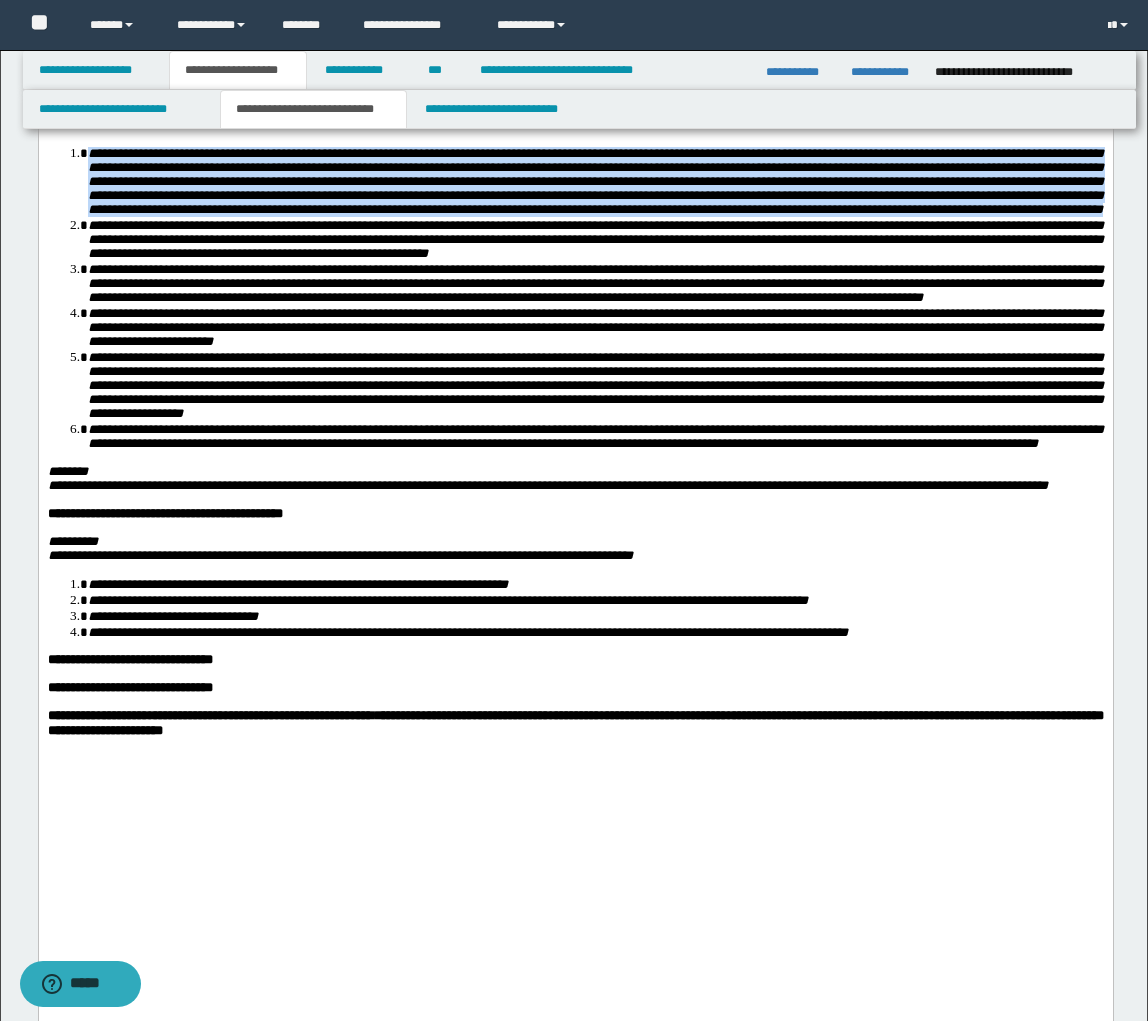 click on "**********" at bounding box center [595, 181] 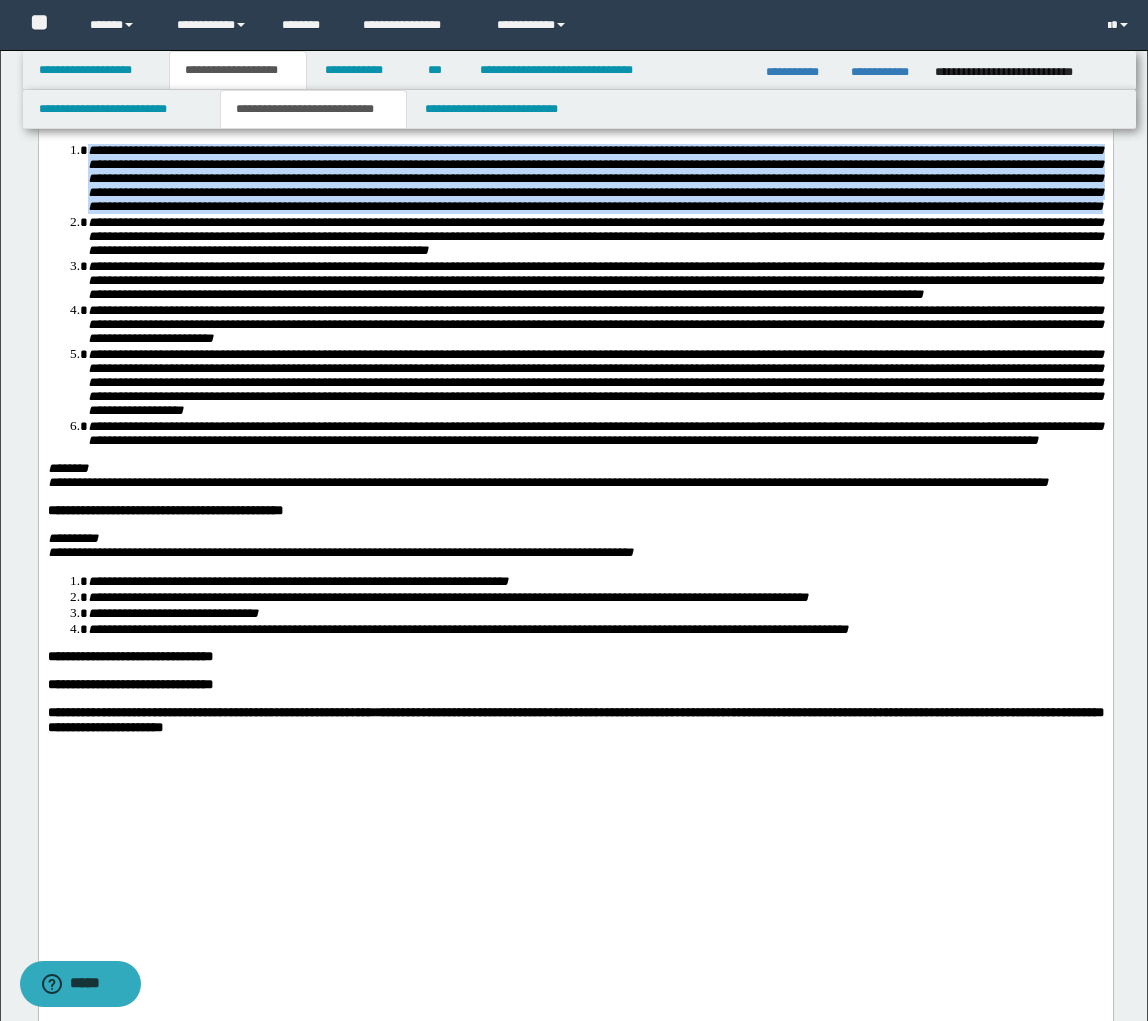click on "**********" at bounding box center [595, 178] 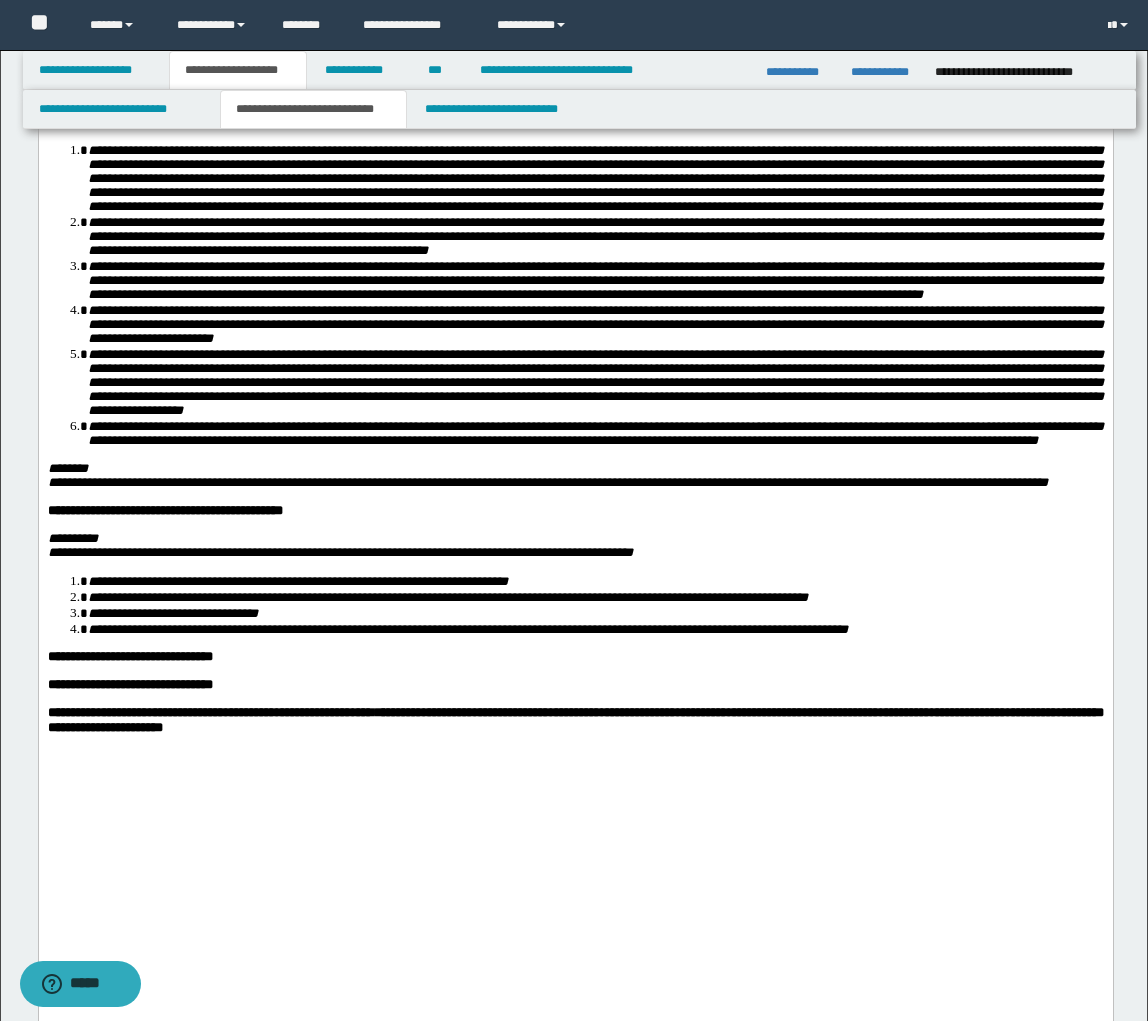 scroll, scrollTop: 892, scrollLeft: 0, axis: vertical 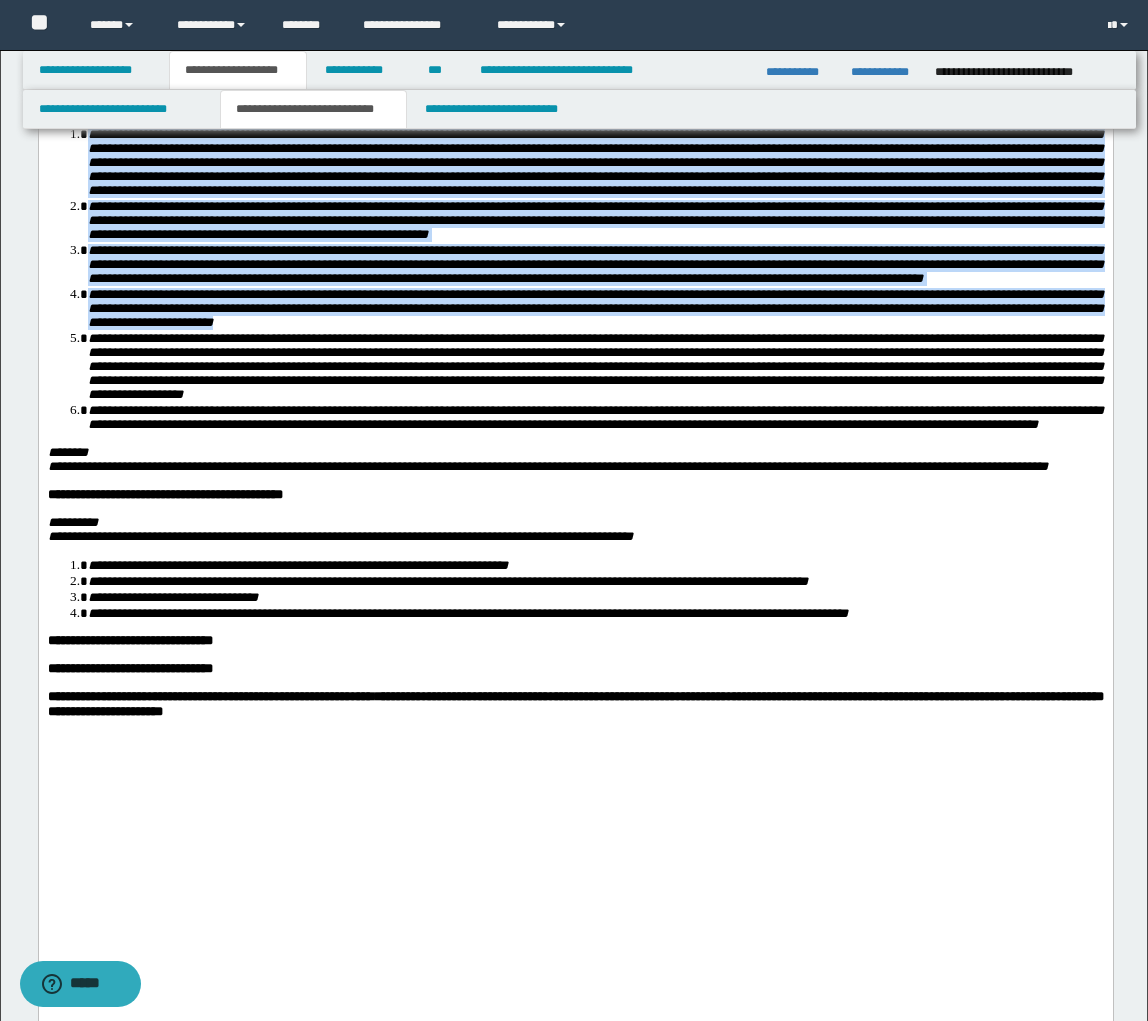 drag, startPoint x: 89, startPoint y: 252, endPoint x: 374, endPoint y: 460, distance: 352.83 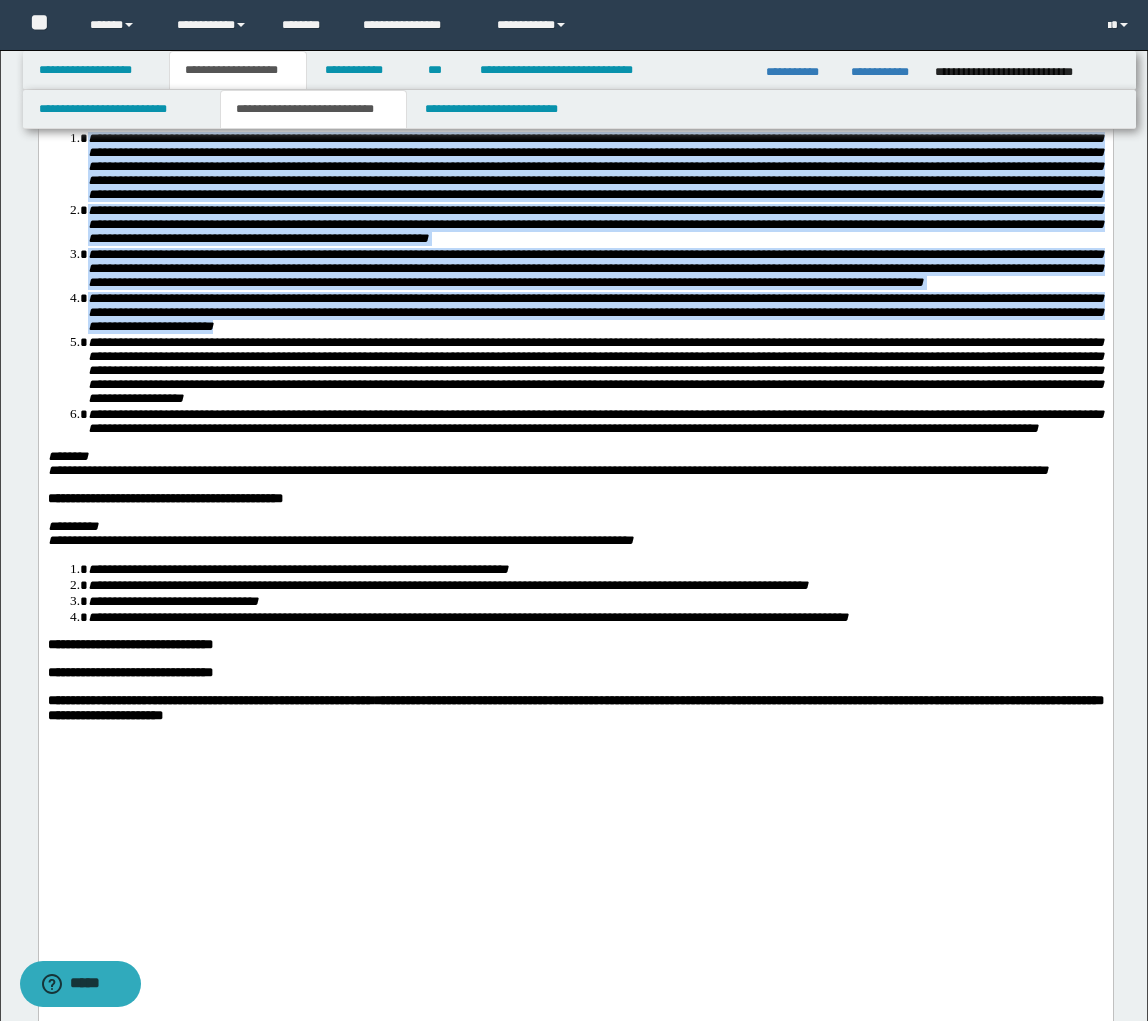 copy on "**********" 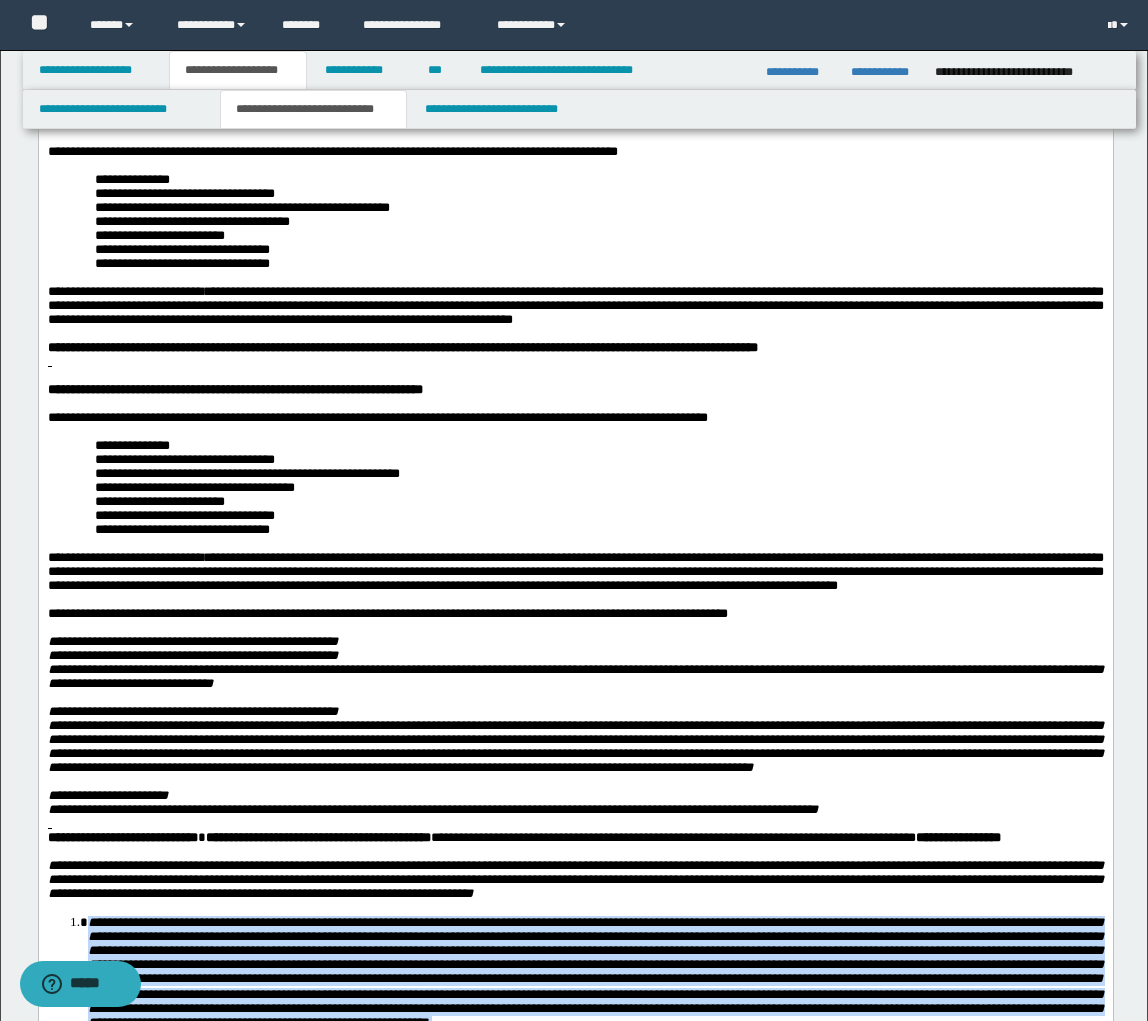 scroll, scrollTop: 0, scrollLeft: 0, axis: both 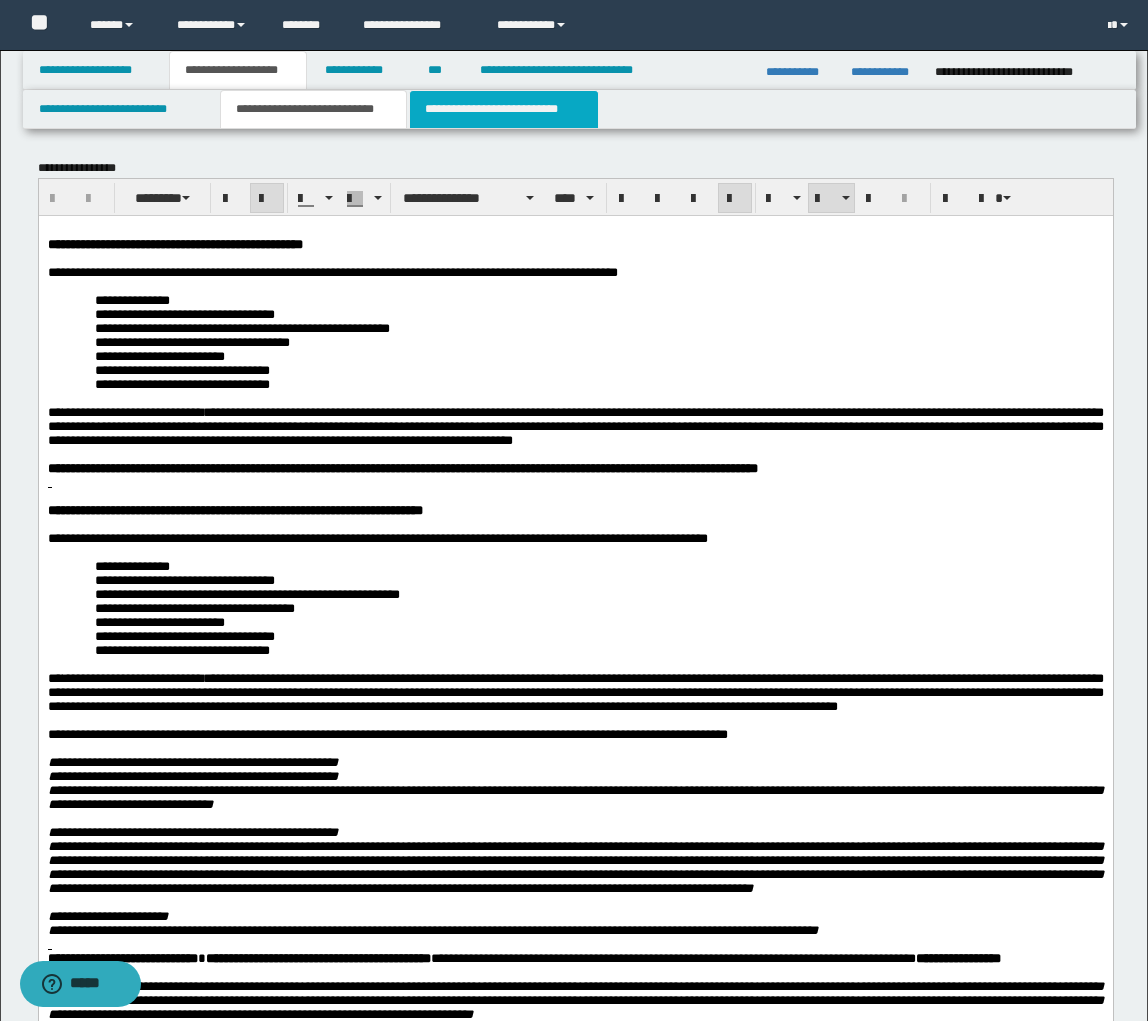 click on "**********" at bounding box center [504, 109] 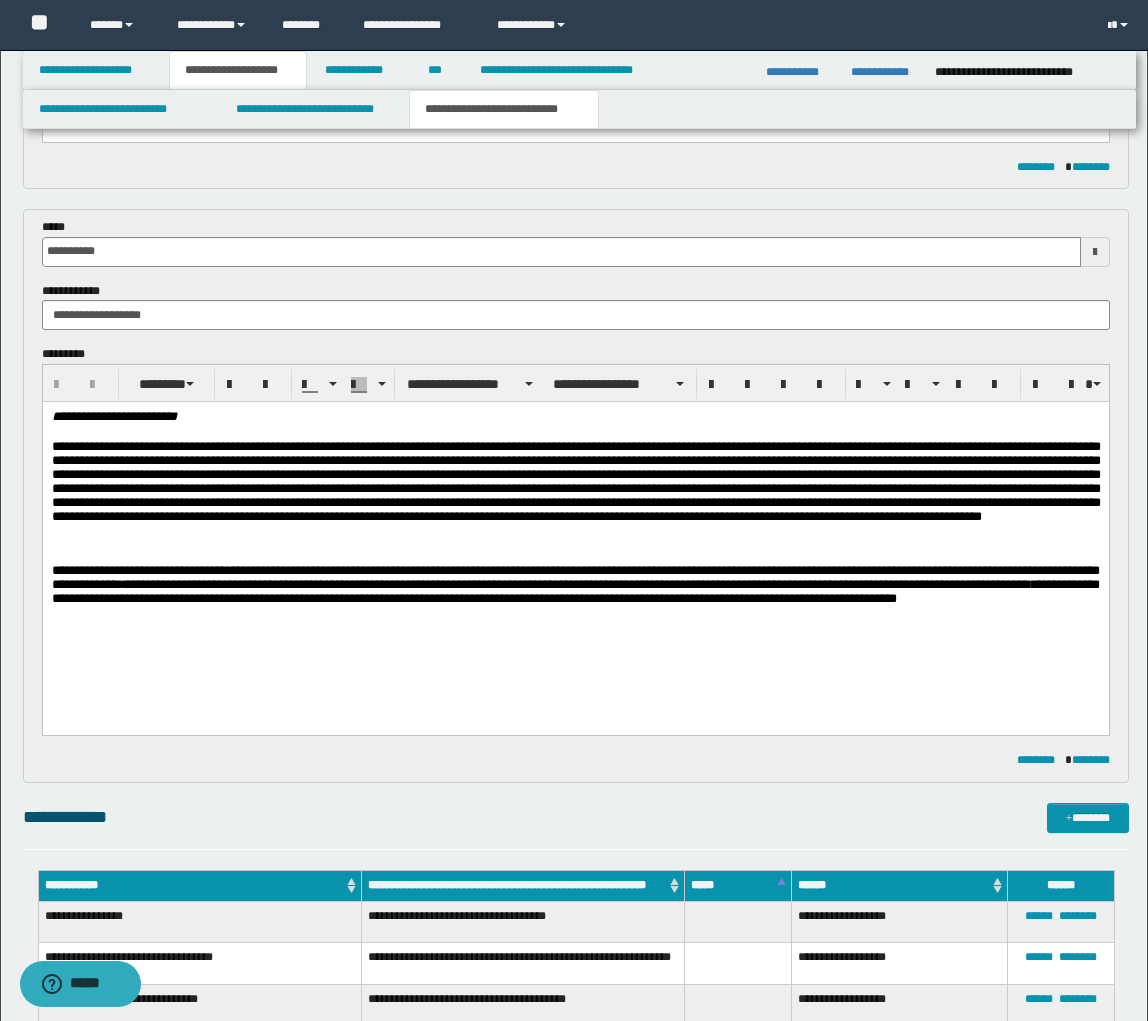 scroll, scrollTop: 912, scrollLeft: 0, axis: vertical 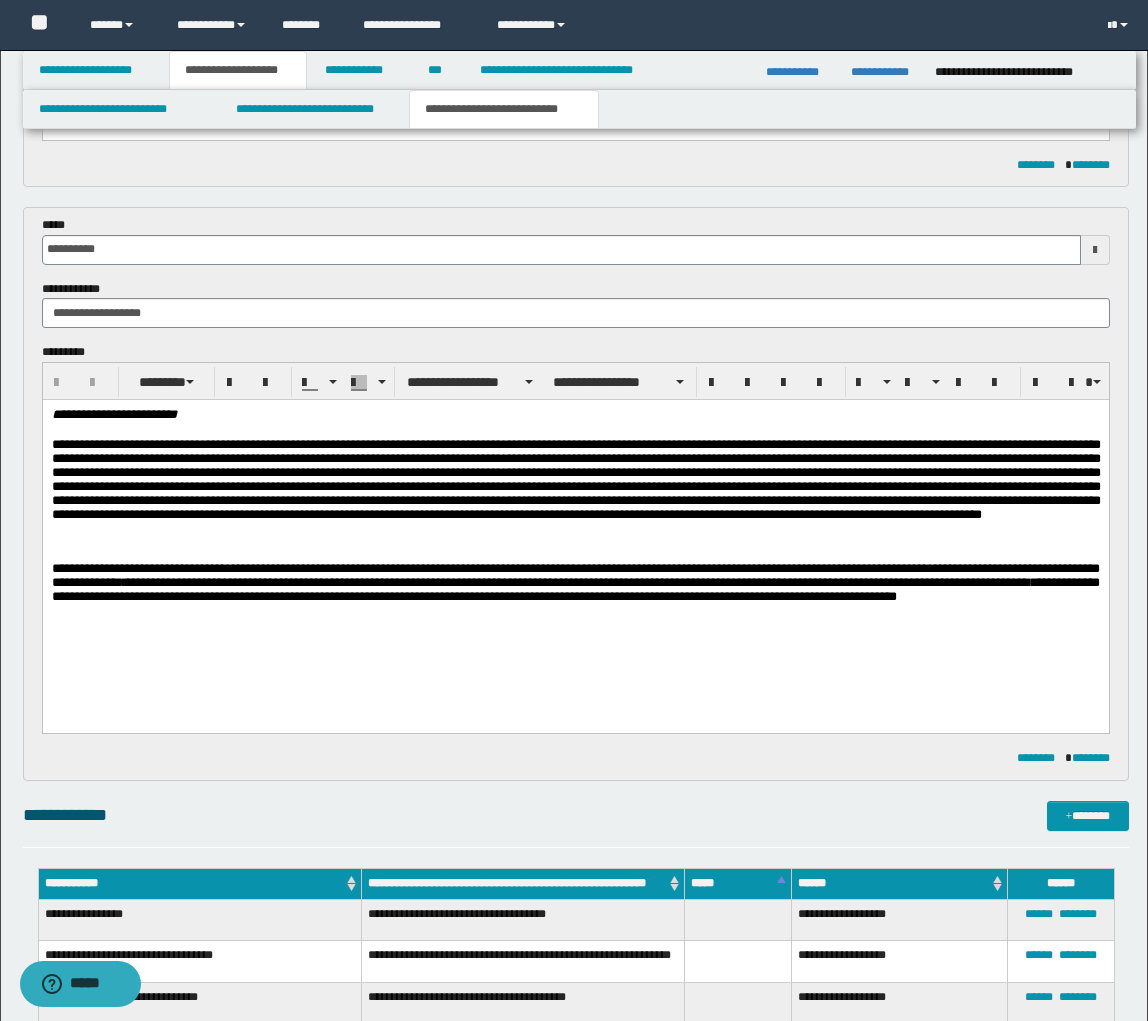 drag, startPoint x: 1015, startPoint y: 490, endPoint x: 1026, endPoint y: 501, distance: 15.556349 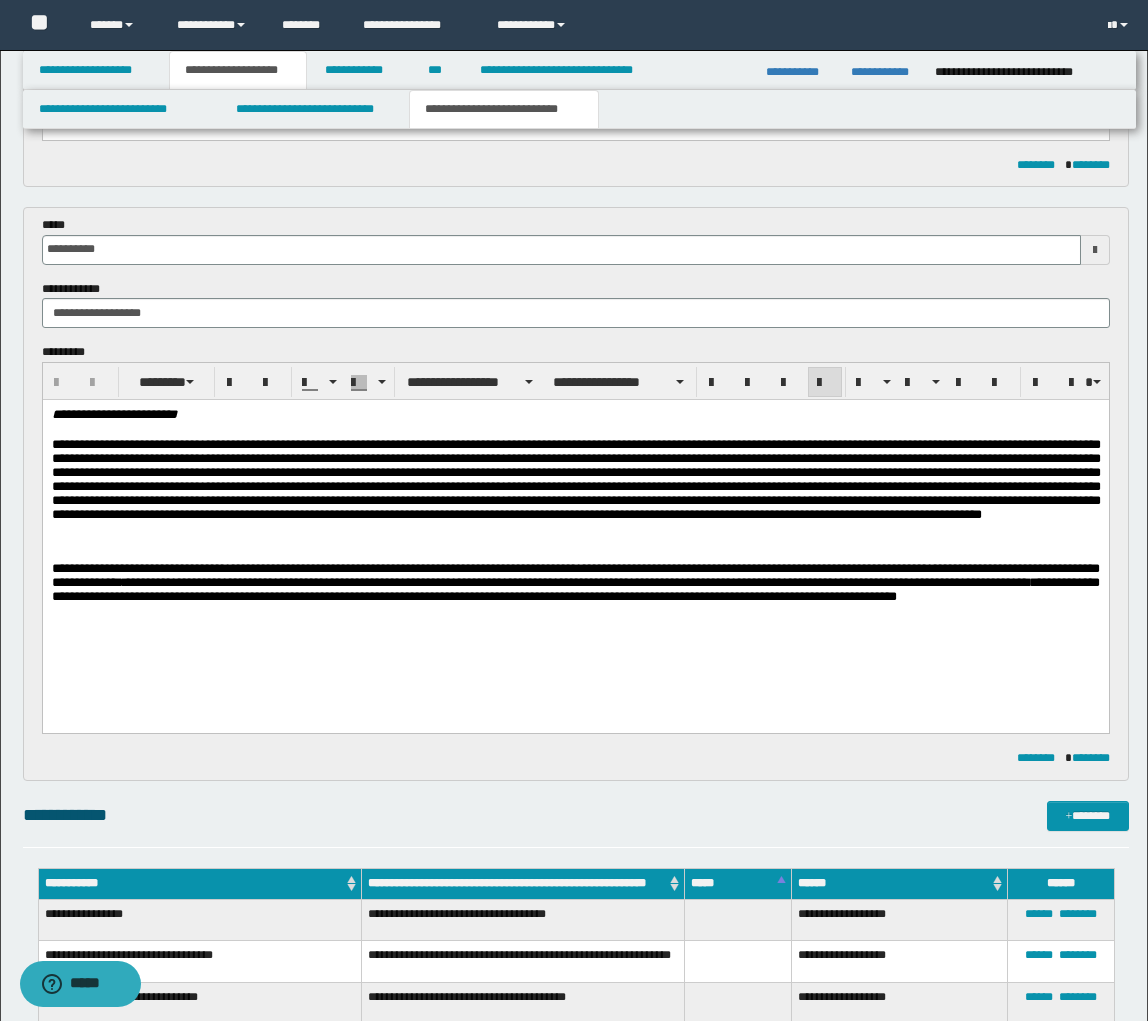 type 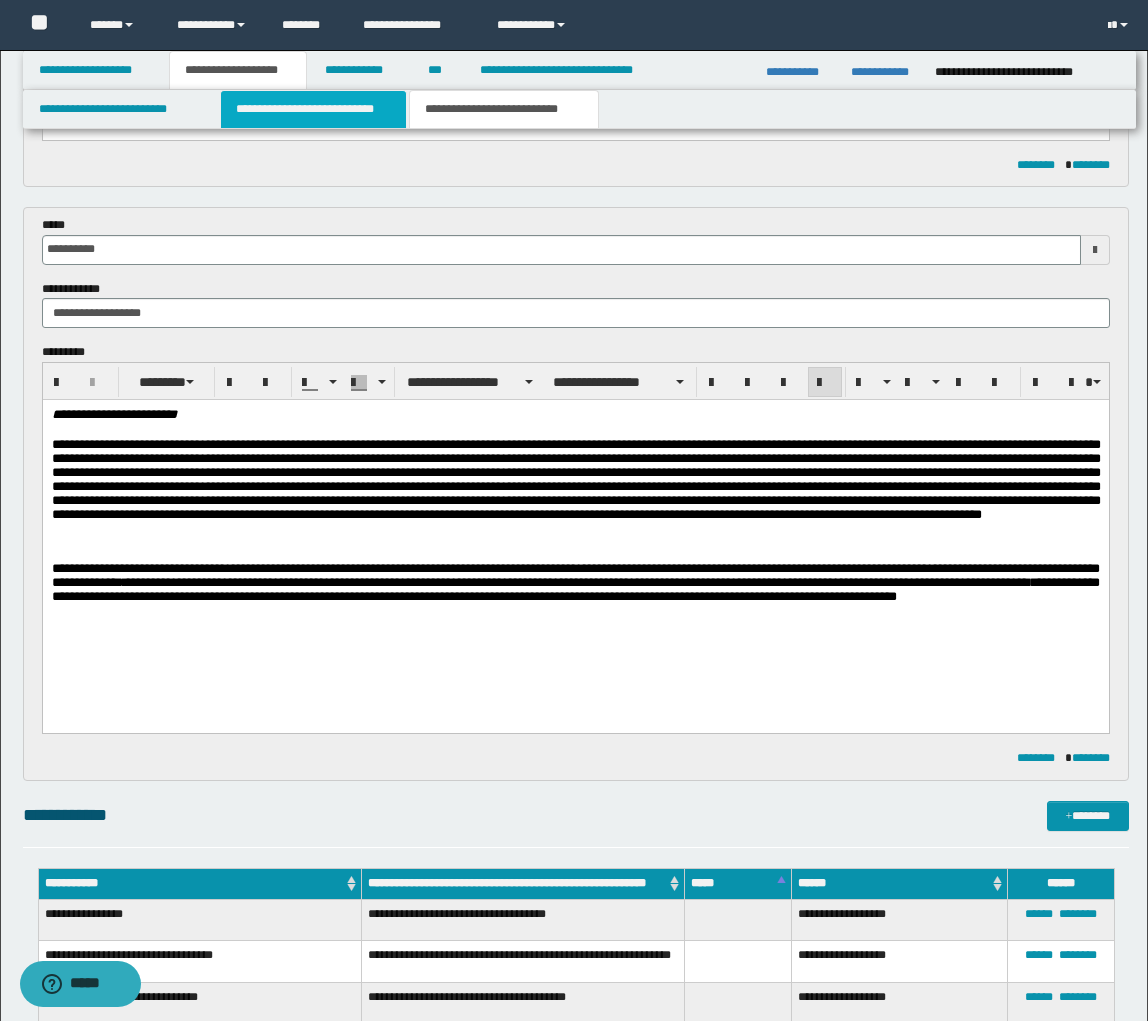 click on "**********" at bounding box center (314, 109) 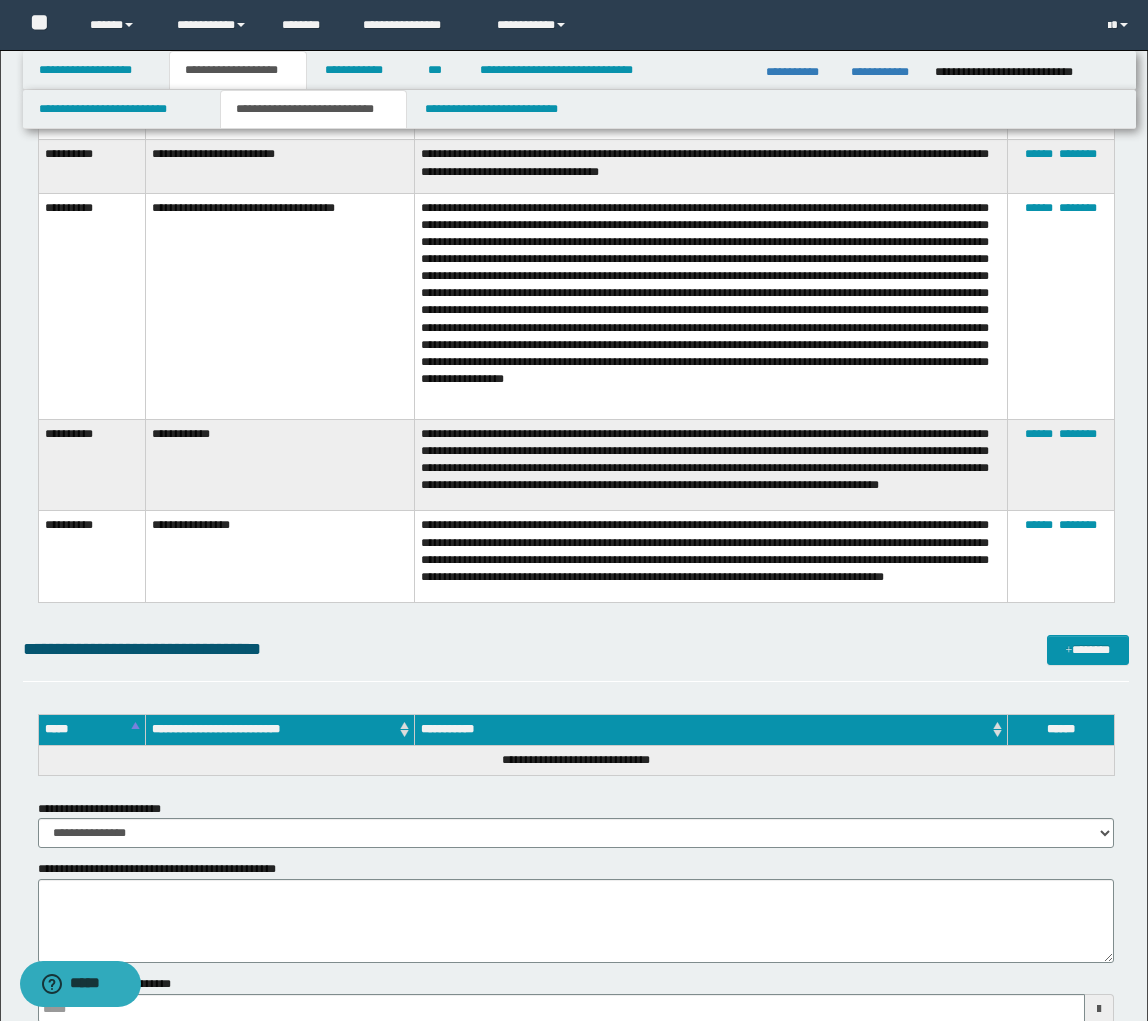 scroll, scrollTop: 6847, scrollLeft: 0, axis: vertical 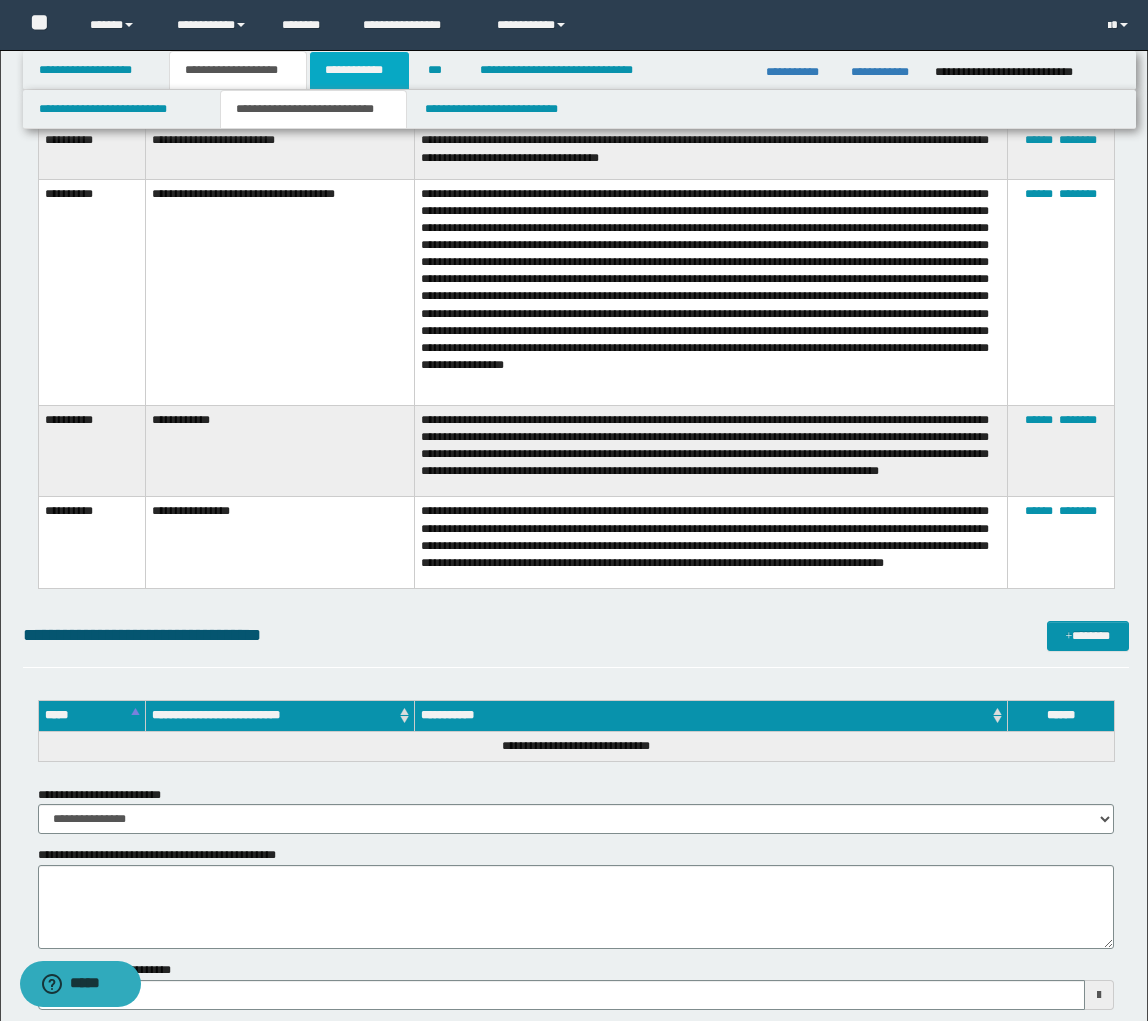 click on "**********" at bounding box center (359, 70) 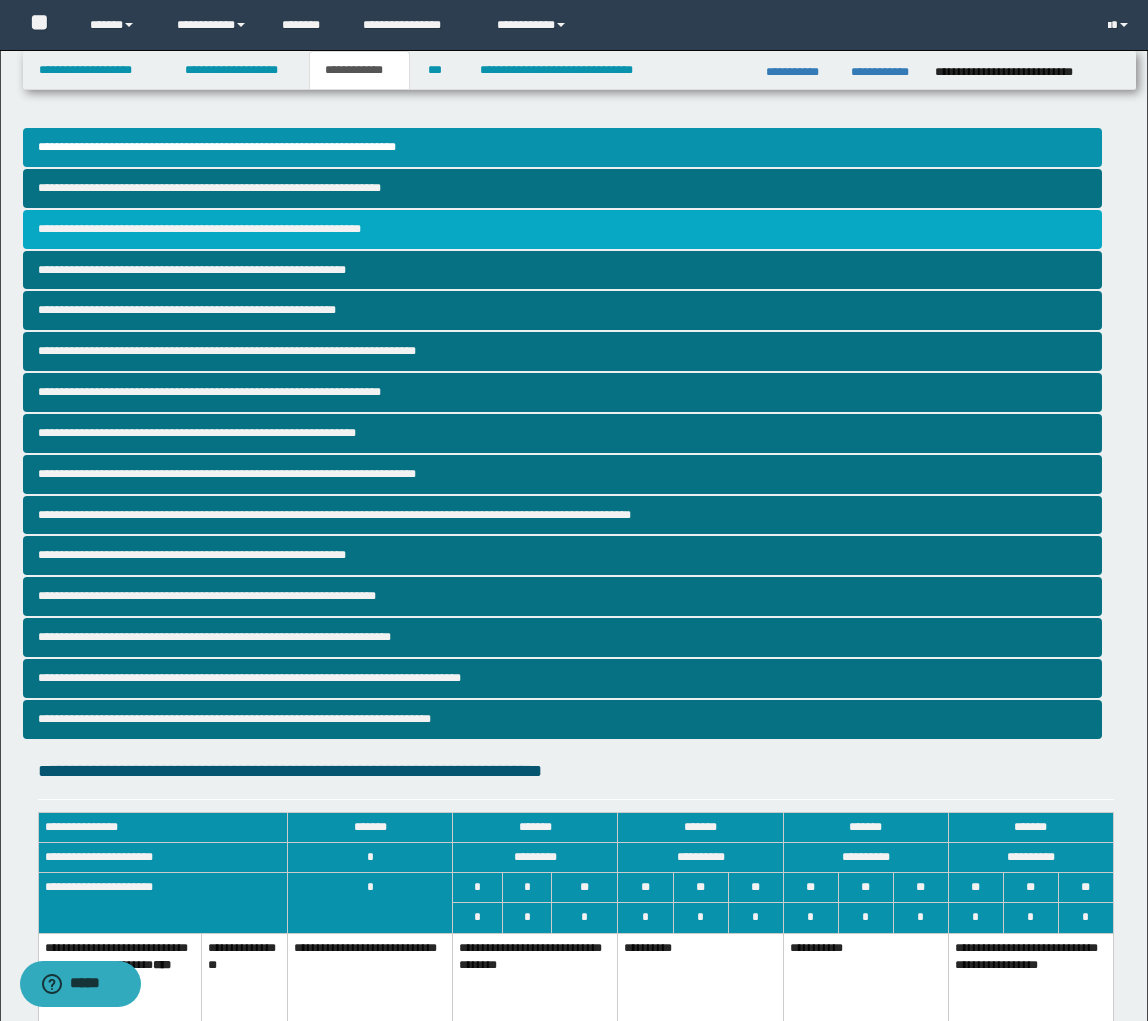 click on "**********" at bounding box center (562, 229) 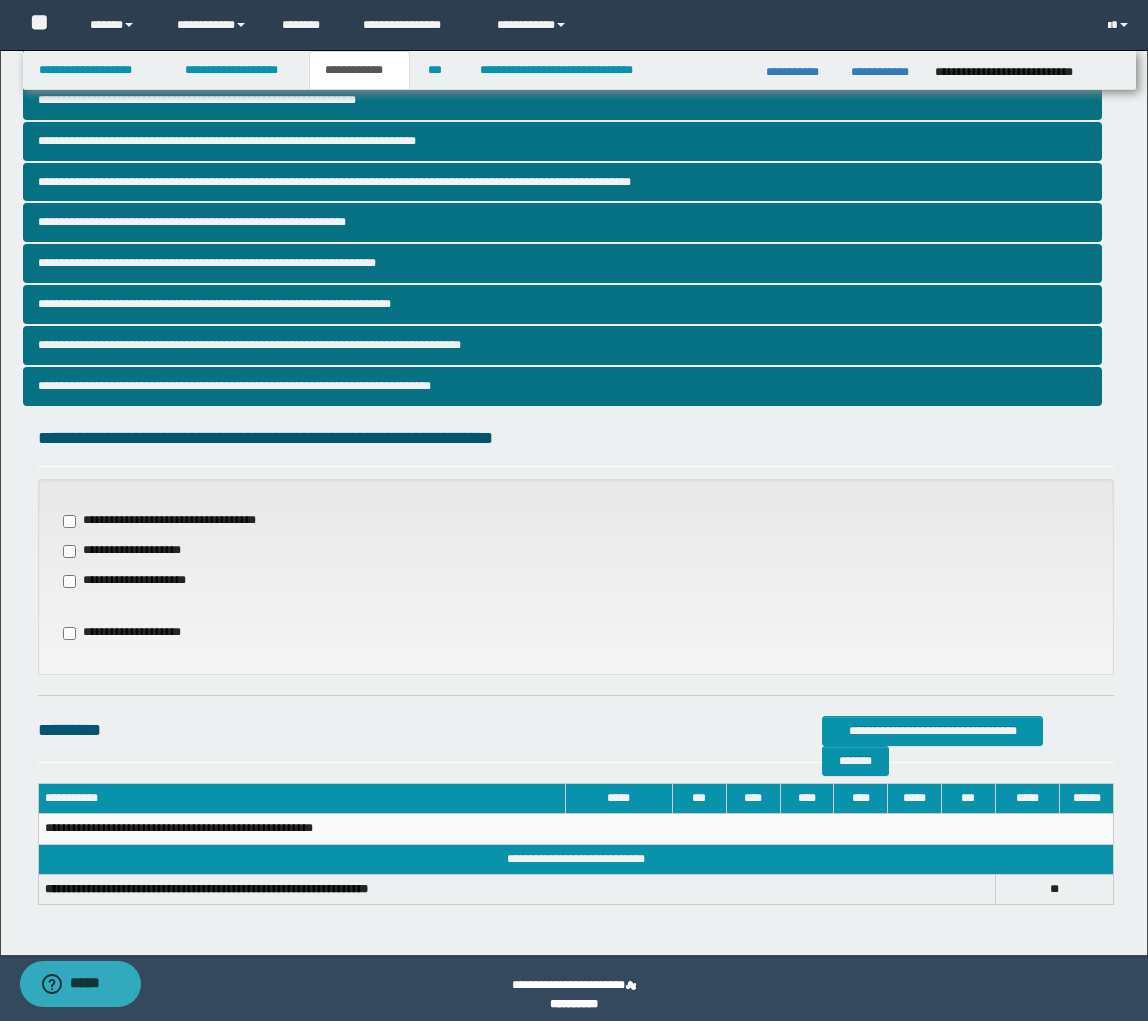 scroll, scrollTop: 345, scrollLeft: 0, axis: vertical 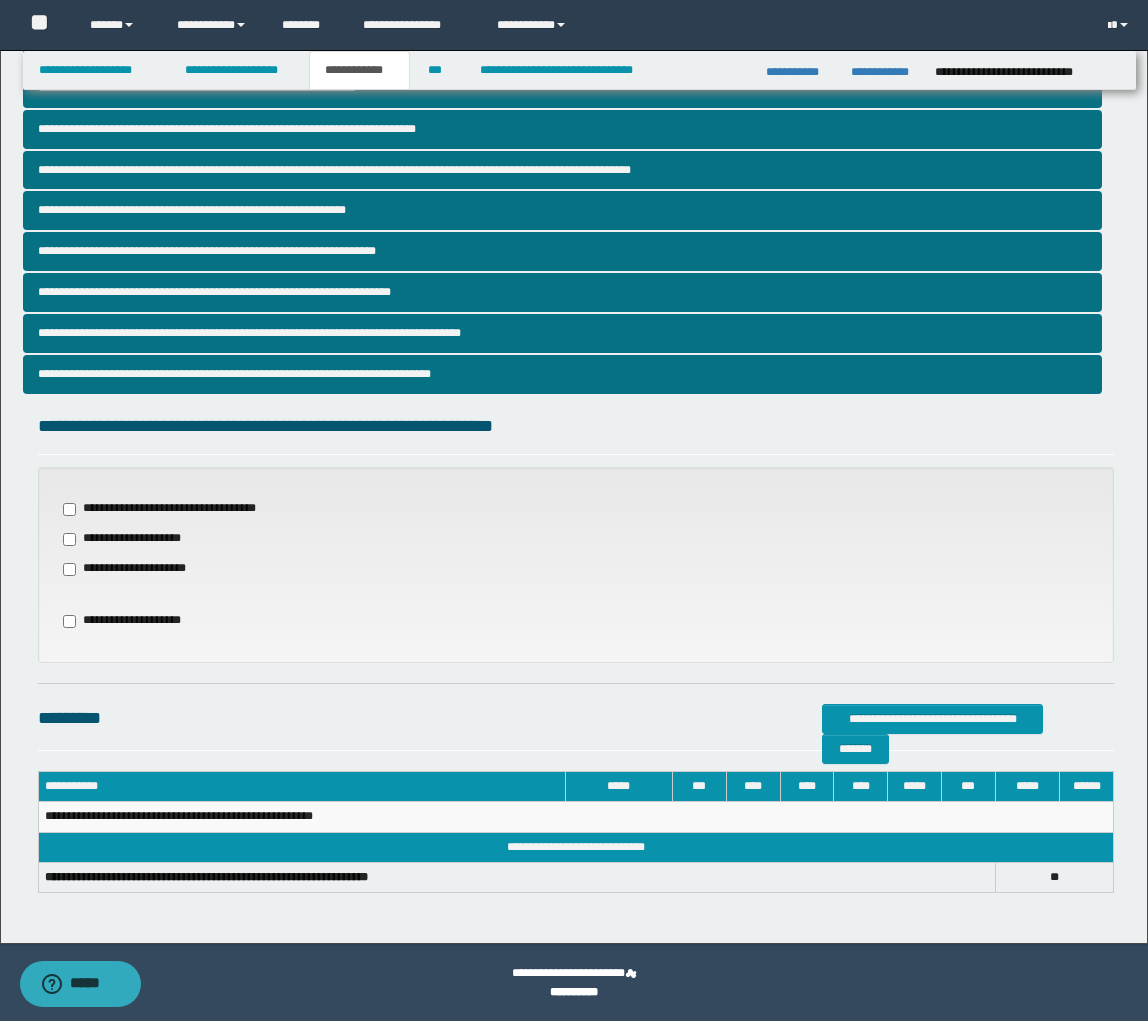 click on "**********" at bounding box center (175, 509) 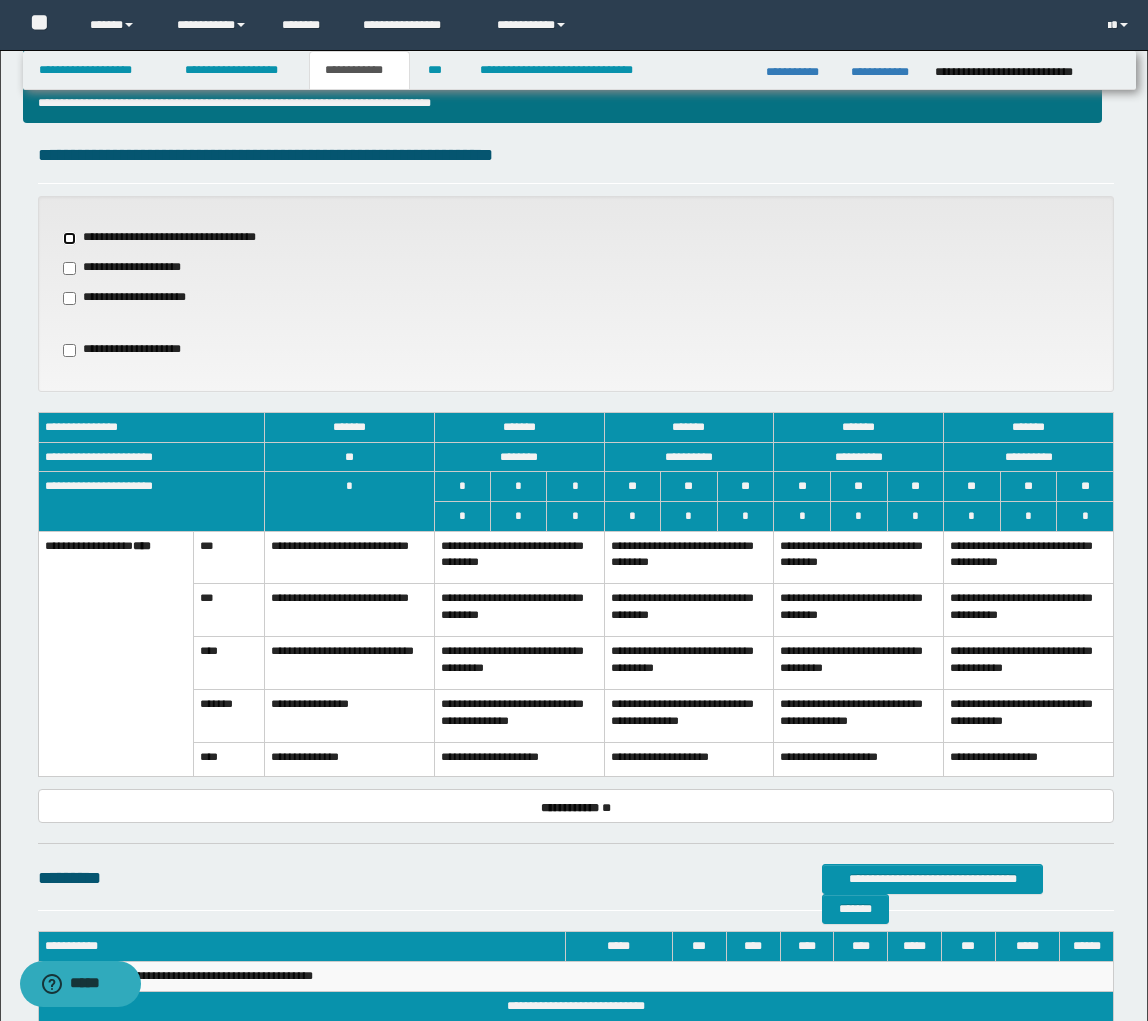 scroll, scrollTop: 623, scrollLeft: 0, axis: vertical 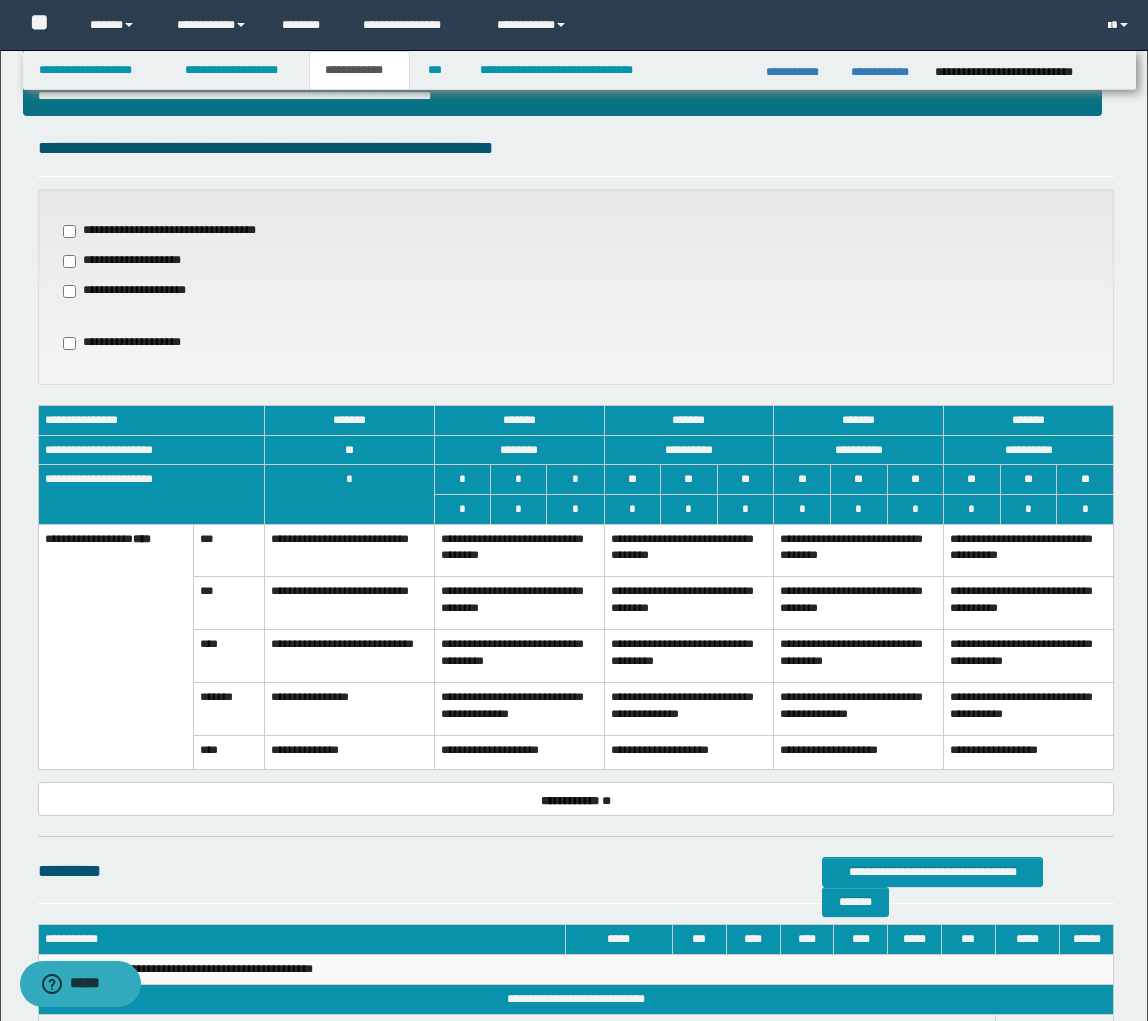 click on "**********" at bounding box center [689, 550] 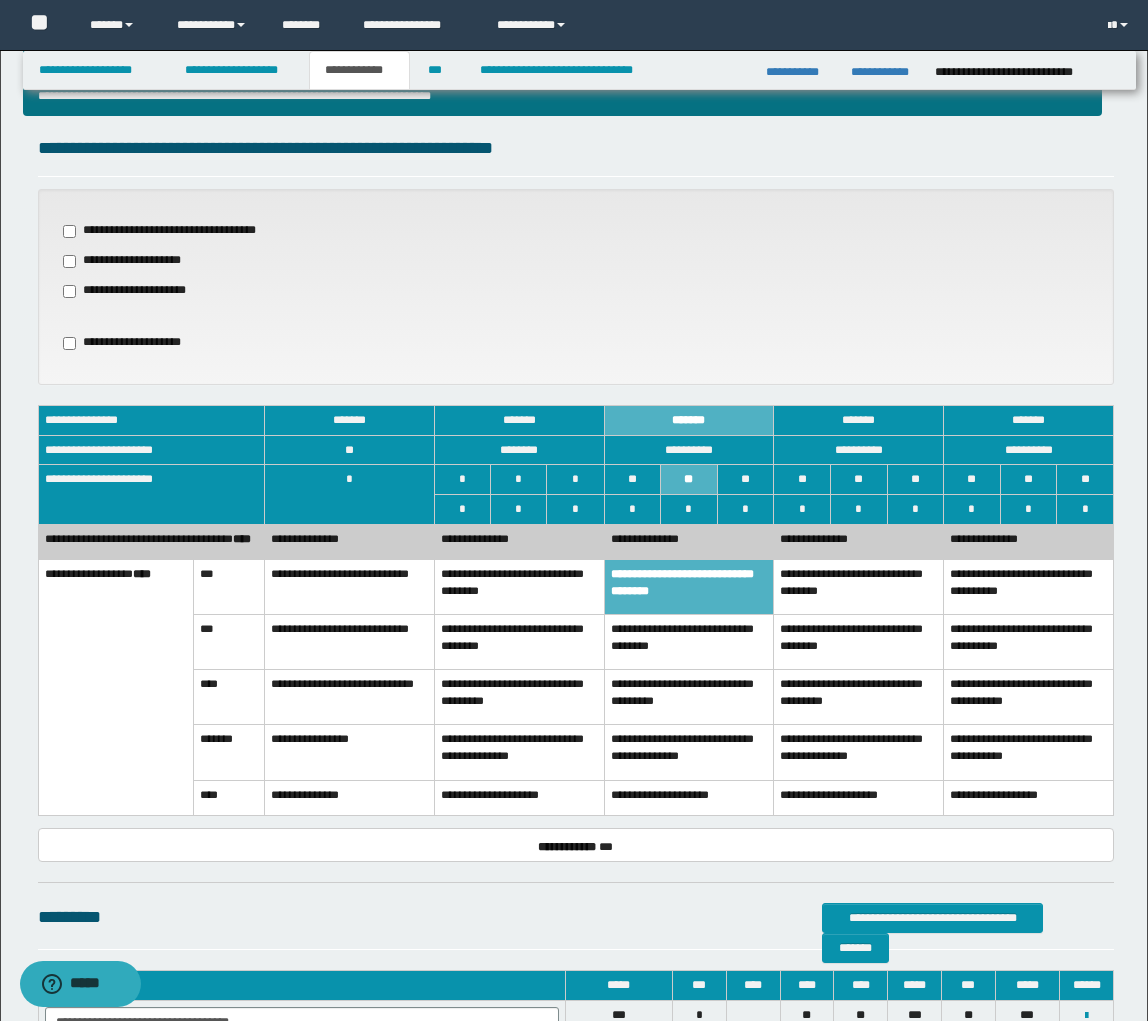 click on "**********" at bounding box center (689, 642) 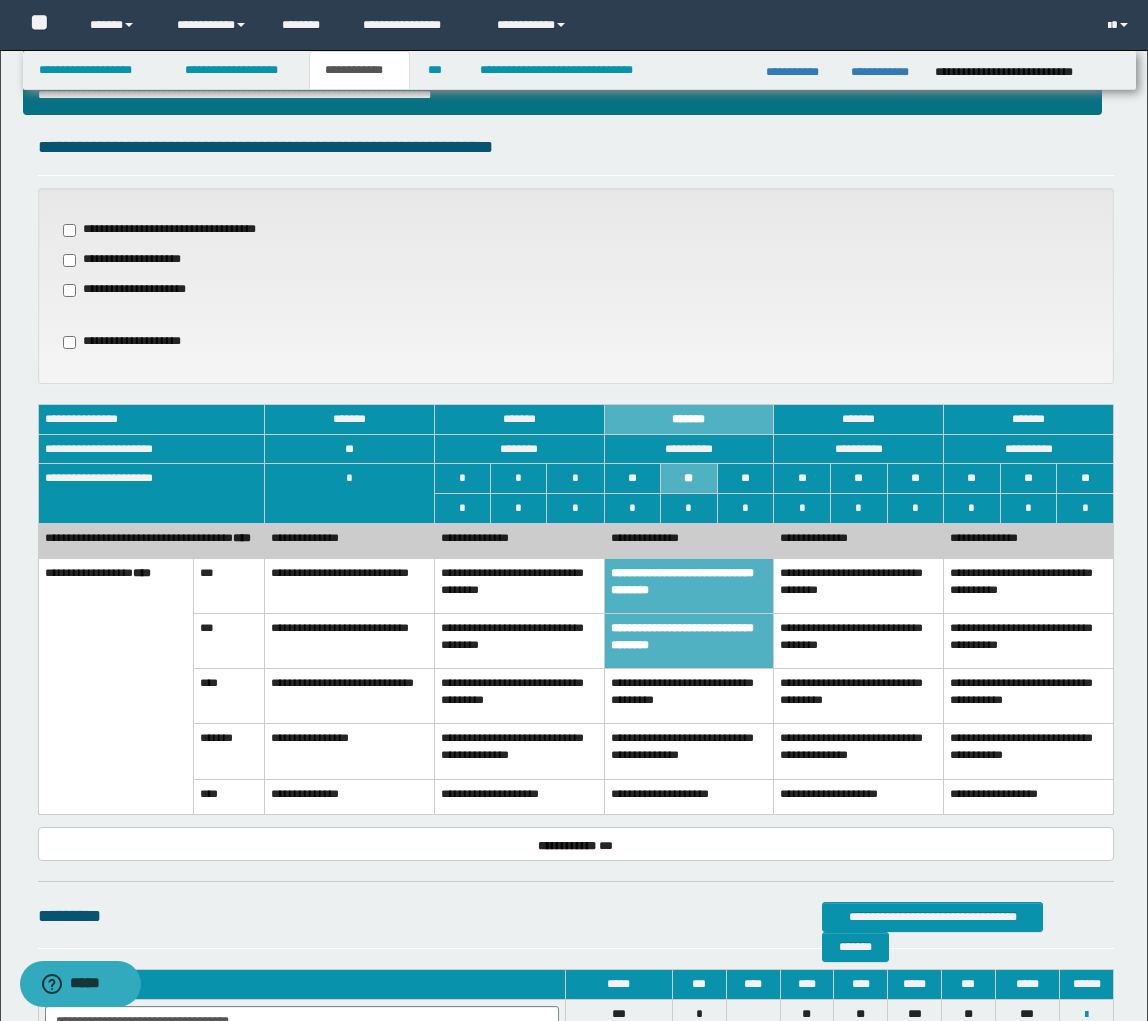 scroll, scrollTop: 623, scrollLeft: 0, axis: vertical 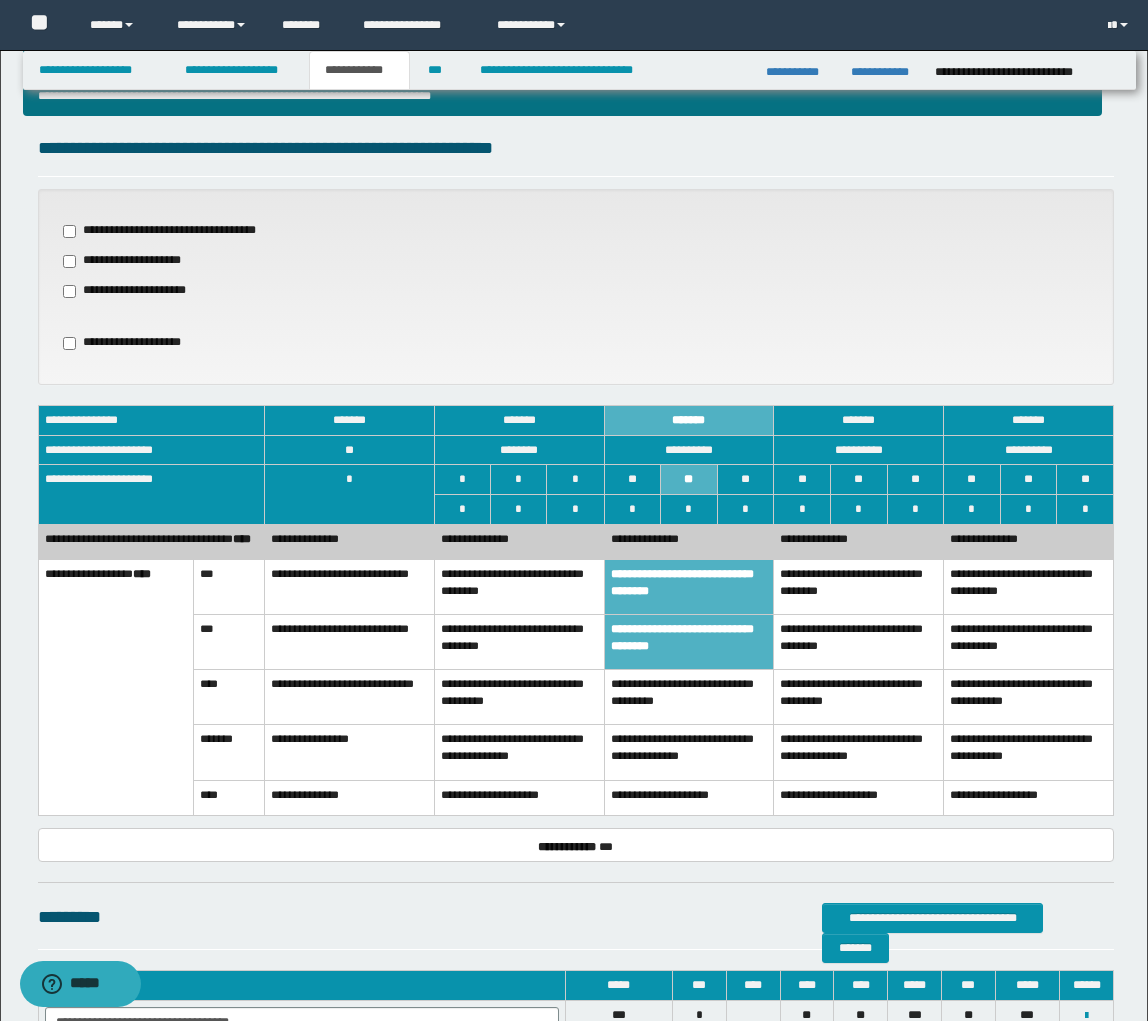 click on "**********" at bounding box center (519, 541) 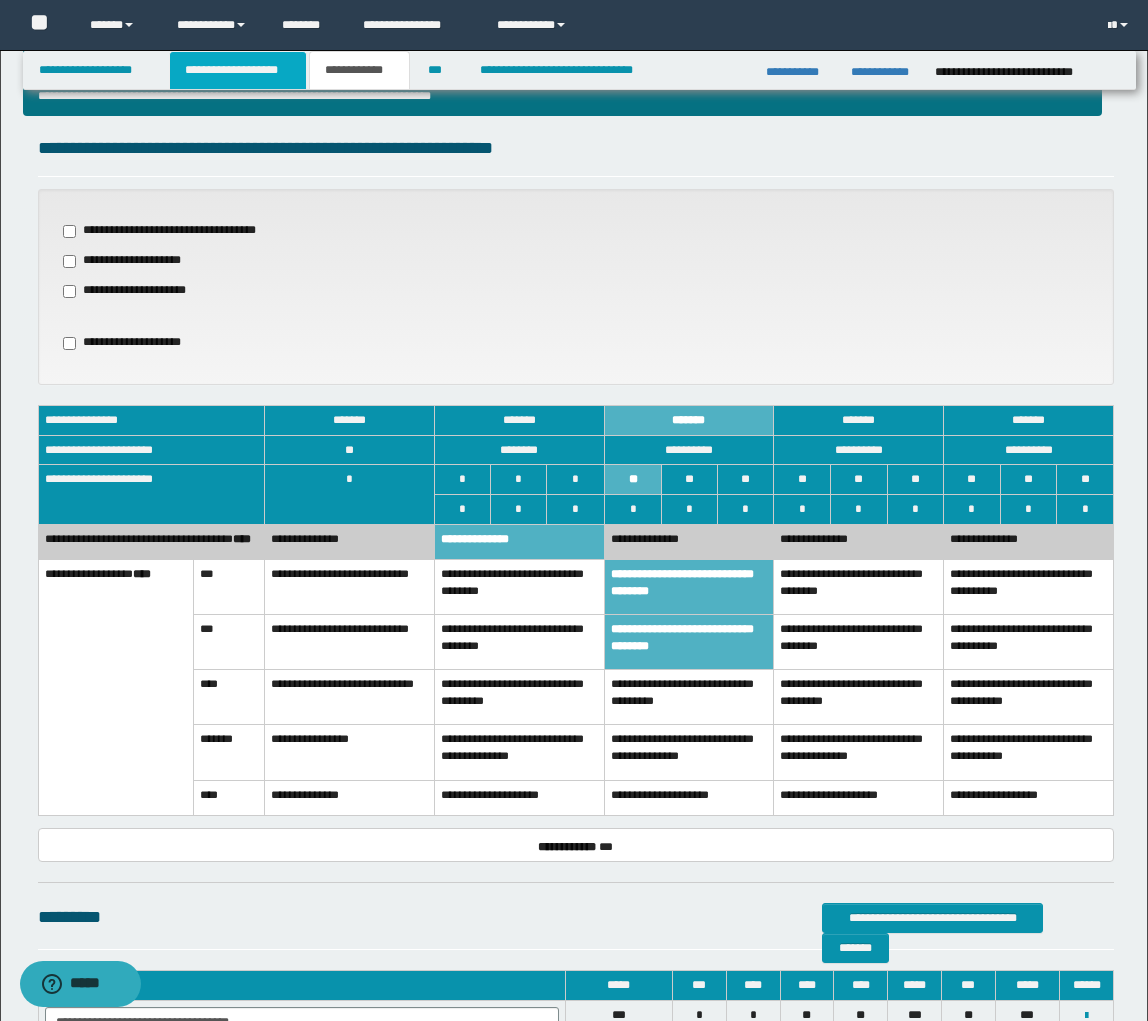 click on "**********" at bounding box center (238, 70) 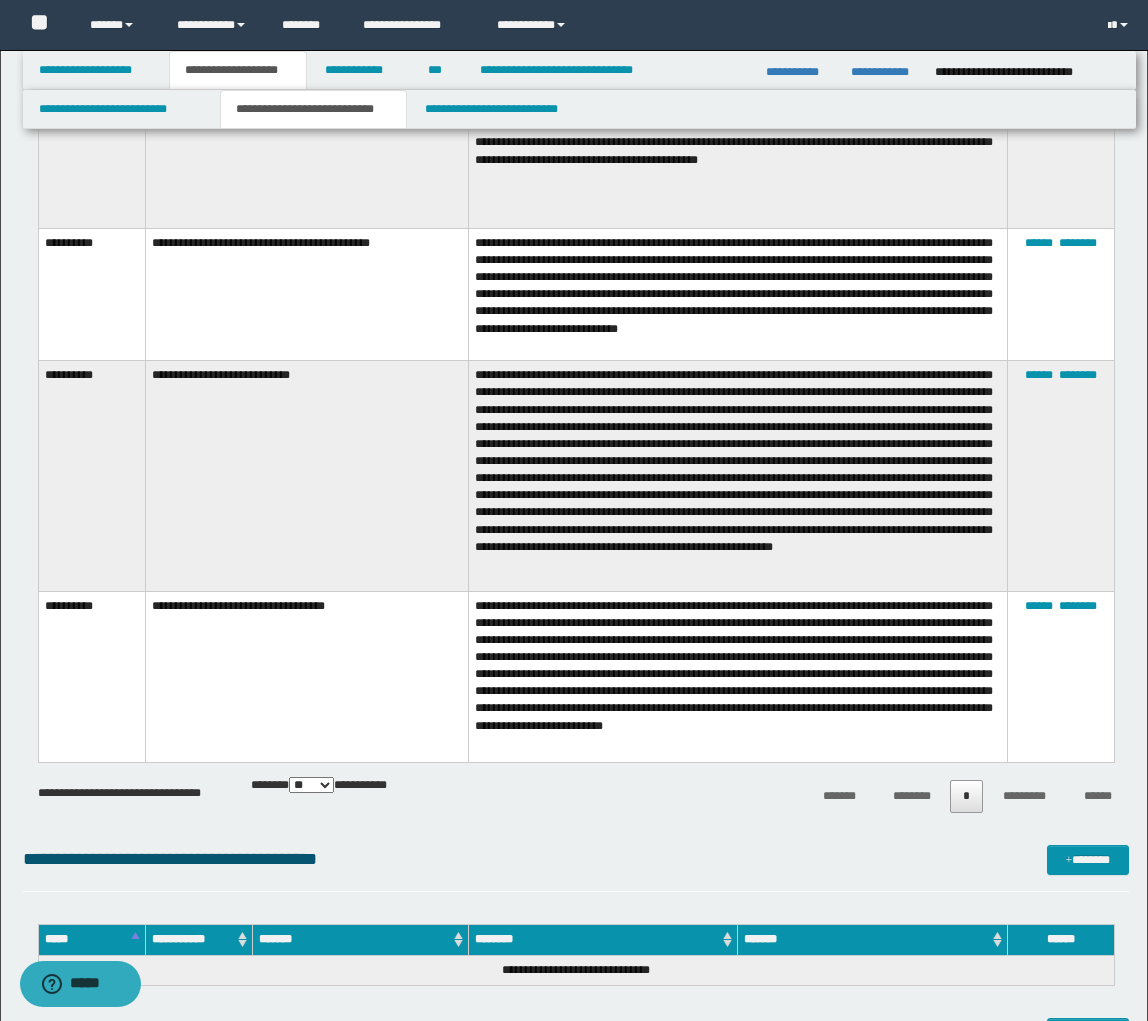 scroll, scrollTop: 5052, scrollLeft: 0, axis: vertical 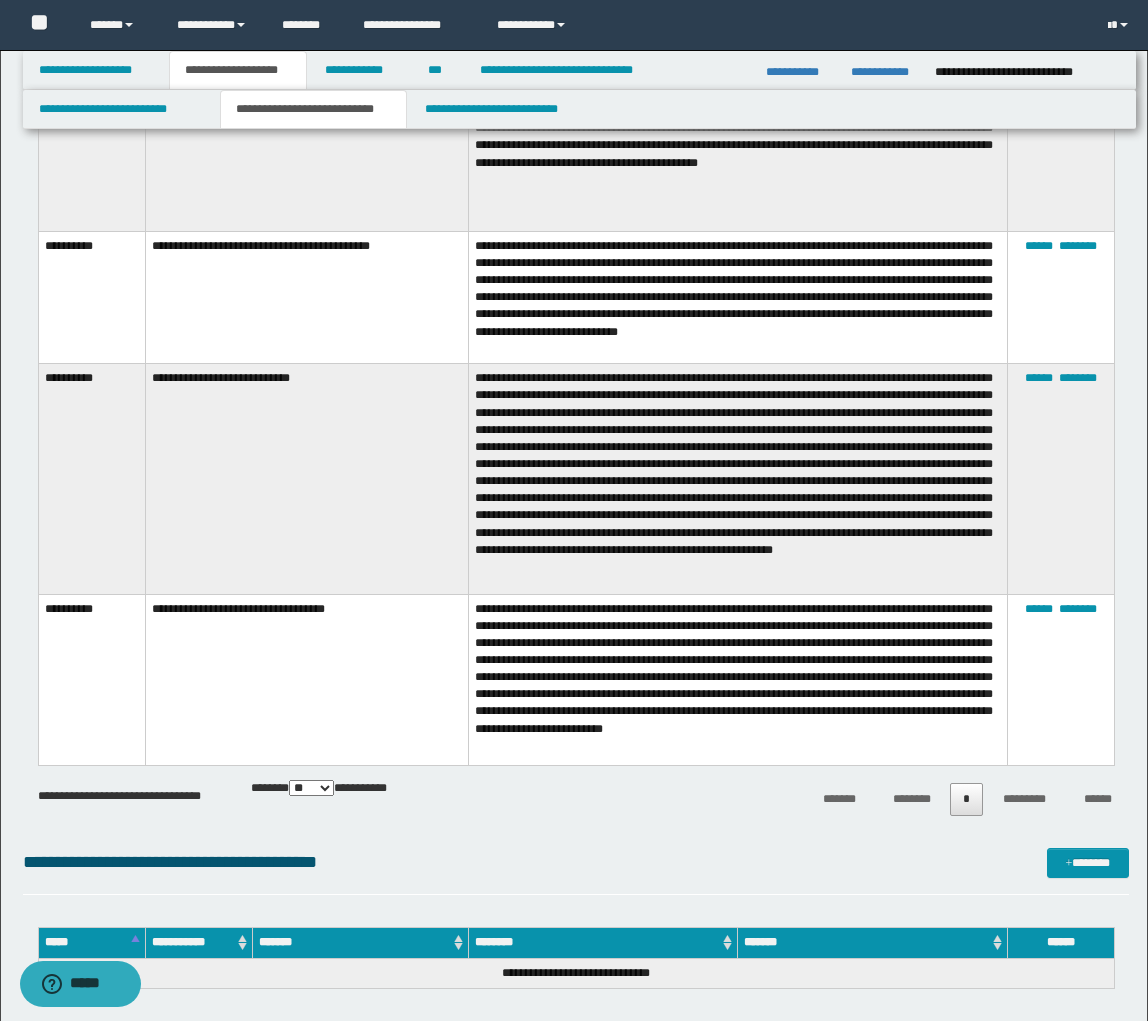 click at bounding box center [737, 479] 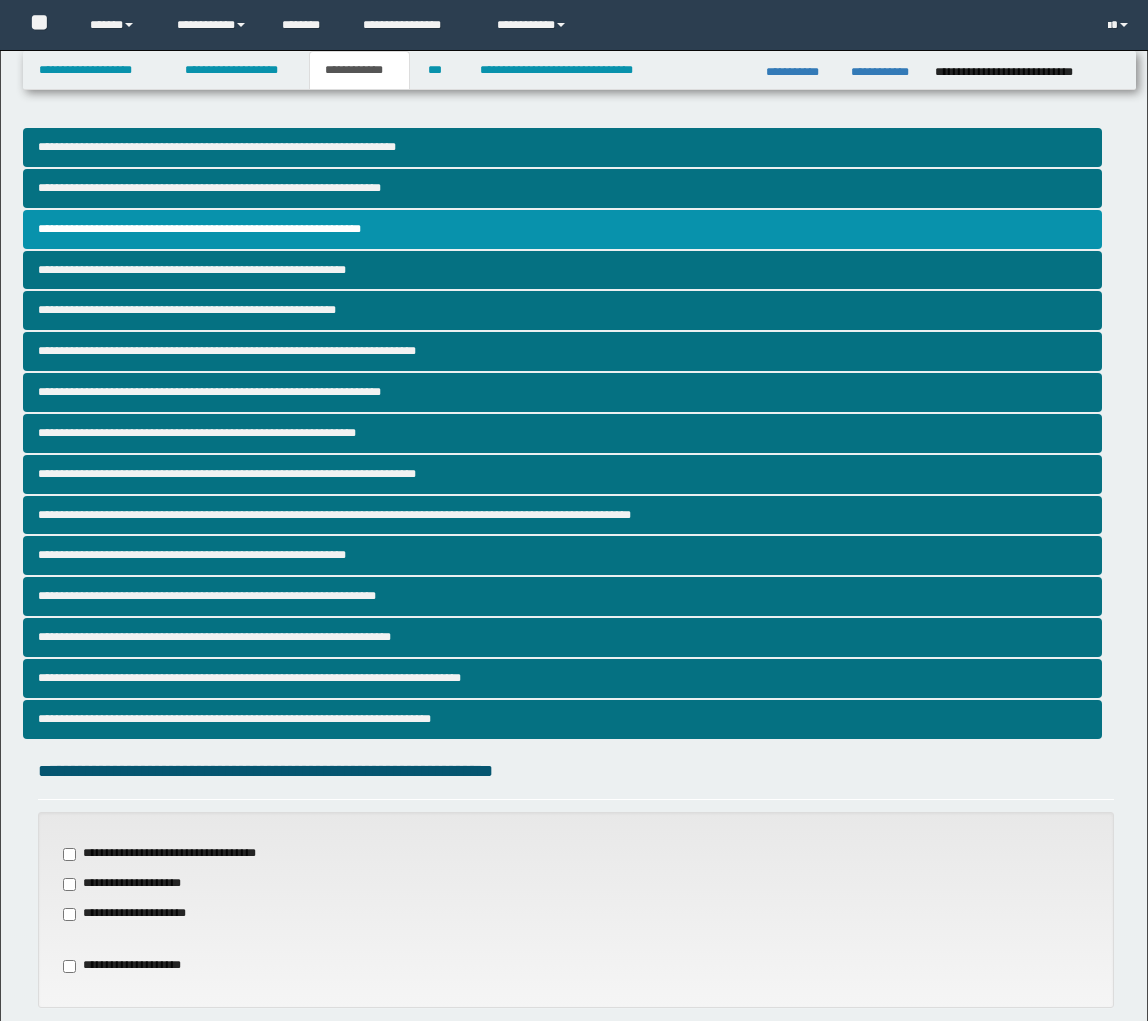 scroll, scrollTop: 358, scrollLeft: 0, axis: vertical 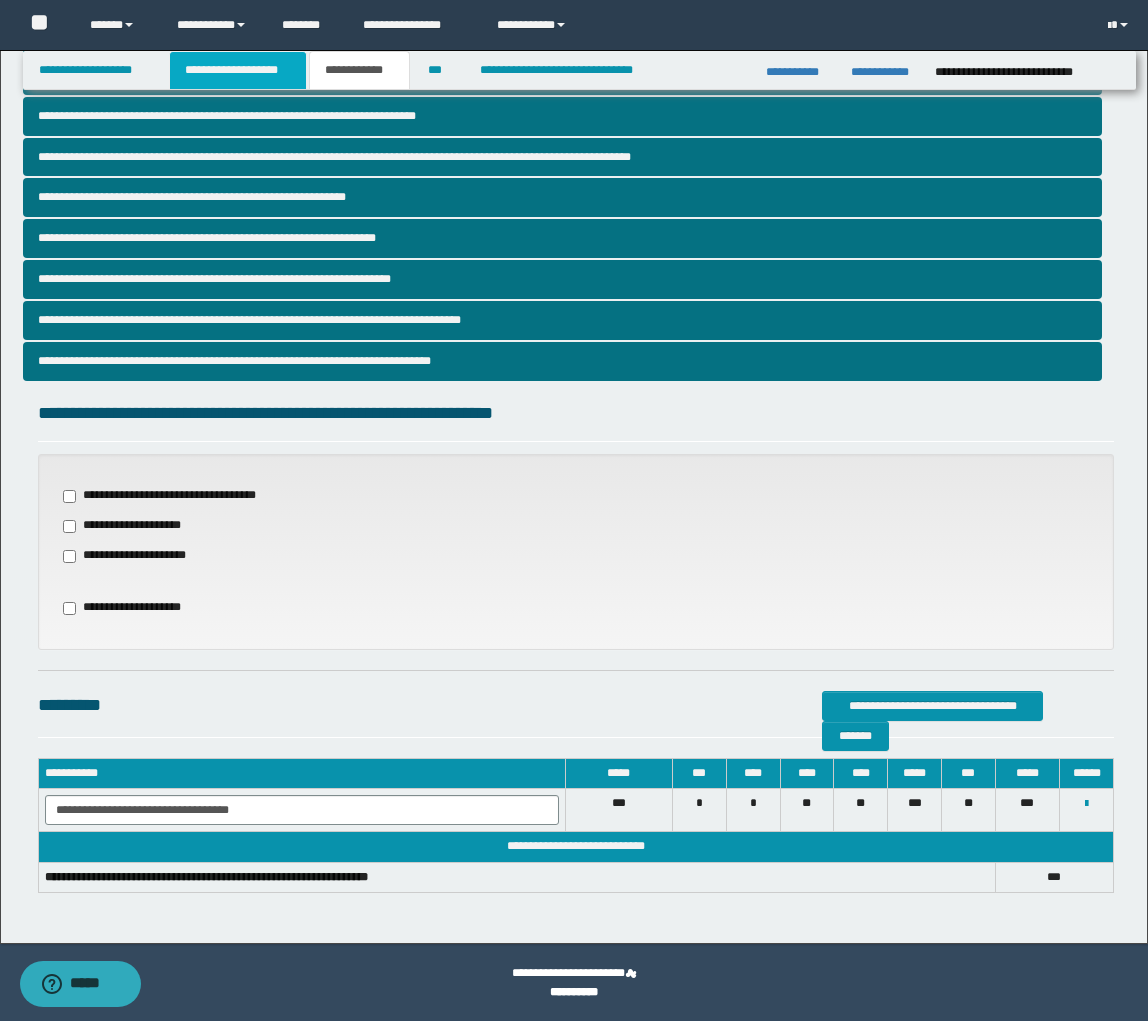 click on "**********" at bounding box center [238, 70] 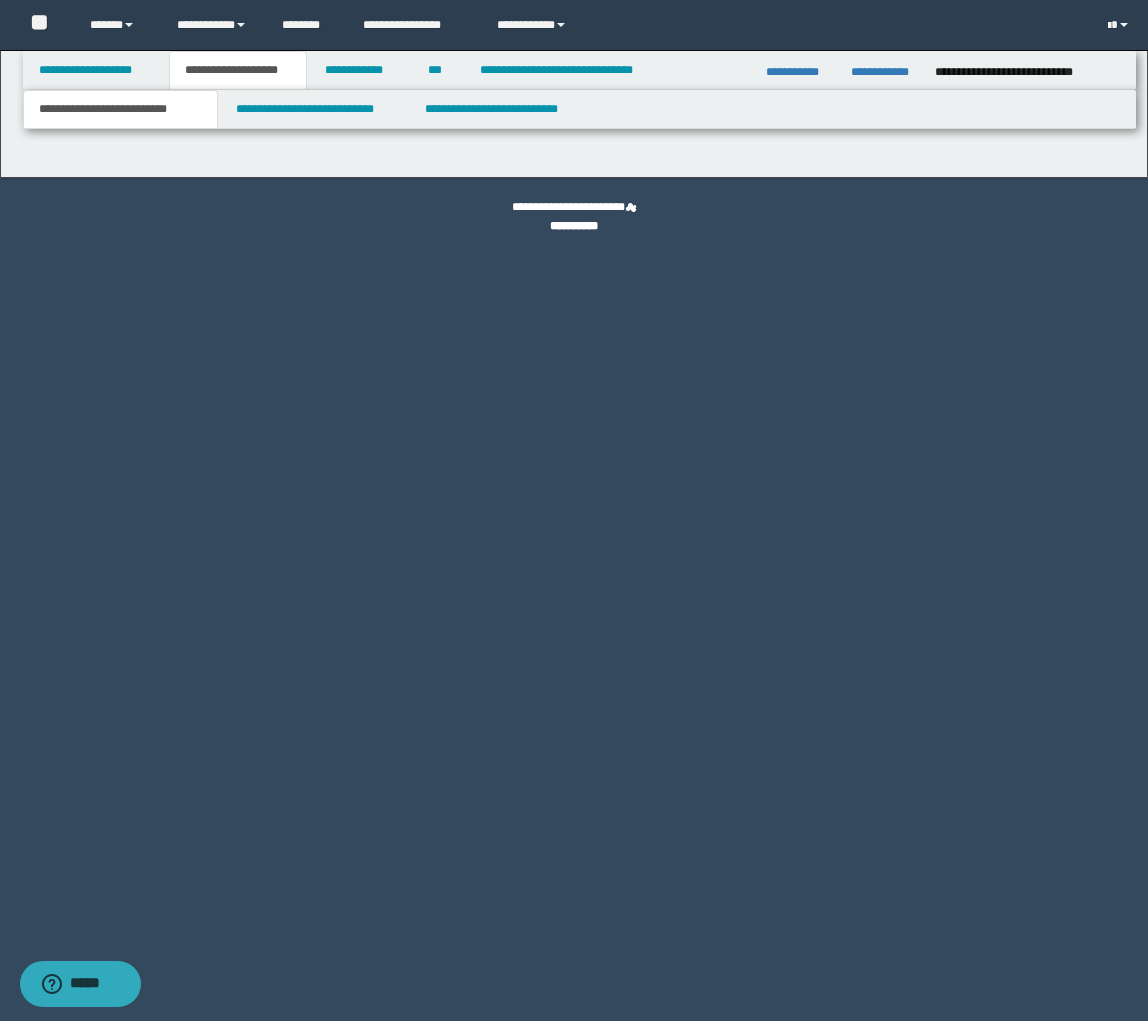 scroll, scrollTop: 0, scrollLeft: 0, axis: both 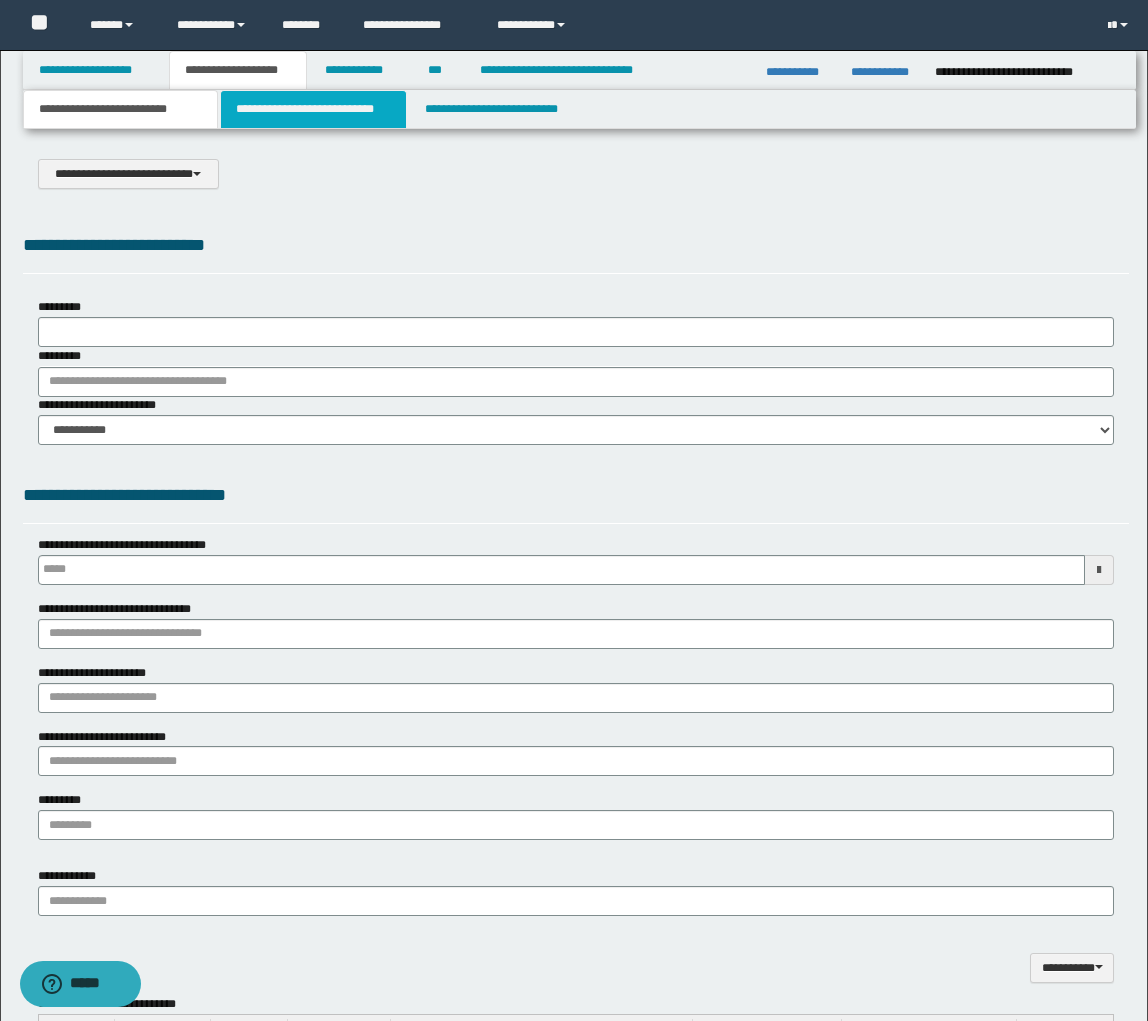 type on "******" 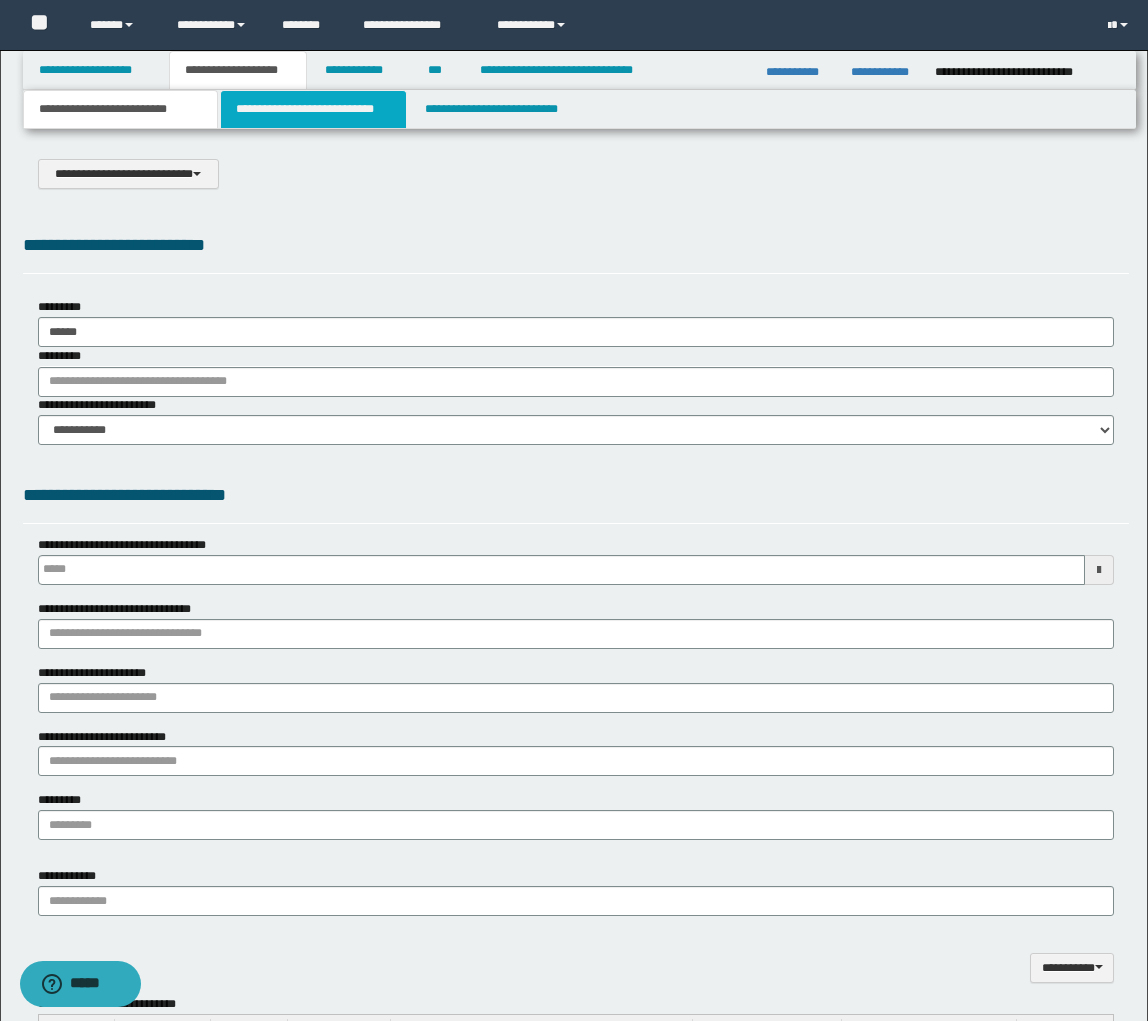 scroll, scrollTop: 0, scrollLeft: 0, axis: both 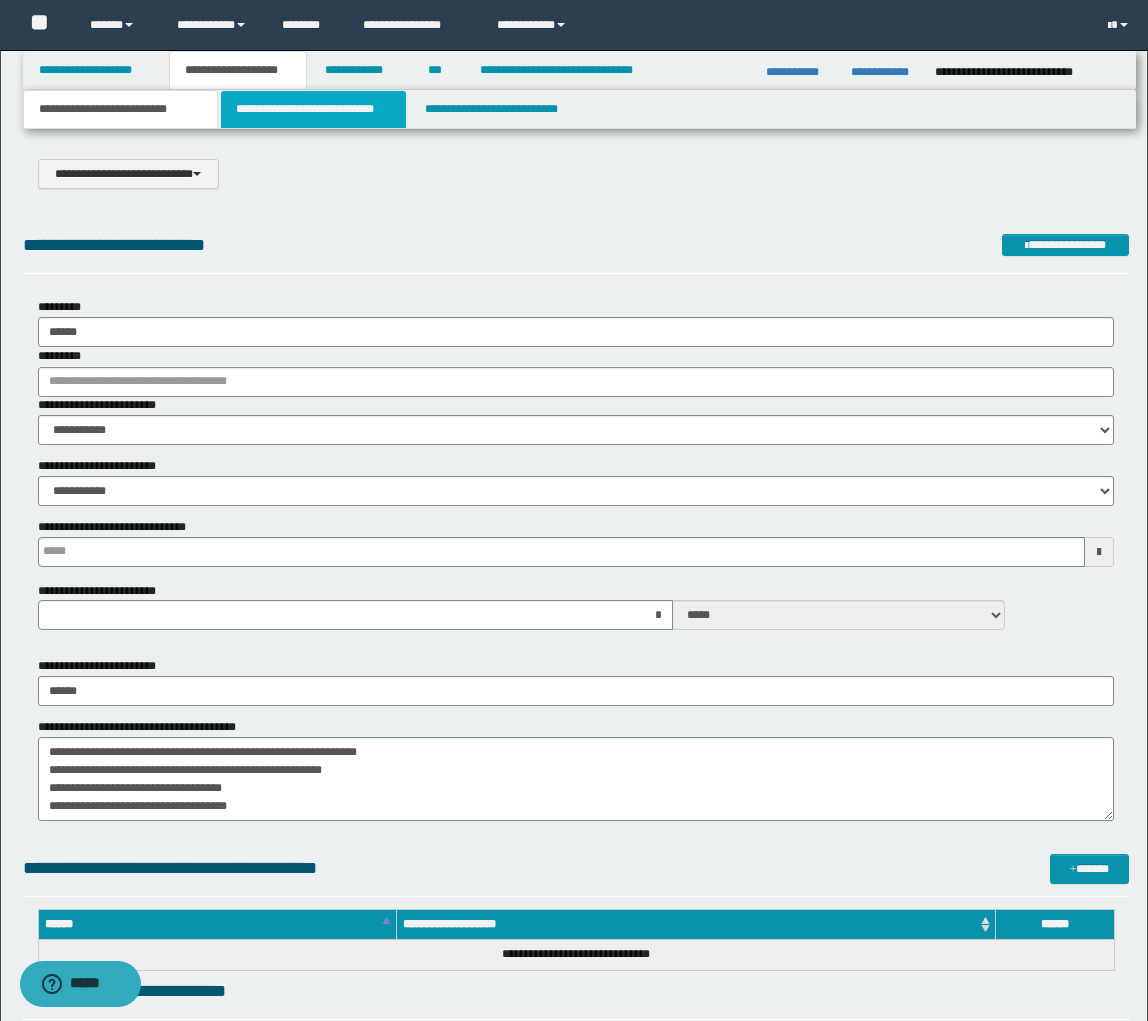 click on "**********" at bounding box center (314, 109) 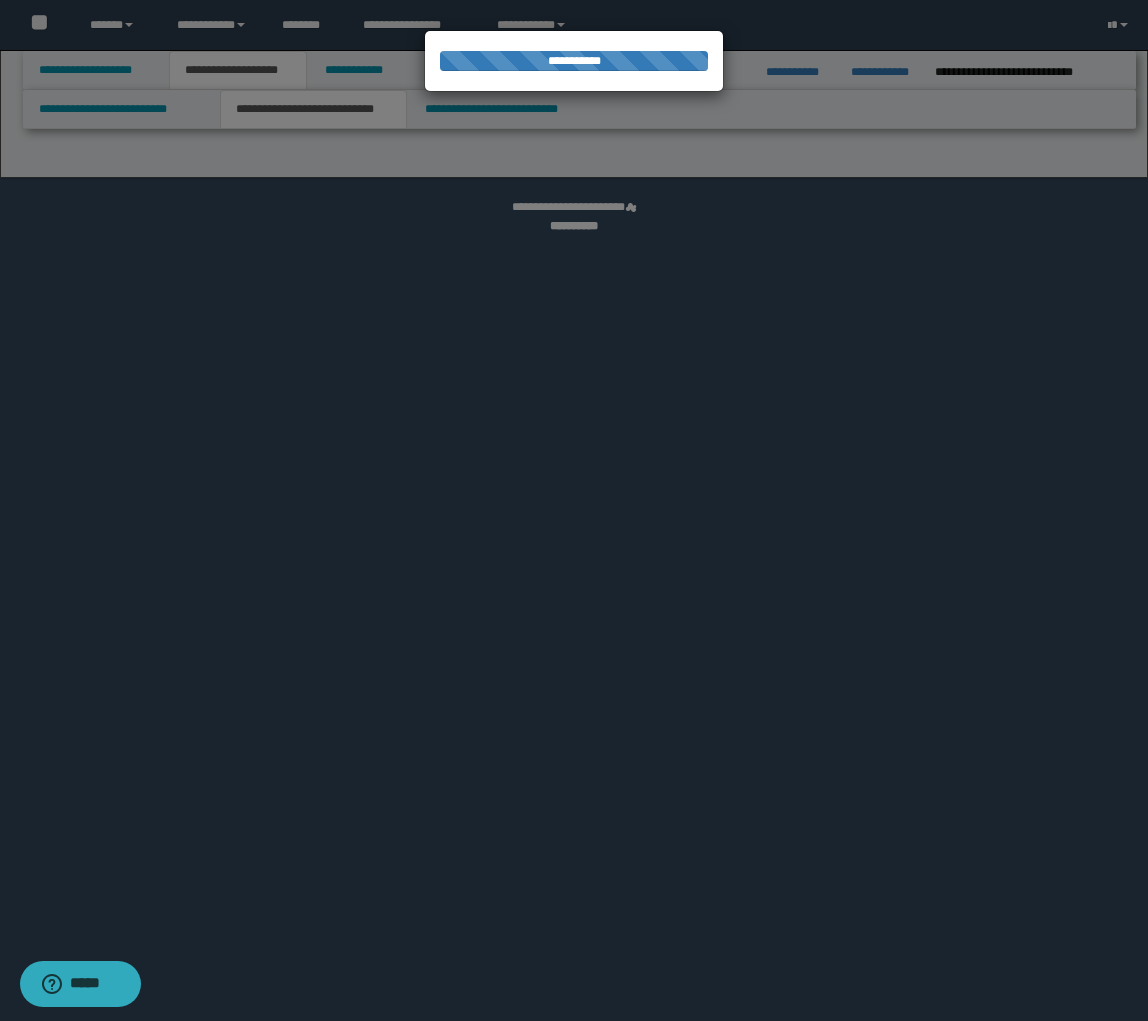 select on "*" 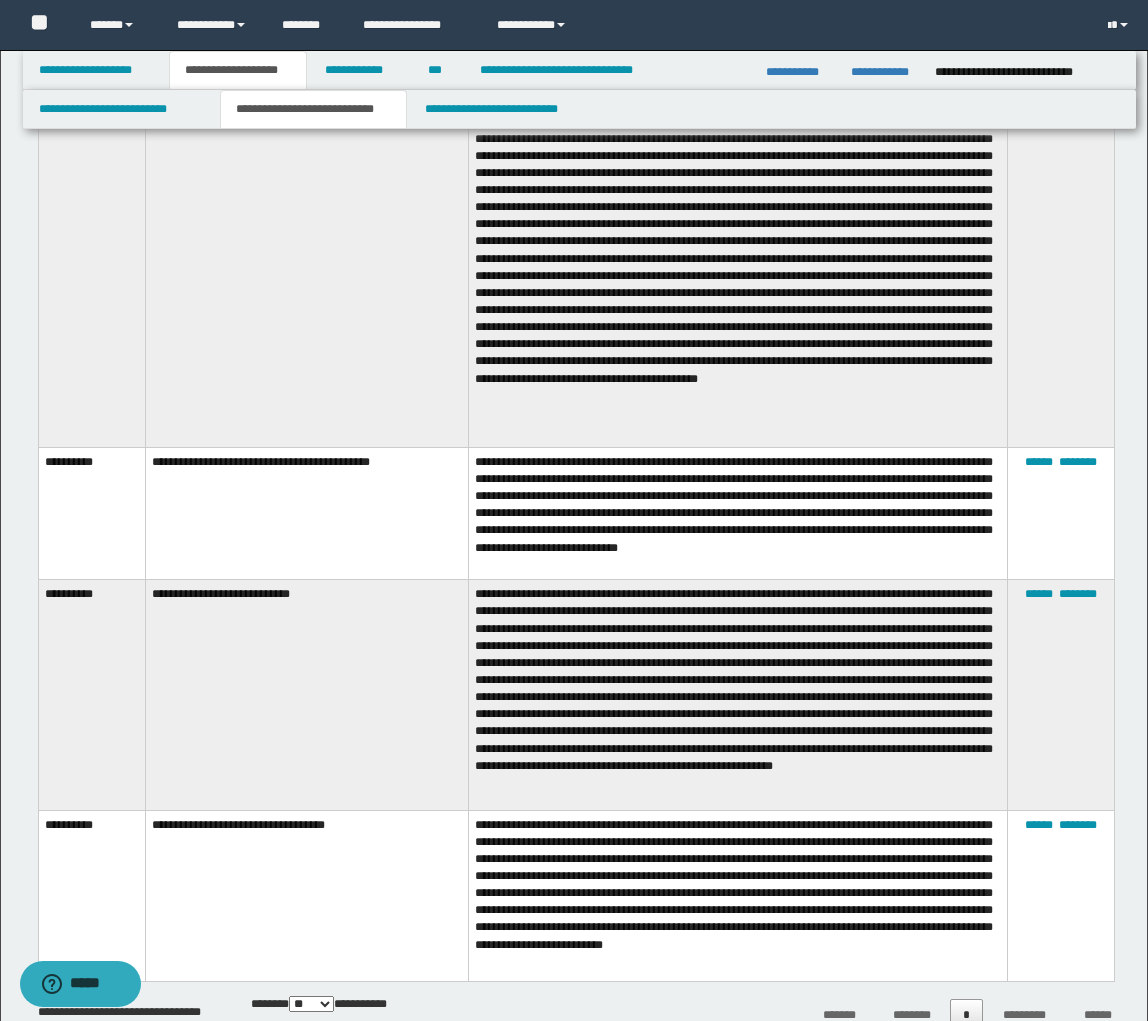 scroll, scrollTop: 4880, scrollLeft: 0, axis: vertical 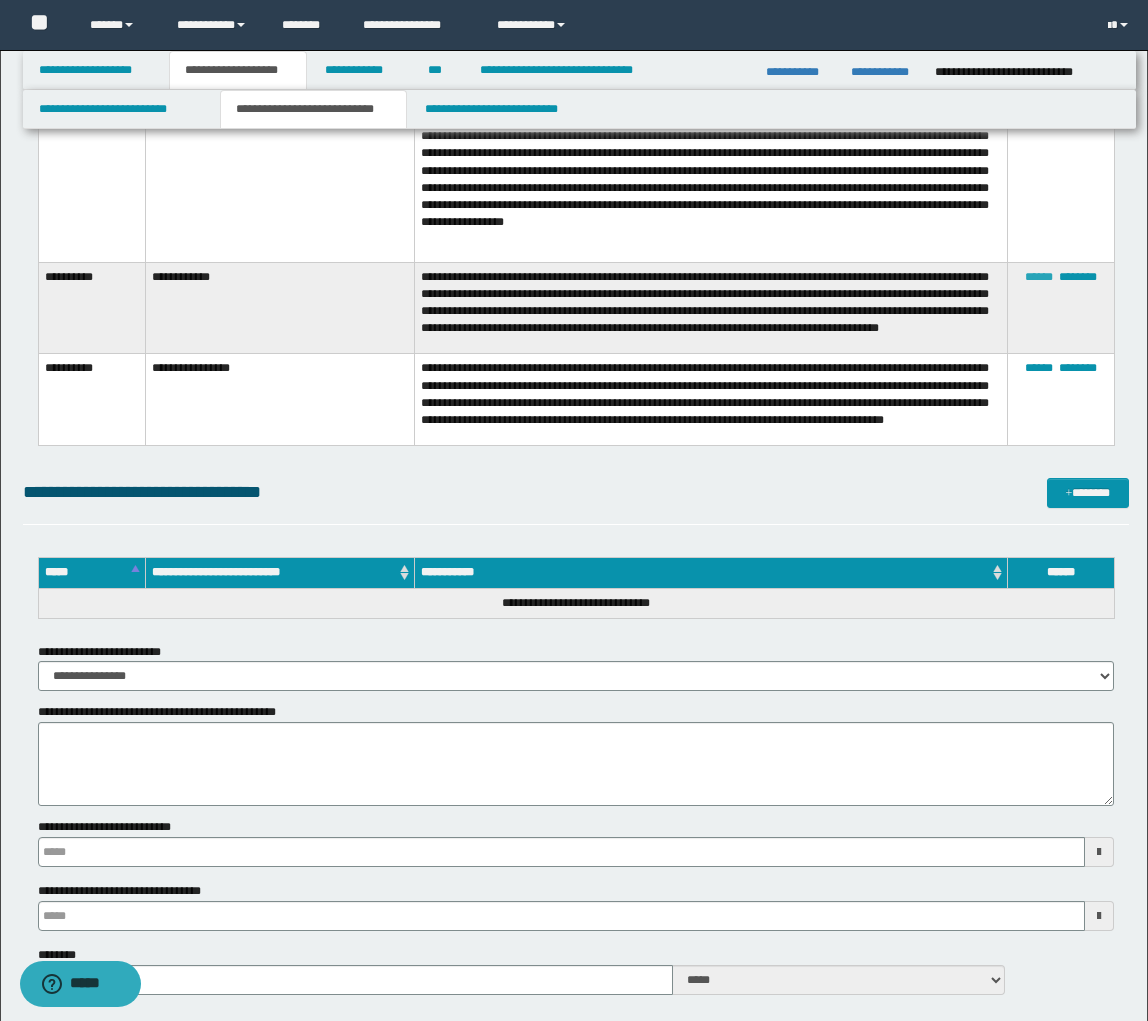 click on "******" at bounding box center [1039, 277] 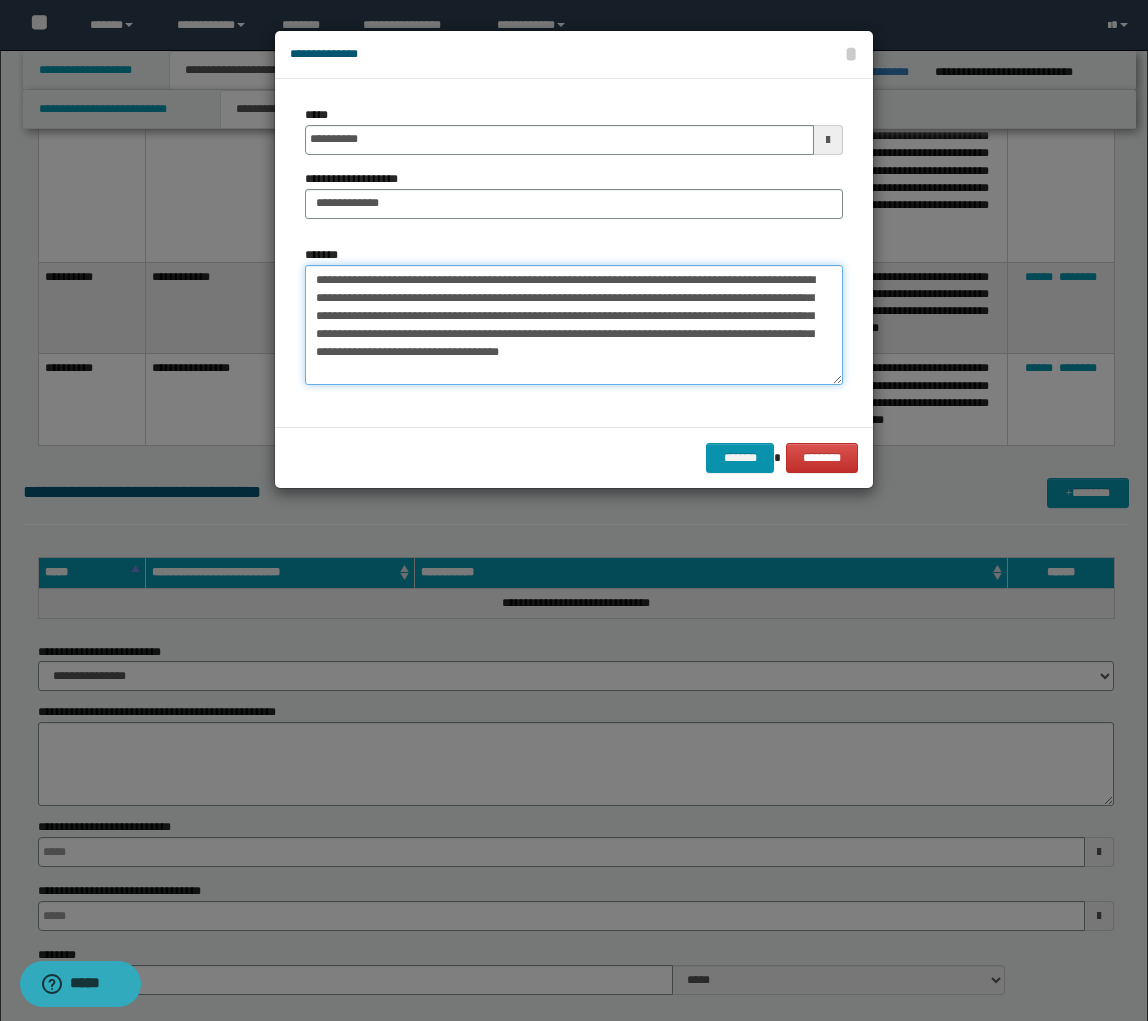 click on "**********" at bounding box center (574, 325) 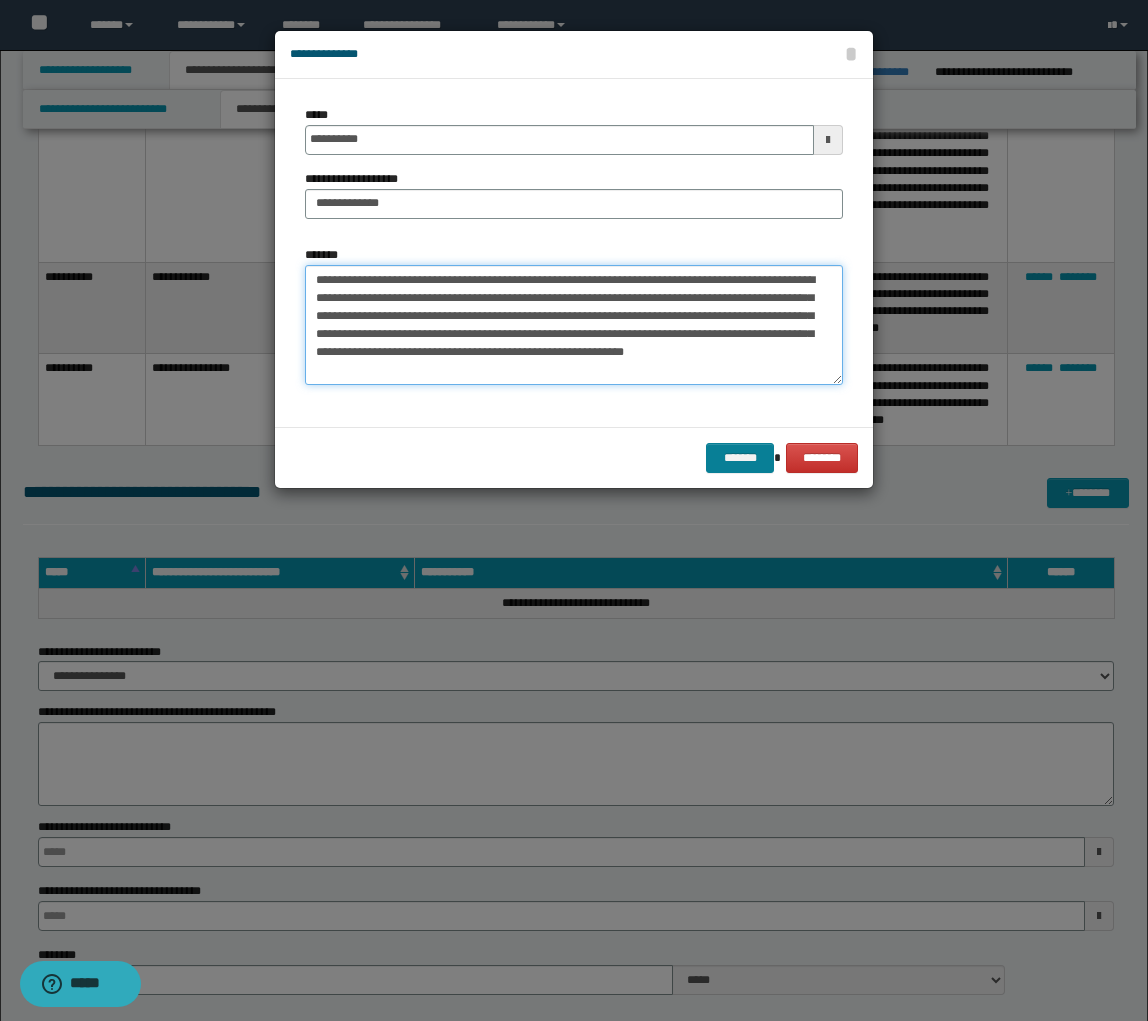 type on "**********" 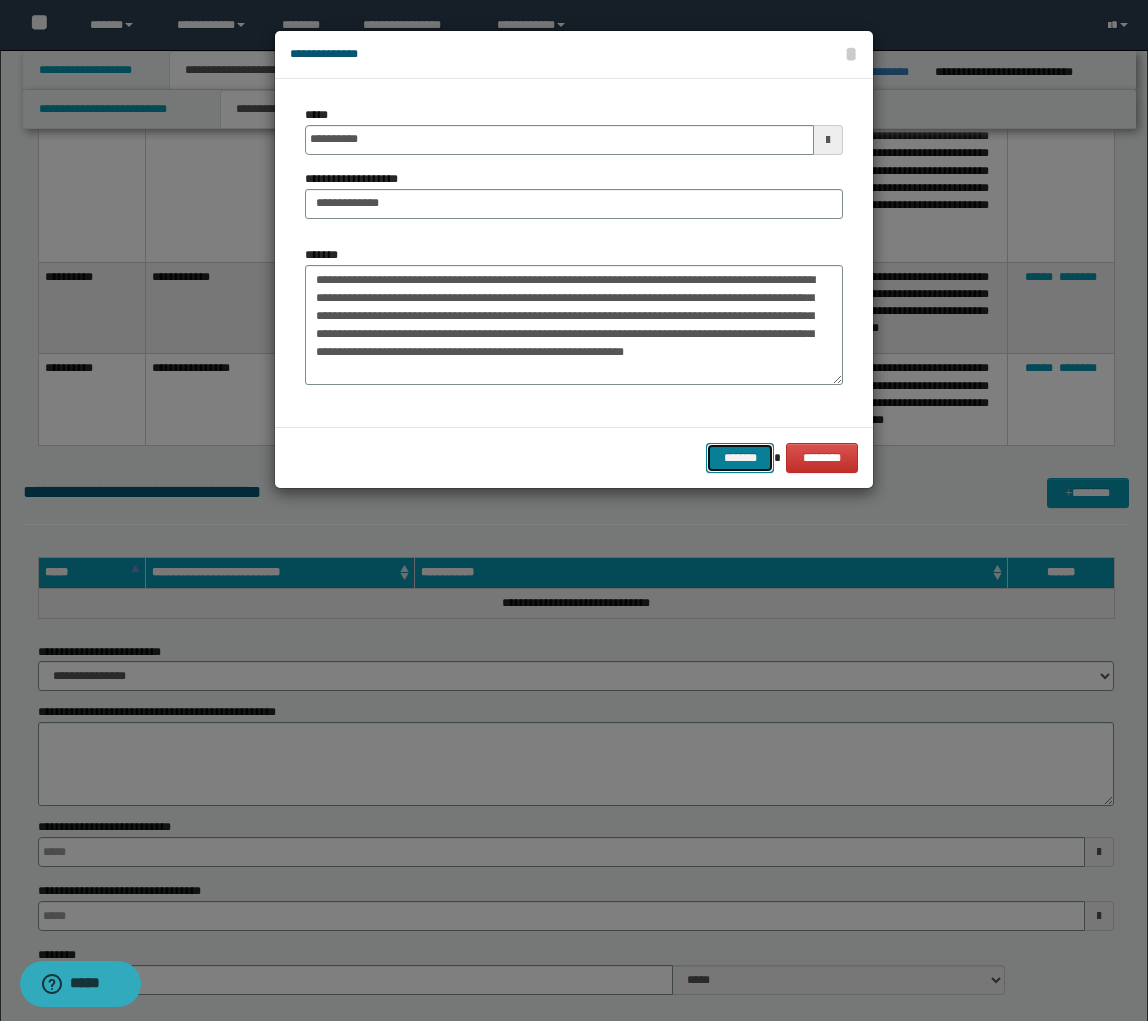 click on "*******" at bounding box center (740, 458) 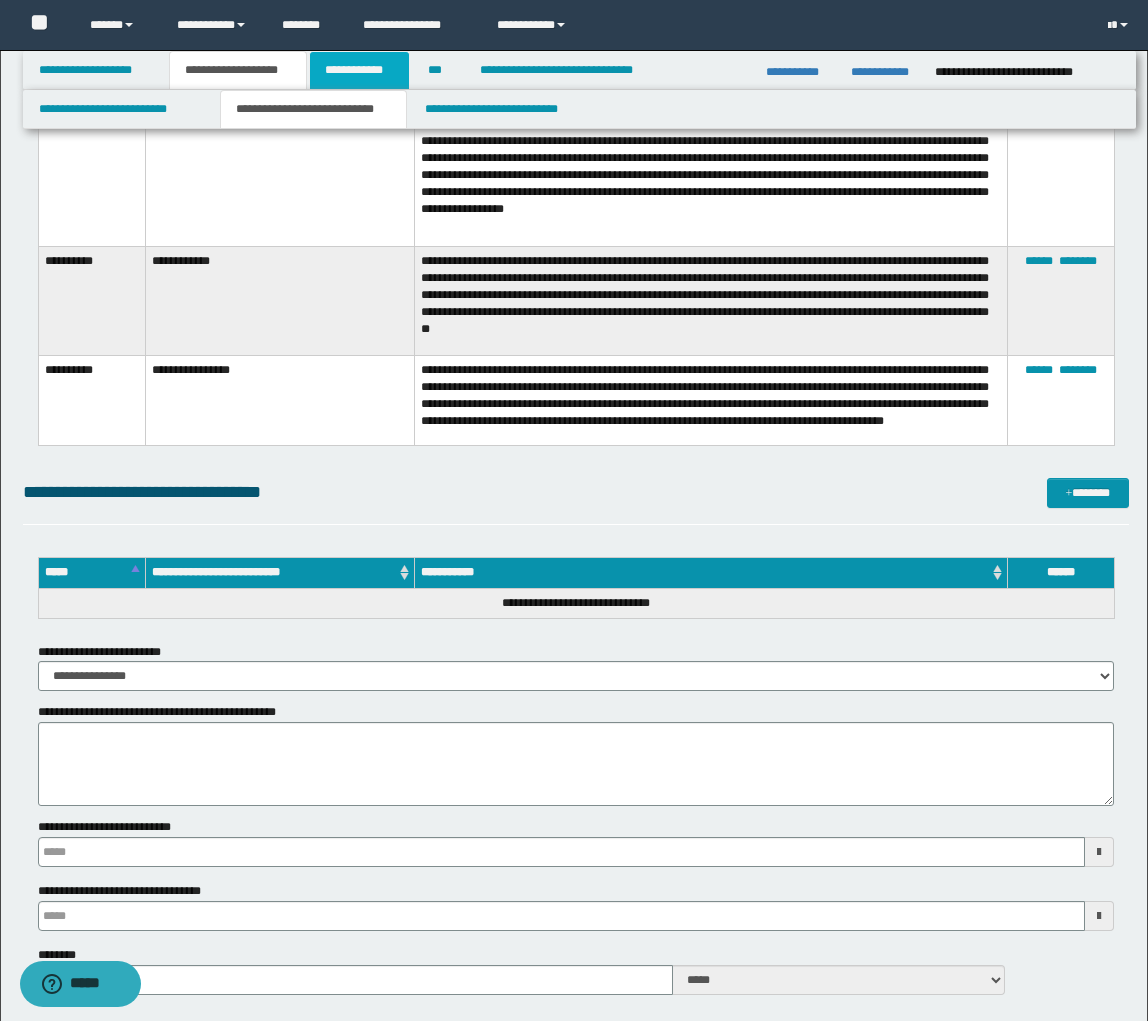 click on "**********" at bounding box center (359, 70) 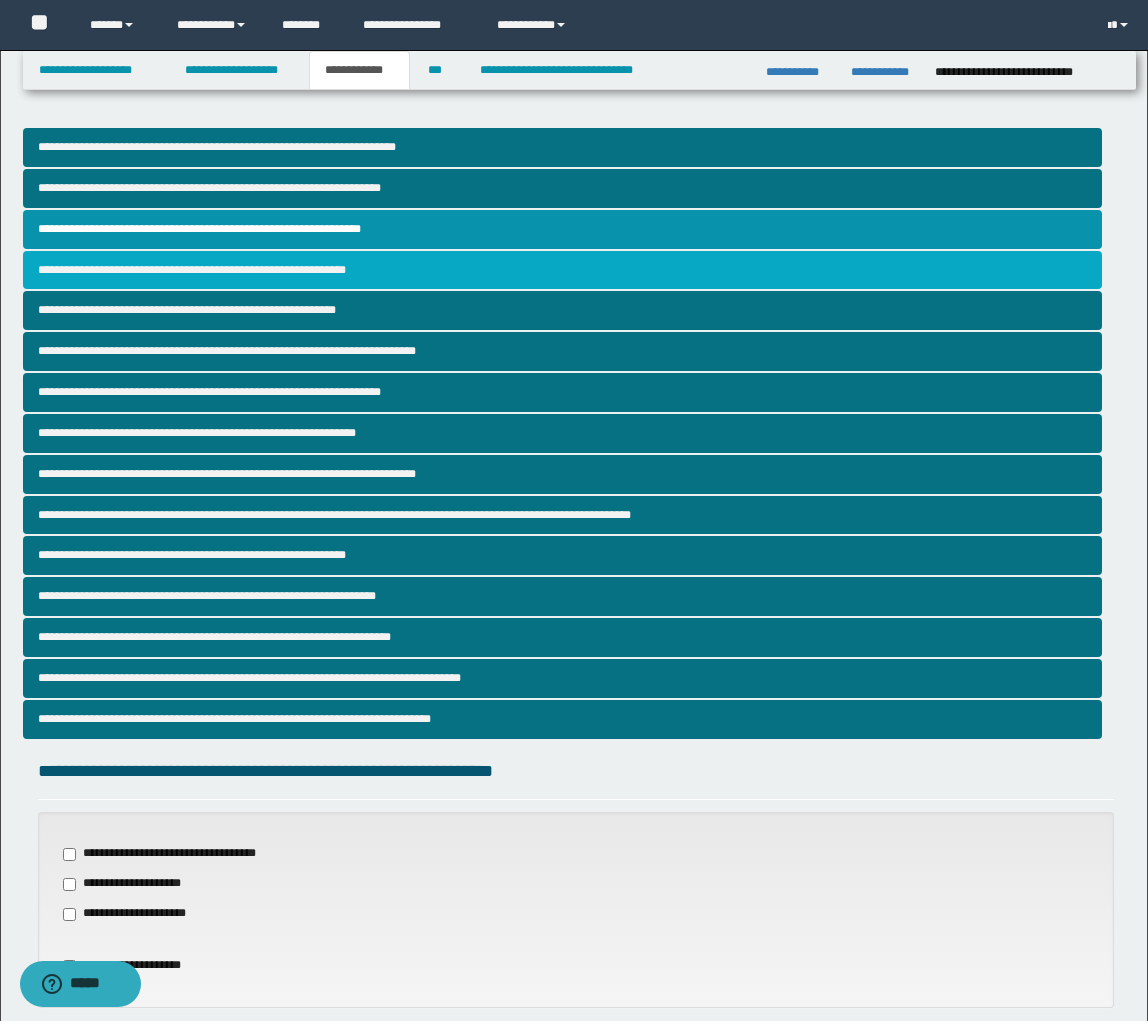 scroll, scrollTop: 0, scrollLeft: 0, axis: both 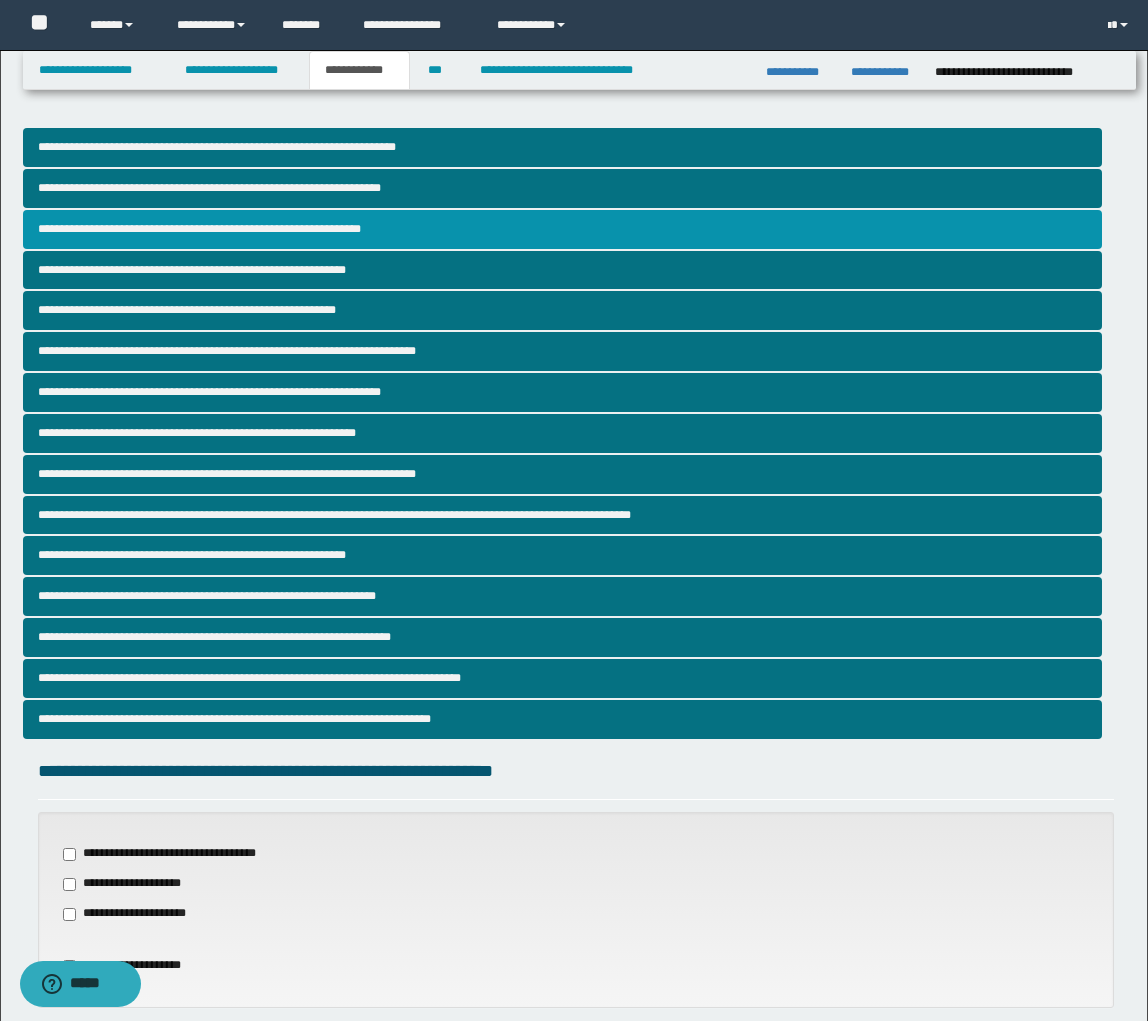 click on "**********" at bounding box center (562, 229) 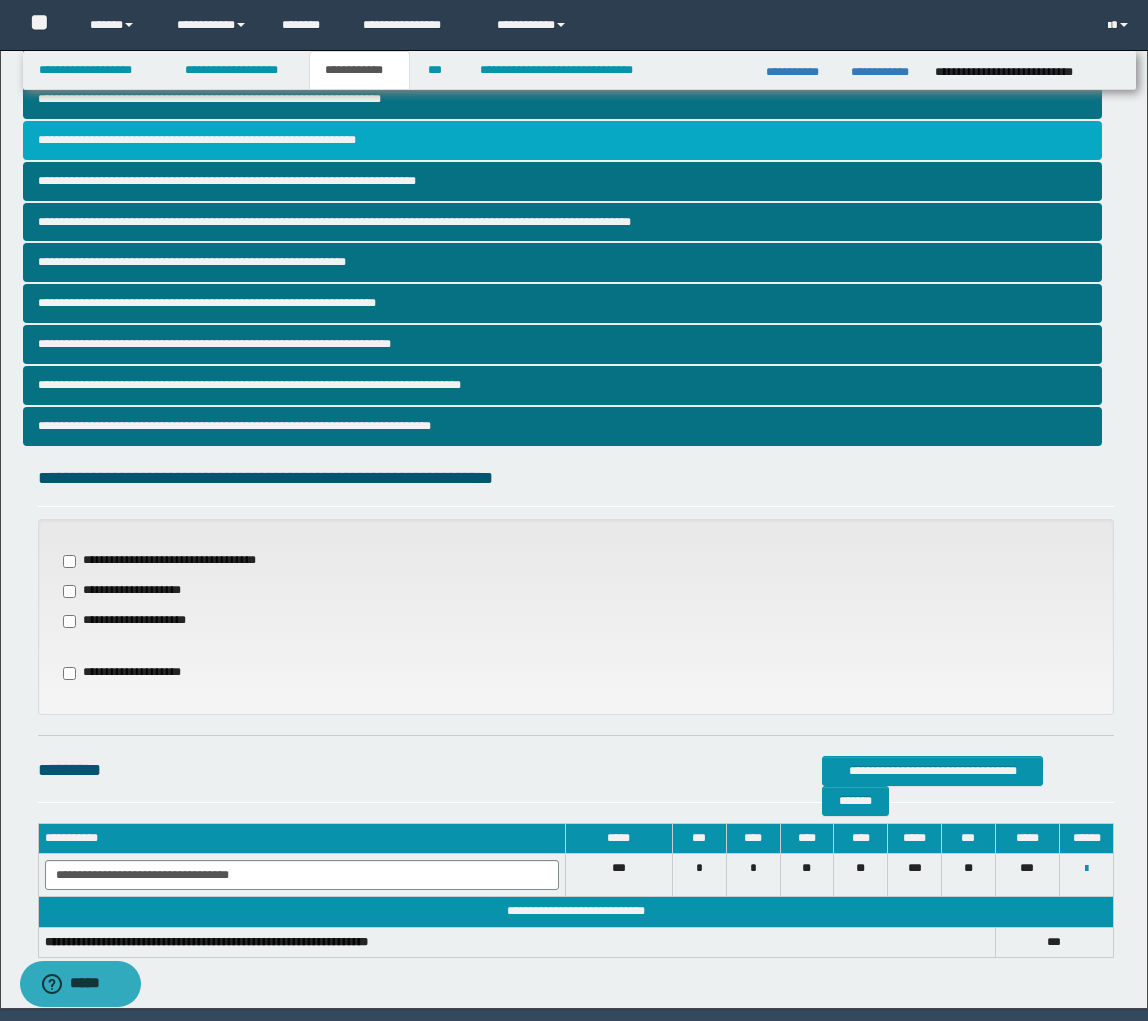 scroll, scrollTop: 358, scrollLeft: 0, axis: vertical 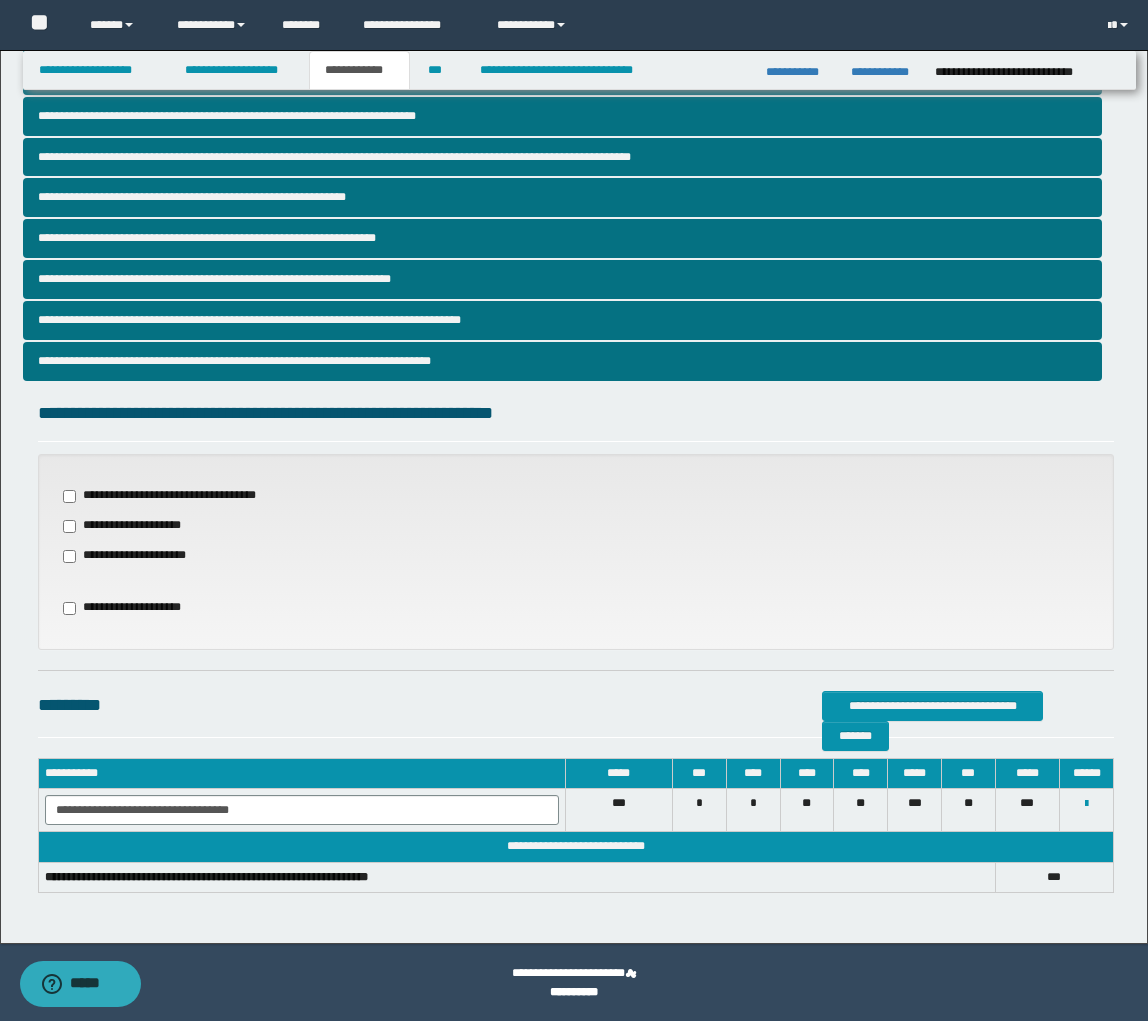 click on "**********" at bounding box center (175, 496) 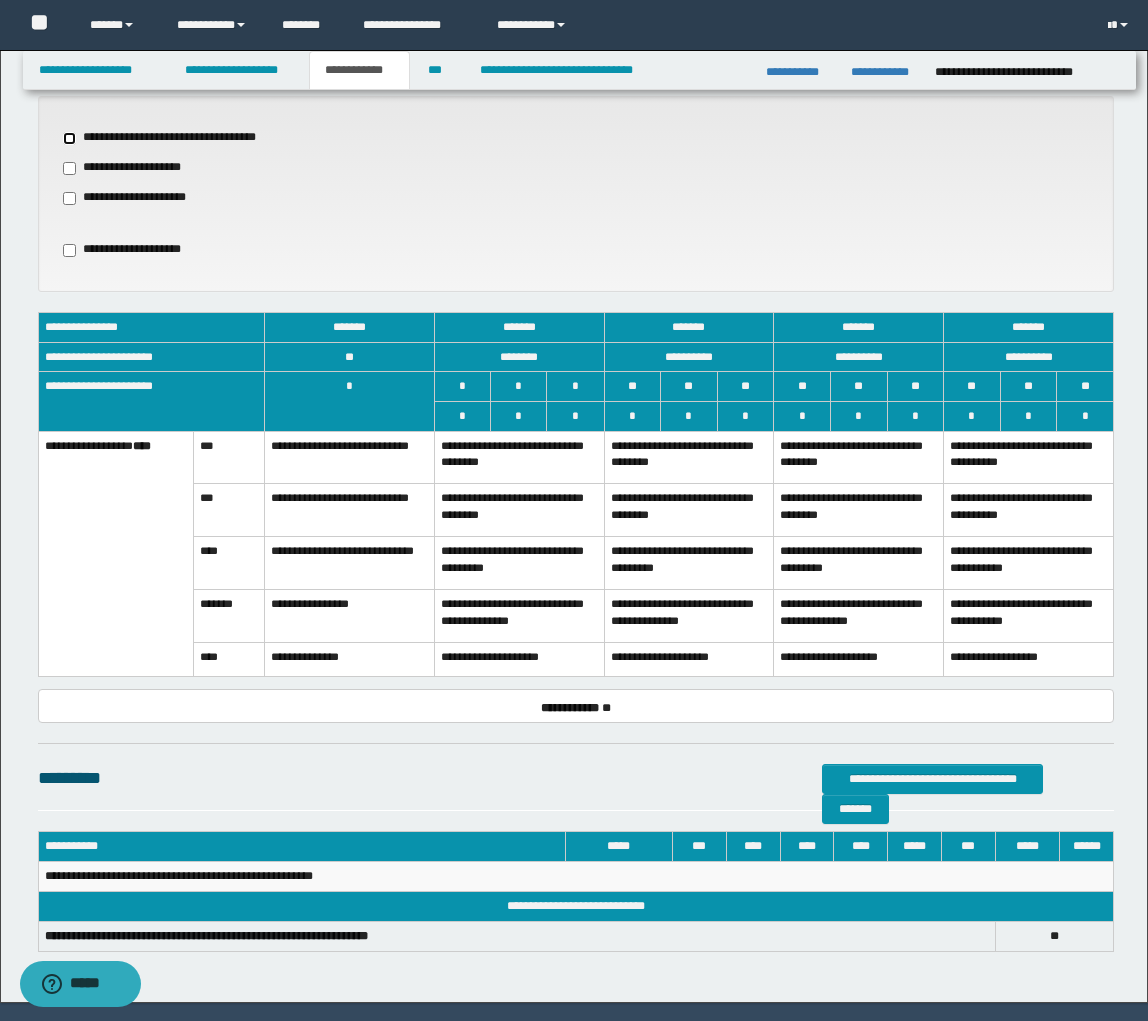 scroll, scrollTop: 717, scrollLeft: 0, axis: vertical 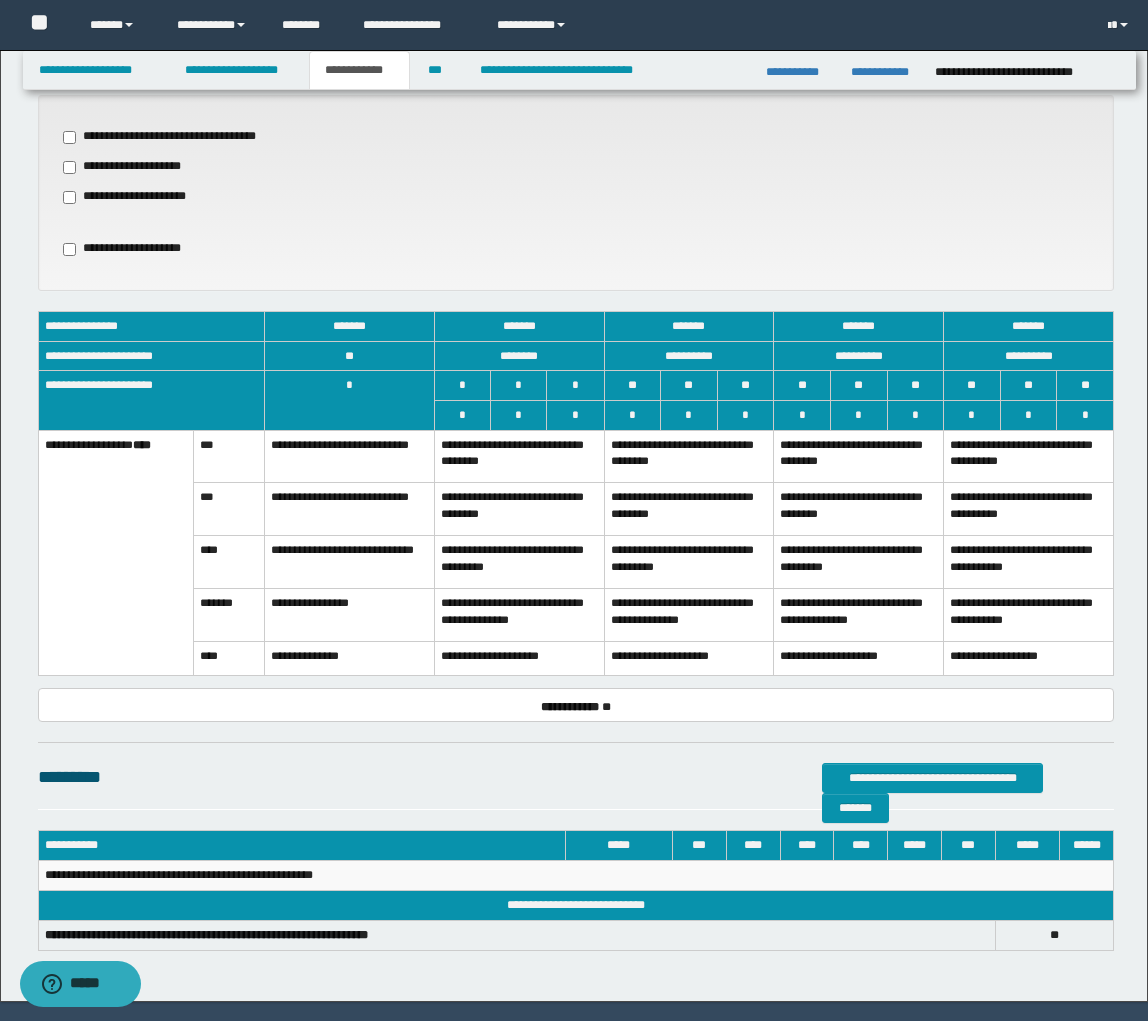 click on "**********" at bounding box center (519, 562) 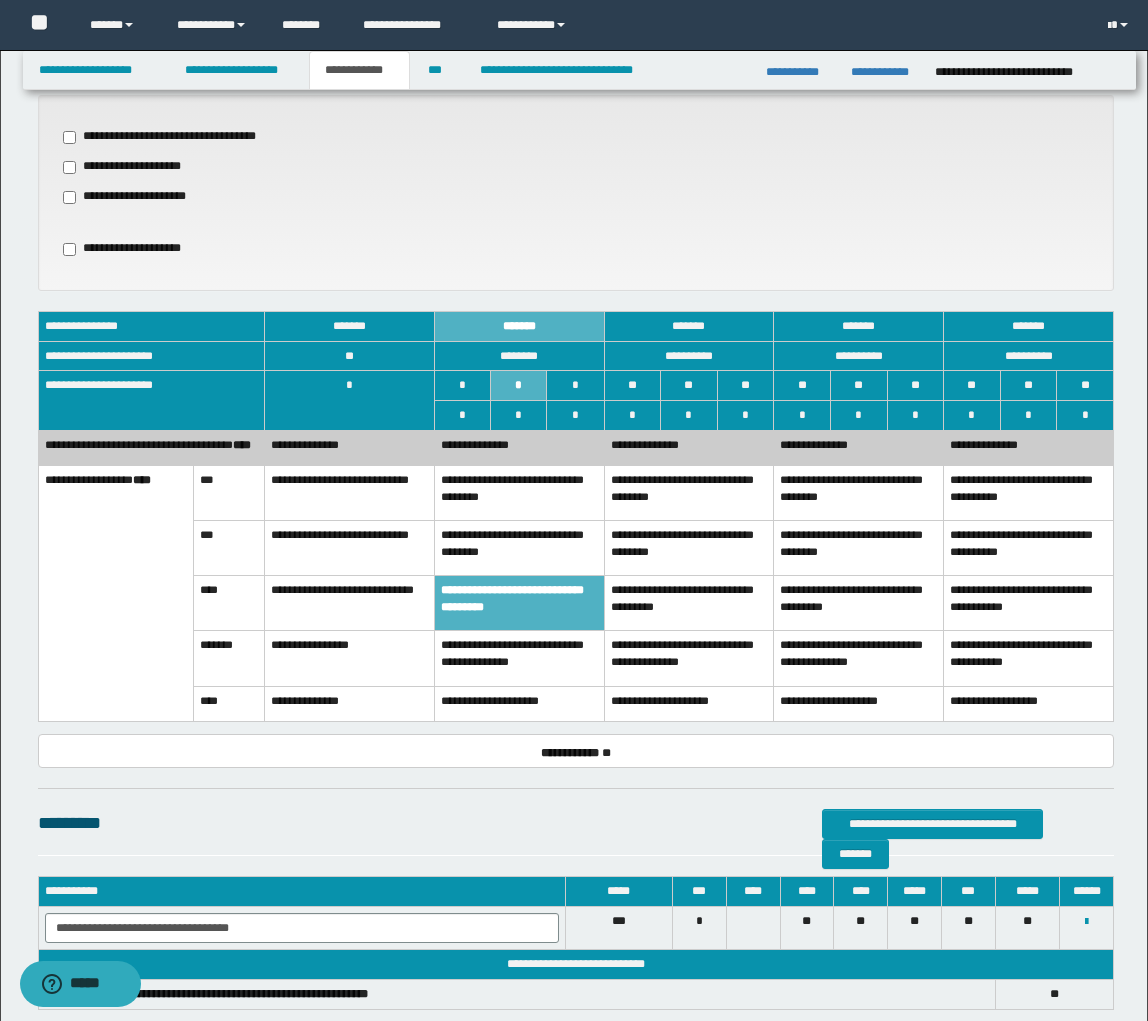 click on "**********" at bounding box center (519, 603) 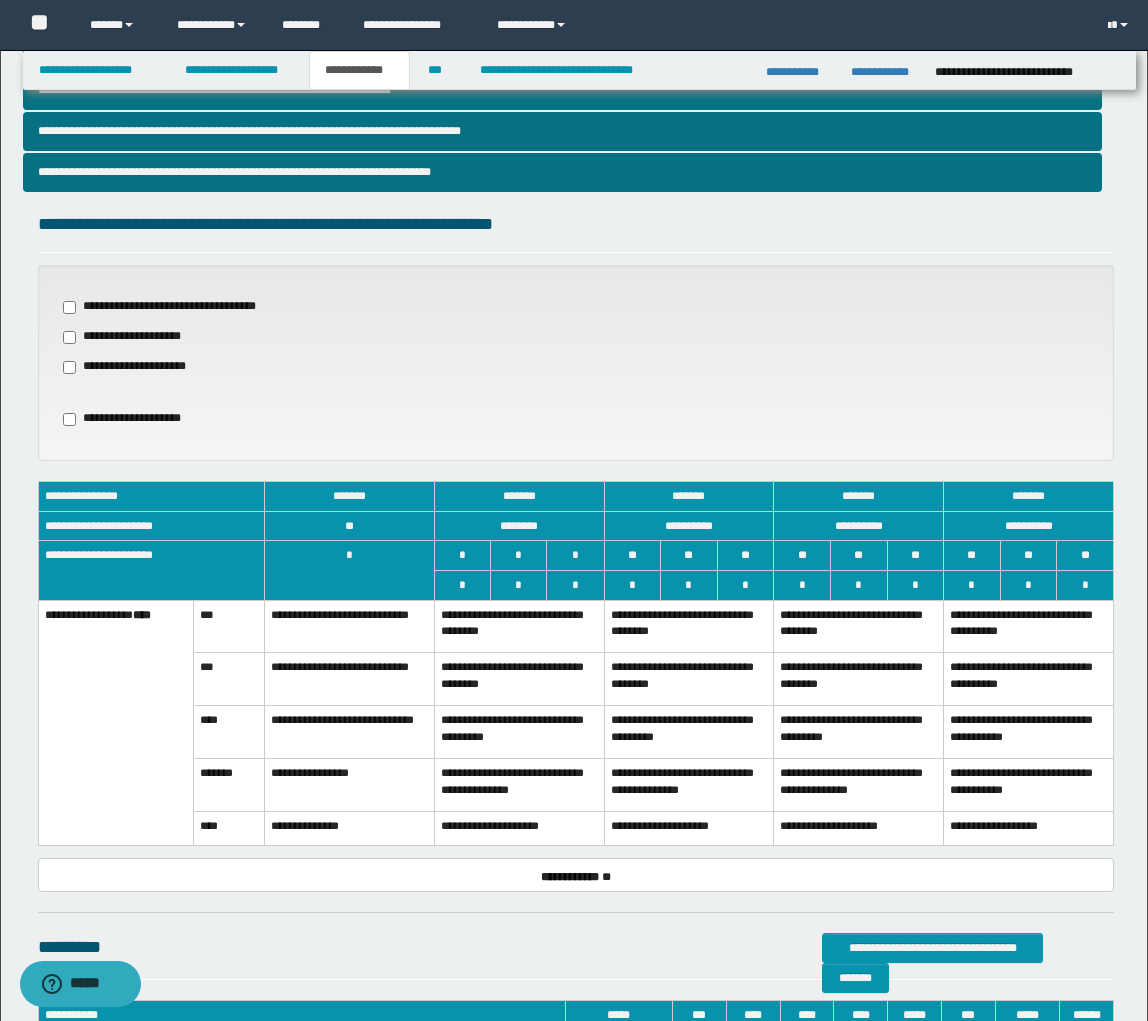 scroll, scrollTop: 541, scrollLeft: 0, axis: vertical 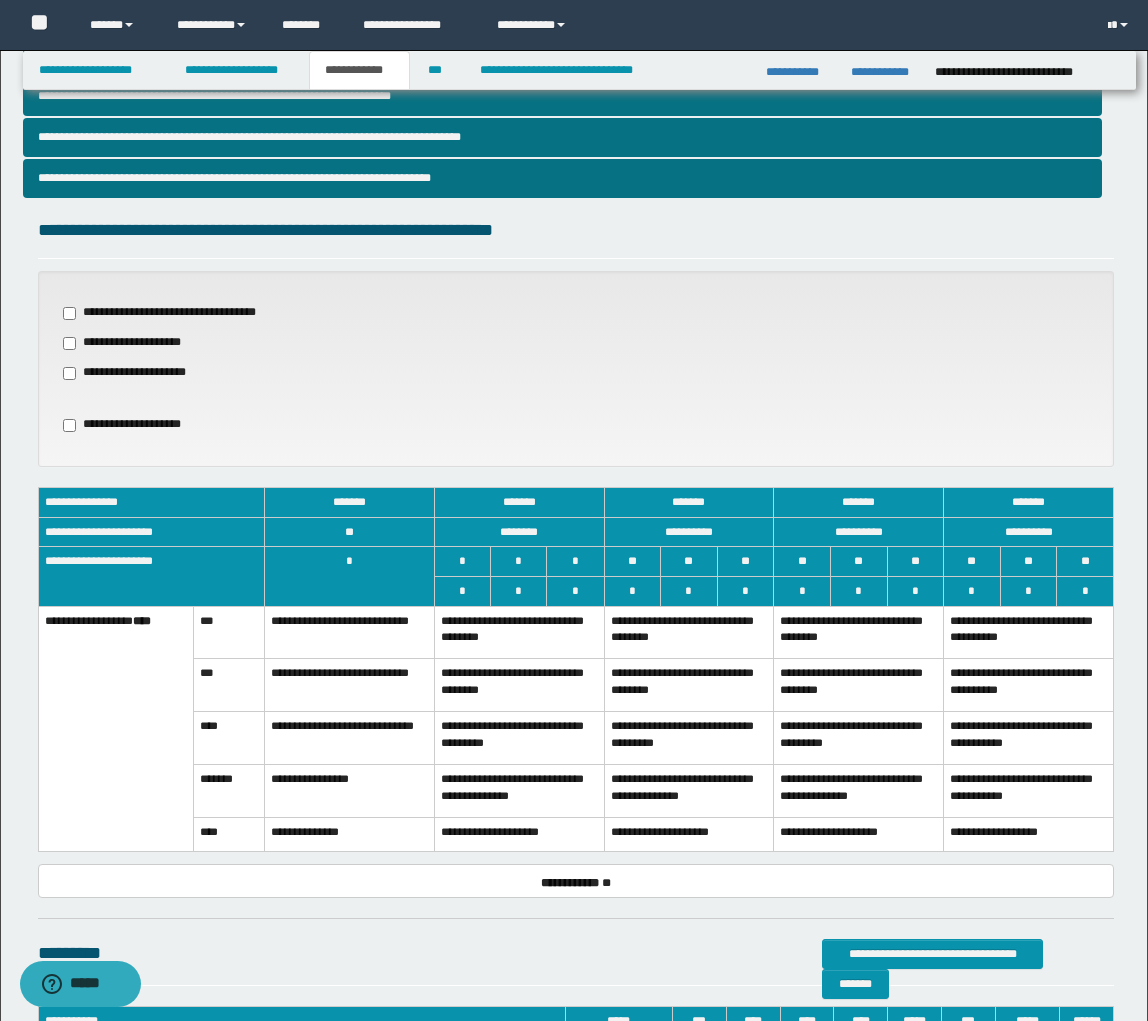click on "**********" at bounding box center (132, 343) 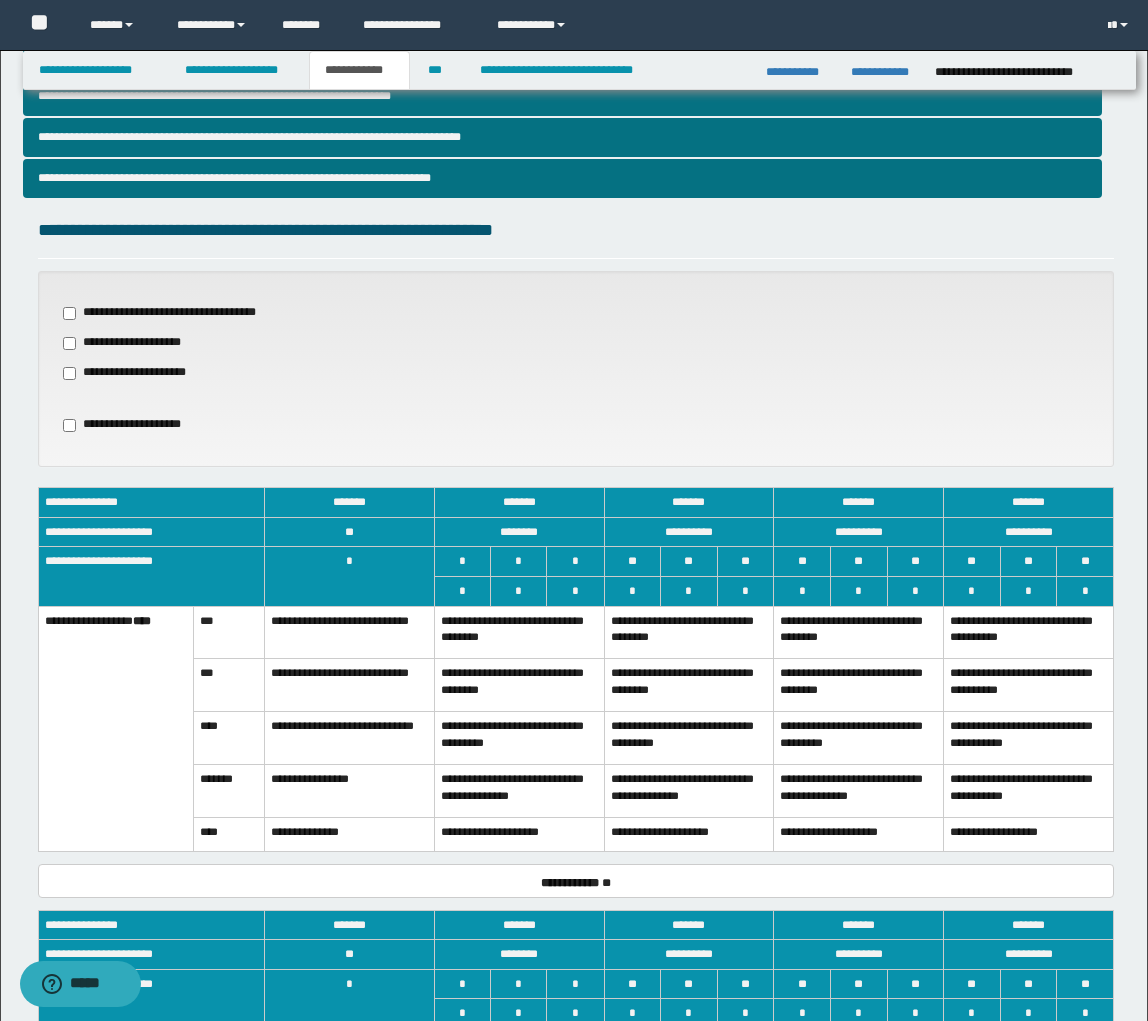 click on "**********" at bounding box center (175, 313) 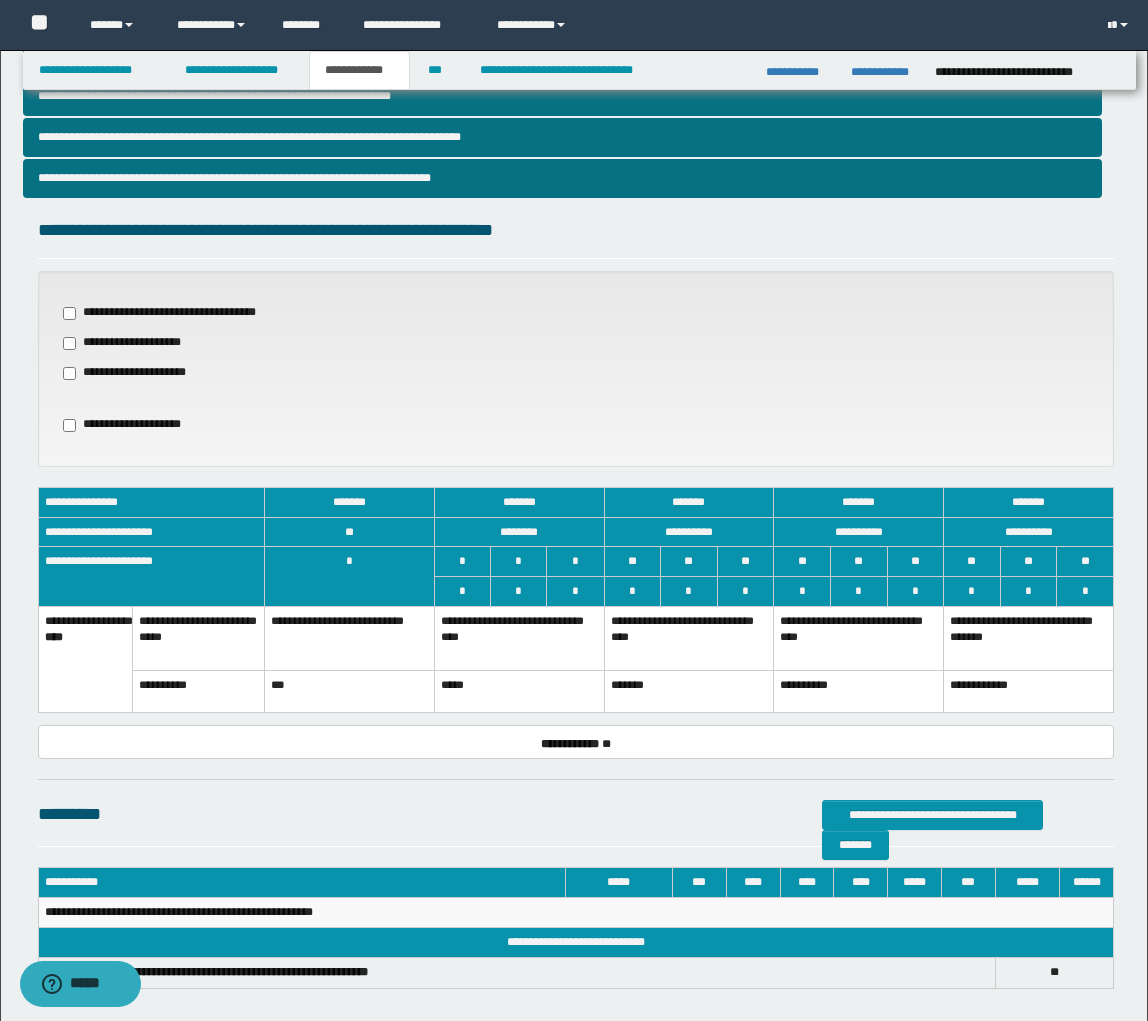 click on "**********" at bounding box center (519, 638) 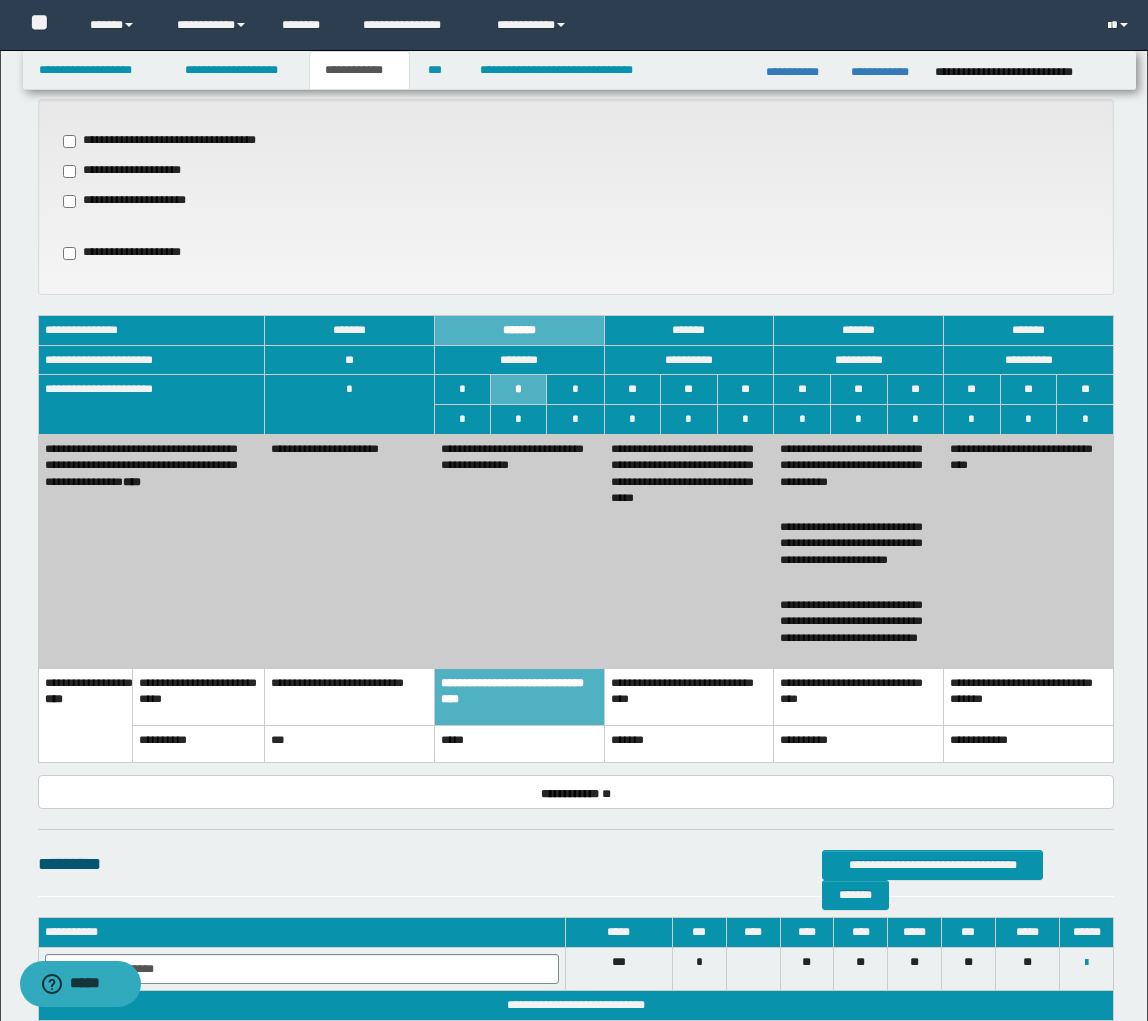 scroll, scrollTop: 712, scrollLeft: 0, axis: vertical 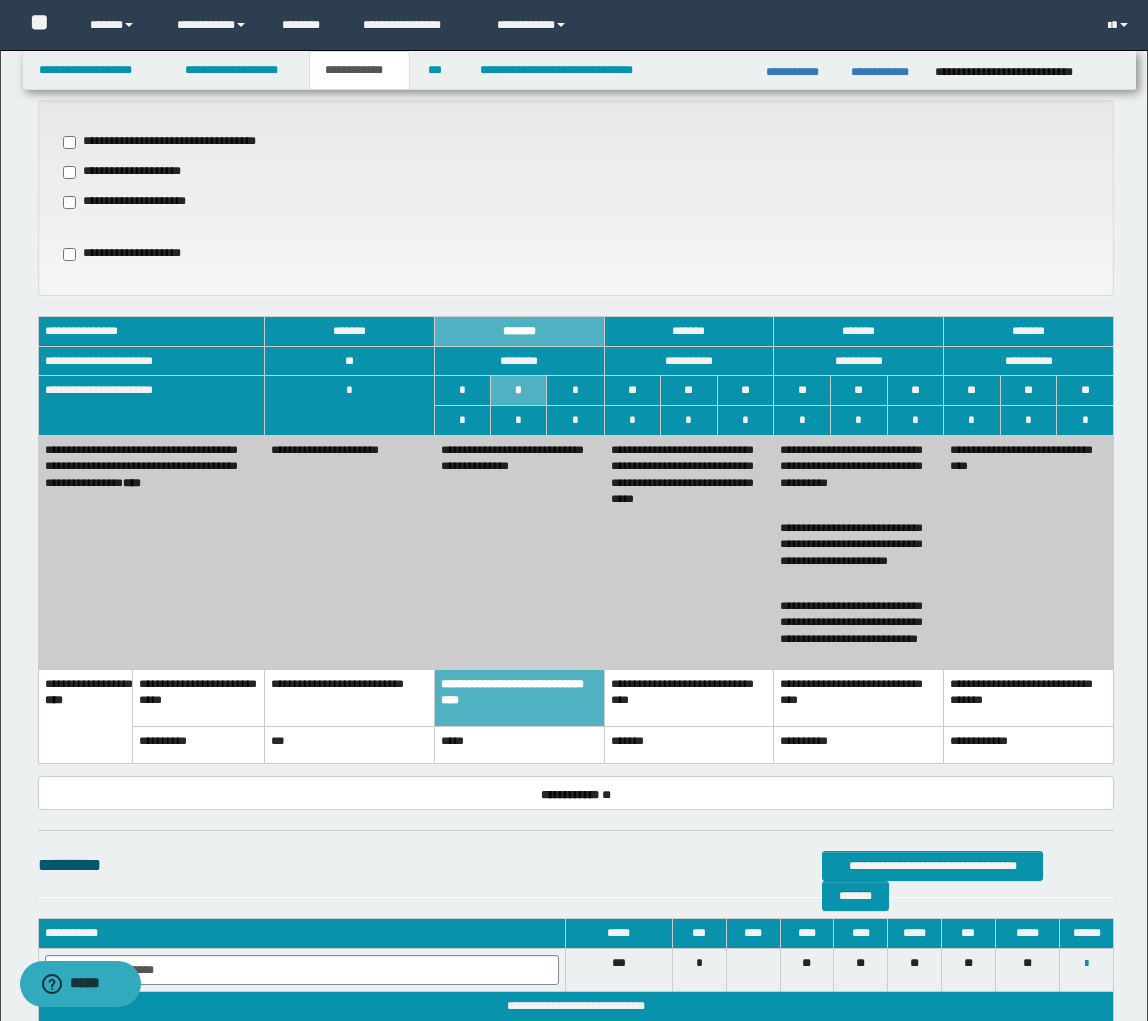 click on "**********" at bounding box center [519, 697] 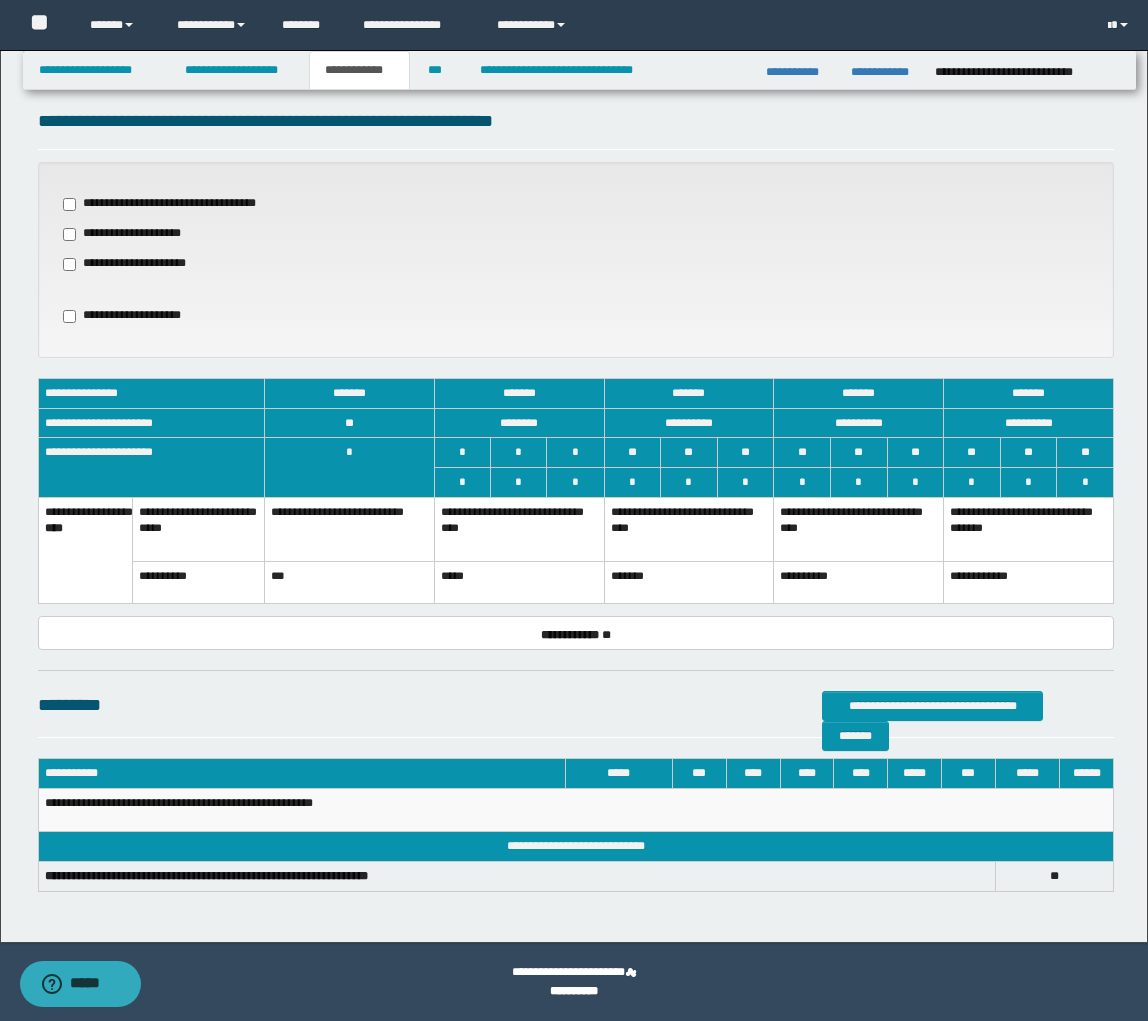 scroll, scrollTop: 637, scrollLeft: 0, axis: vertical 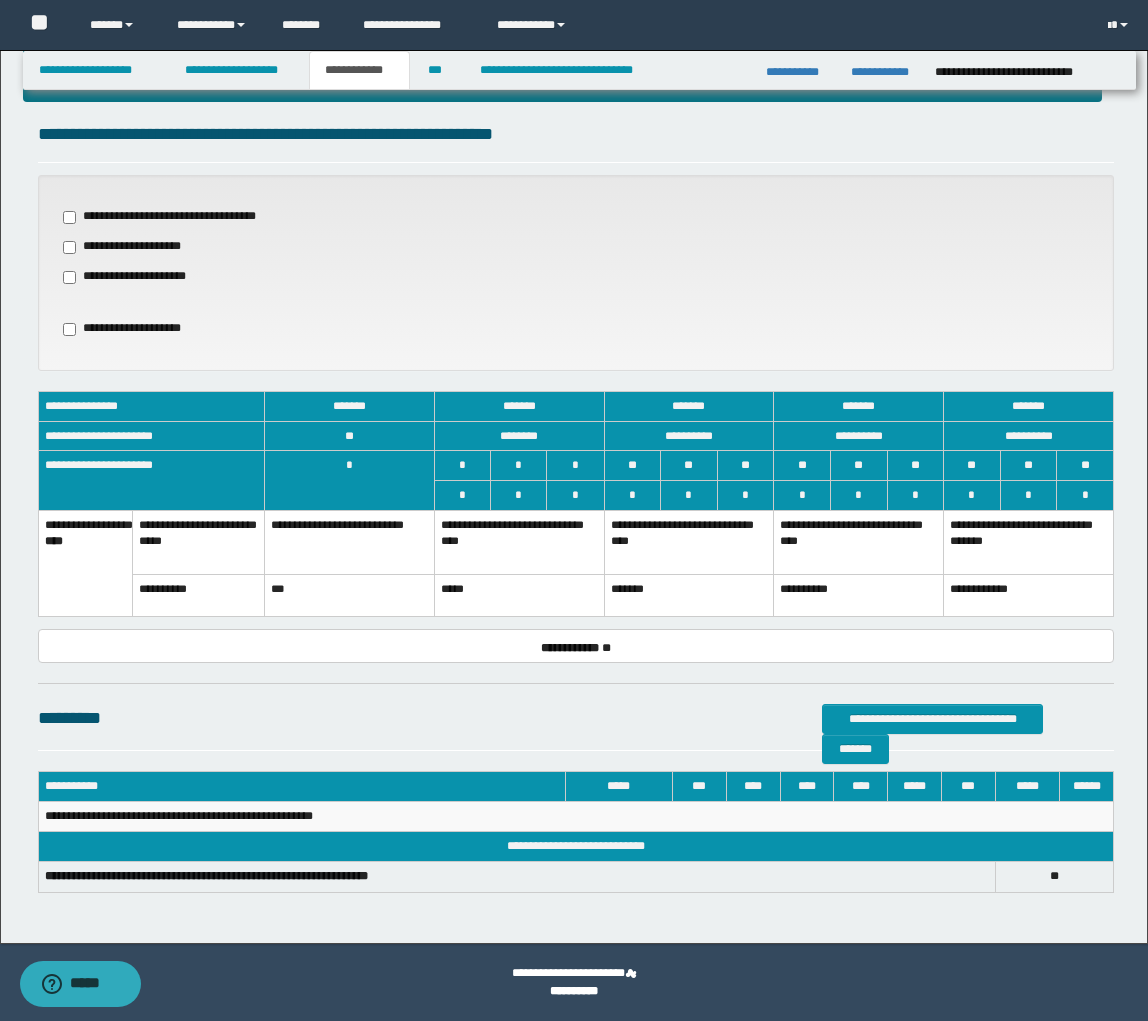 click on "**********" at bounding box center (132, 247) 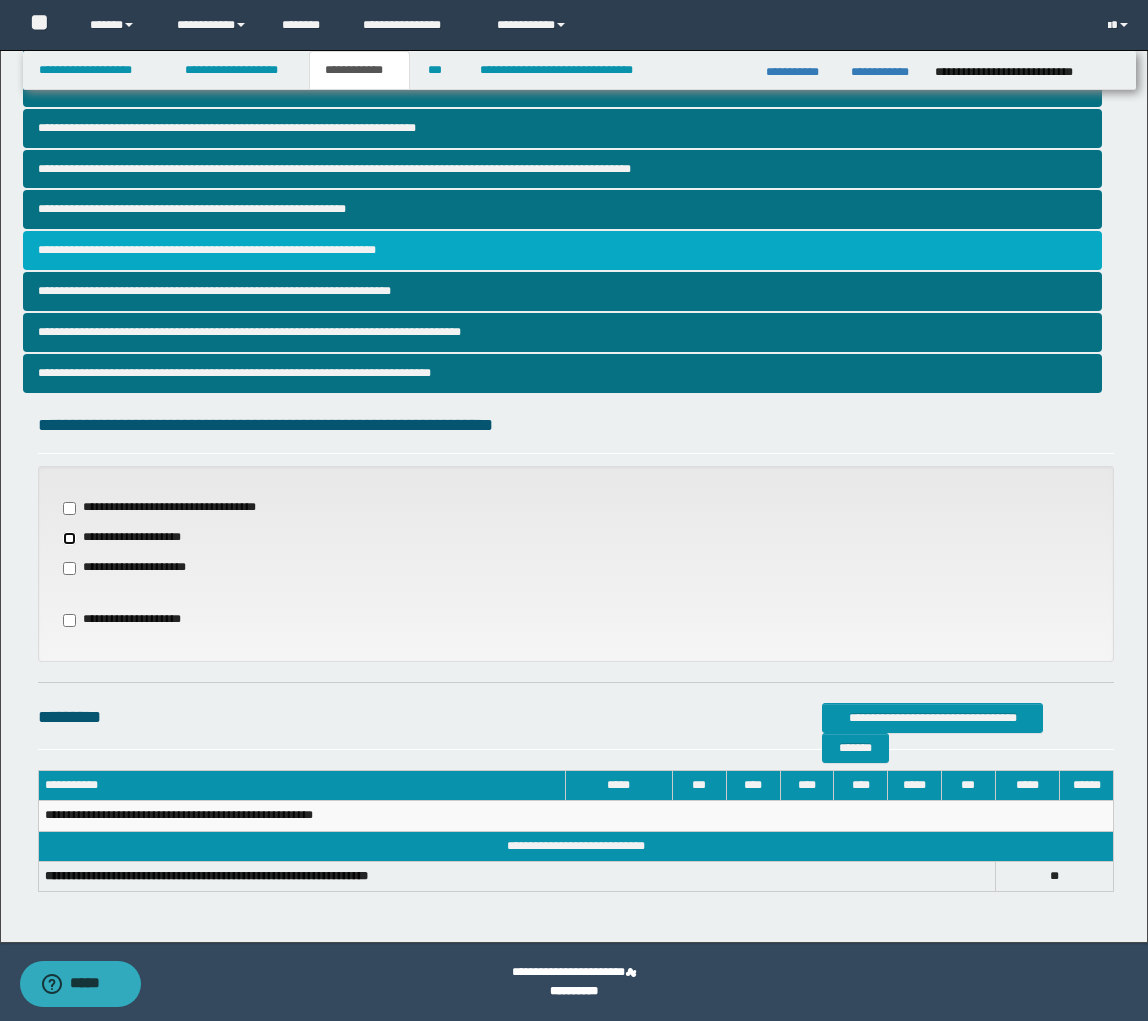 scroll, scrollTop: 345, scrollLeft: 0, axis: vertical 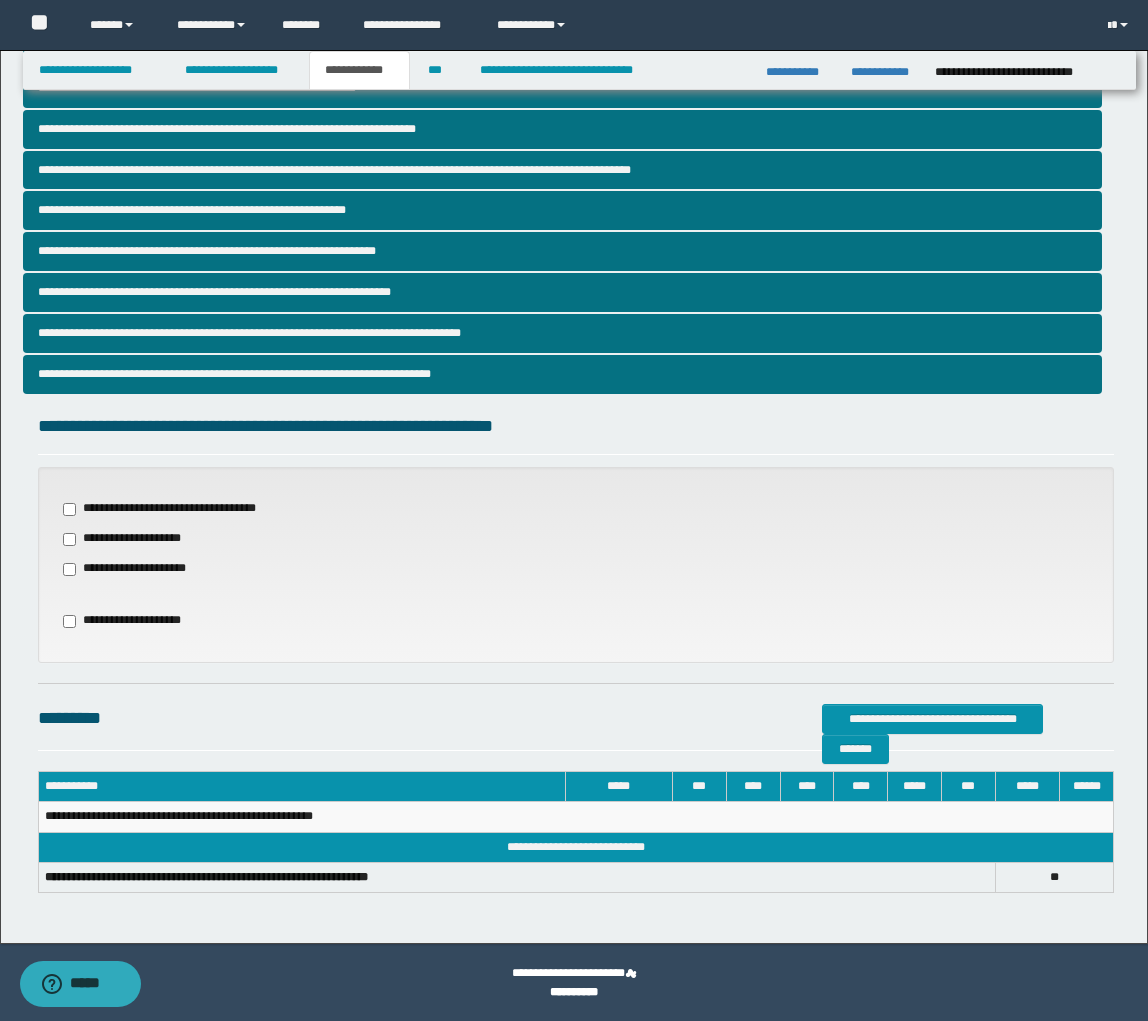 click on "**********" at bounding box center (138, 569) 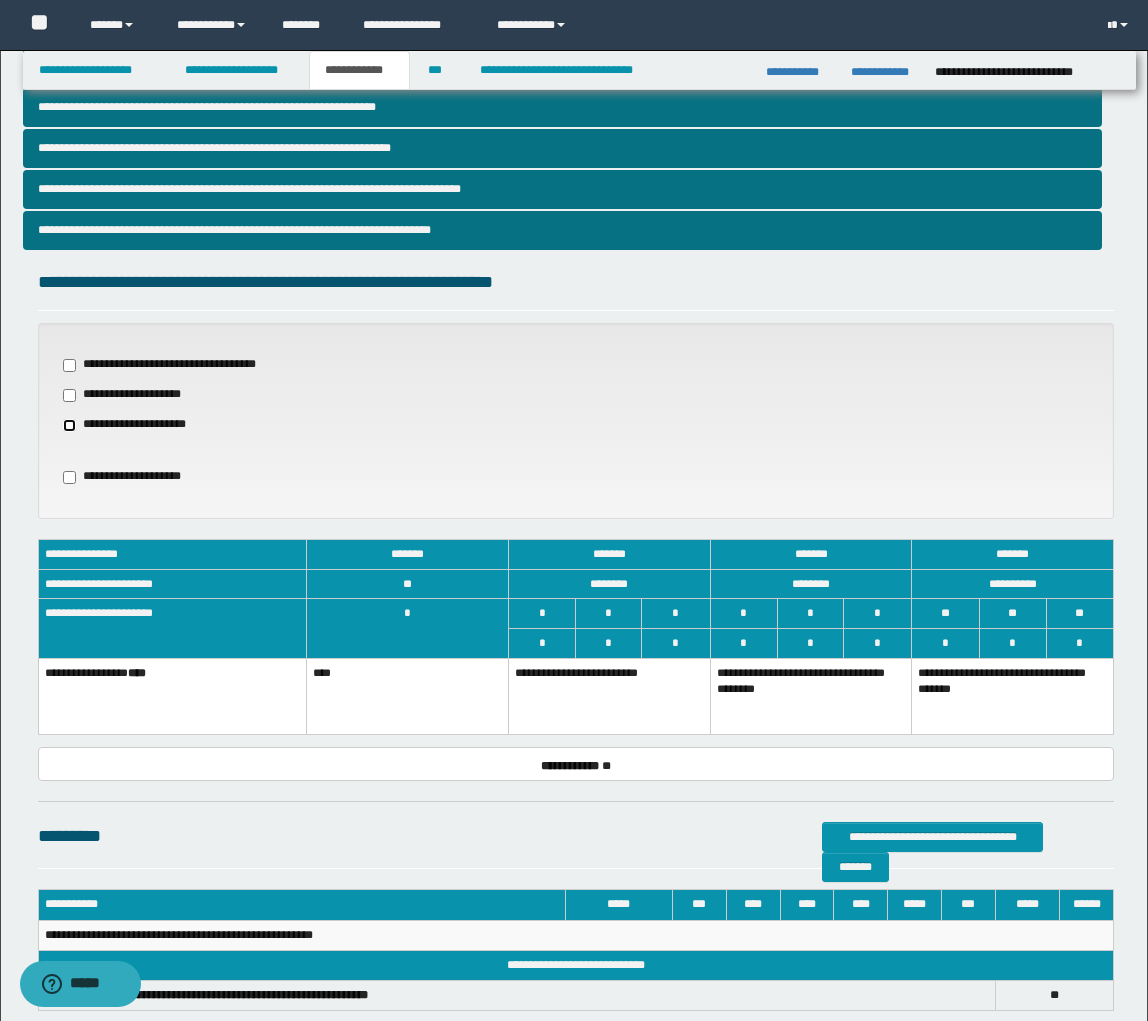 scroll, scrollTop: 607, scrollLeft: 0, axis: vertical 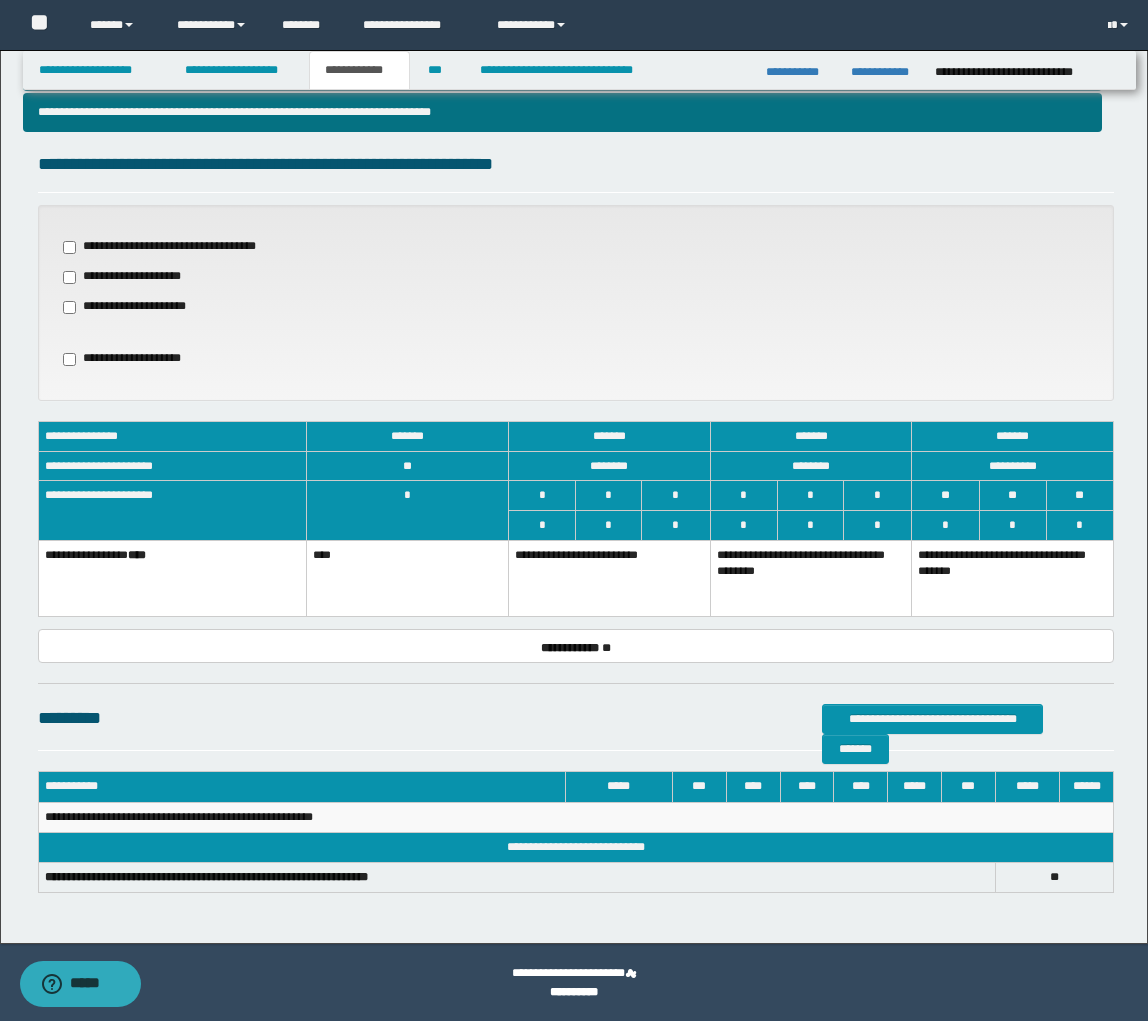 click on "**********" at bounding box center [610, 578] 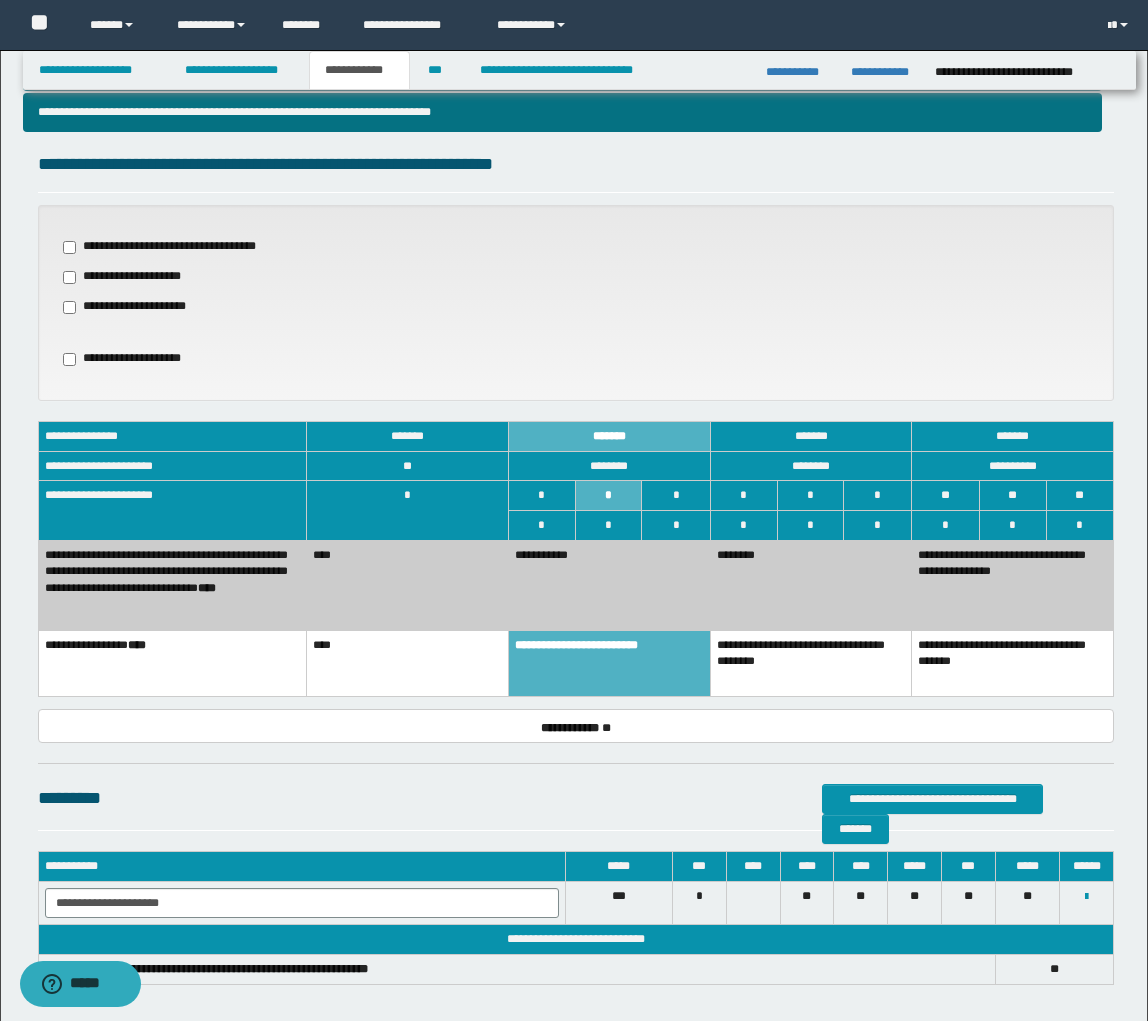 click on "**********" at bounding box center [138, 307] 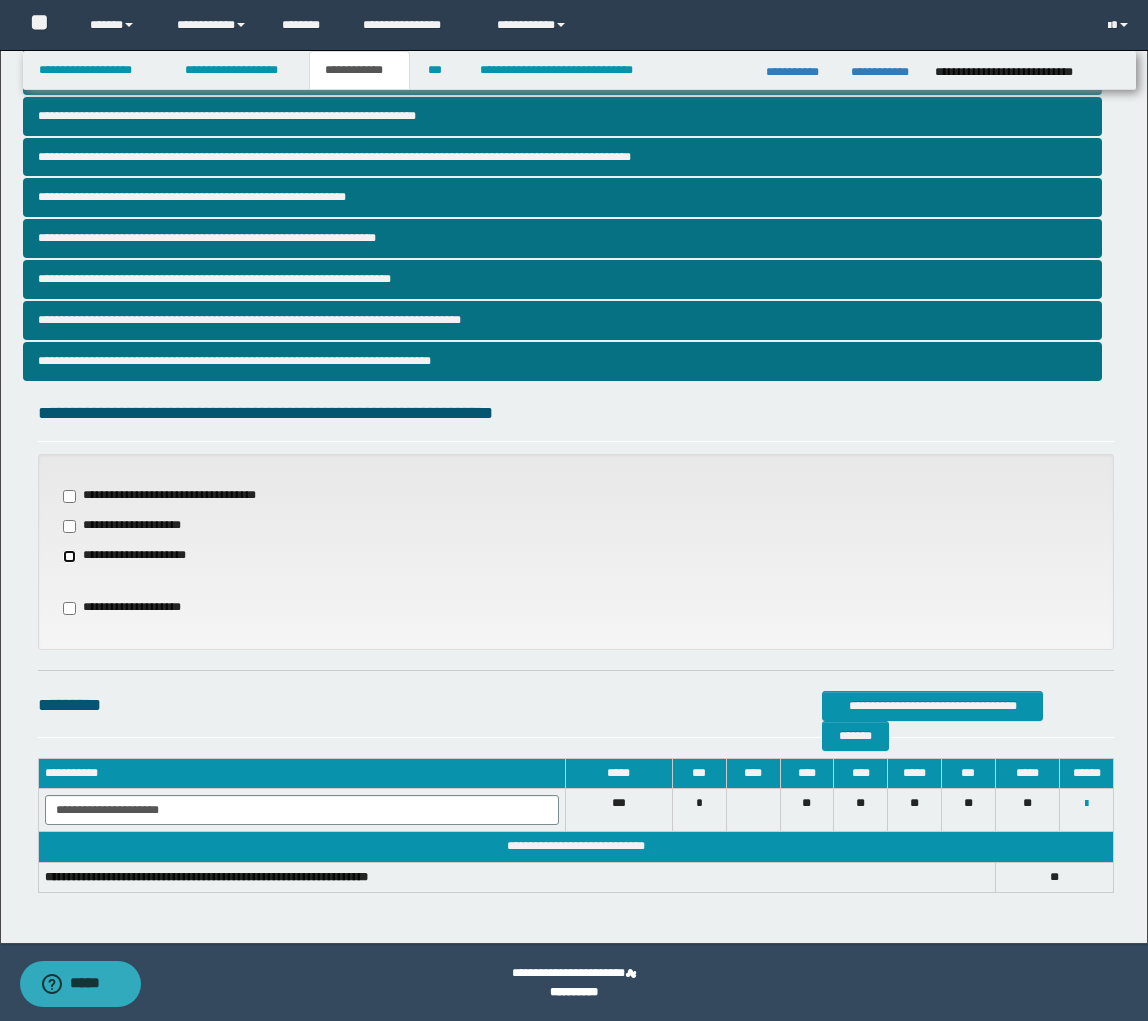 scroll, scrollTop: 358, scrollLeft: 0, axis: vertical 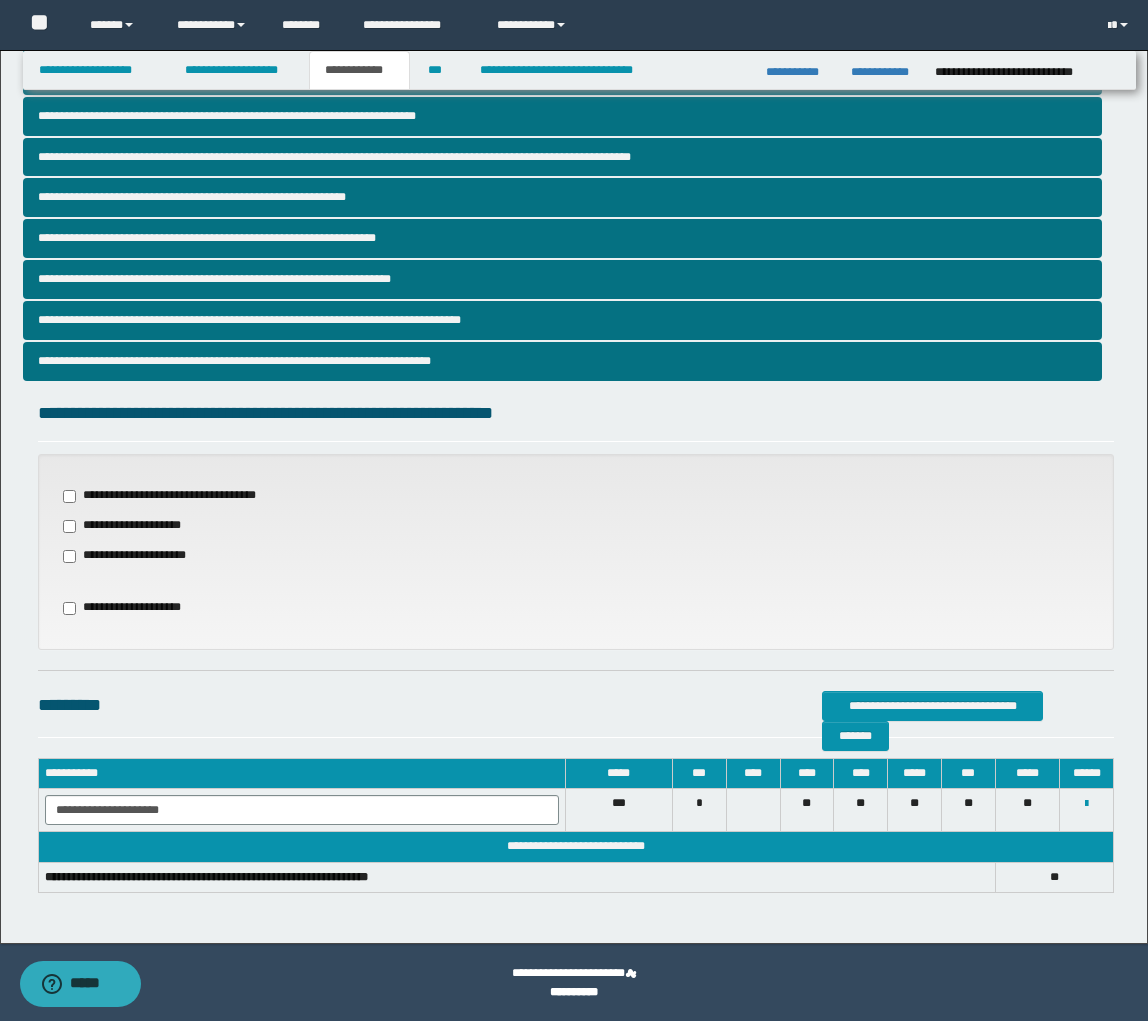 click on "**********" at bounding box center (134, 608) 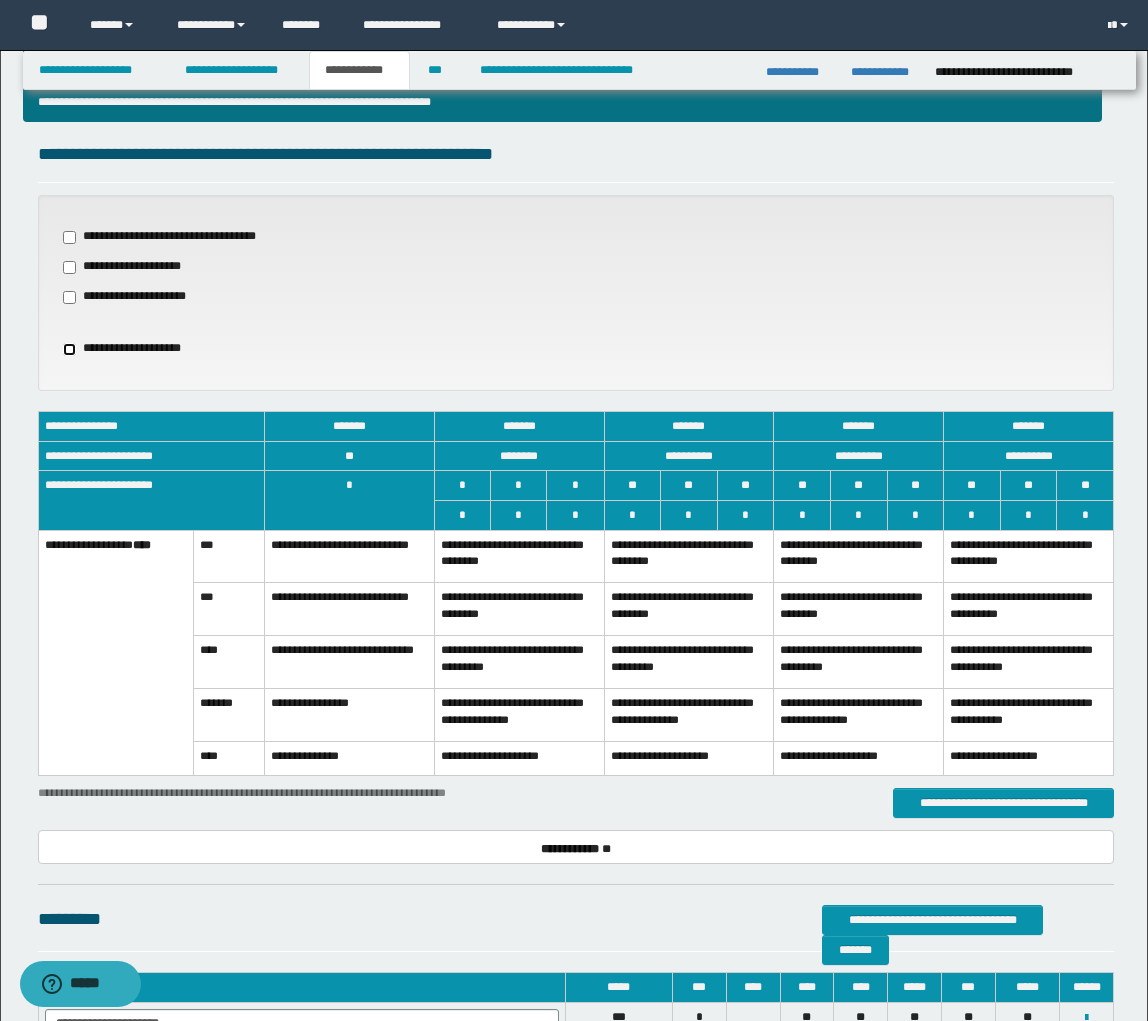 scroll, scrollTop: 622, scrollLeft: 0, axis: vertical 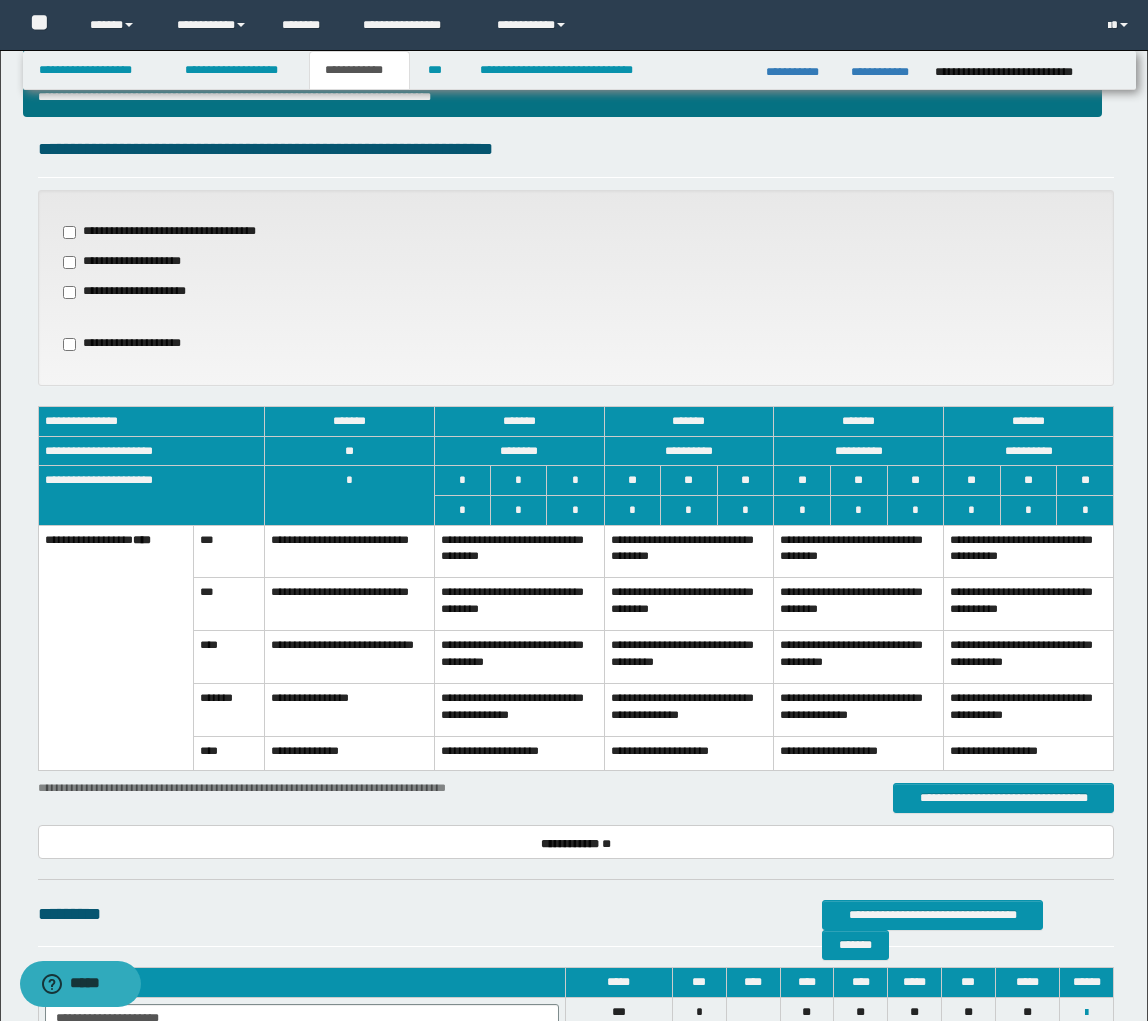 click on "**********" at bounding box center [519, 657] 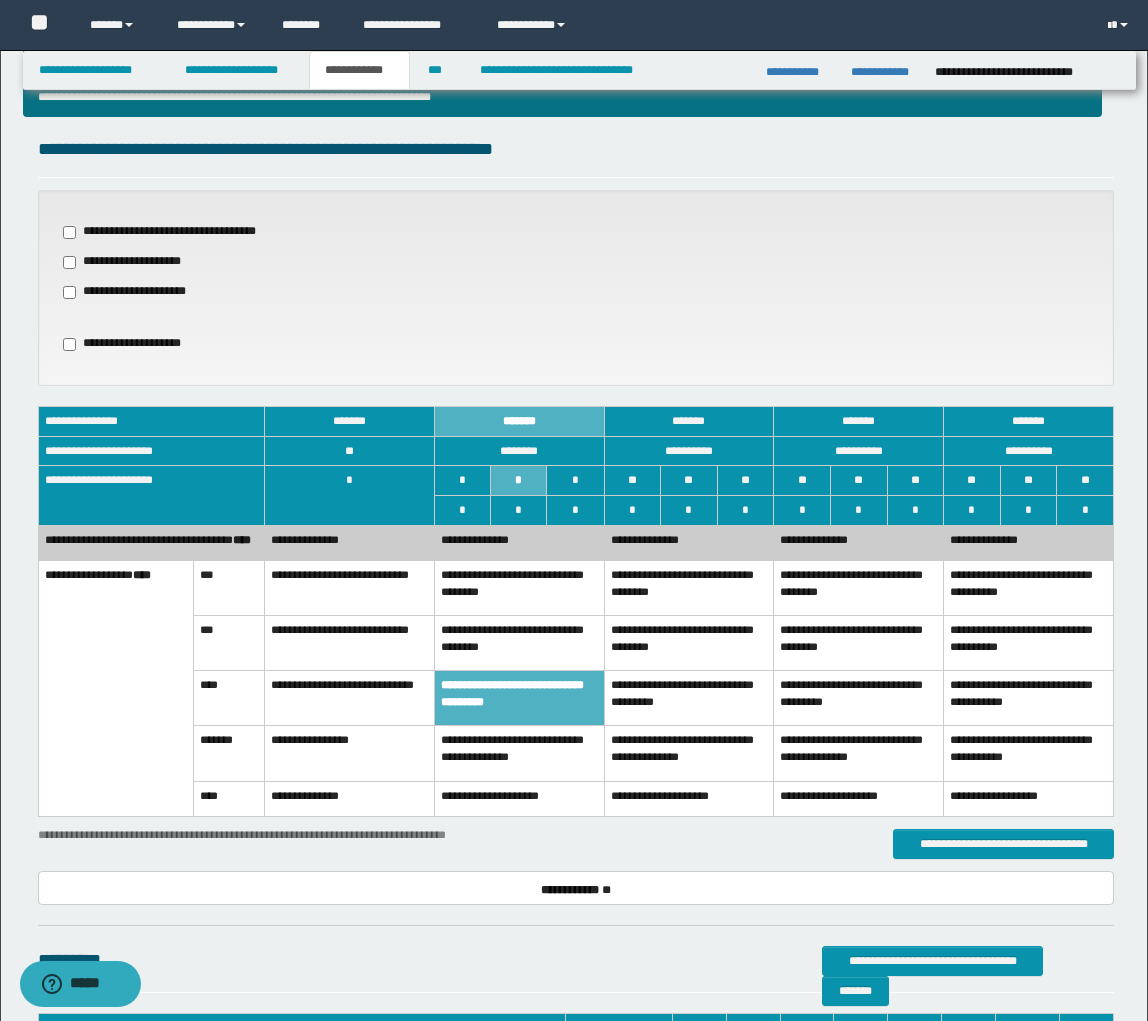 click on "**********" at bounding box center [519, 698] 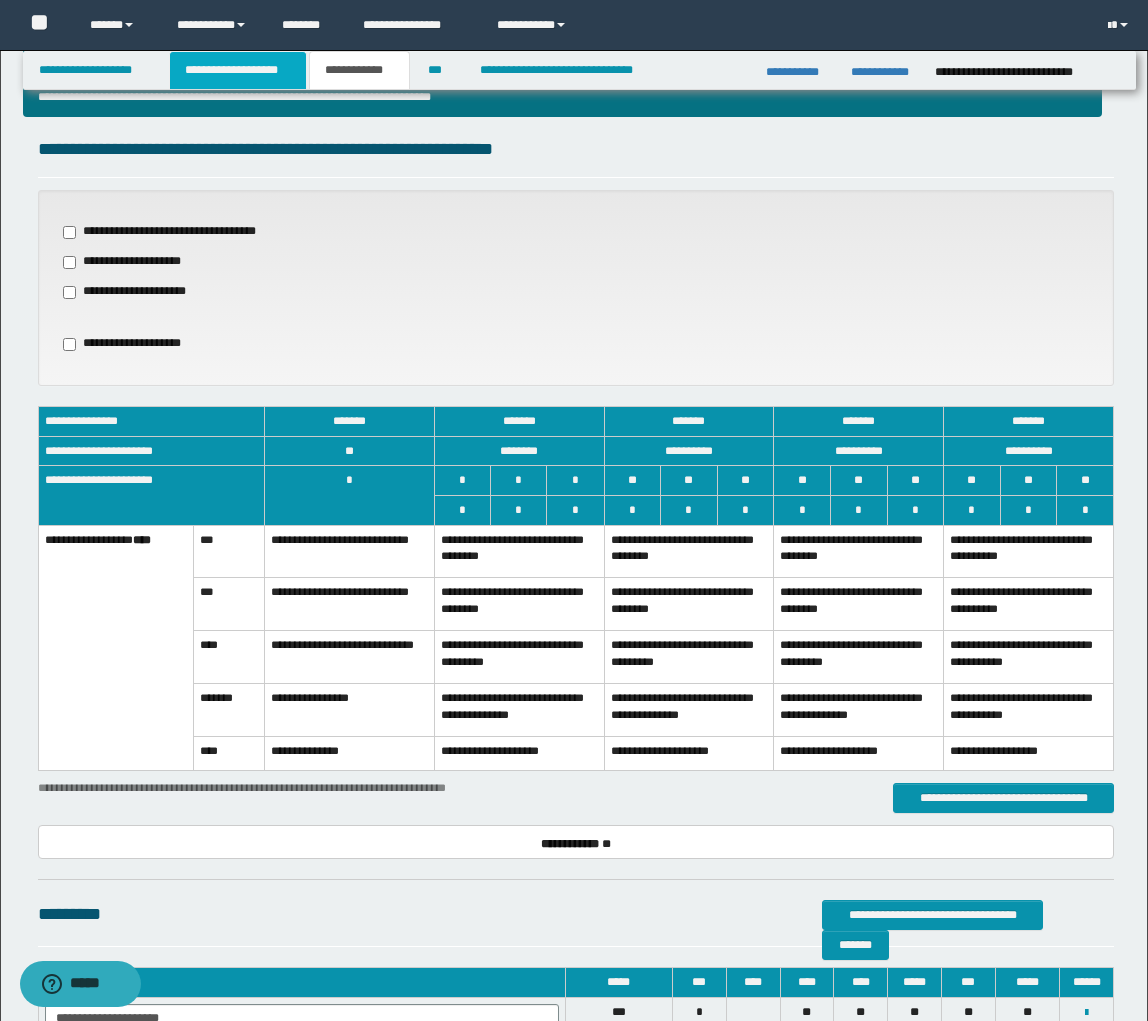 click on "**********" at bounding box center (238, 70) 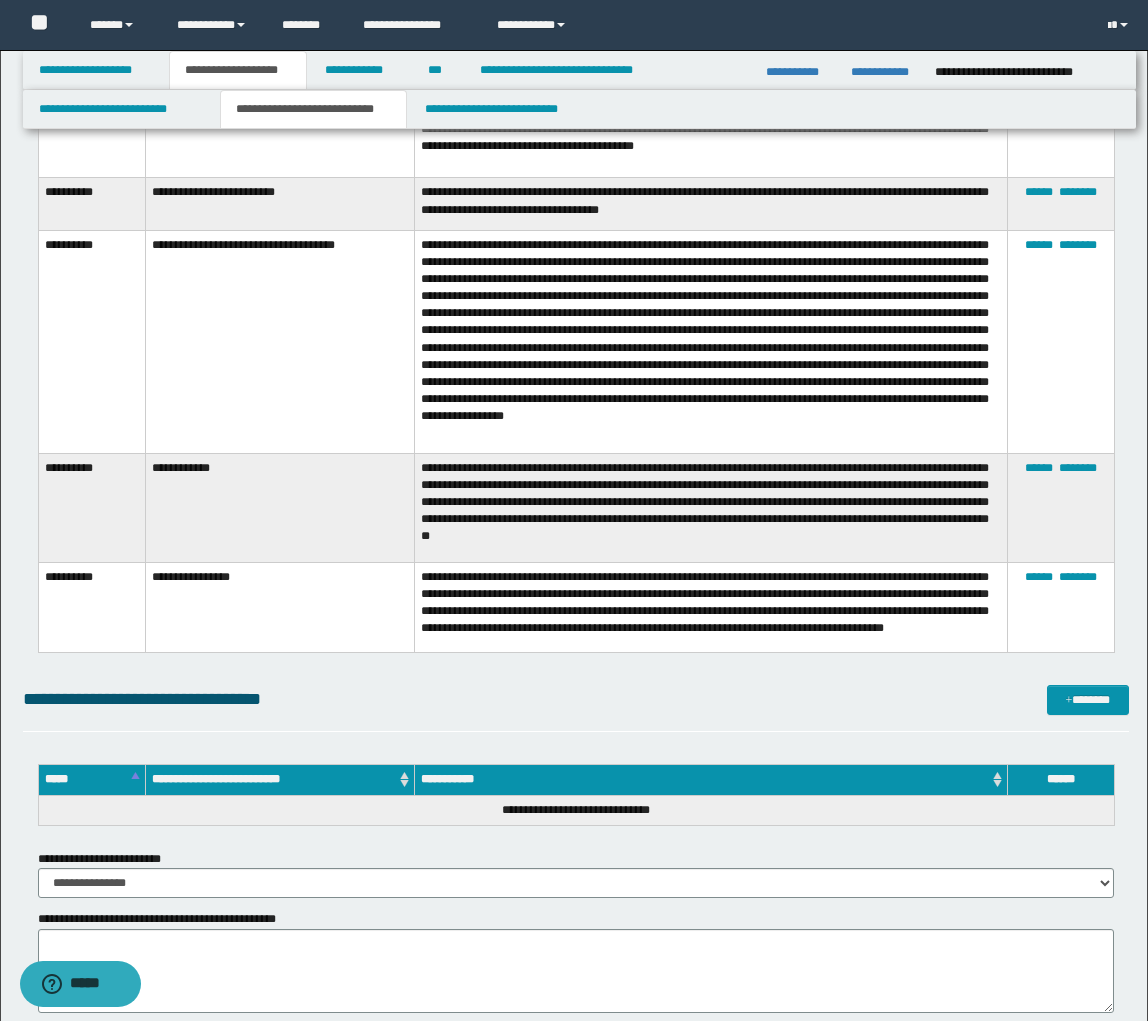 scroll, scrollTop: 6832, scrollLeft: 0, axis: vertical 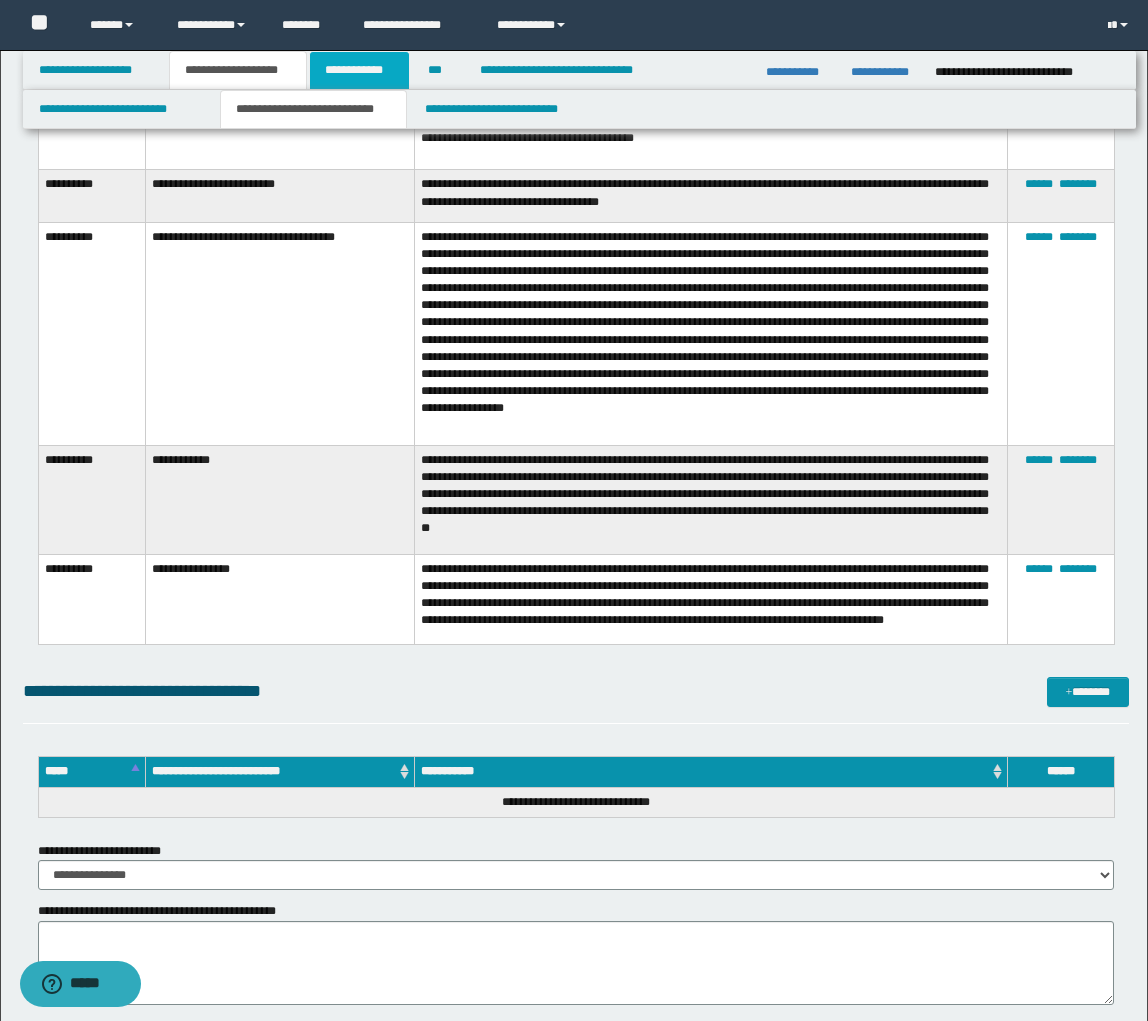 click on "**********" at bounding box center [359, 70] 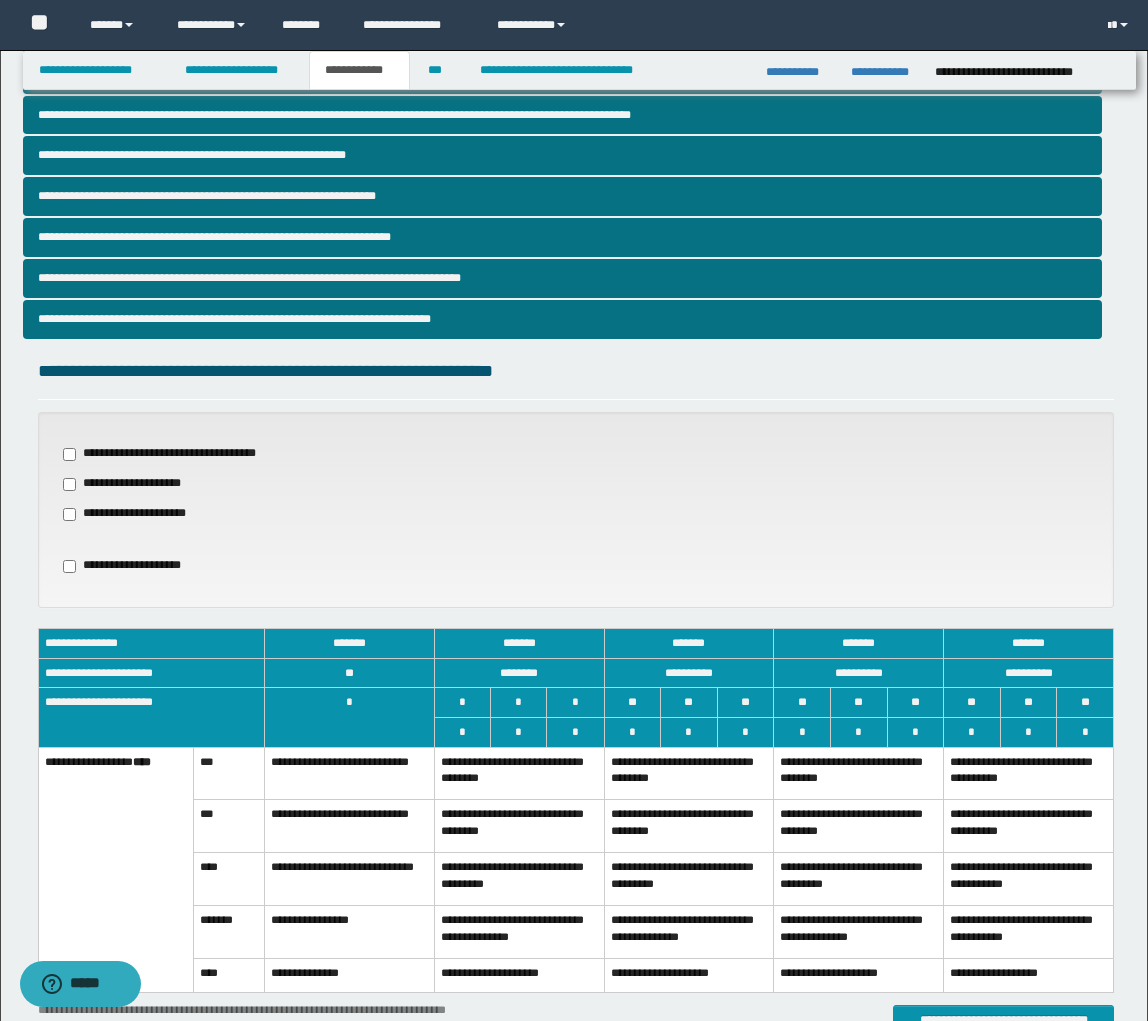 scroll, scrollTop: 0, scrollLeft: 0, axis: both 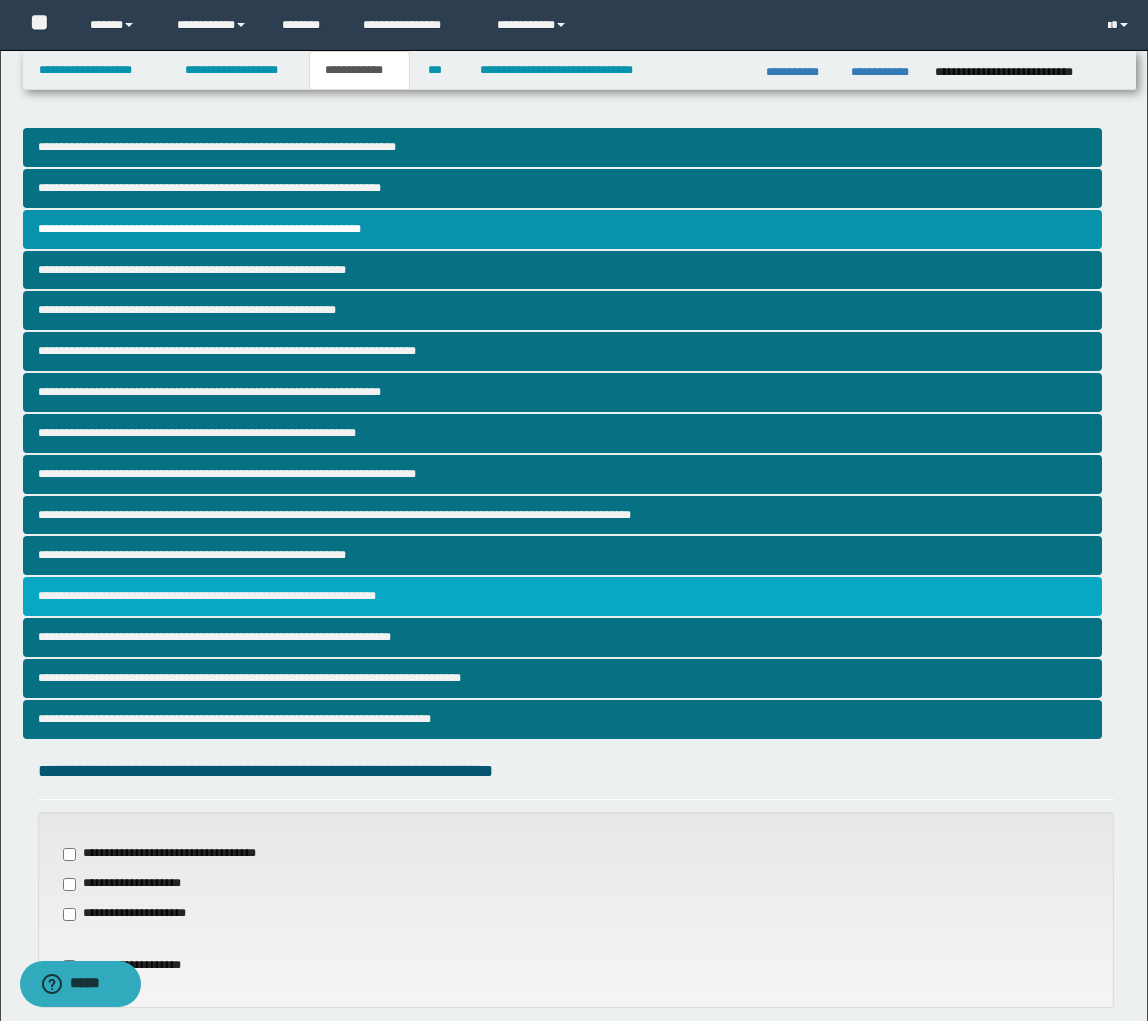 click on "**********" at bounding box center (562, 596) 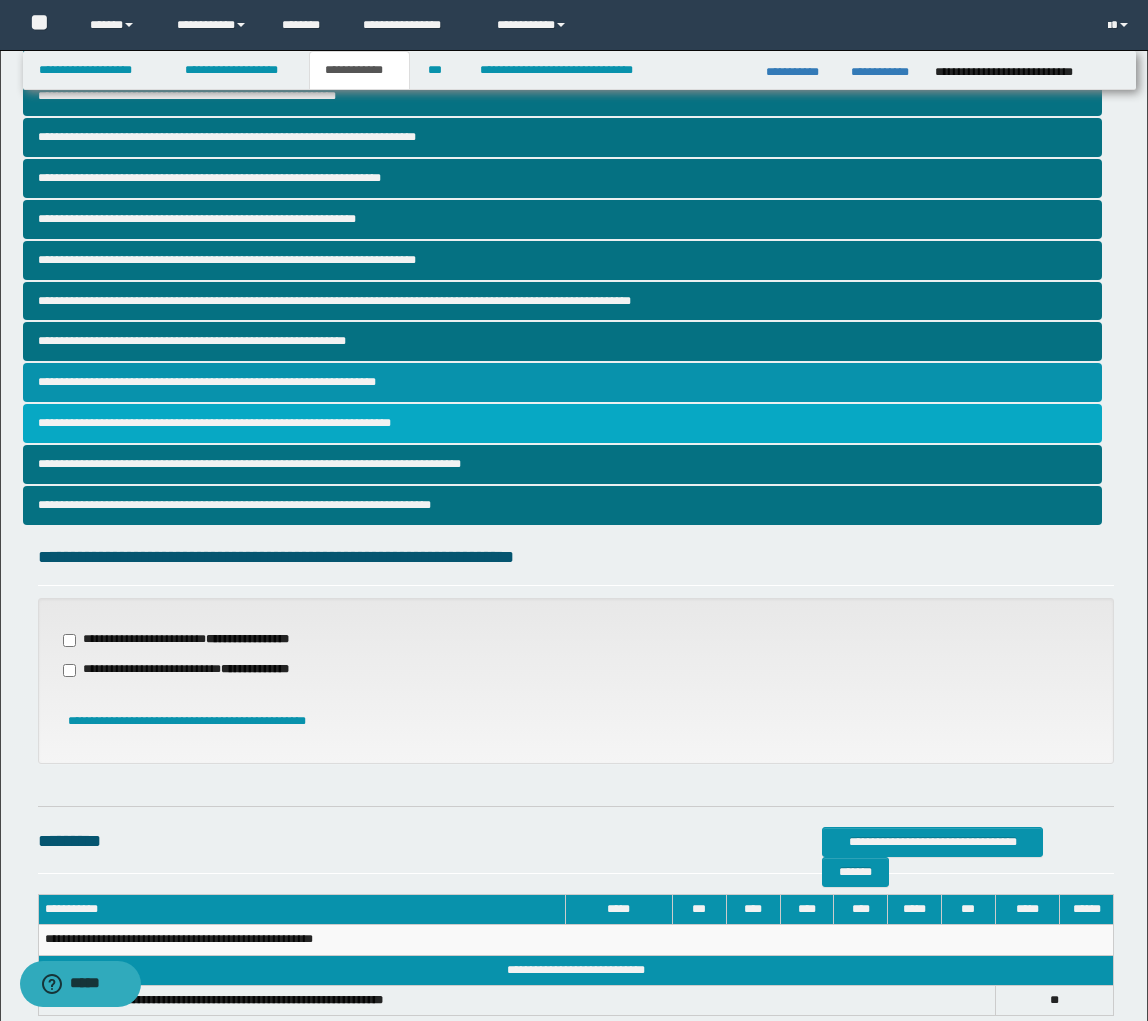 scroll, scrollTop: 337, scrollLeft: 0, axis: vertical 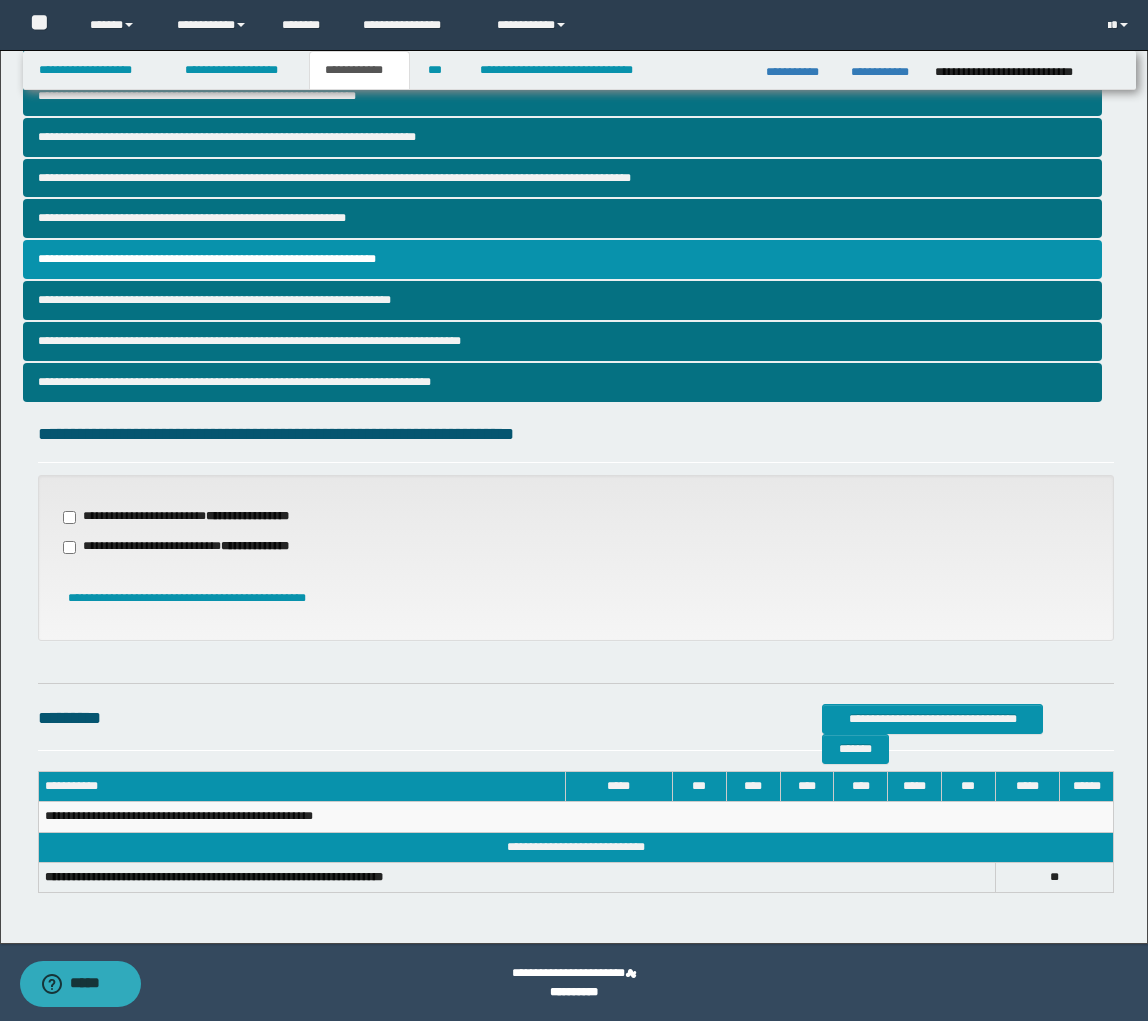 click on "**********" at bounding box center (198, 517) 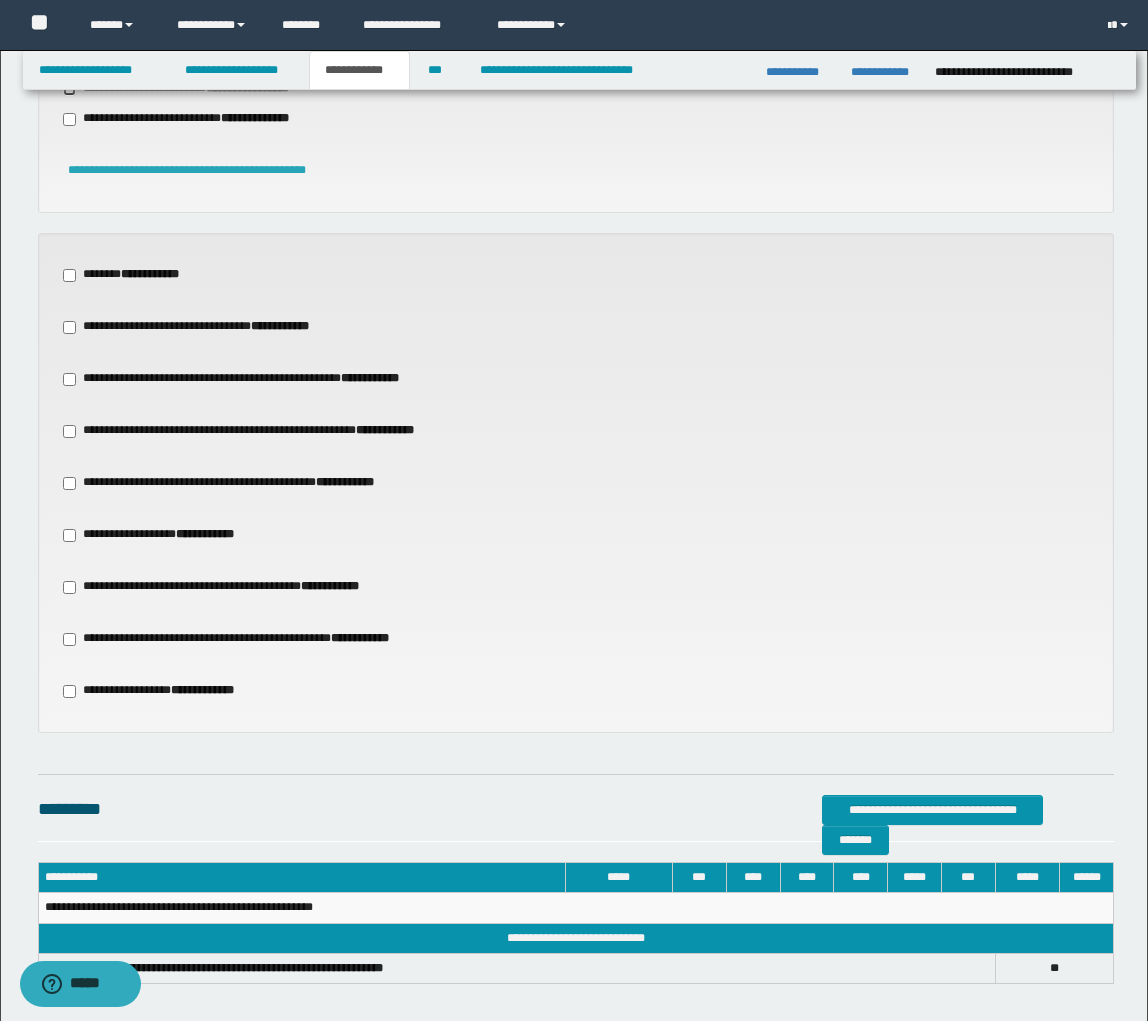 scroll, scrollTop: 856, scrollLeft: 0, axis: vertical 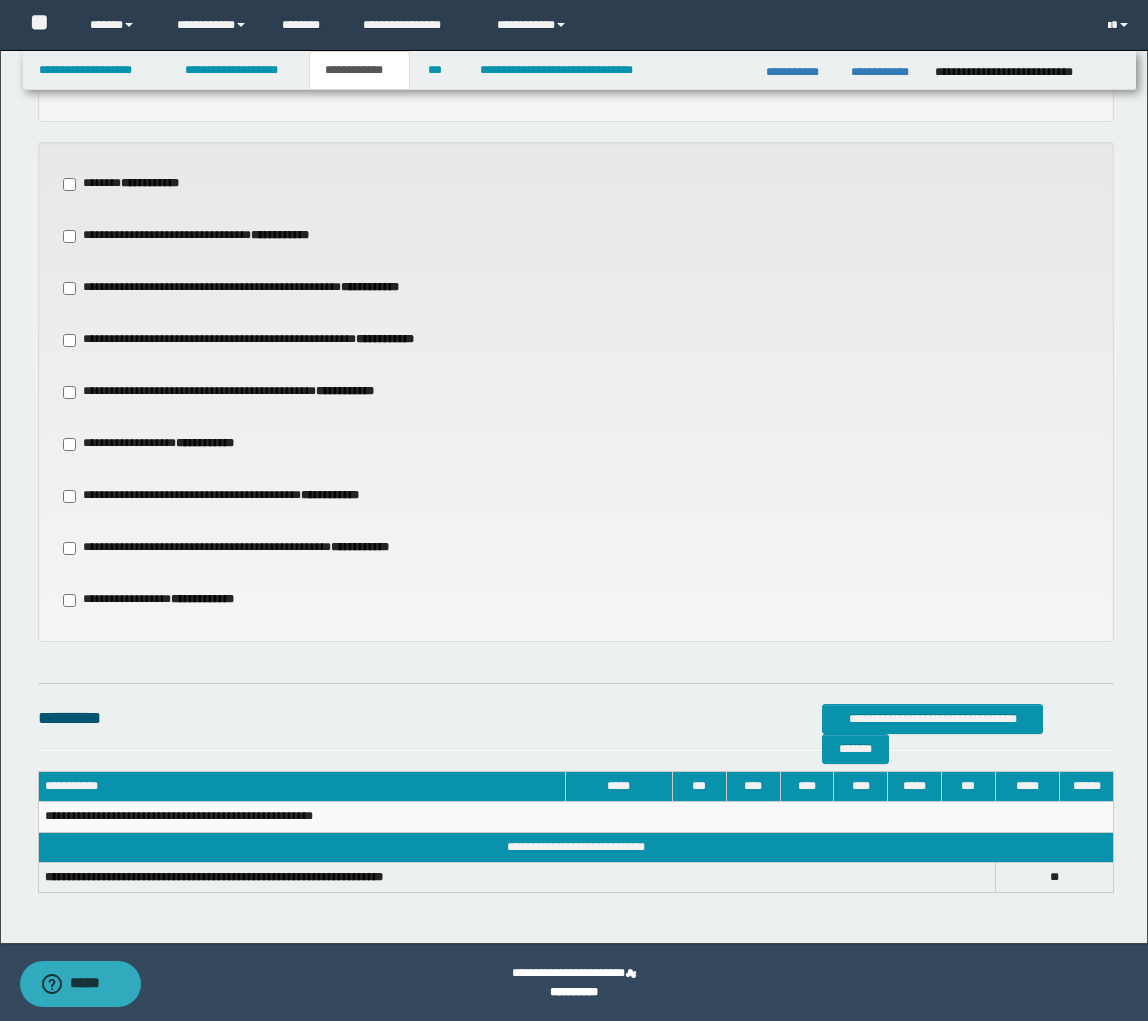 click on "**********" at bounding box center (166, 600) 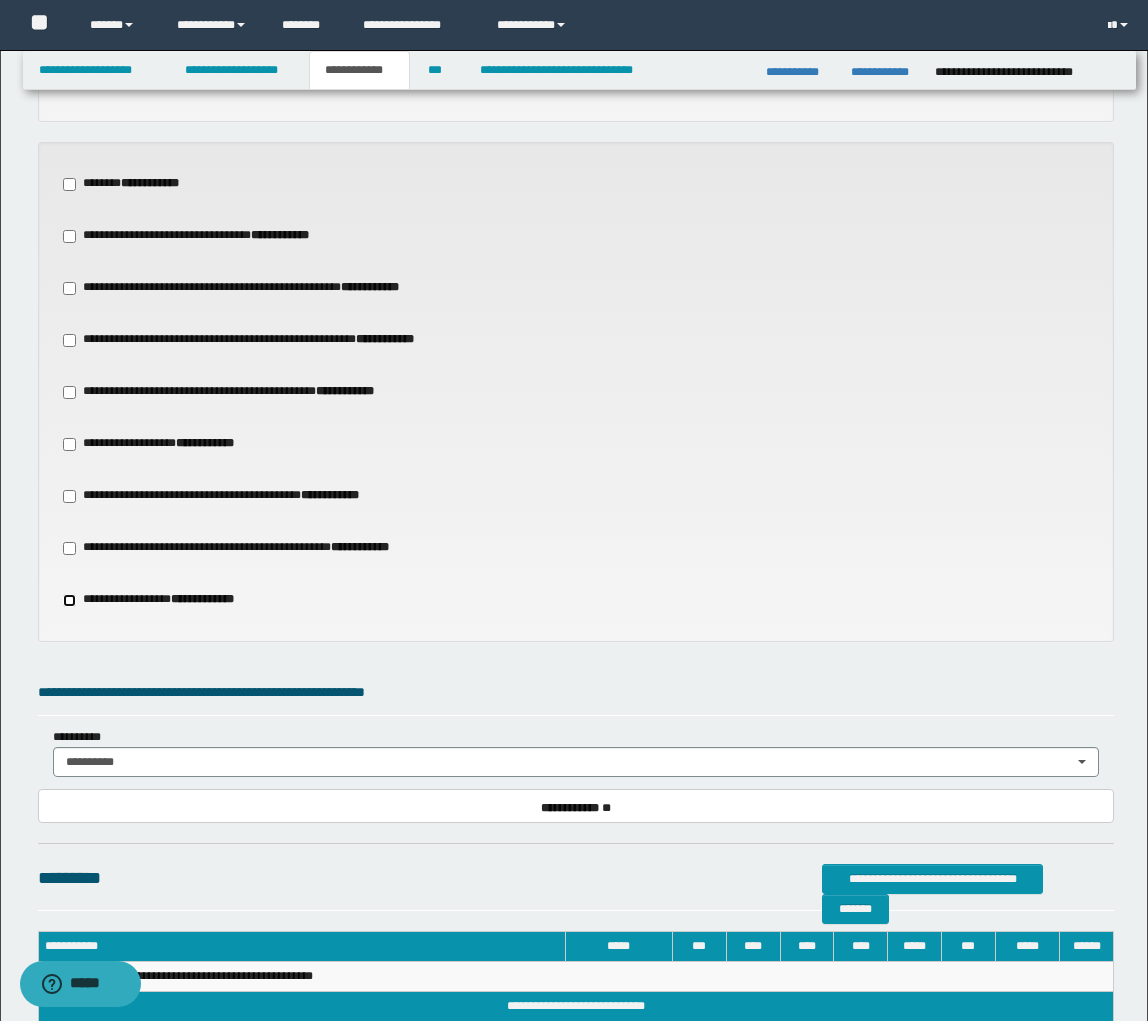 scroll, scrollTop: 1016, scrollLeft: 0, axis: vertical 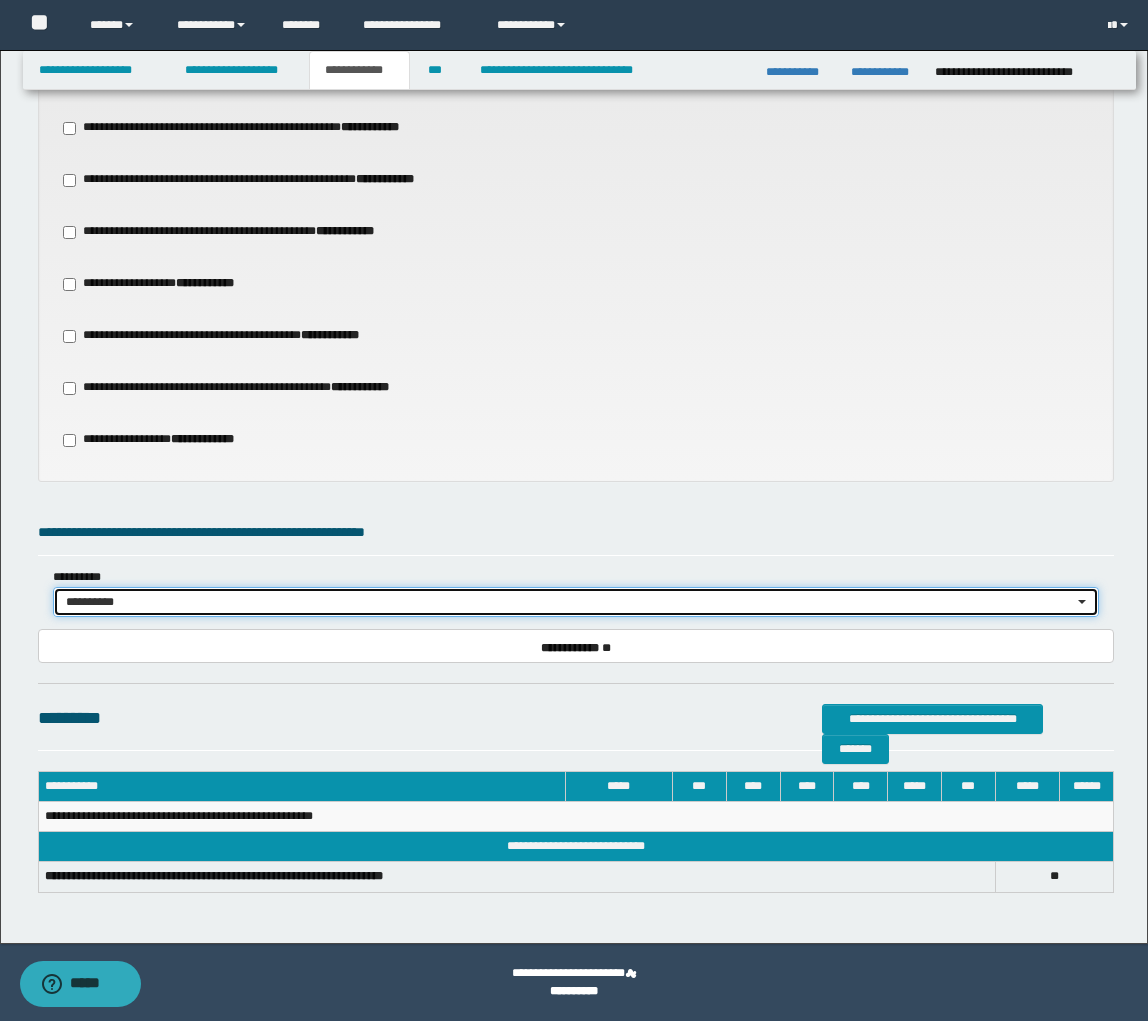 click on "**********" at bounding box center [569, 602] 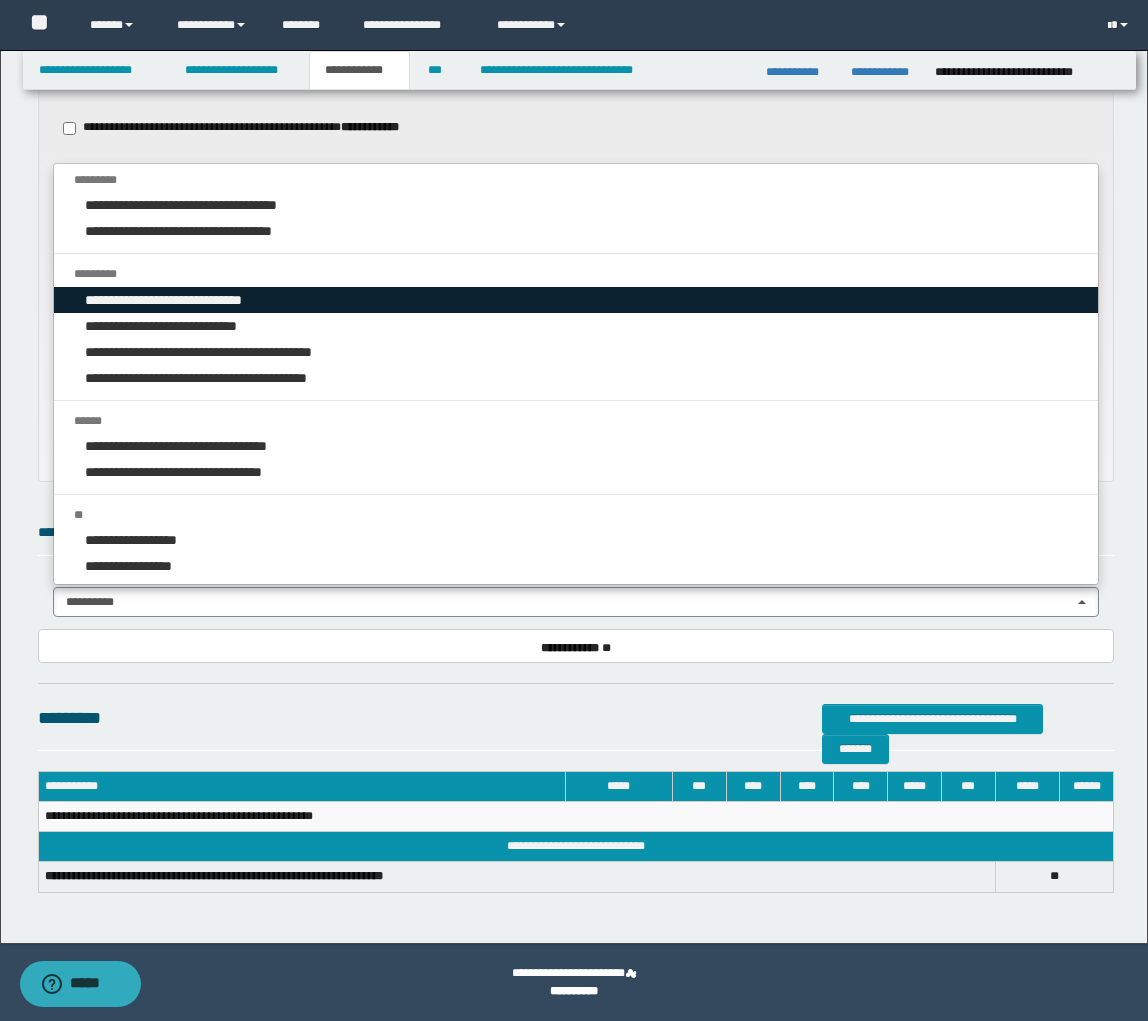 click on "**********" at bounding box center [184, 300] 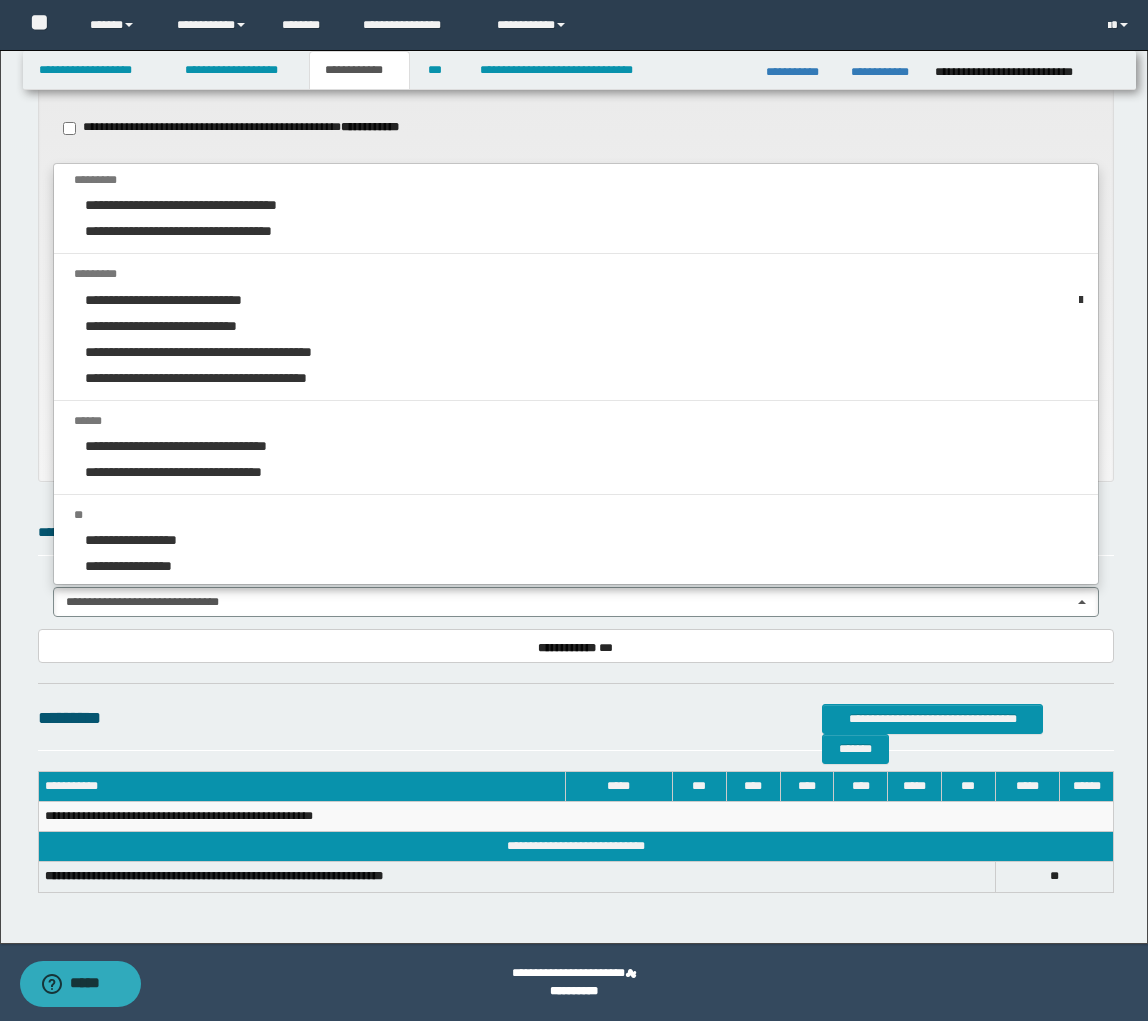 click on "**********" at bounding box center [576, 646] 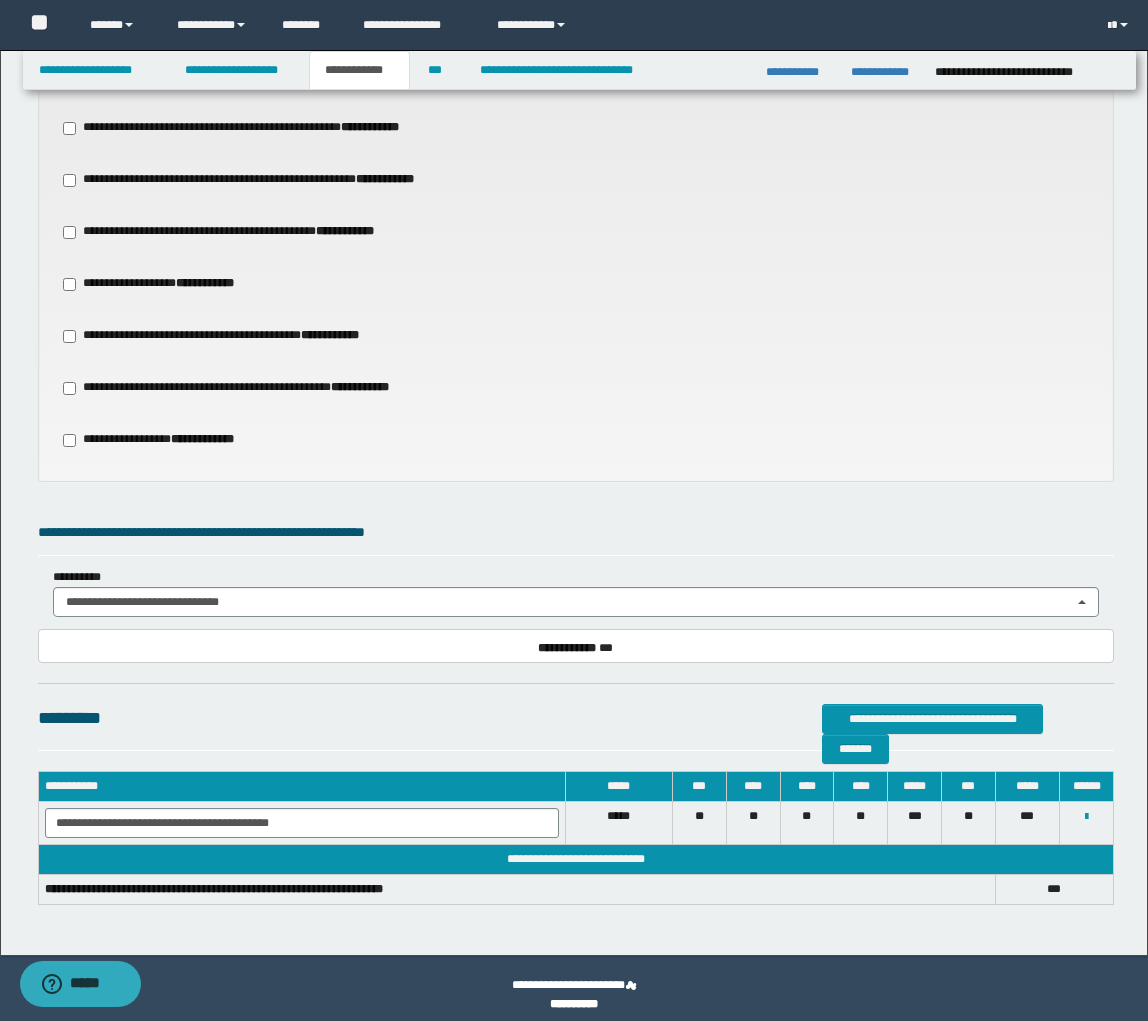 click on "**********" at bounding box center (166, 440) 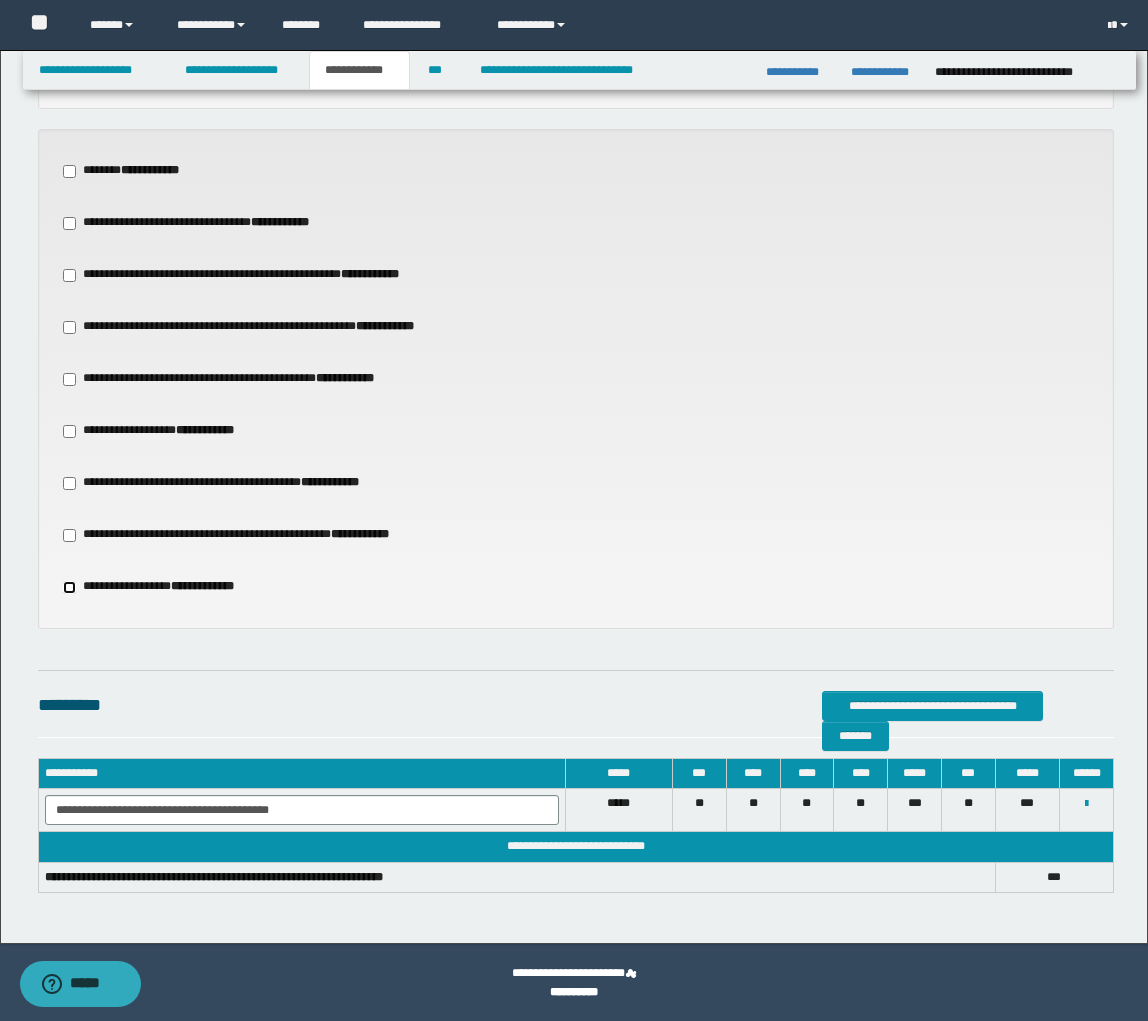 scroll, scrollTop: 869, scrollLeft: 0, axis: vertical 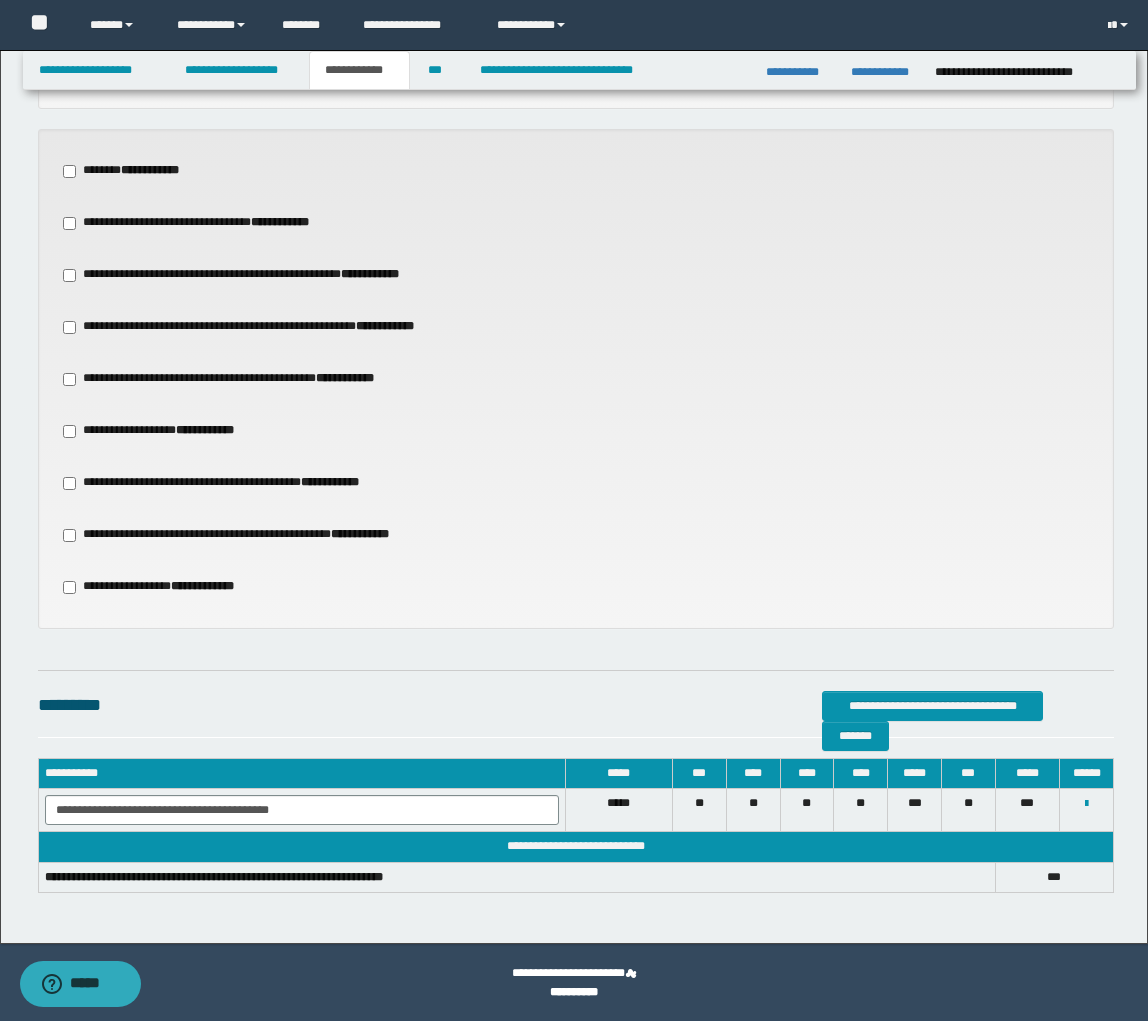 click on "**********" at bounding box center (233, 483) 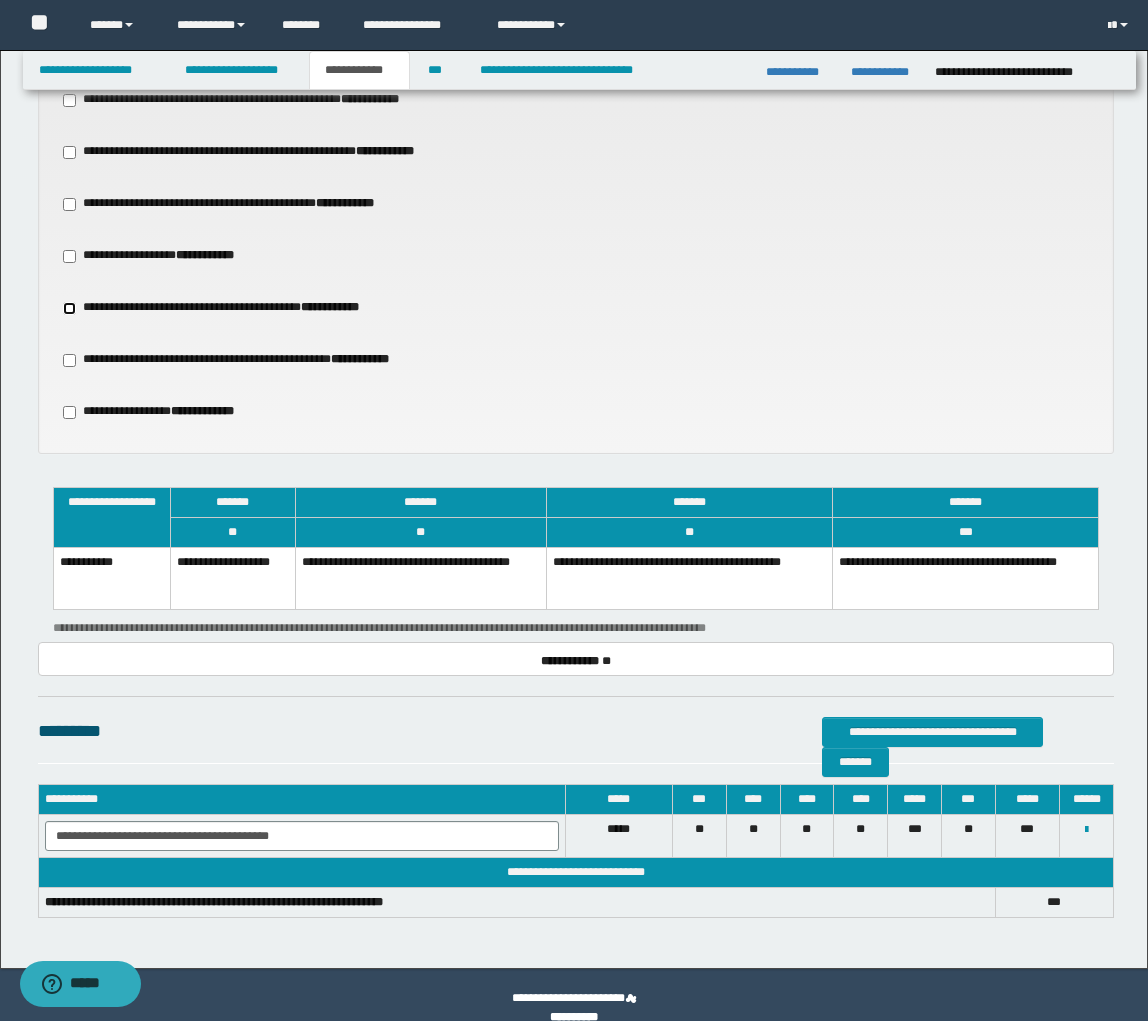 scroll, scrollTop: 1052, scrollLeft: 0, axis: vertical 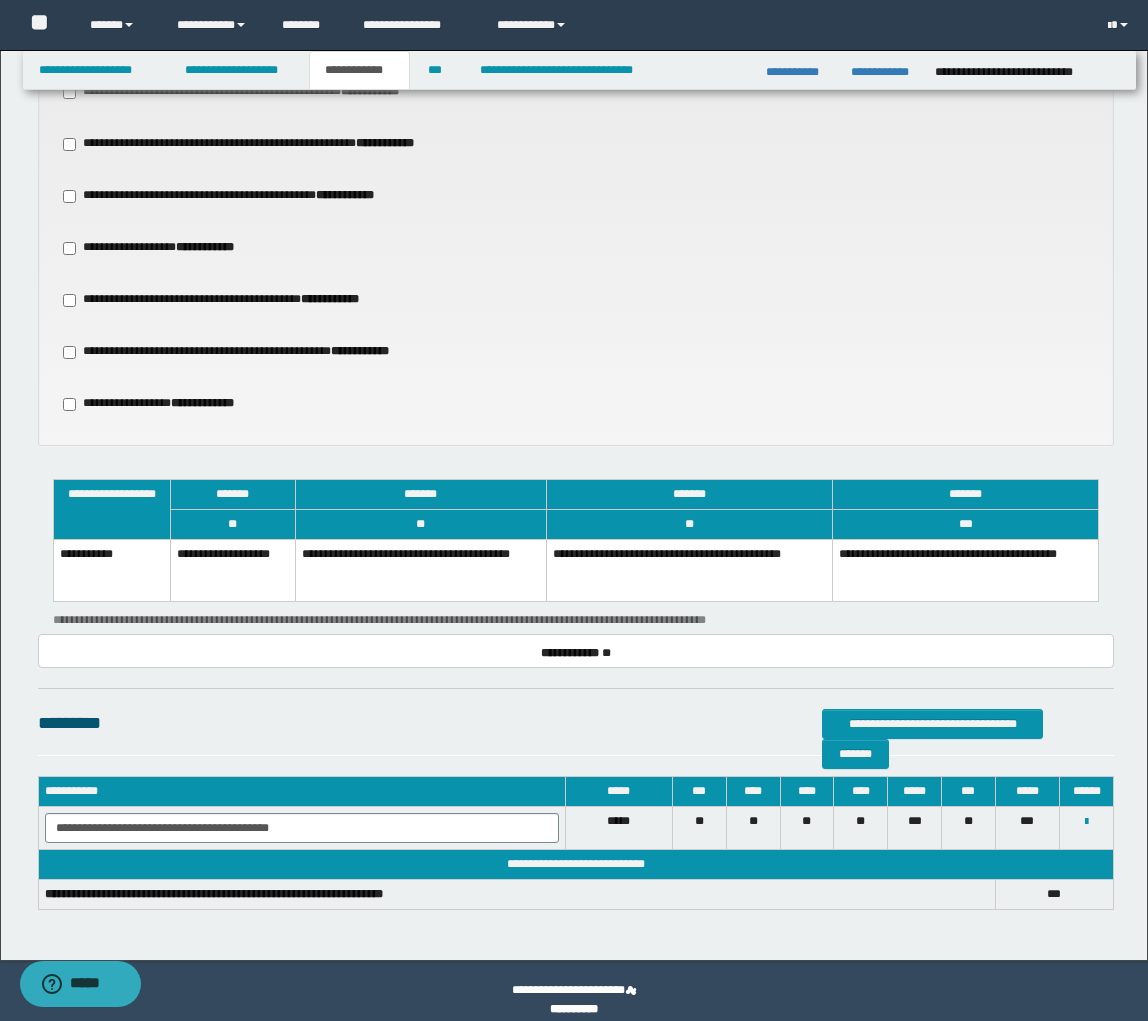 click on "**********" at bounding box center (420, 571) 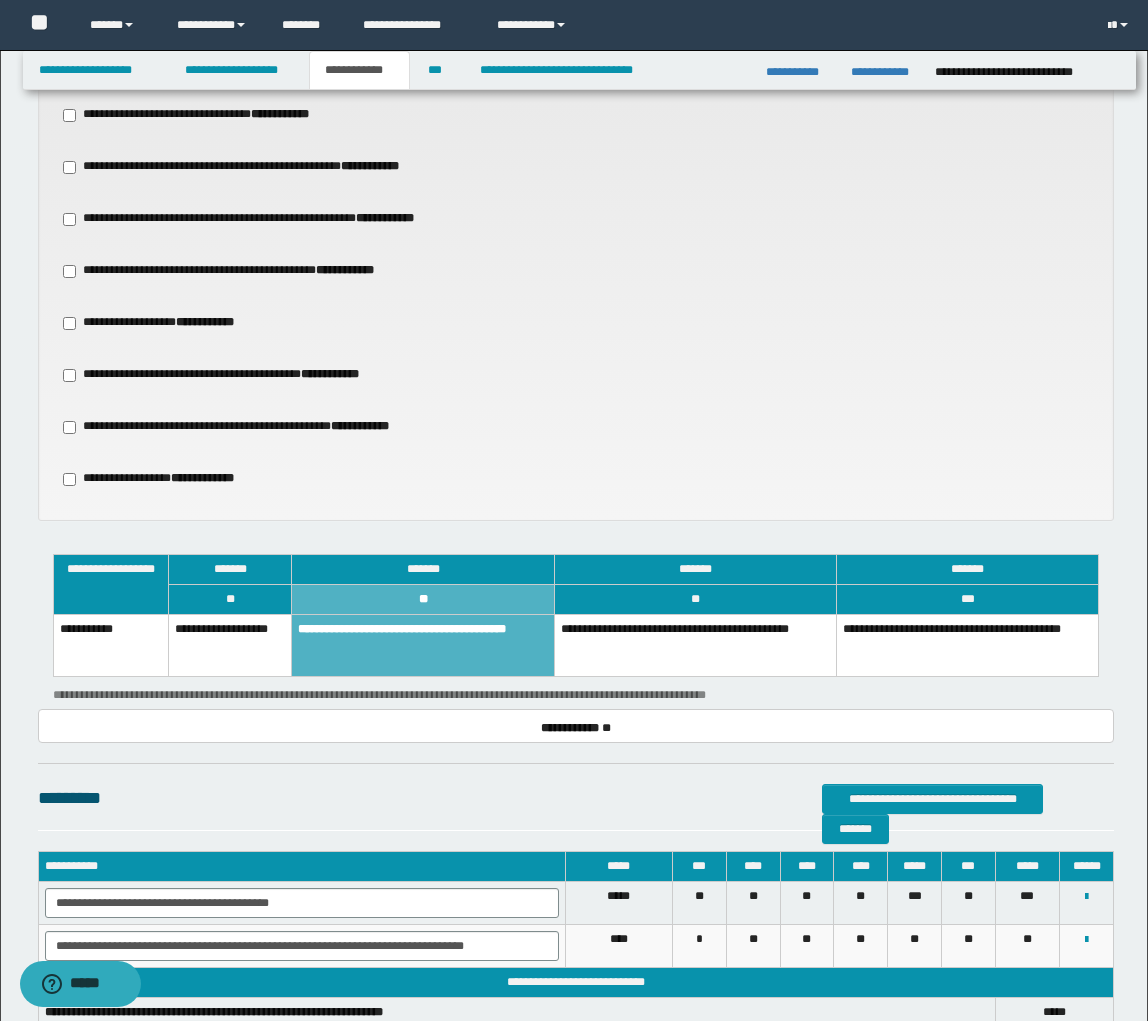 scroll, scrollTop: 1015, scrollLeft: 0, axis: vertical 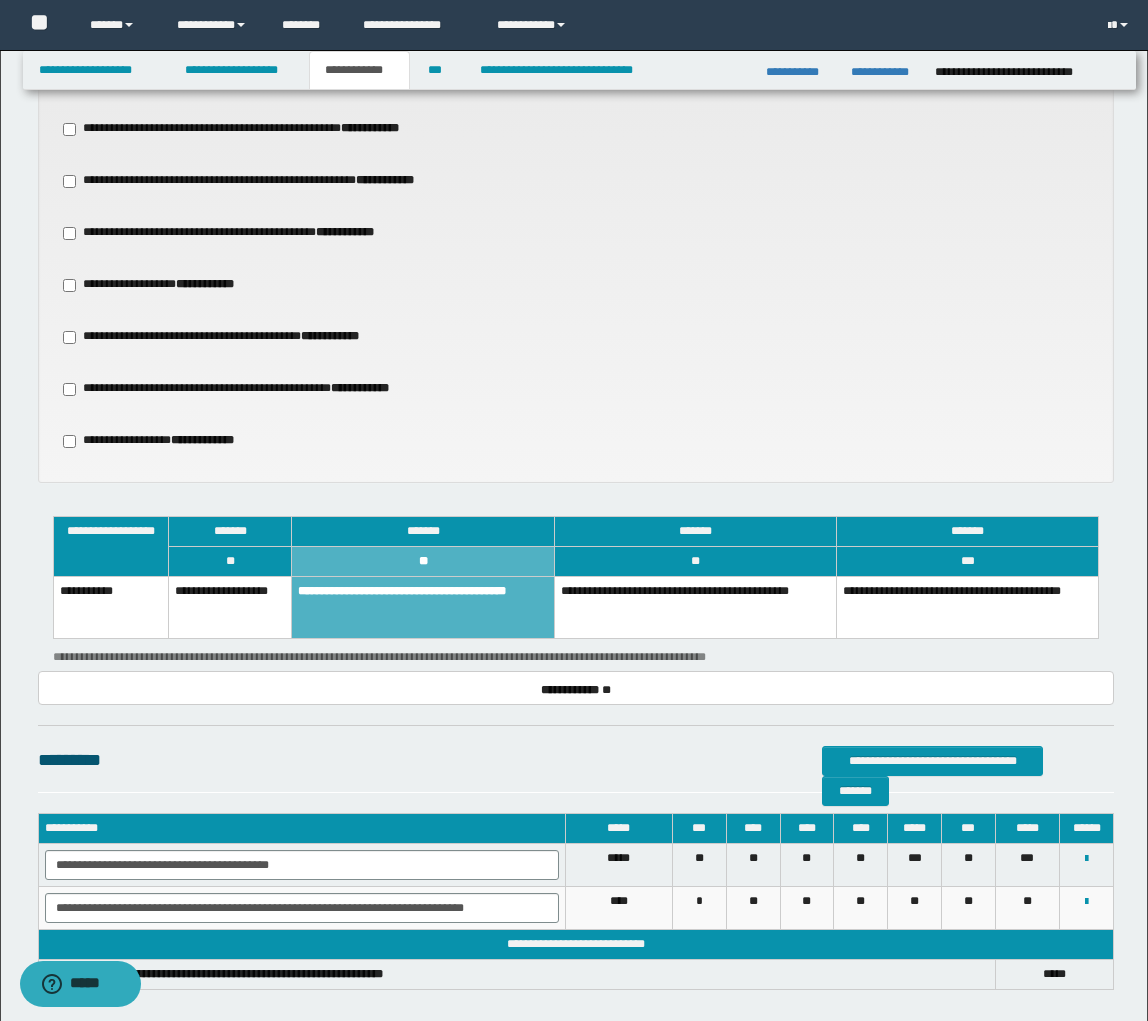 click on "**********" at bounding box center (166, 441) 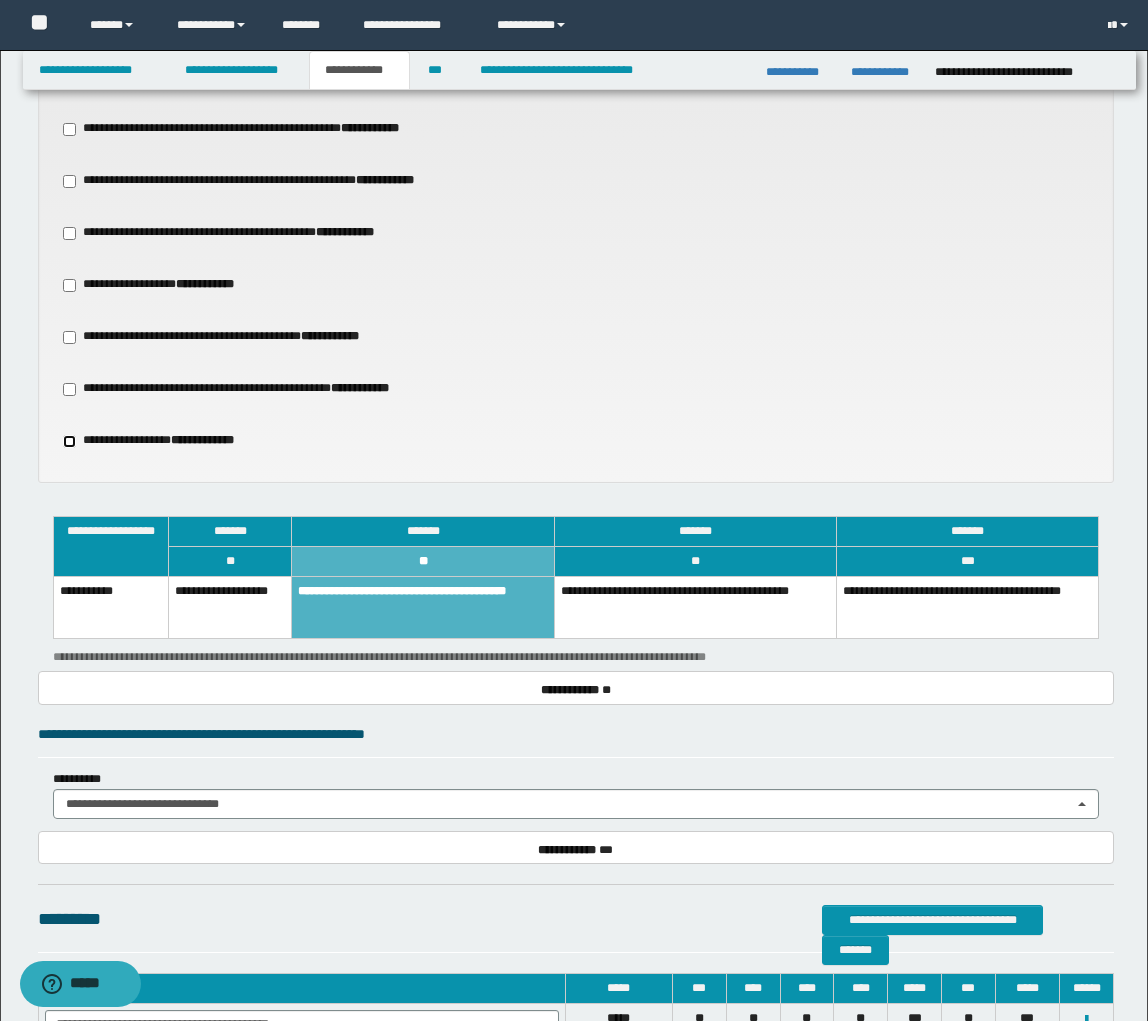 scroll, scrollTop: 1273, scrollLeft: 0, axis: vertical 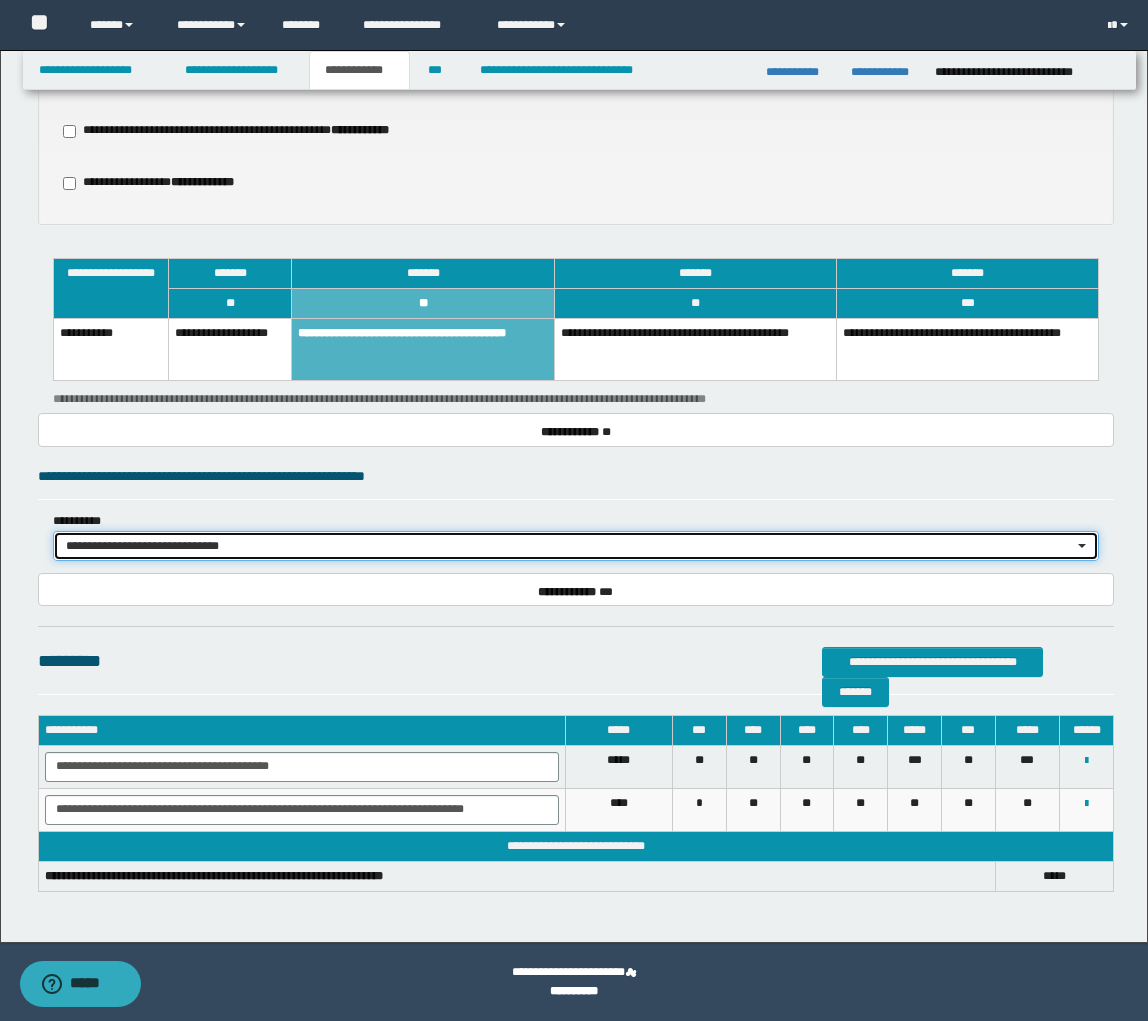 click on "**********" at bounding box center (569, 546) 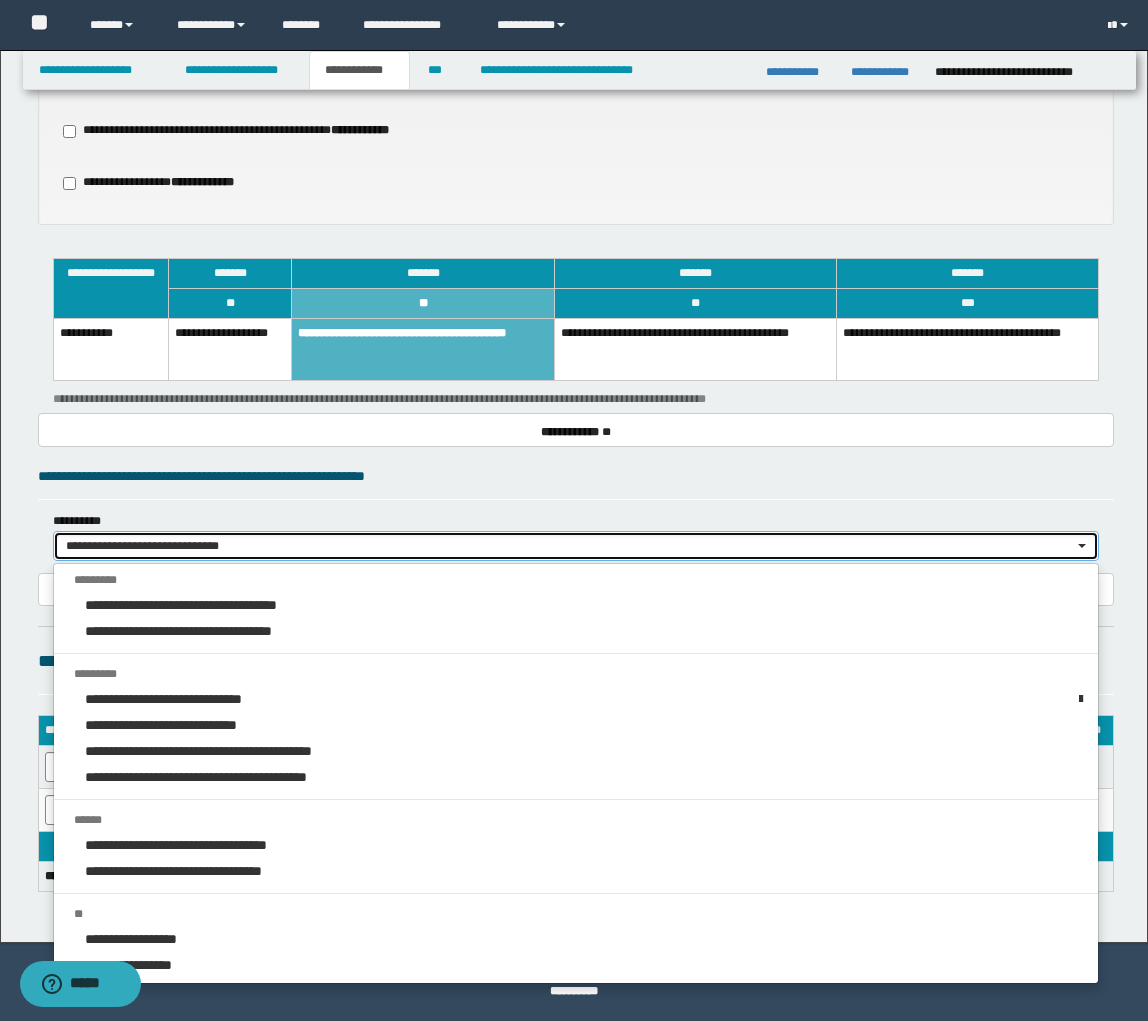 click on "**********" at bounding box center (569, 546) 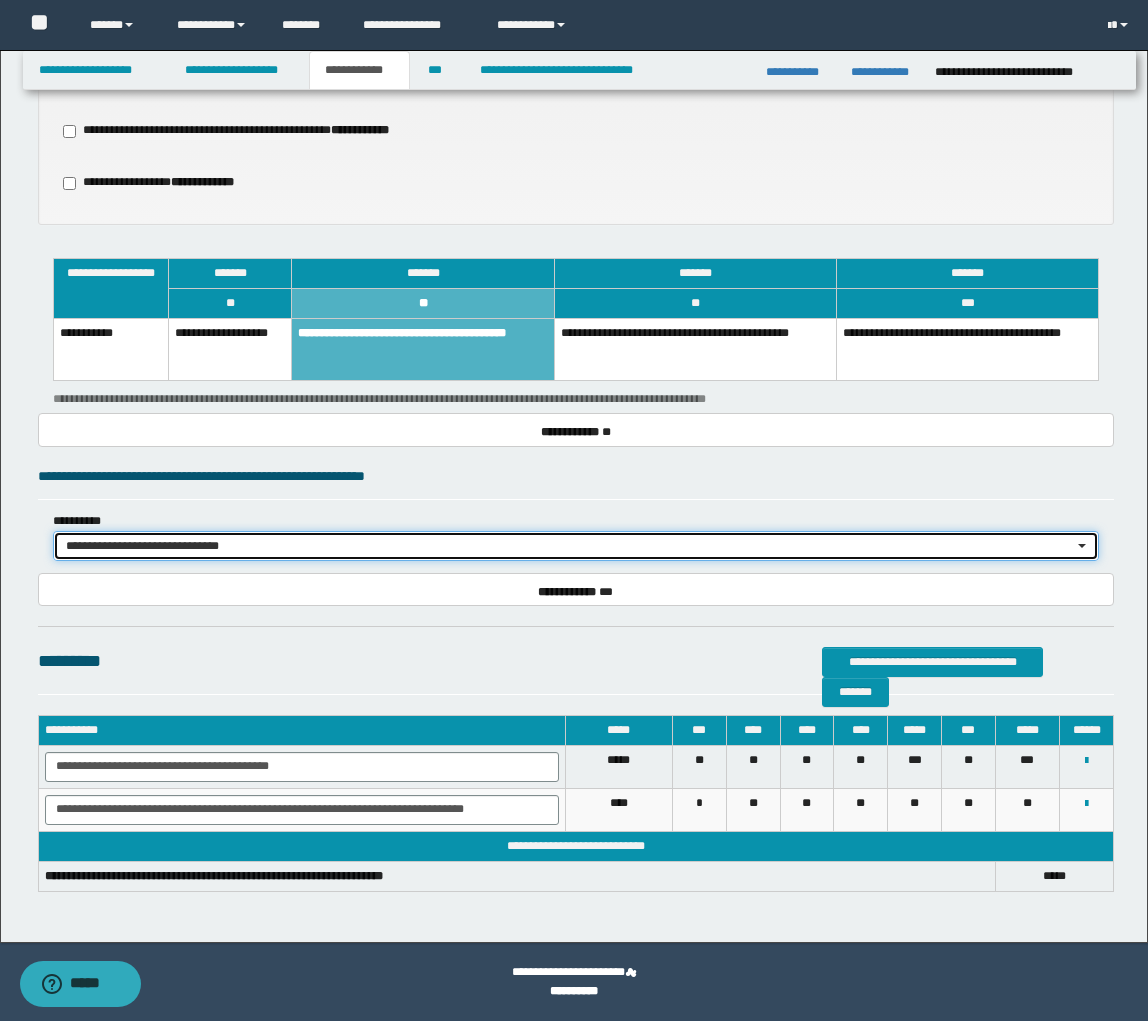 click at bounding box center (1082, 546) 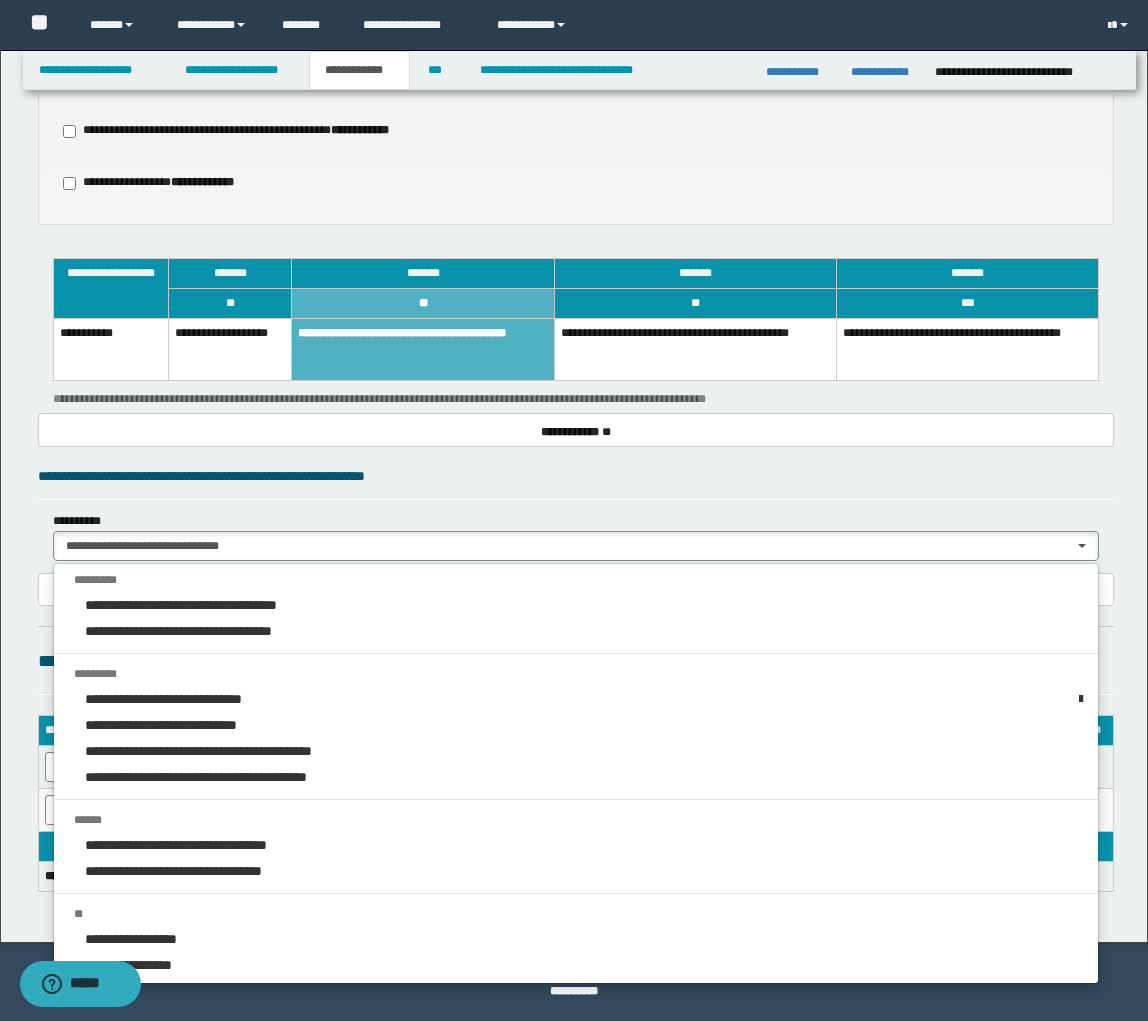 click on "*********" at bounding box center [576, 674] 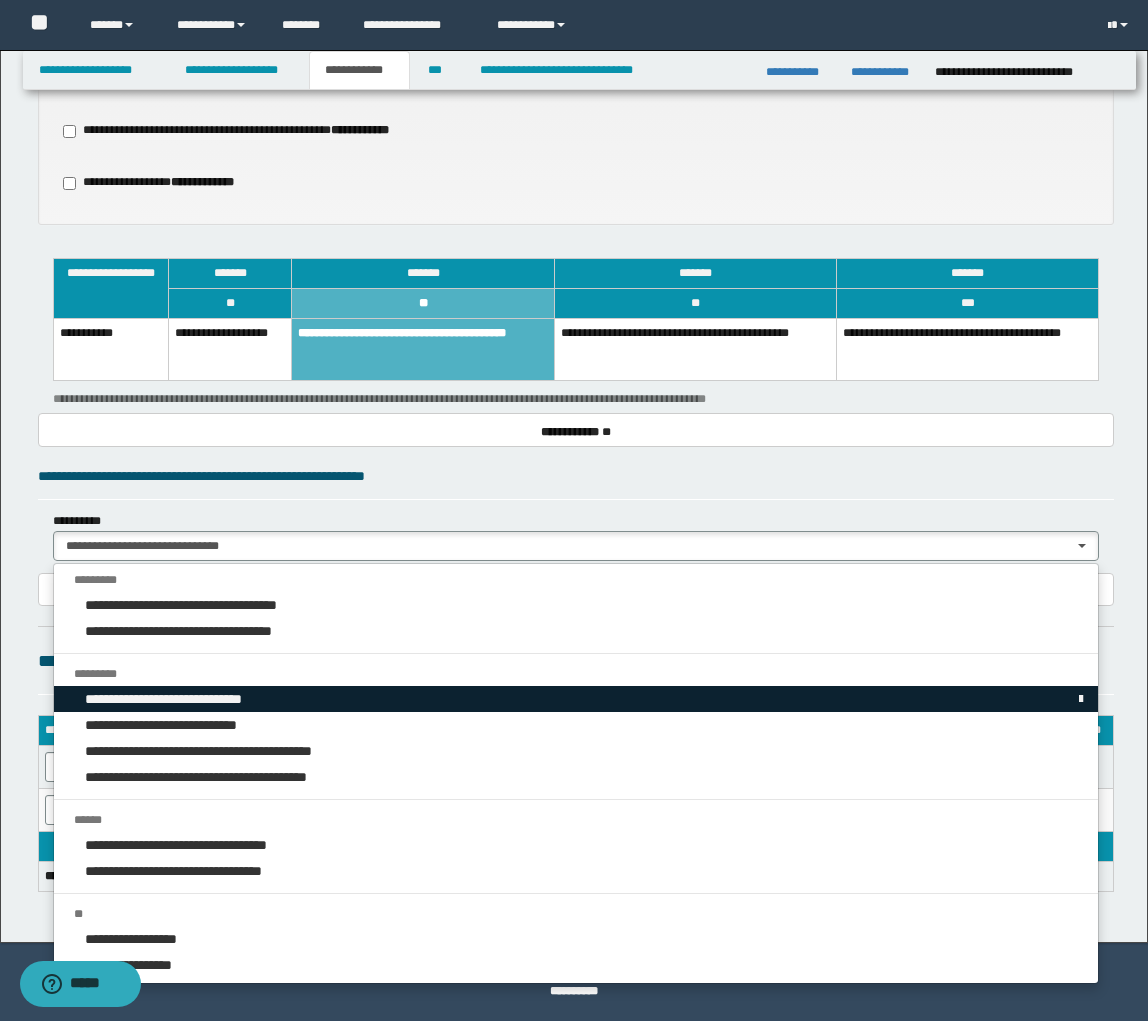 click on "**********" at bounding box center (184, 699) 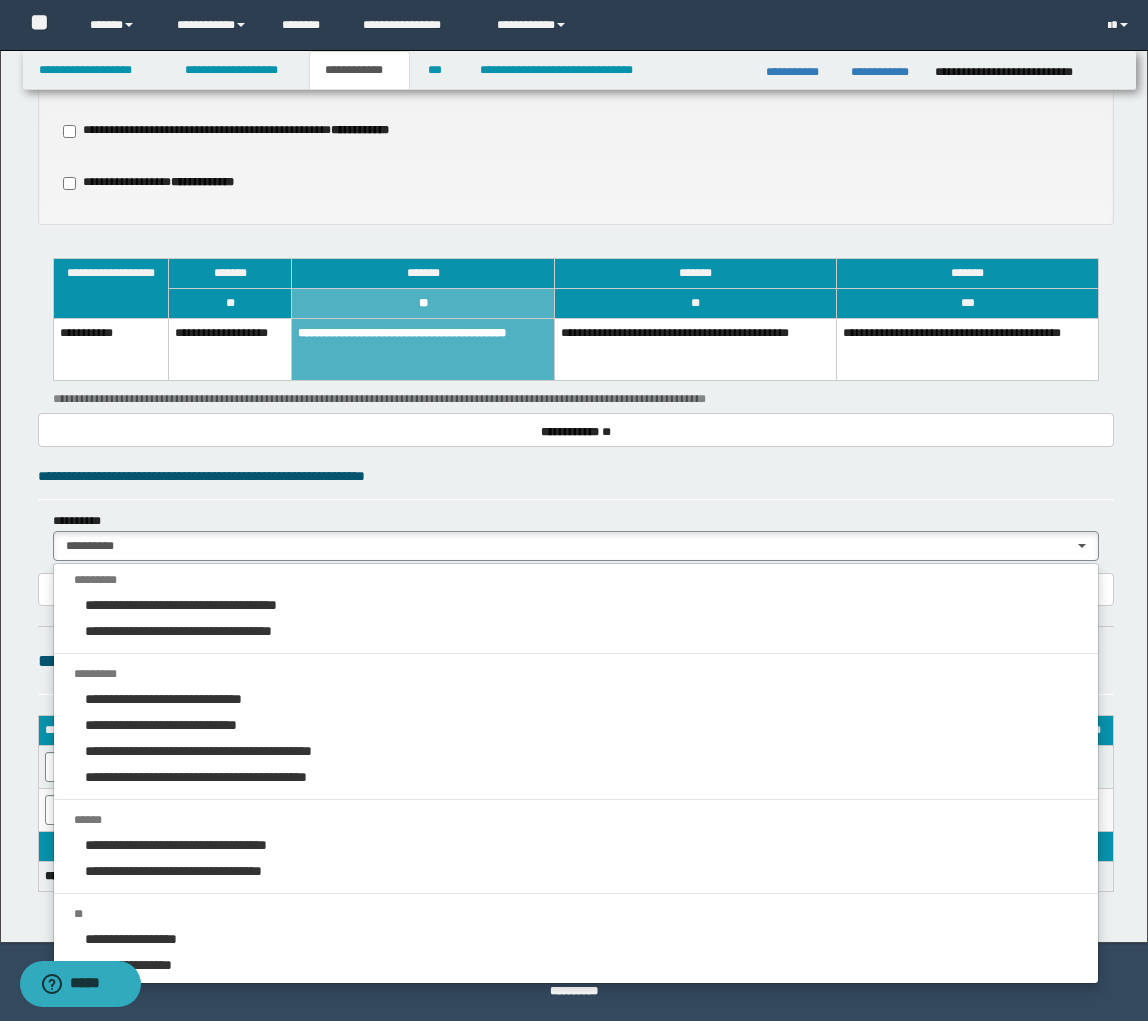 click on "**********" at bounding box center (576, 476) 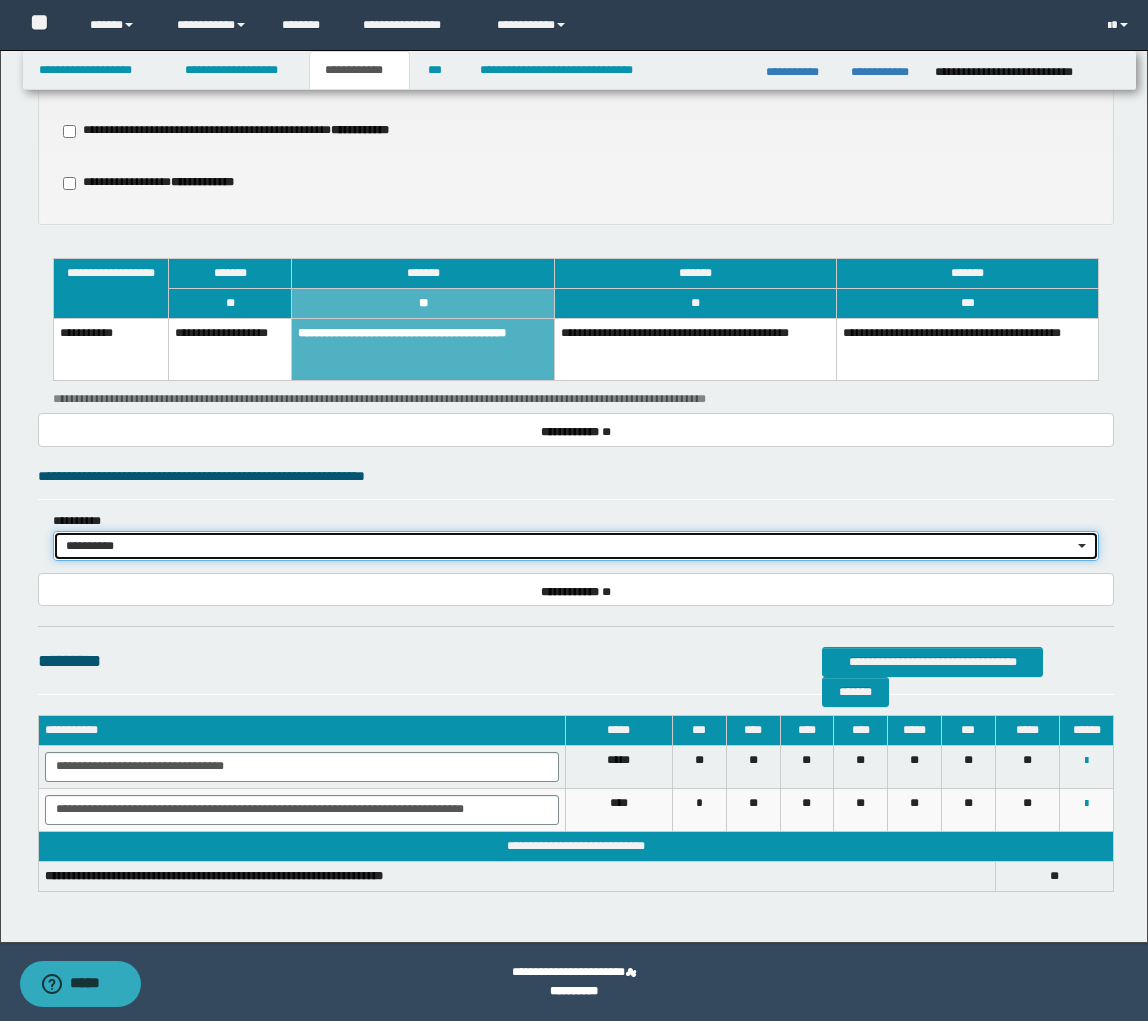 click on "**********" at bounding box center (569, 546) 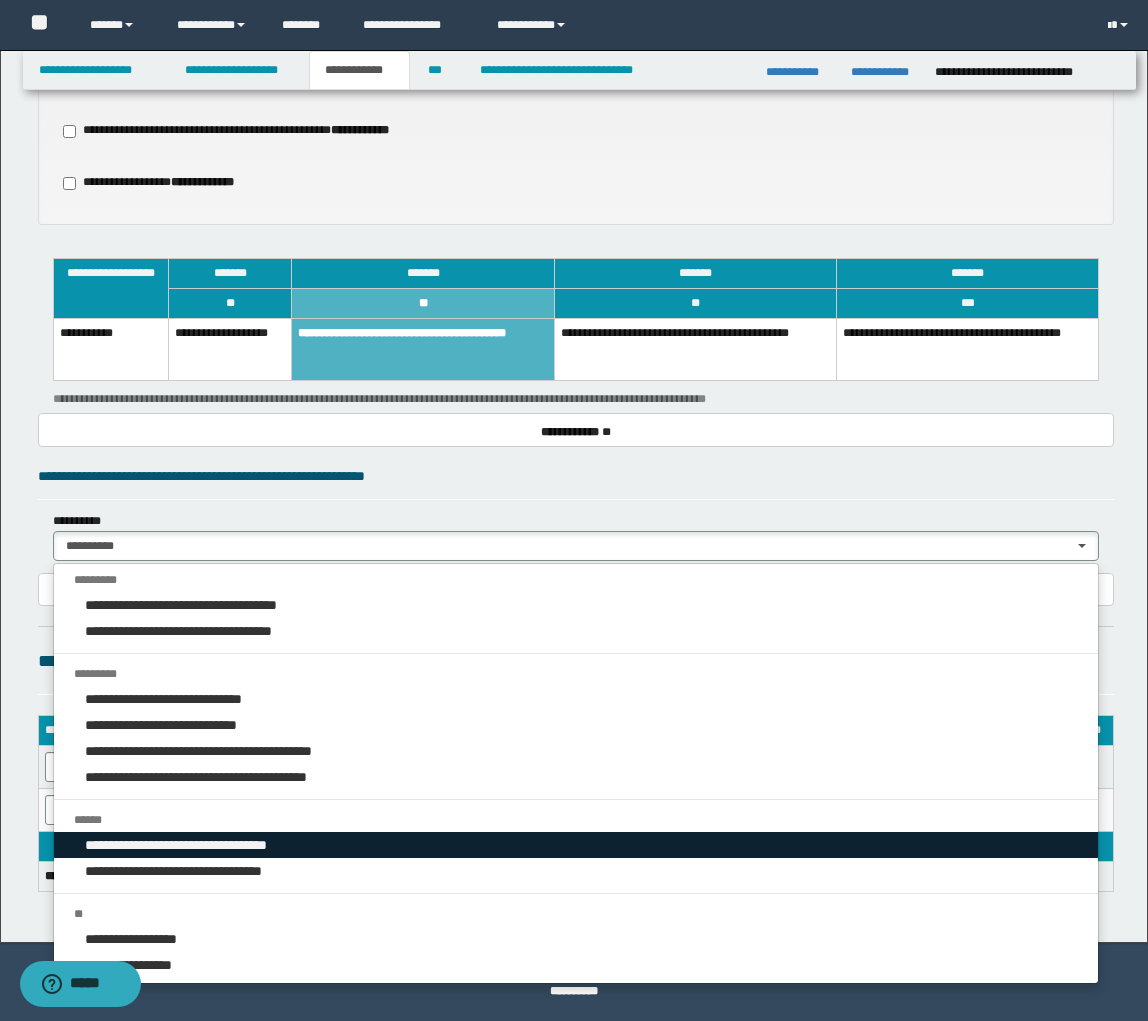 click on "**********" at bounding box center [194, 845] 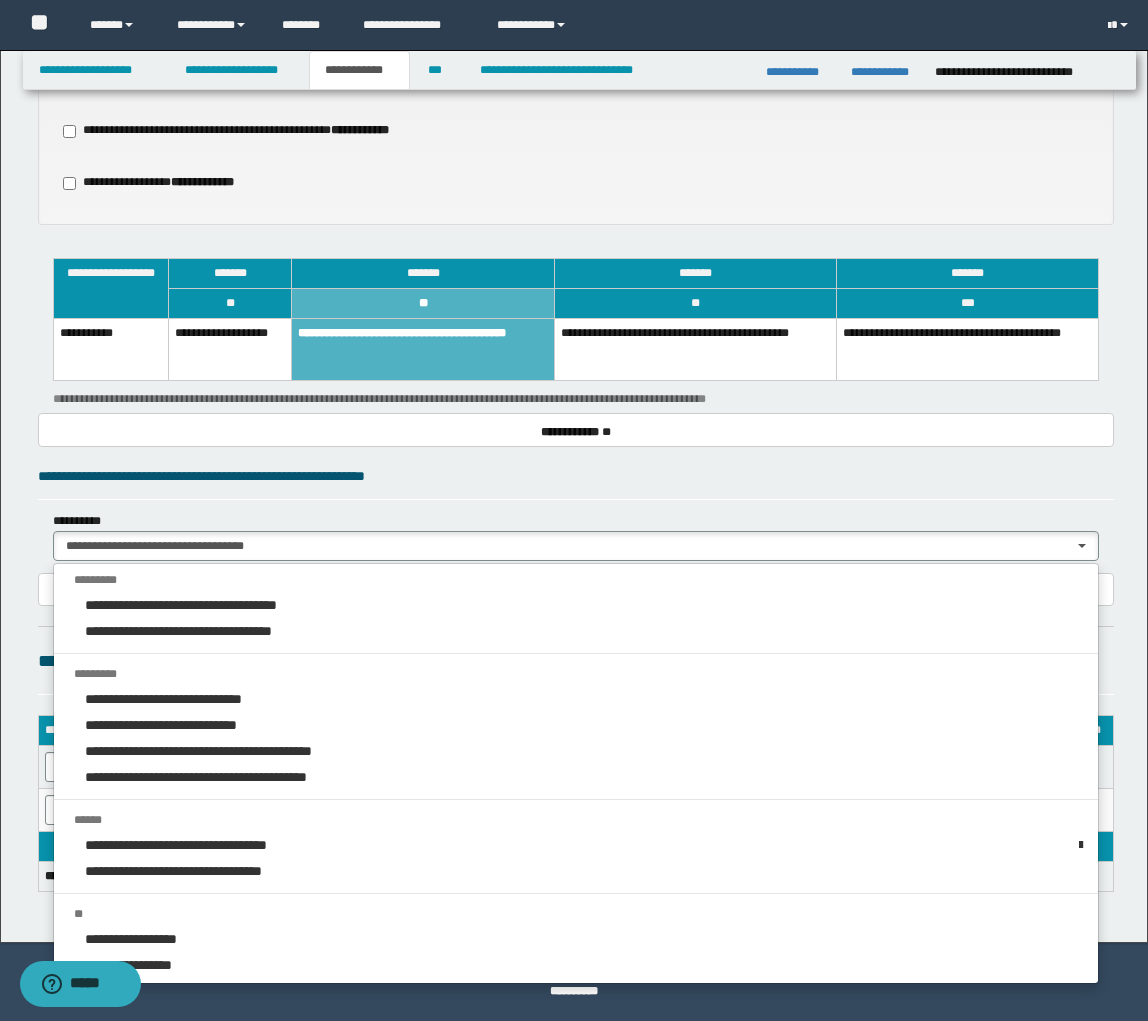 click on "**********" at bounding box center [576, 476] 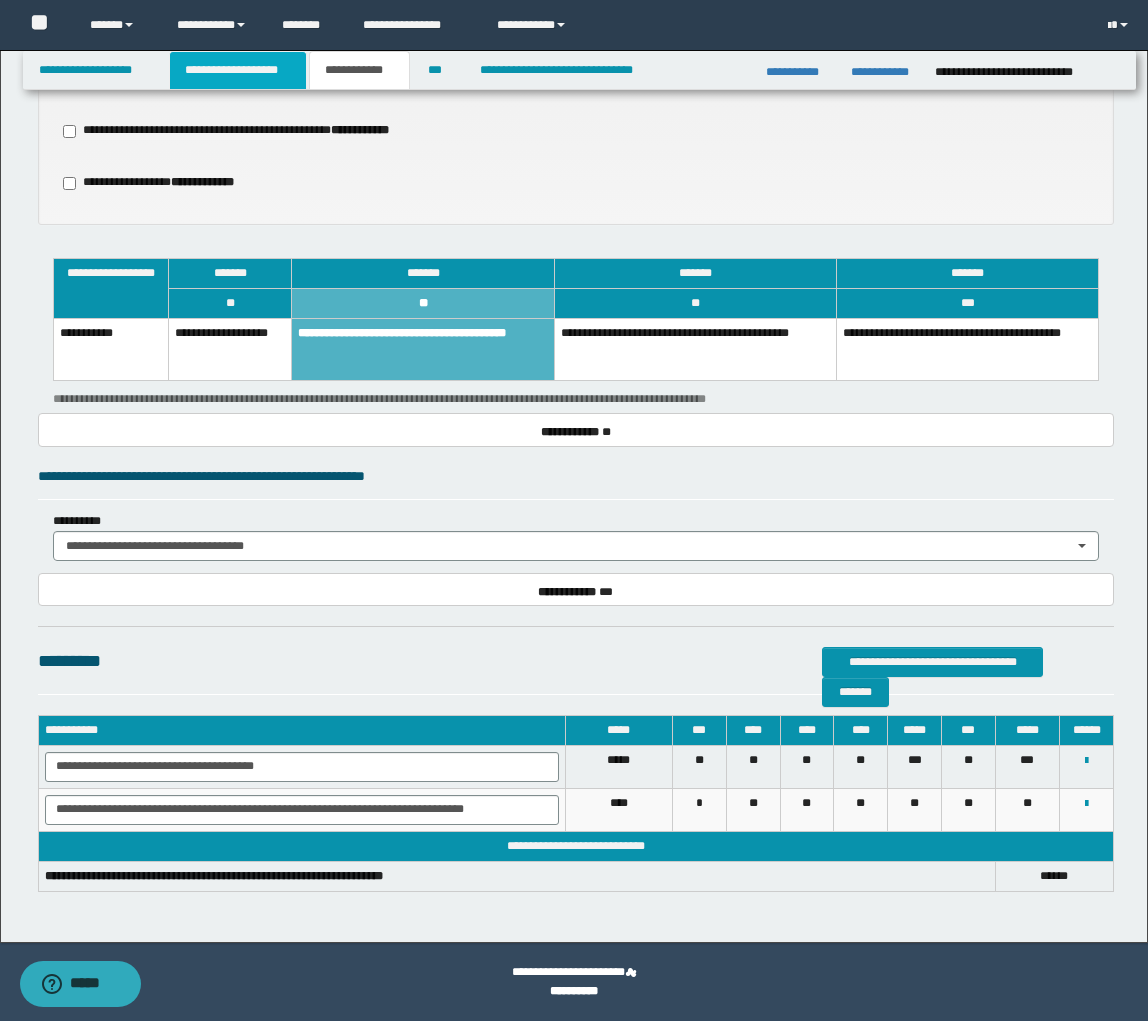 click on "**********" at bounding box center [238, 70] 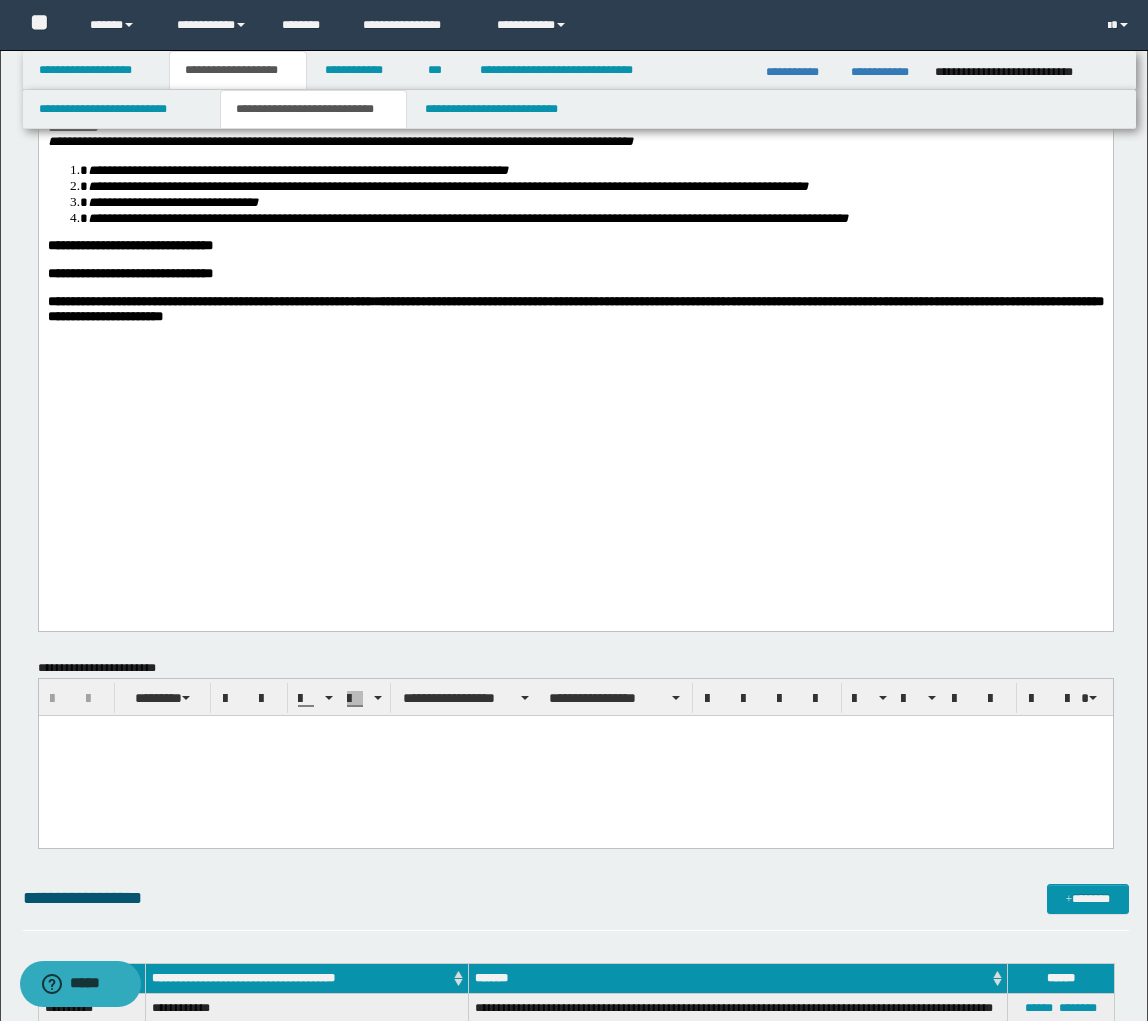 click on "**********" at bounding box center [314, 109] 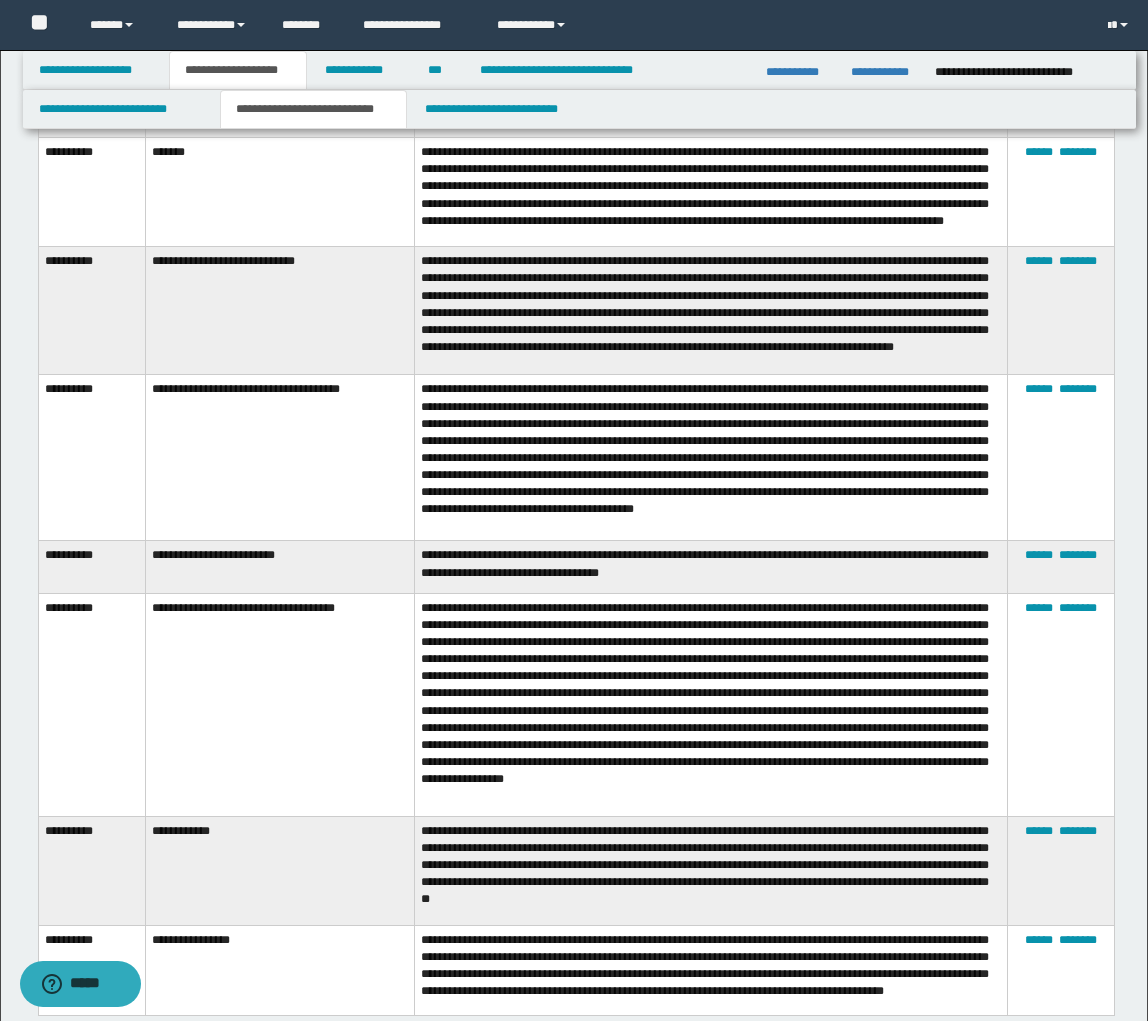 scroll, scrollTop: 6465, scrollLeft: 0, axis: vertical 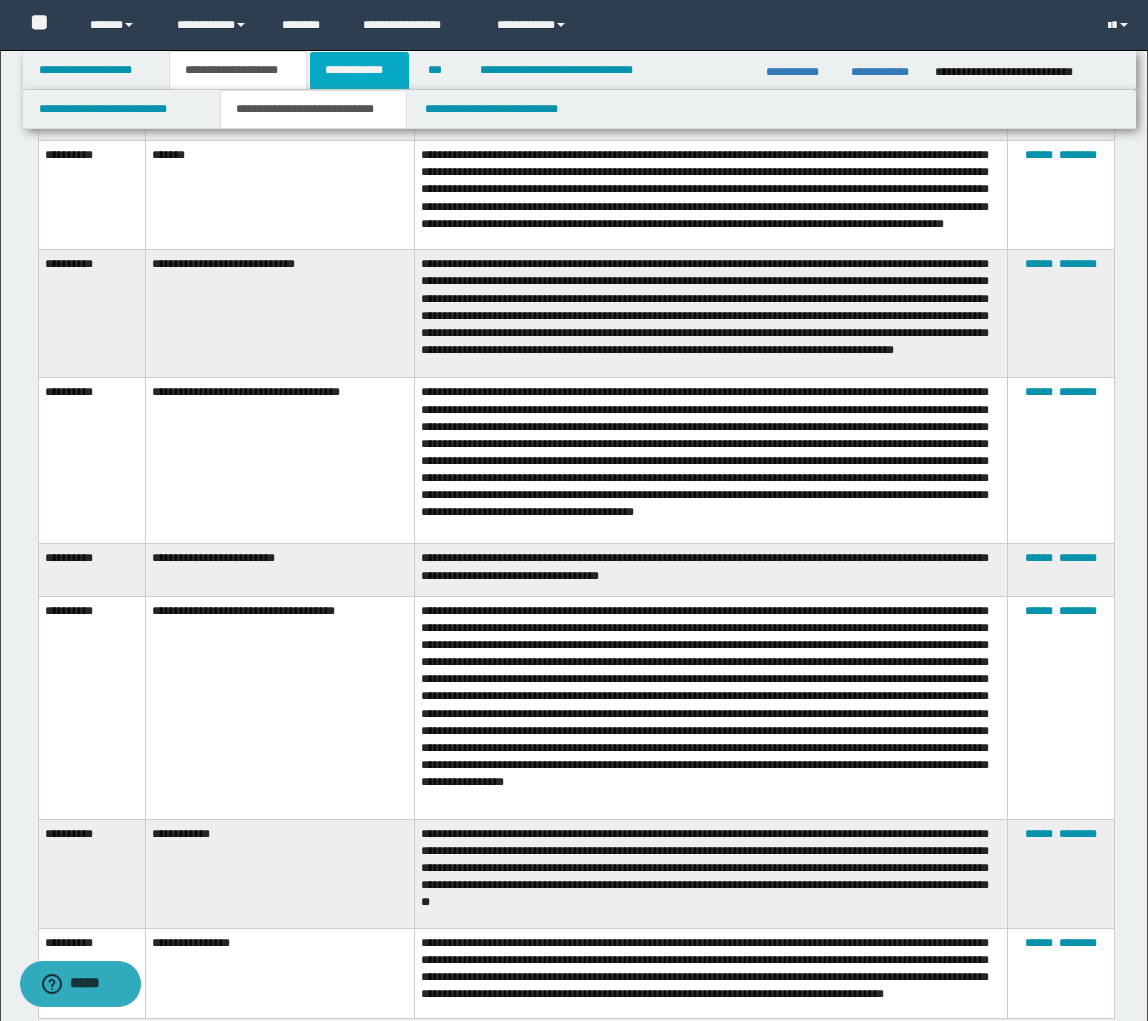 click on "**********" at bounding box center (359, 70) 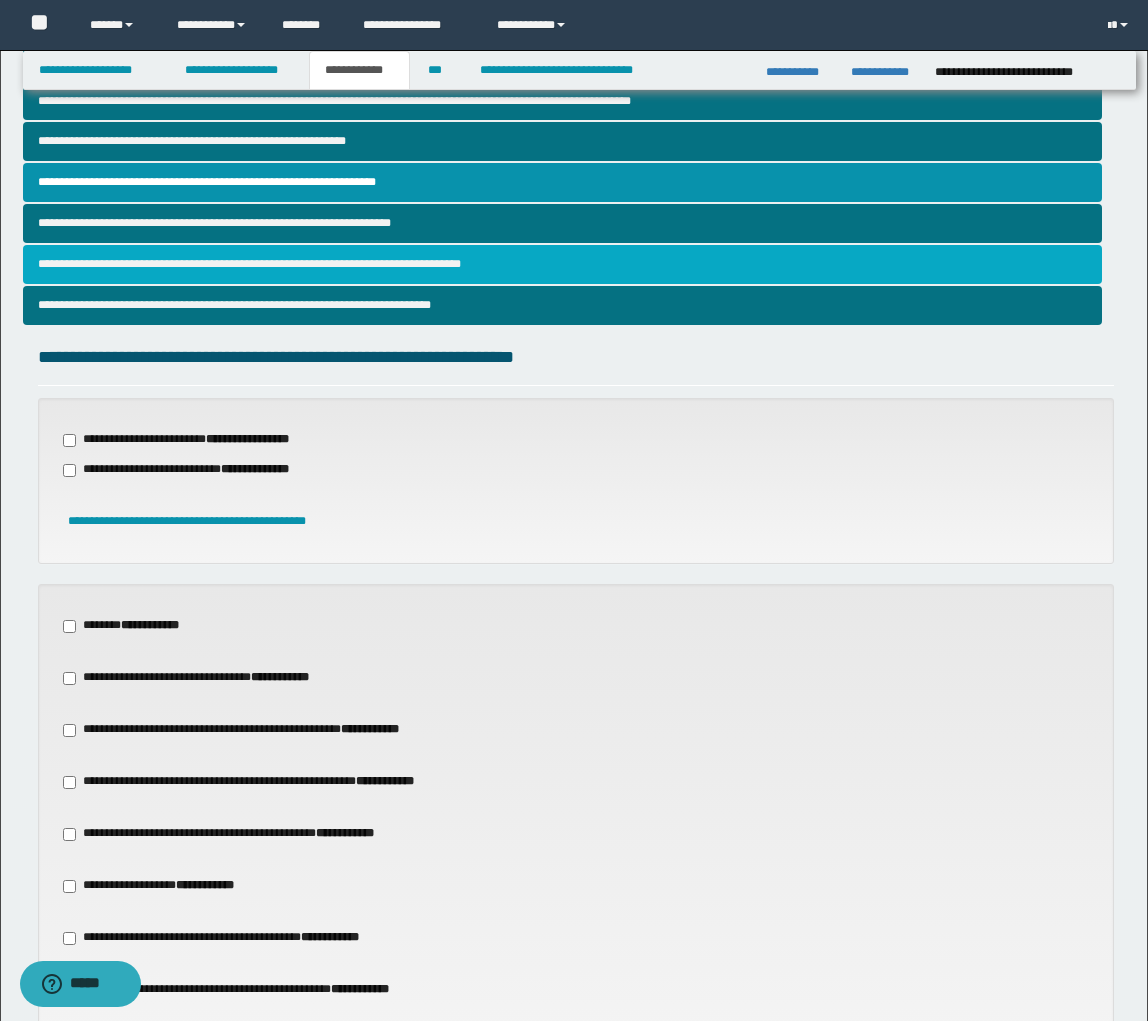 scroll, scrollTop: 408, scrollLeft: 0, axis: vertical 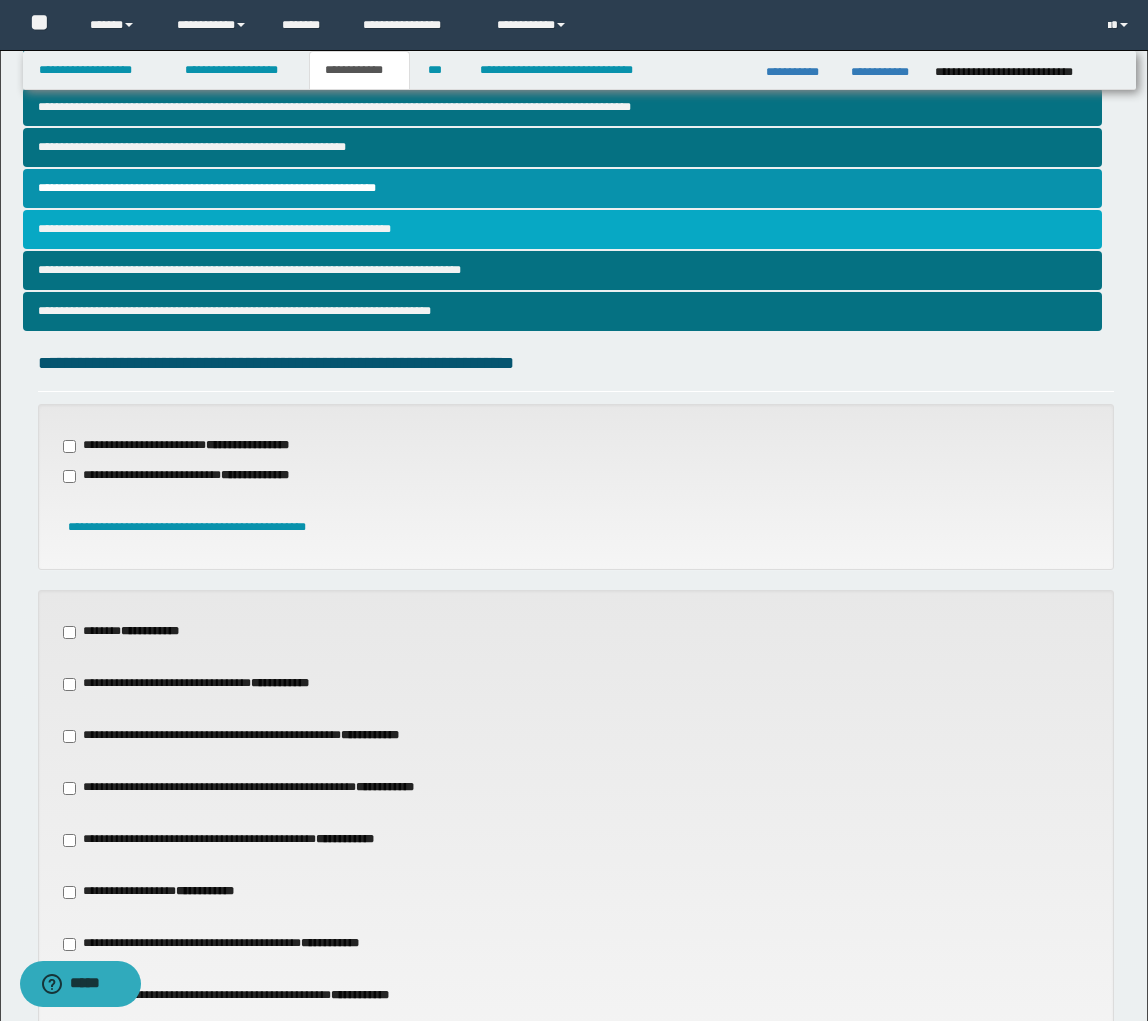 click on "**********" at bounding box center (562, 229) 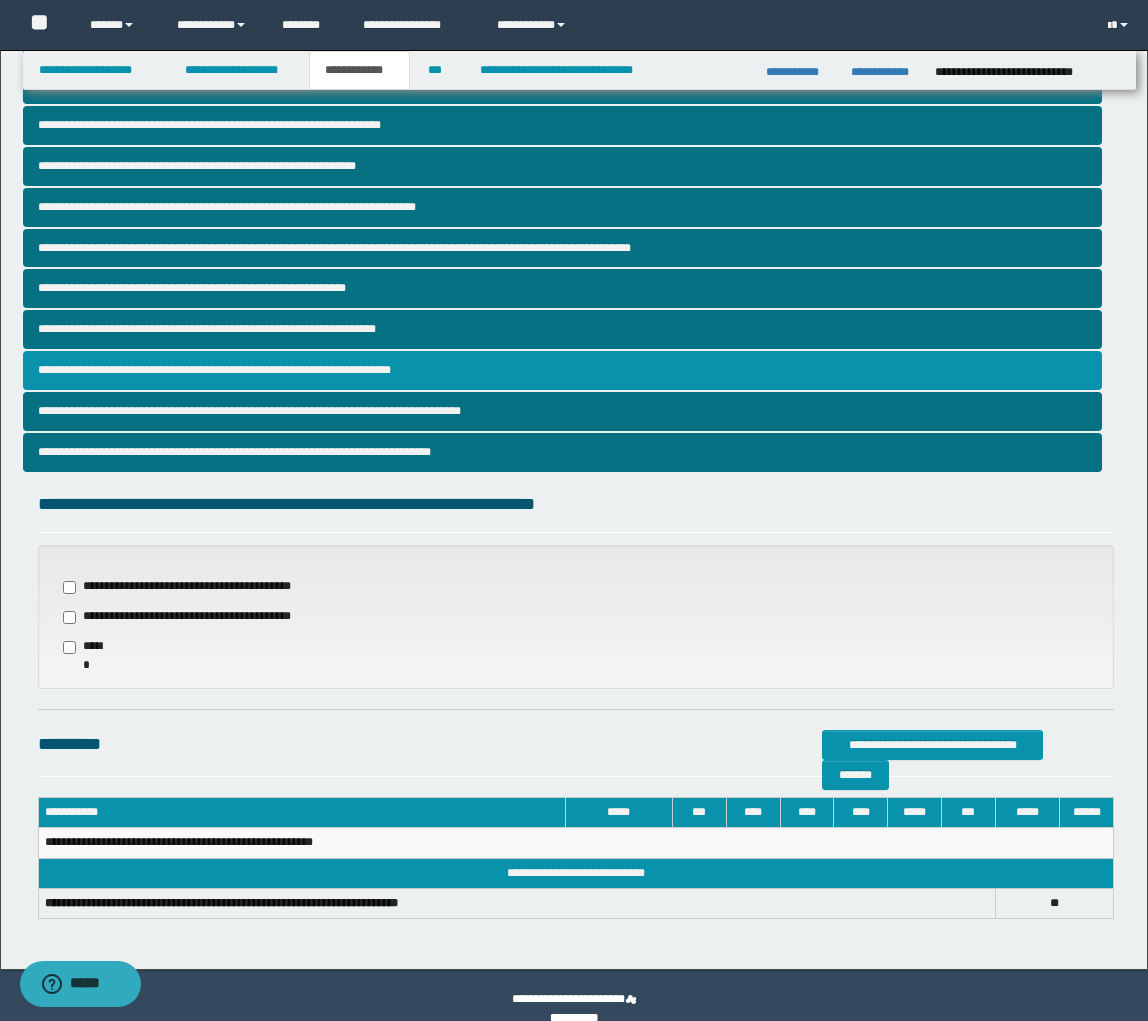 scroll, scrollTop: 293, scrollLeft: 0, axis: vertical 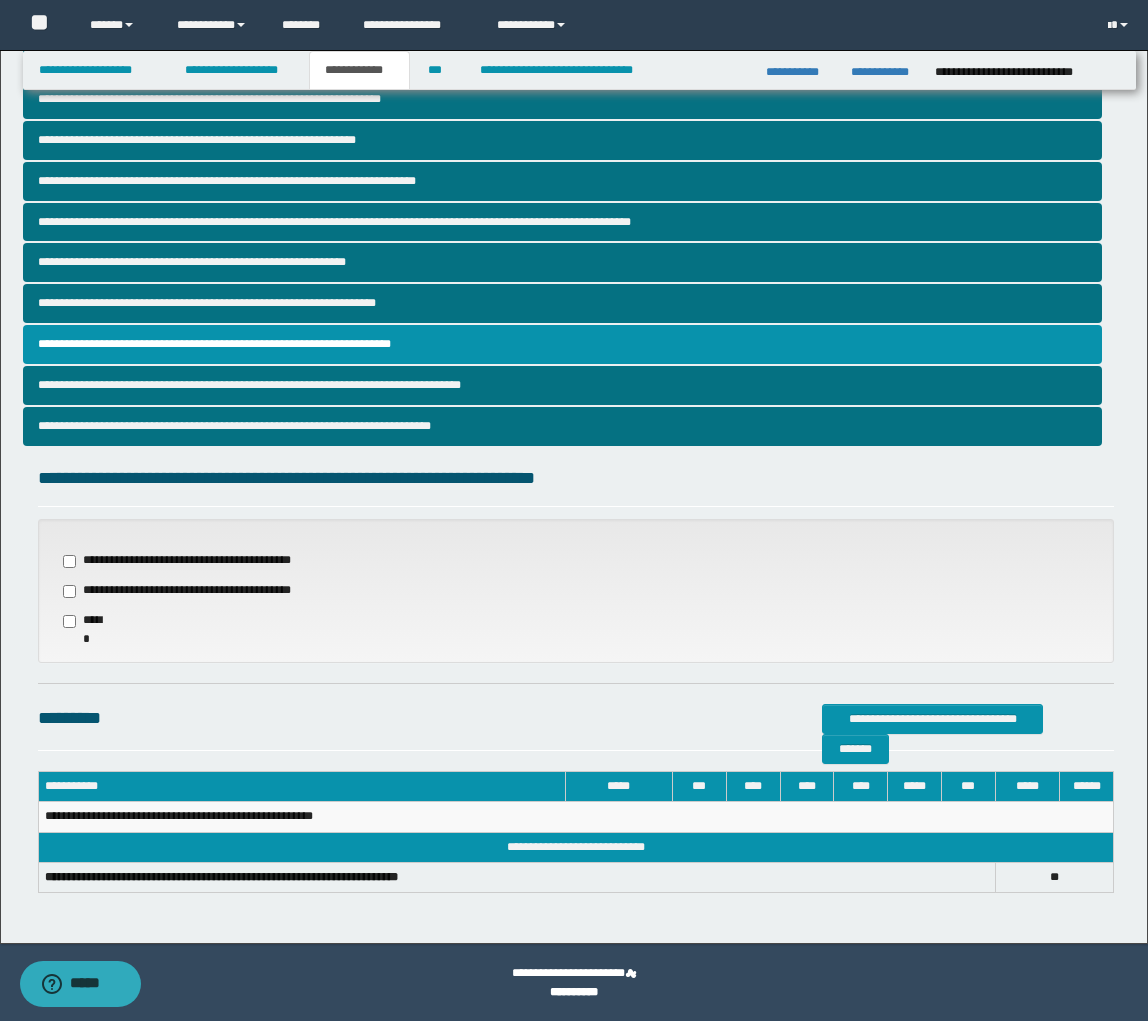 click on "**********" at bounding box center (185, 591) 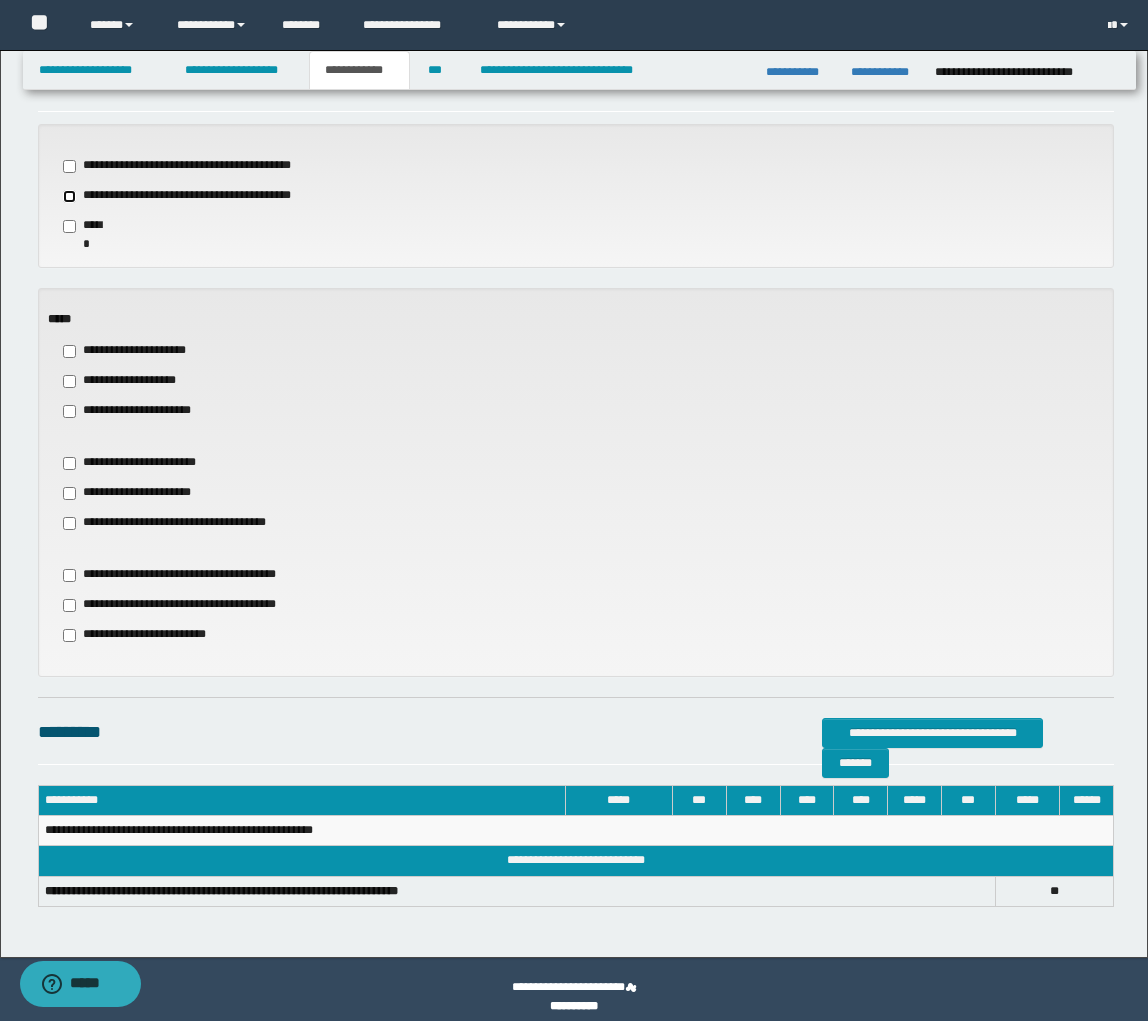 scroll, scrollTop: 697, scrollLeft: 0, axis: vertical 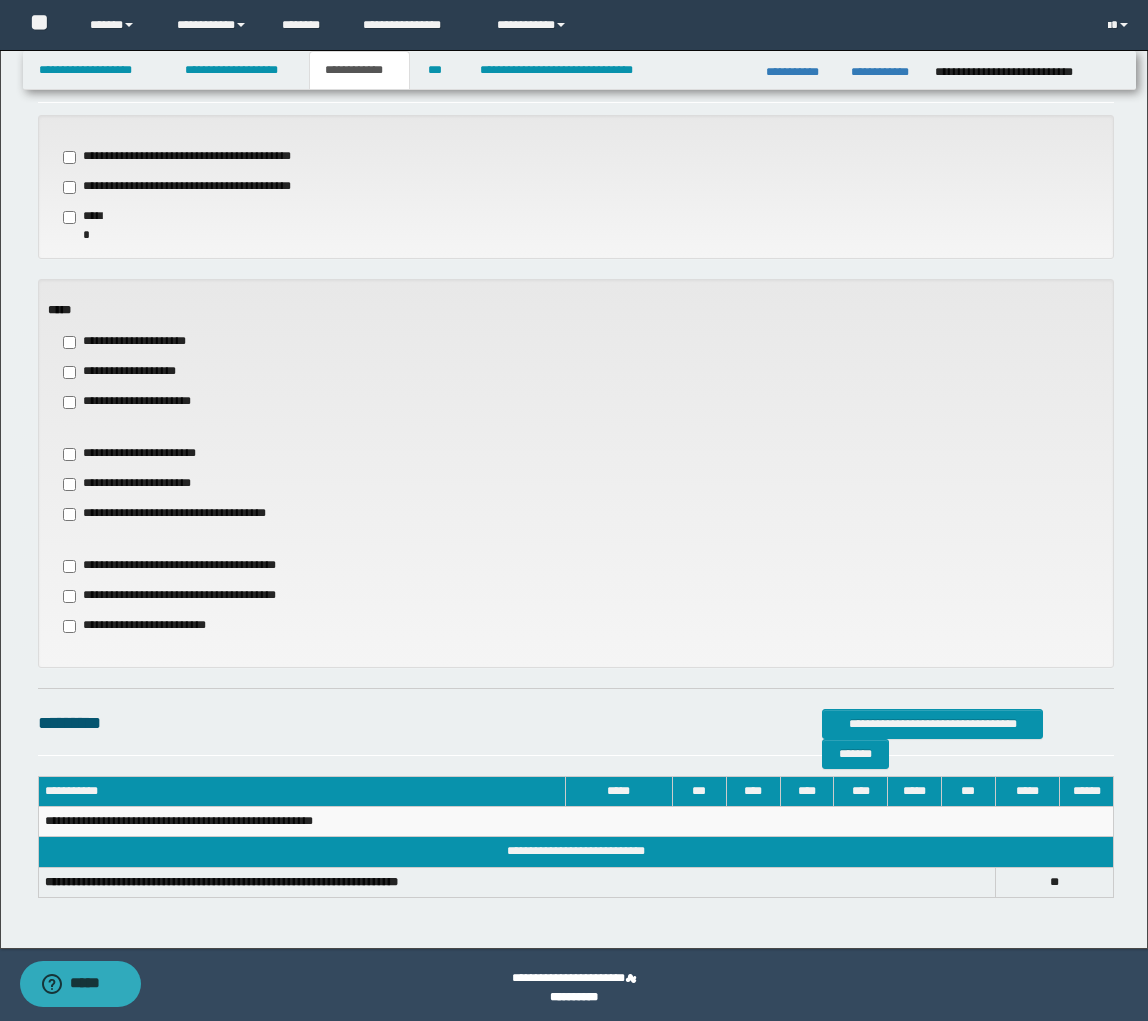 click on "**********" at bounding box center (138, 484) 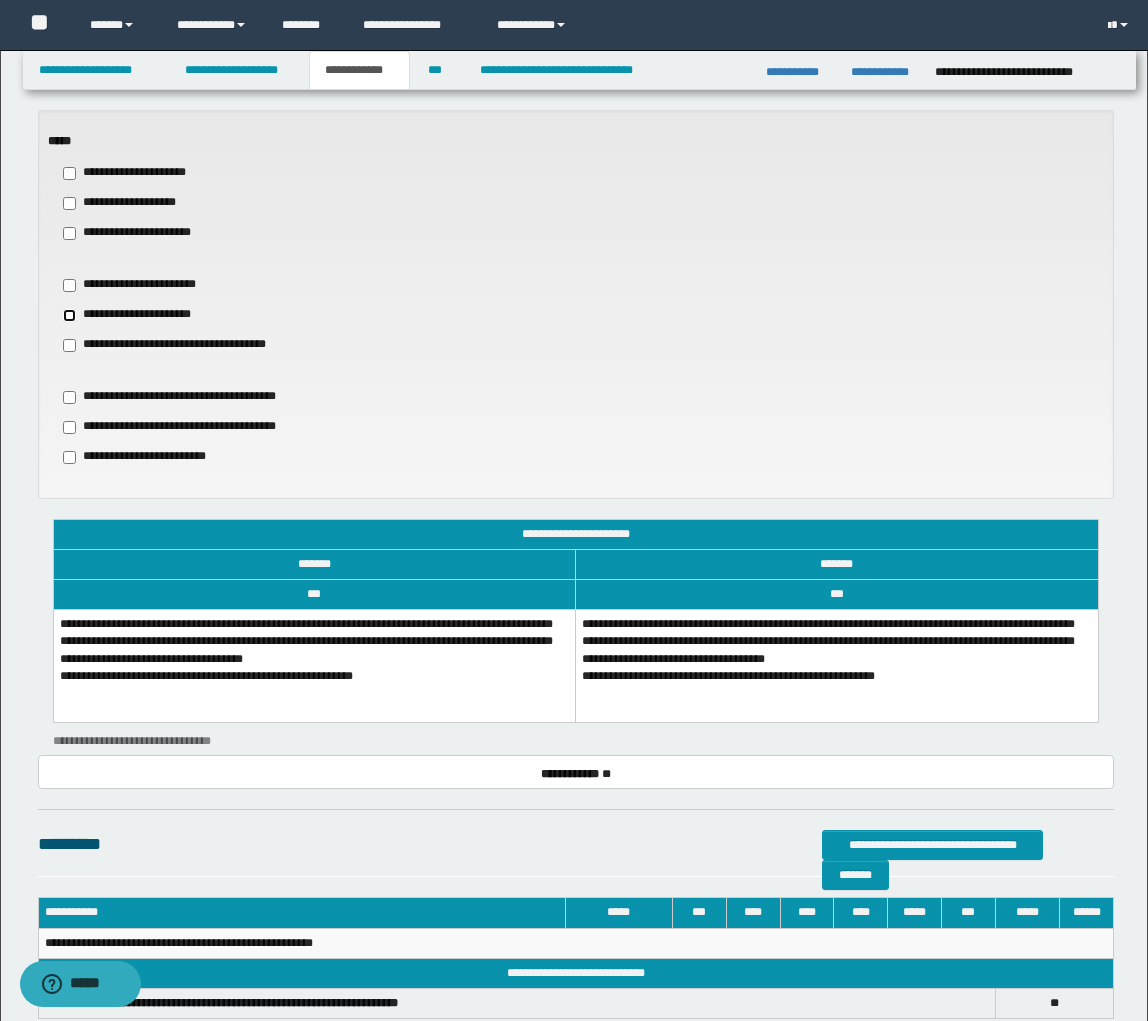 scroll, scrollTop: 992, scrollLeft: 0, axis: vertical 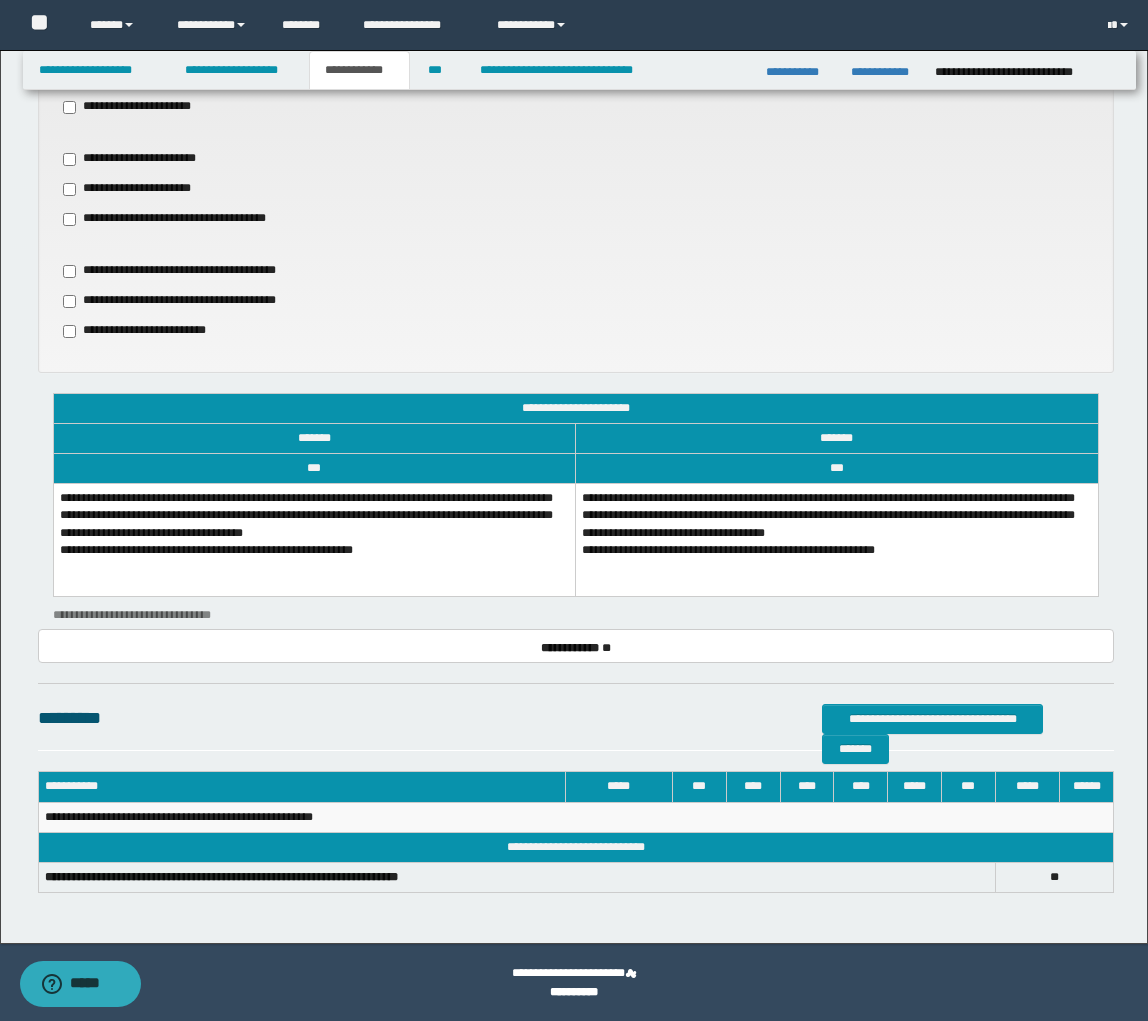 click on "**********" at bounding box center (314, 540) 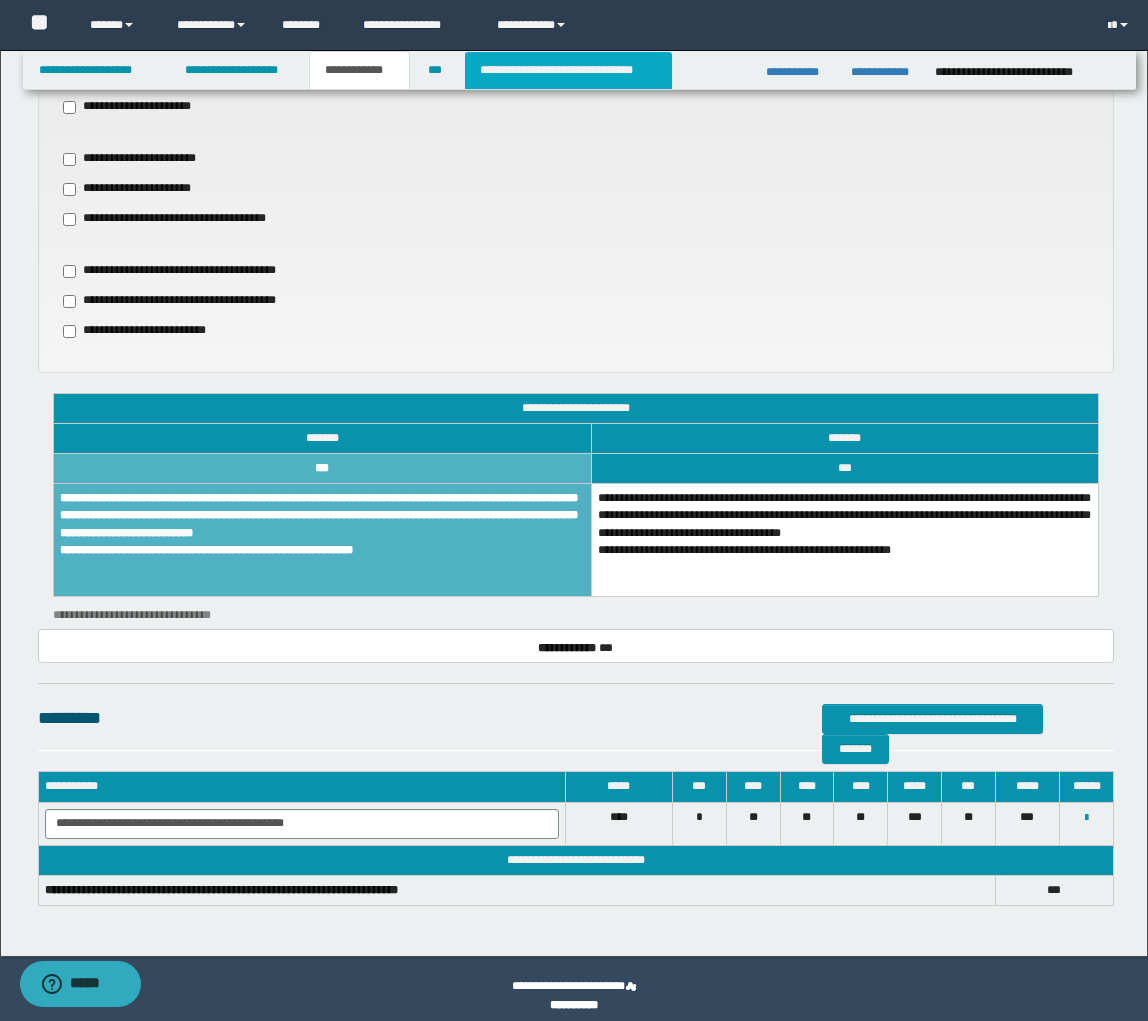 click on "**********" at bounding box center [568, 70] 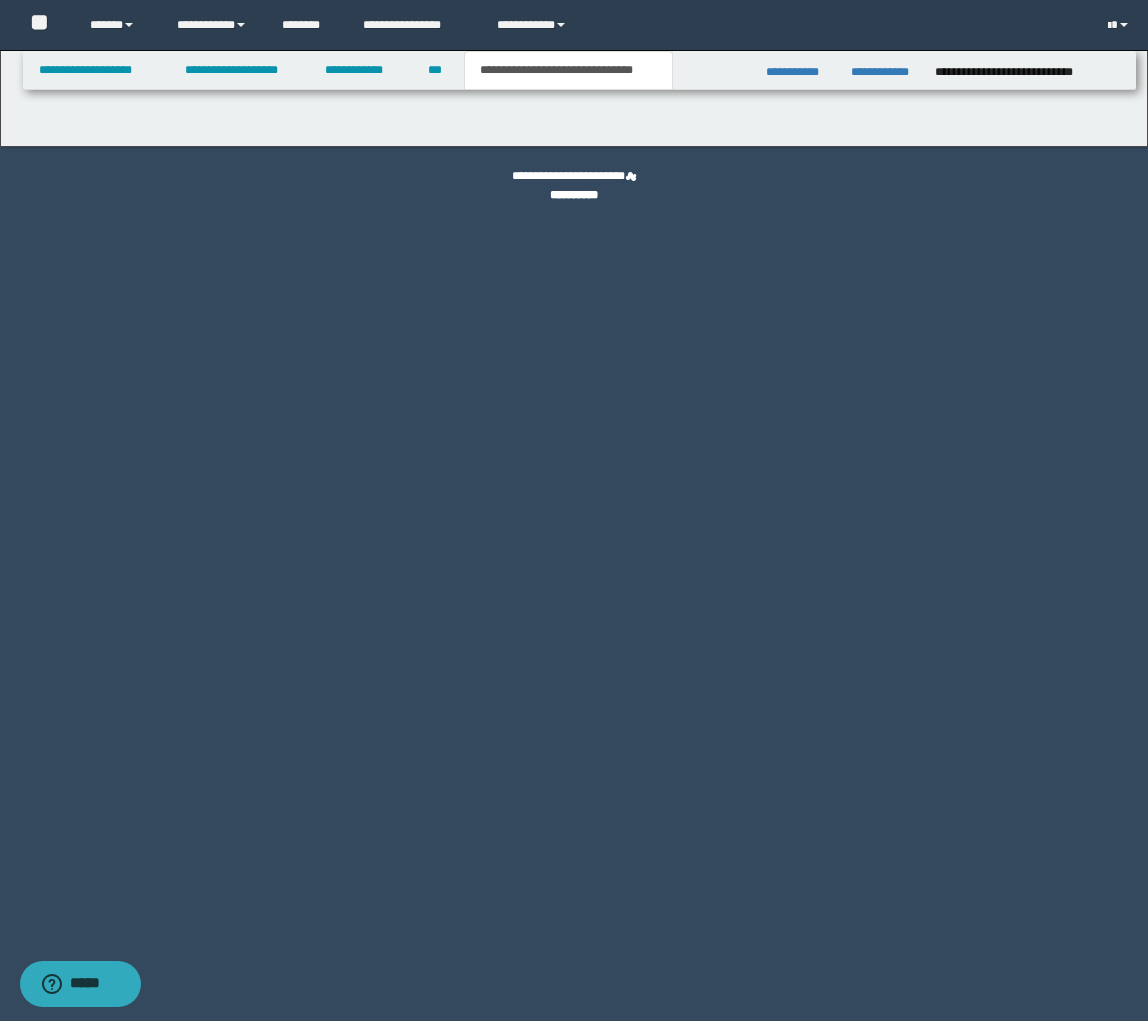 scroll, scrollTop: 0, scrollLeft: 0, axis: both 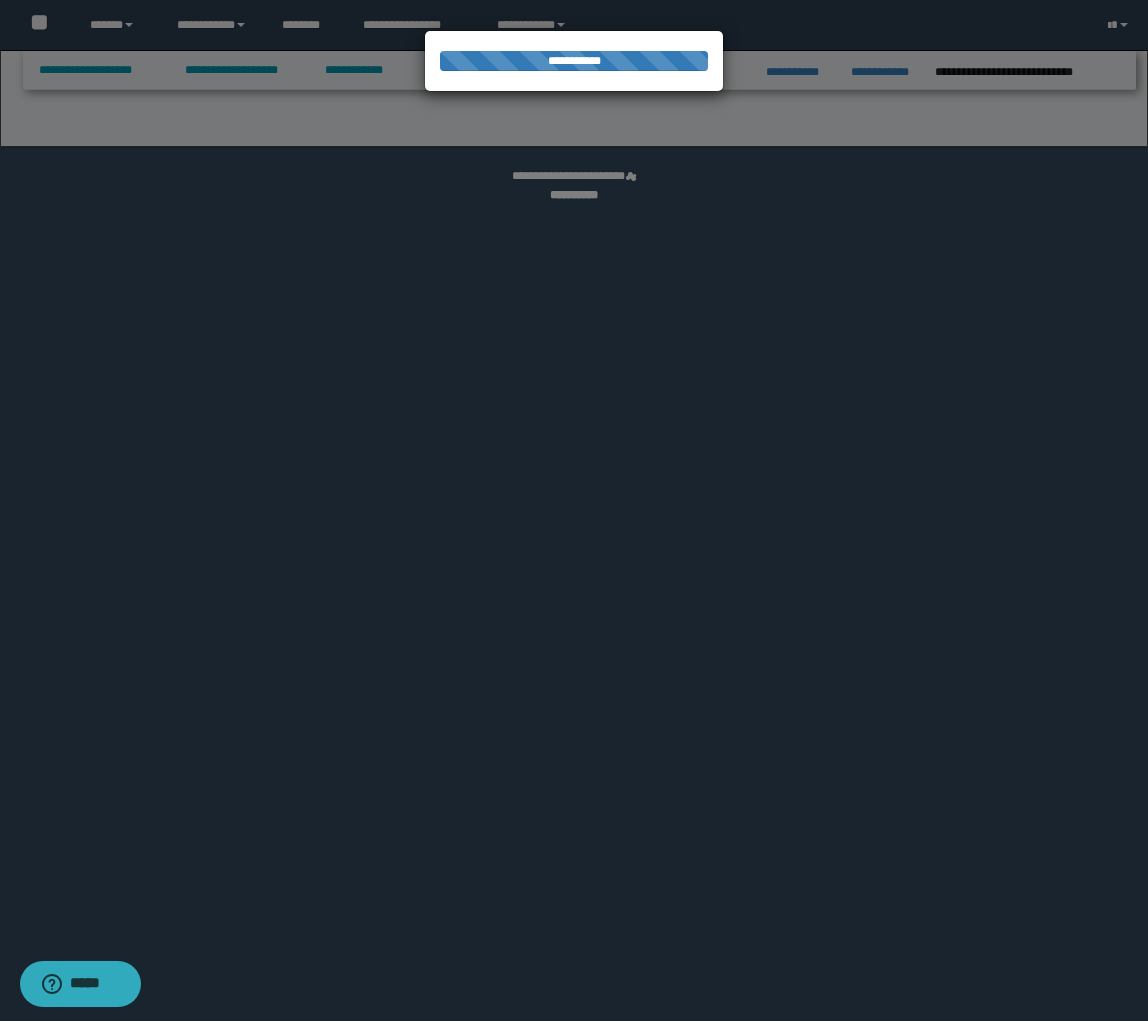 select on "*" 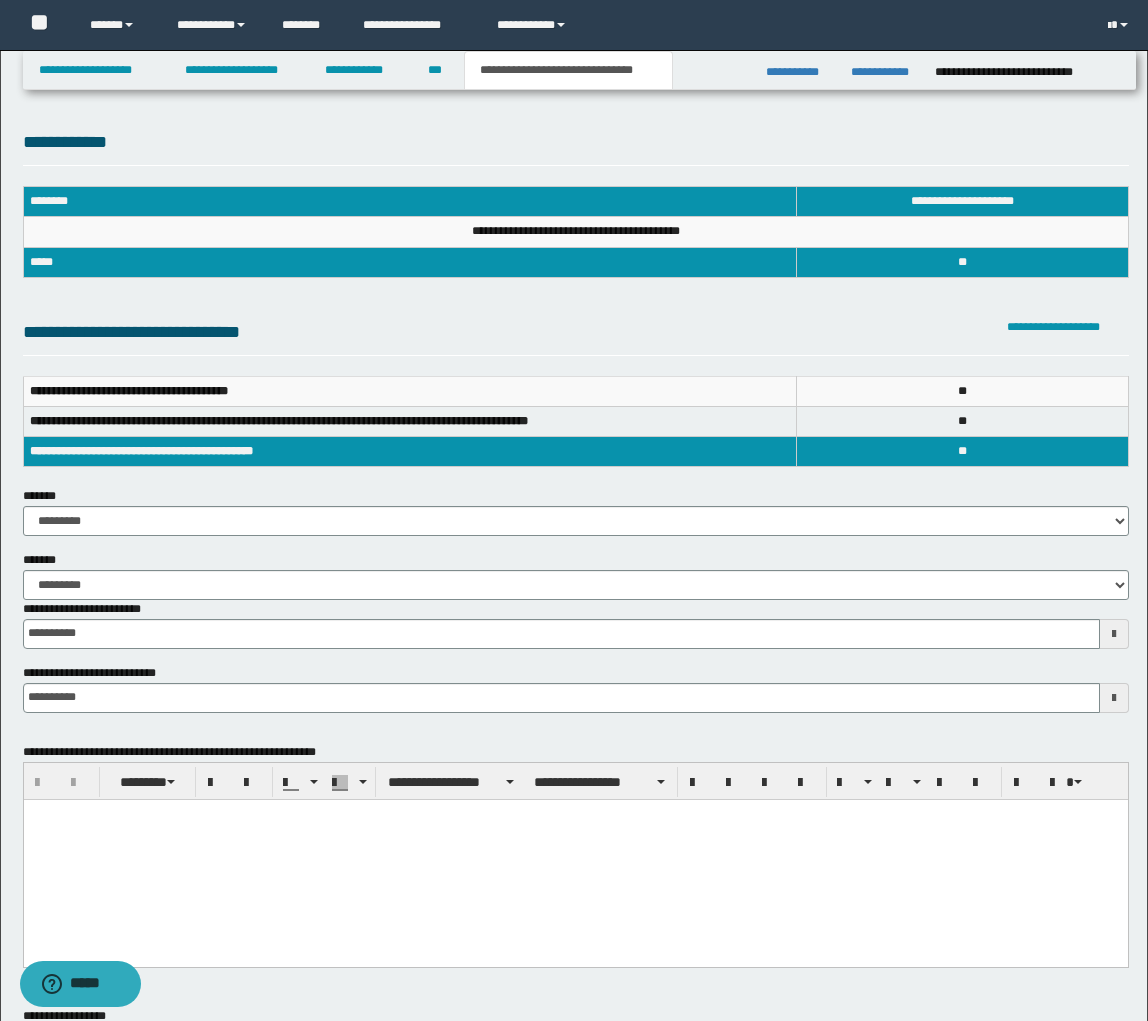 scroll, scrollTop: 0, scrollLeft: 0, axis: both 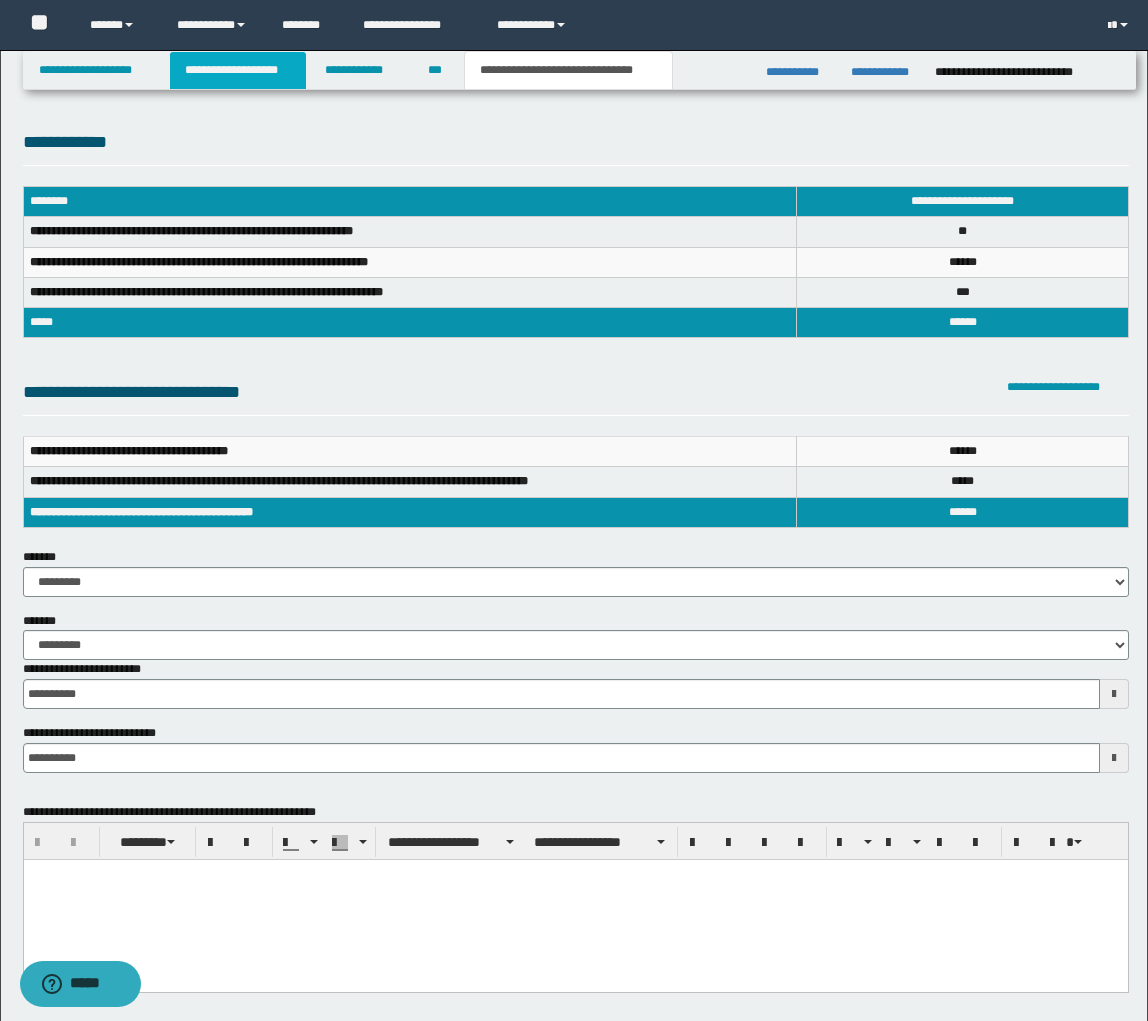 click on "**********" at bounding box center (238, 70) 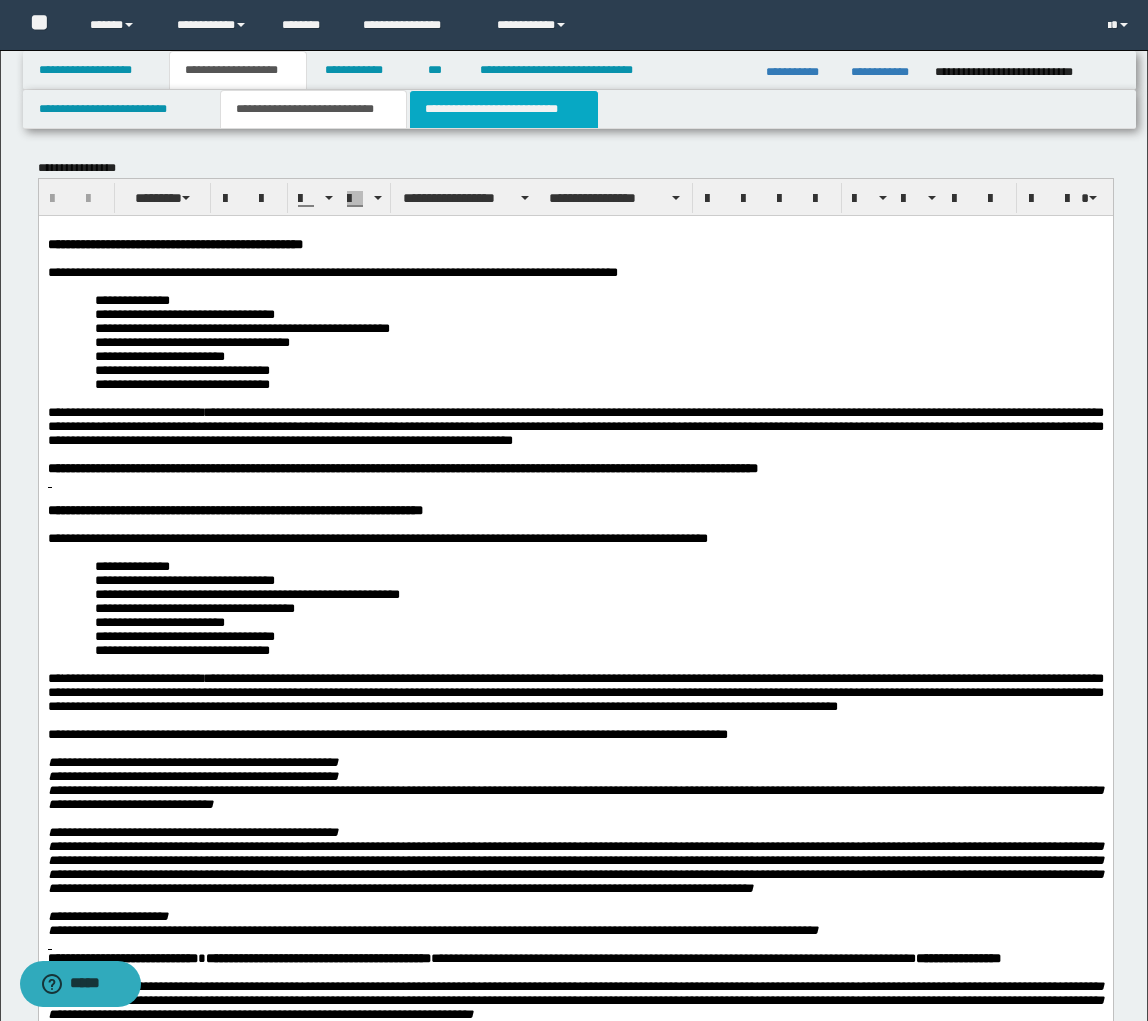 click on "**********" at bounding box center [504, 109] 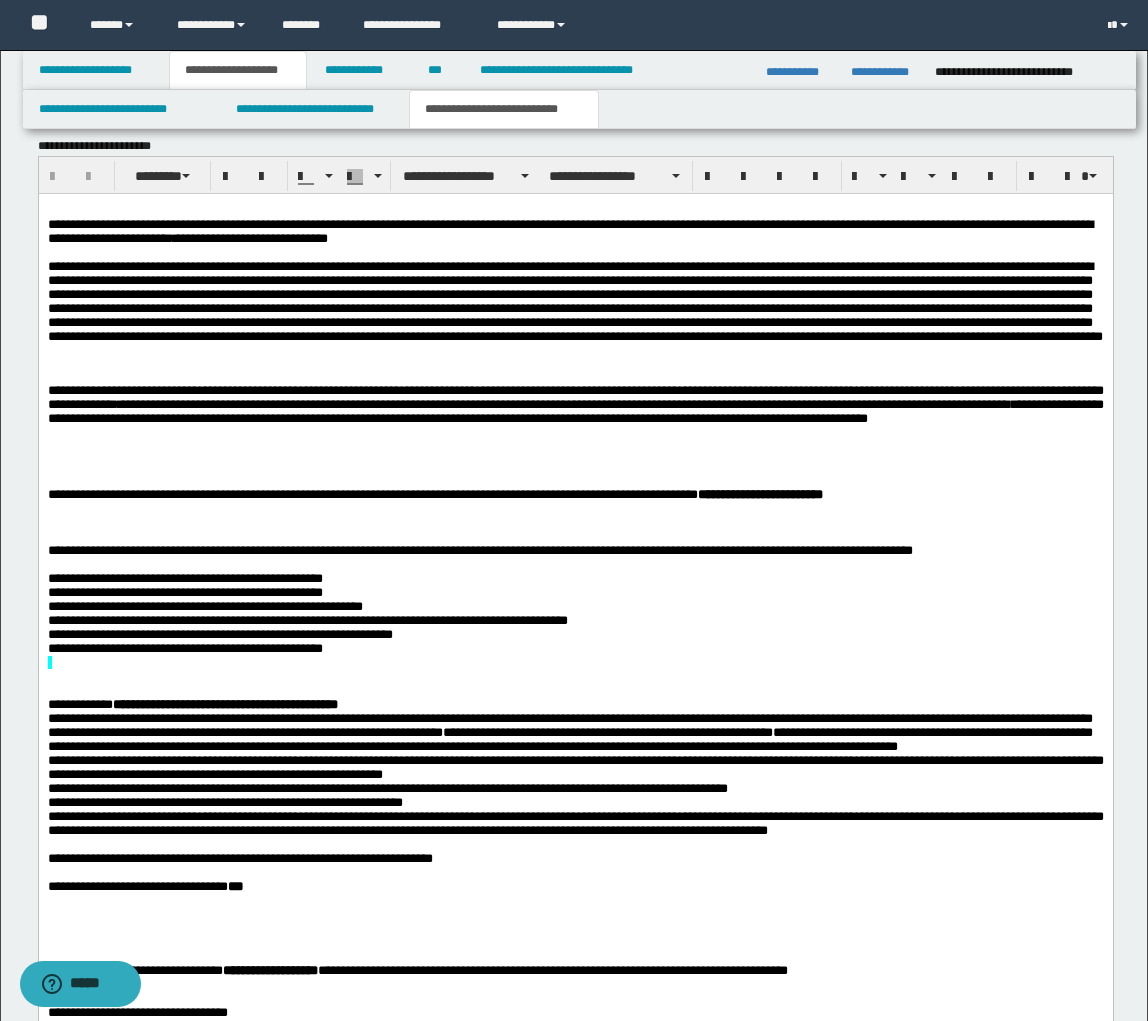 scroll, scrollTop: 2002, scrollLeft: 0, axis: vertical 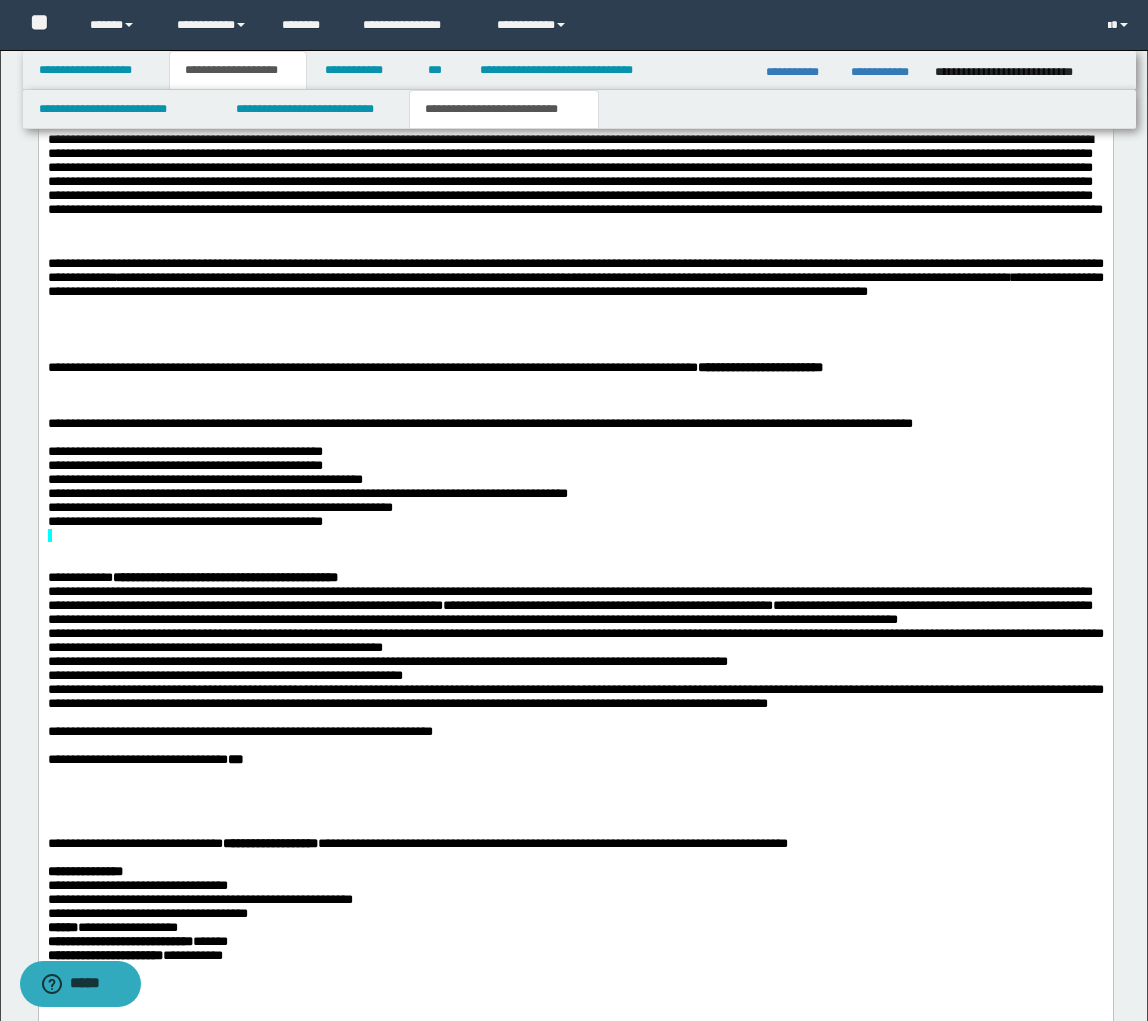 click at bounding box center (575, 321) 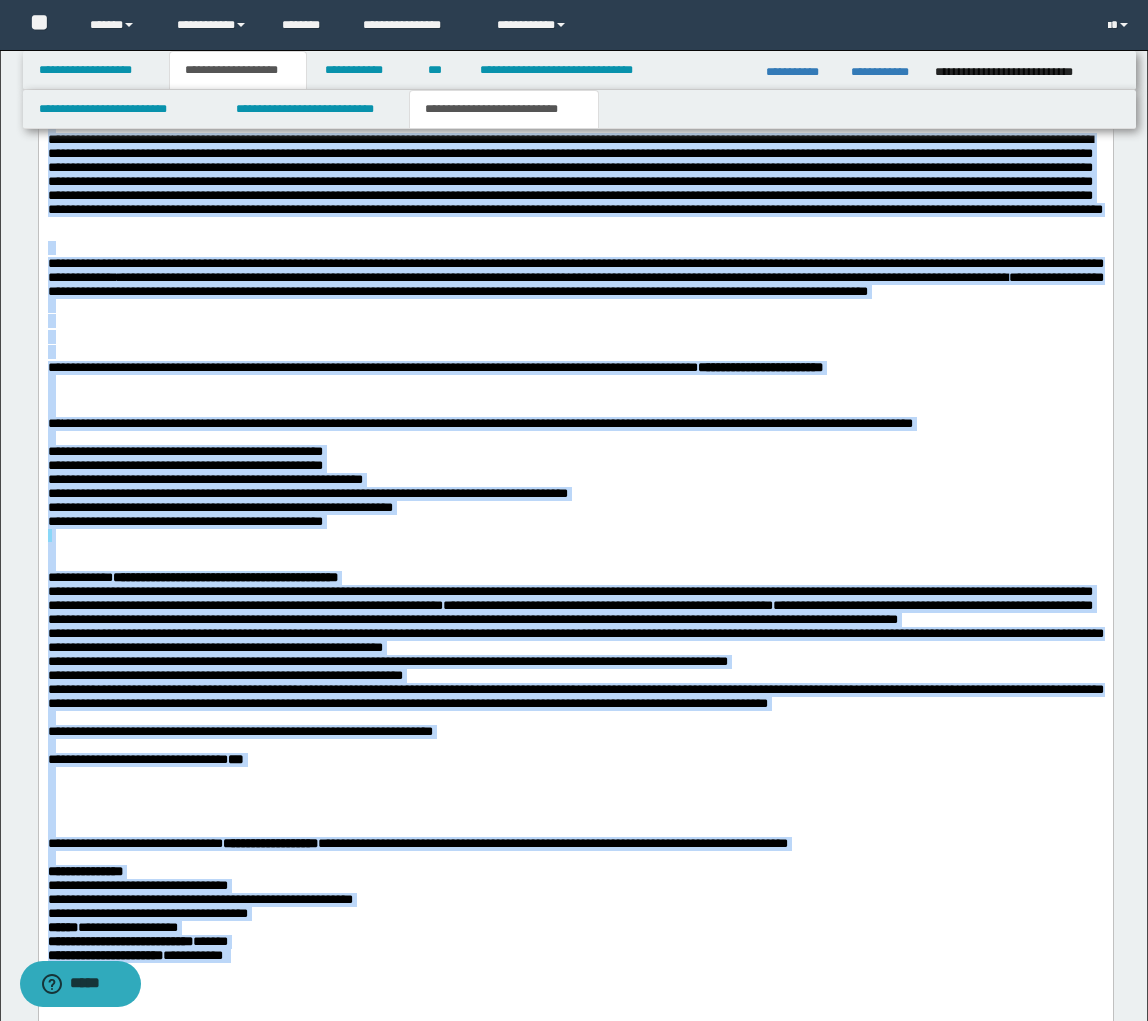 paste 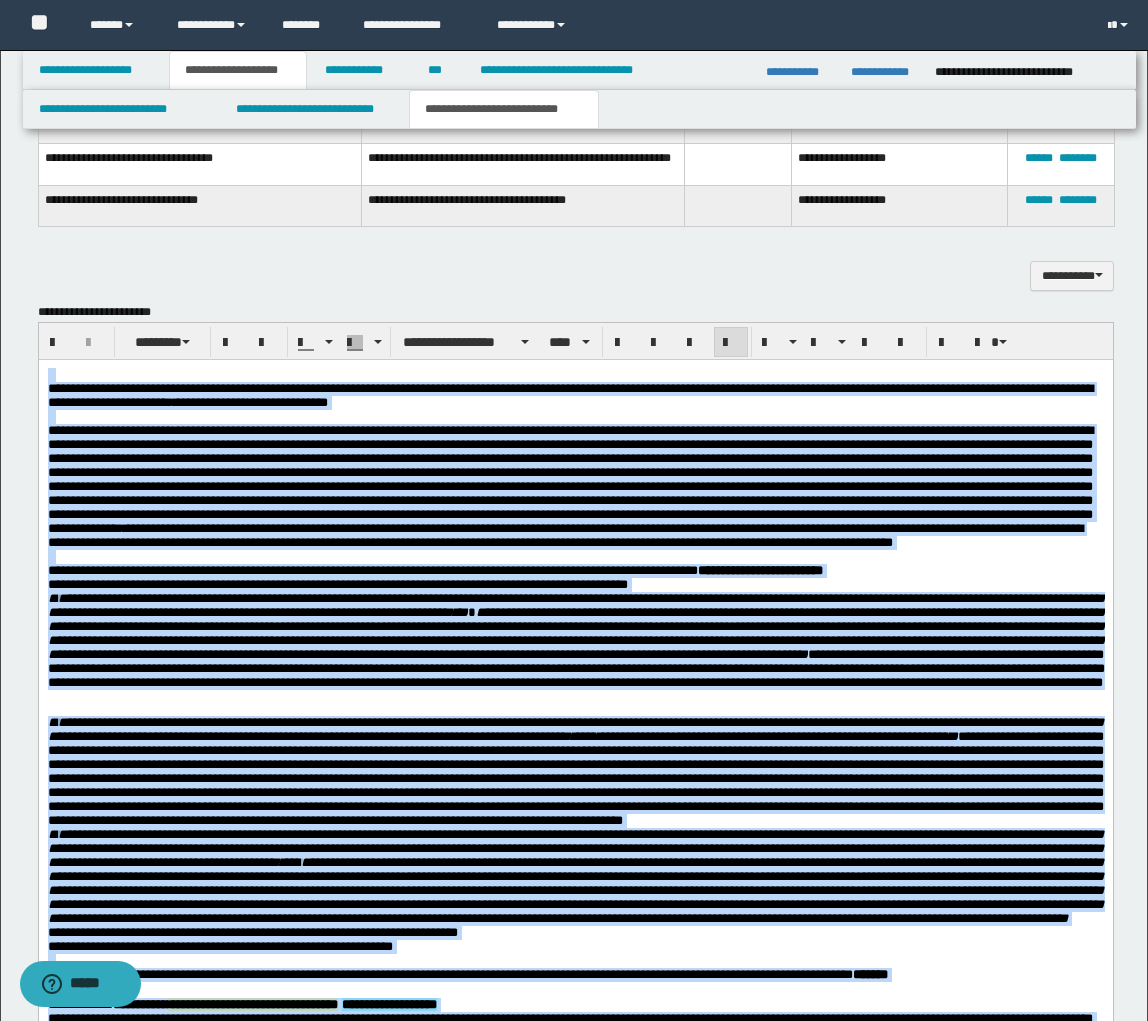 scroll, scrollTop: 1692, scrollLeft: 0, axis: vertical 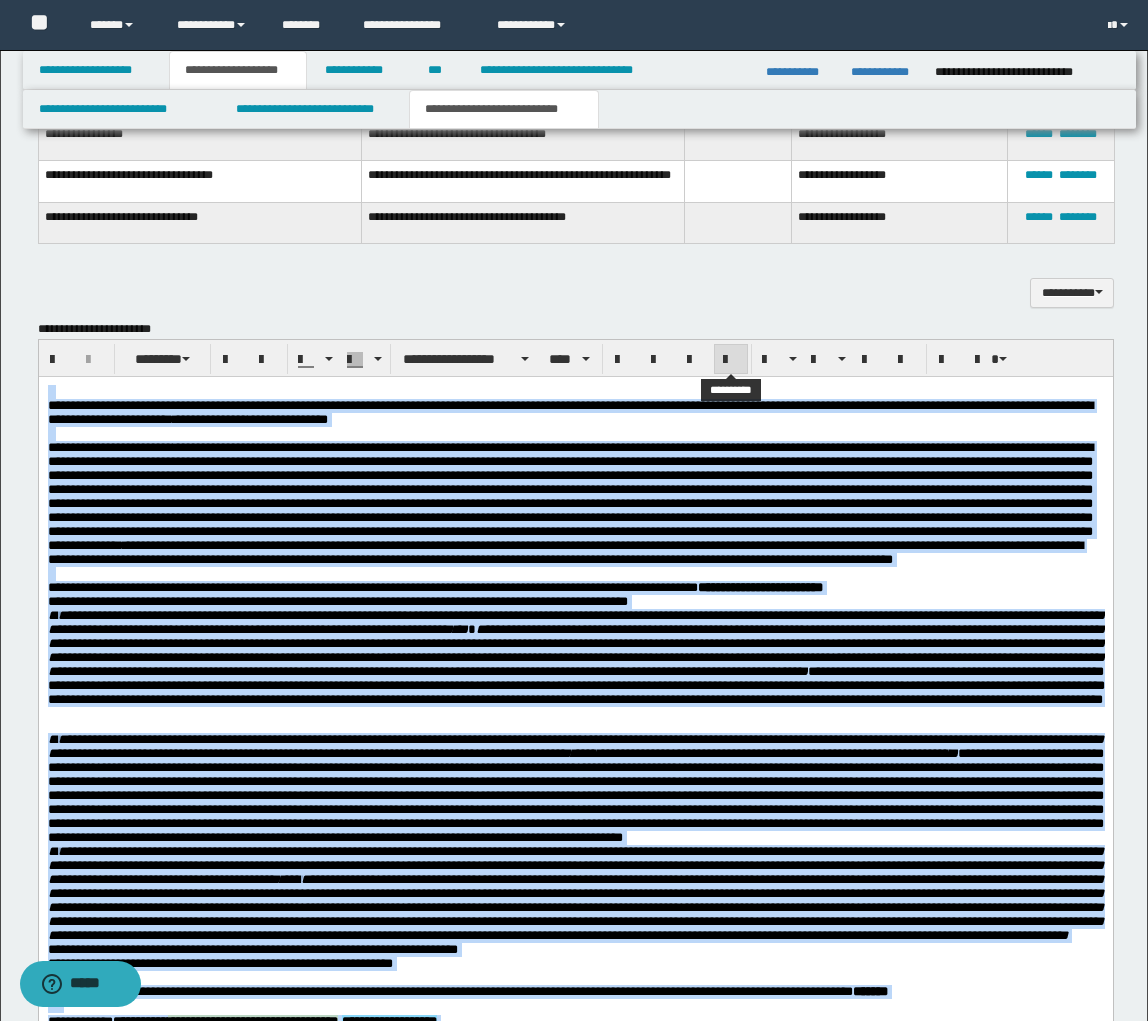 click at bounding box center (731, 360) 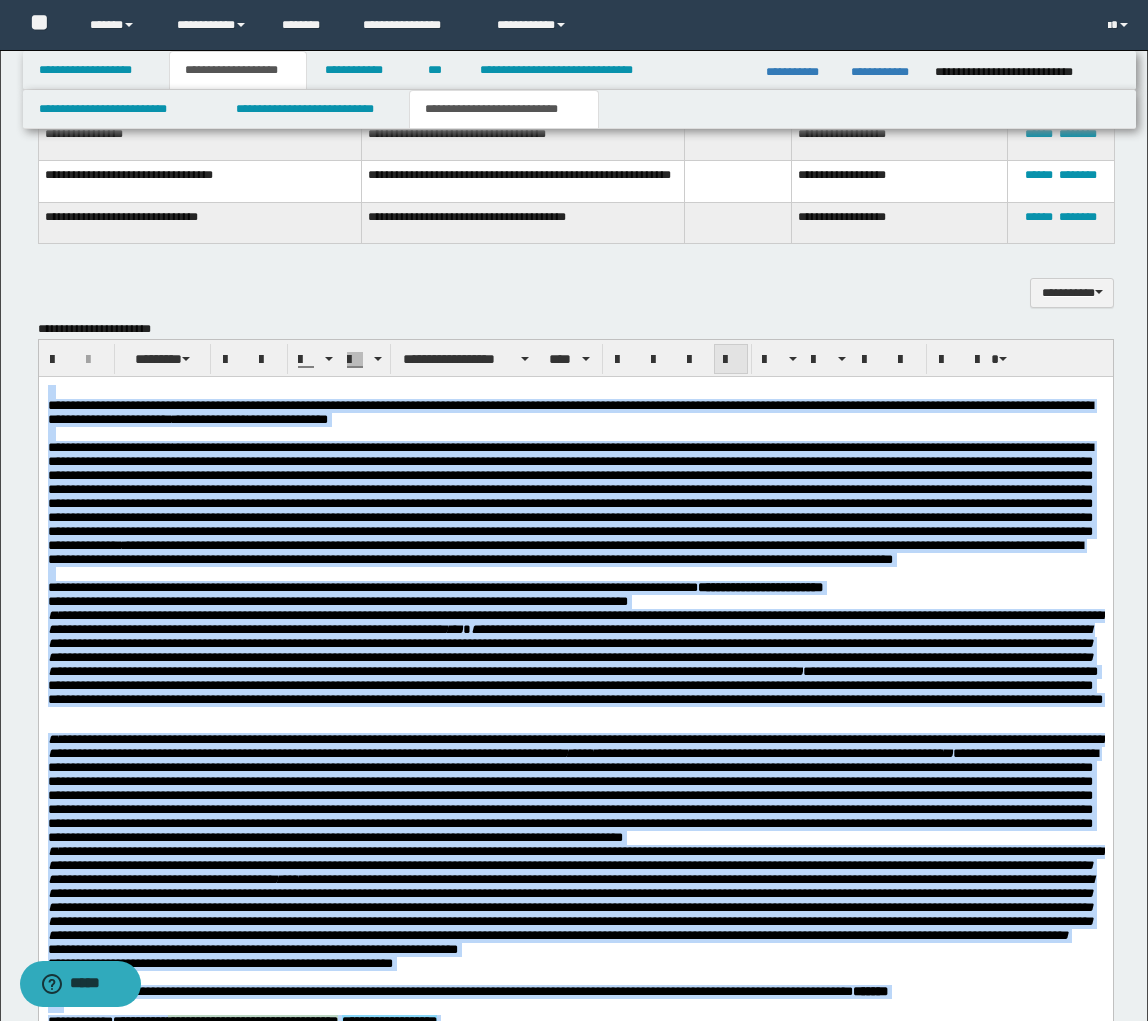 click at bounding box center (731, 360) 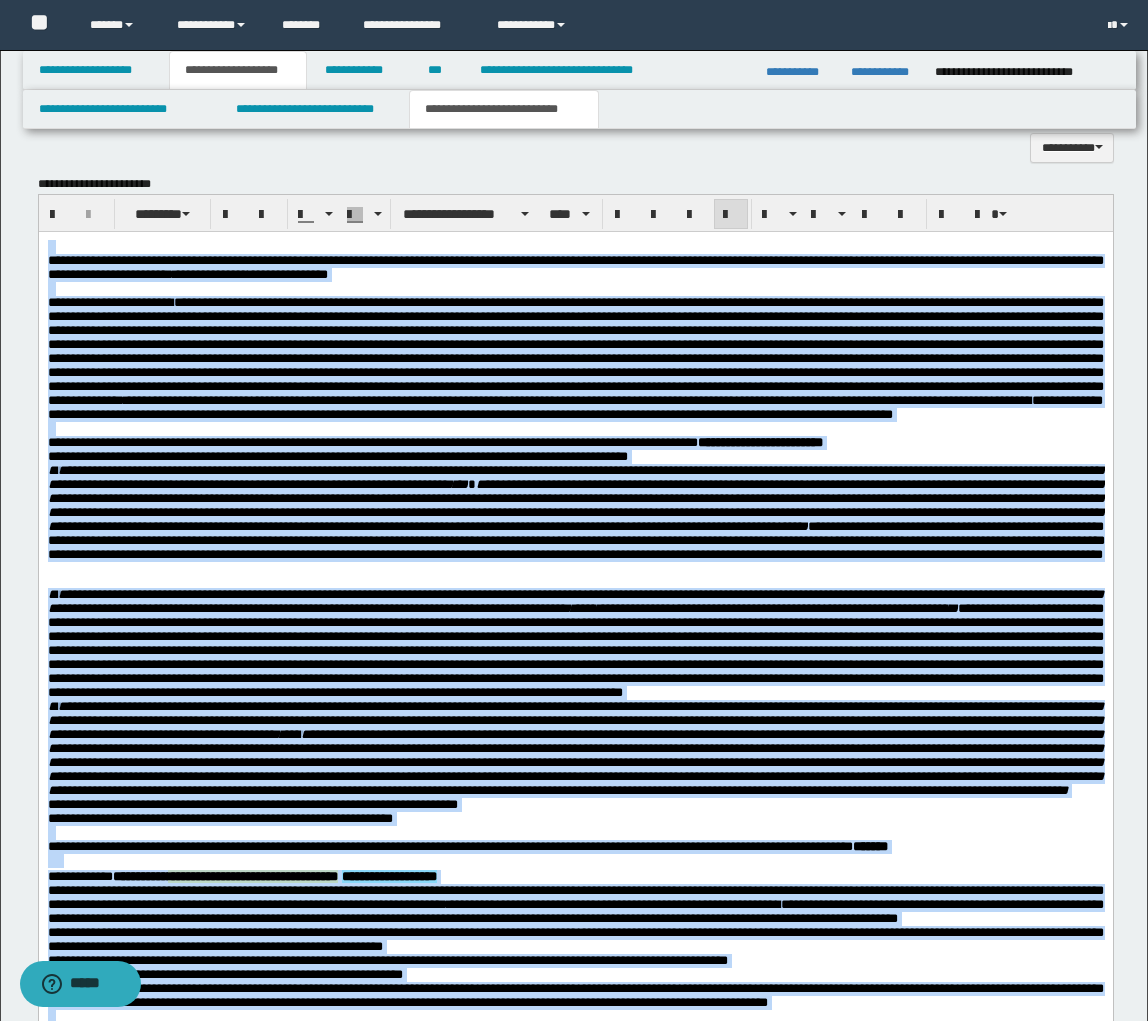 scroll, scrollTop: 1924, scrollLeft: 0, axis: vertical 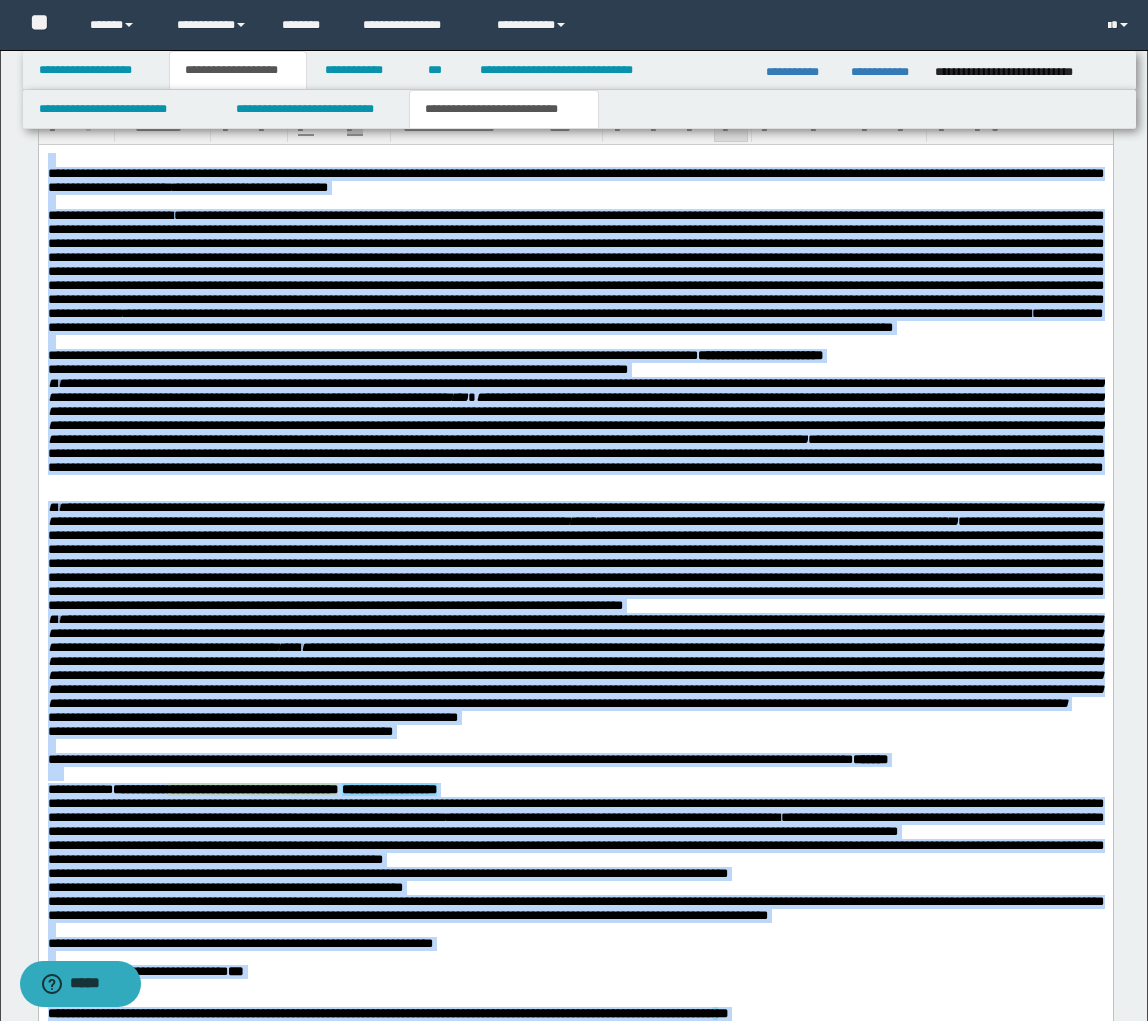 click on "**********" at bounding box center [575, 417] 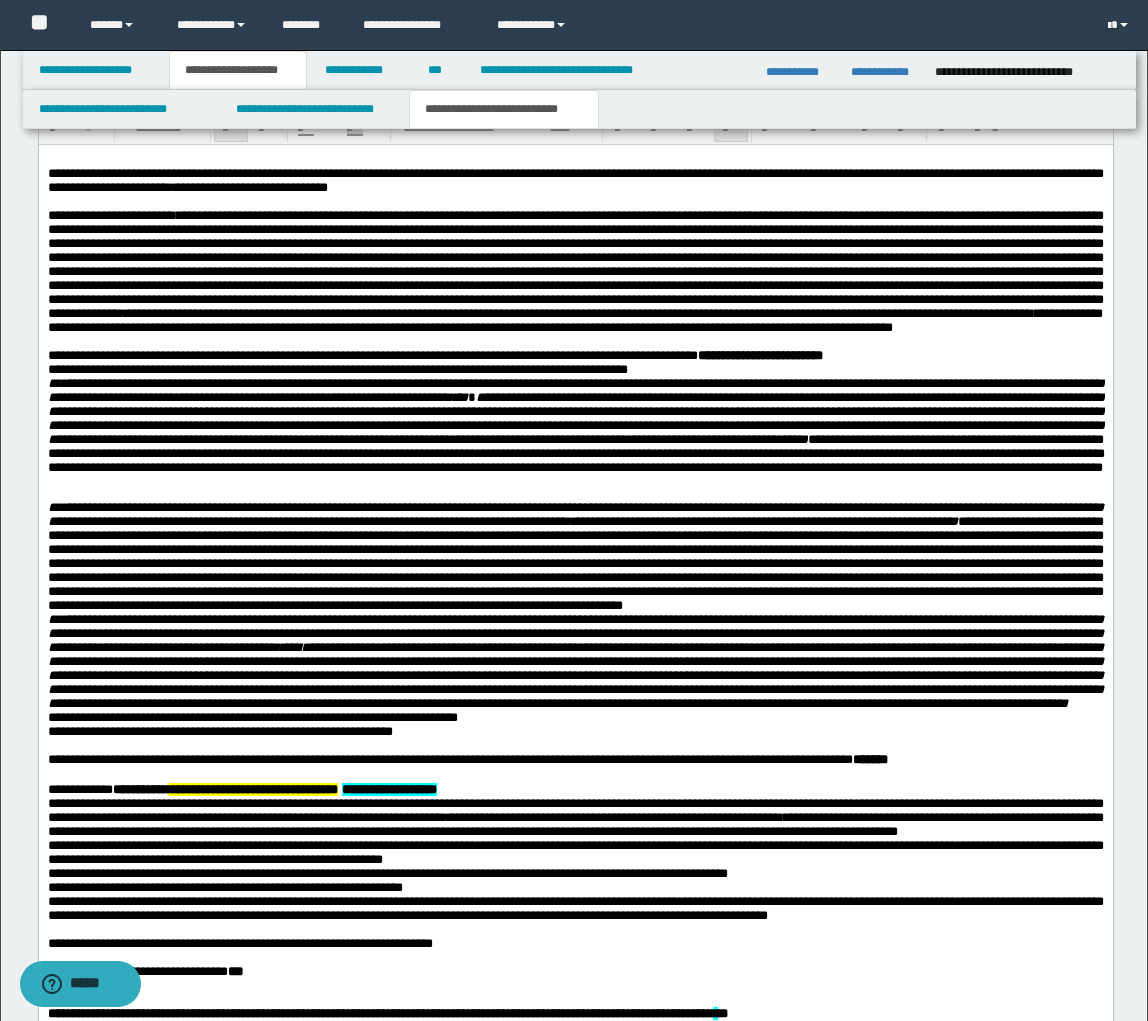 click on "**********" at bounding box center (575, 355) 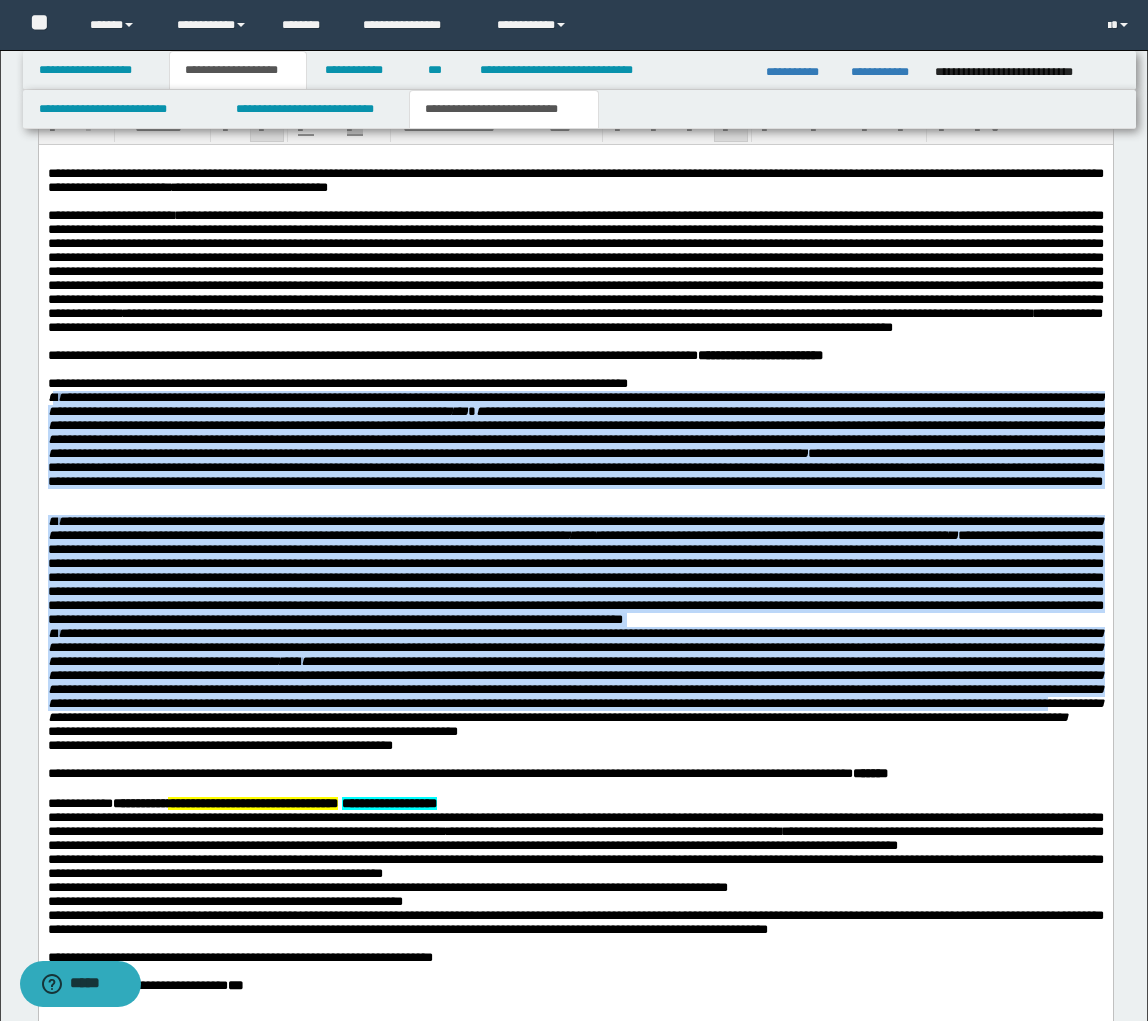 drag, startPoint x: 51, startPoint y: 442, endPoint x: 520, endPoint y: 719, distance: 544.69257 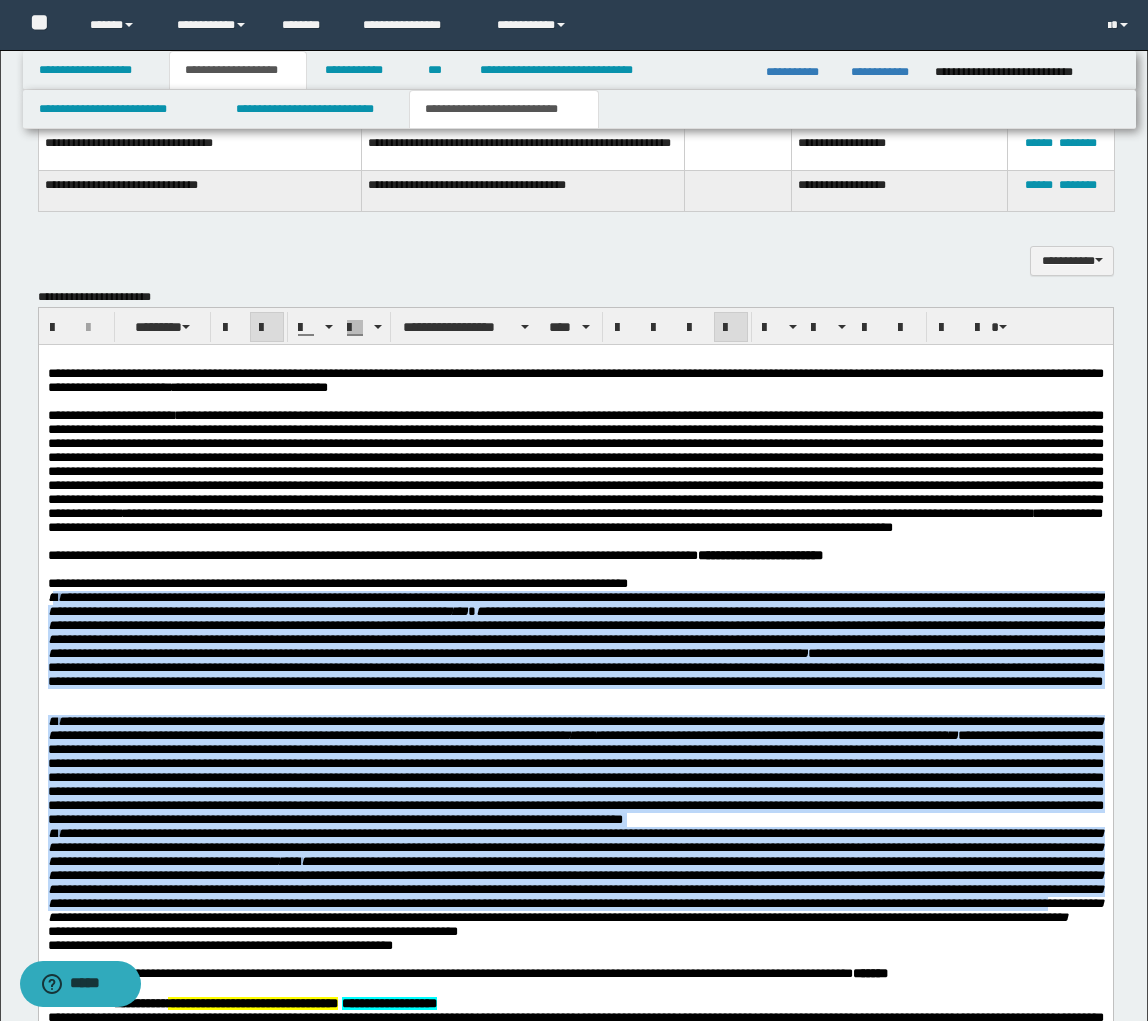 scroll, scrollTop: 1688, scrollLeft: 0, axis: vertical 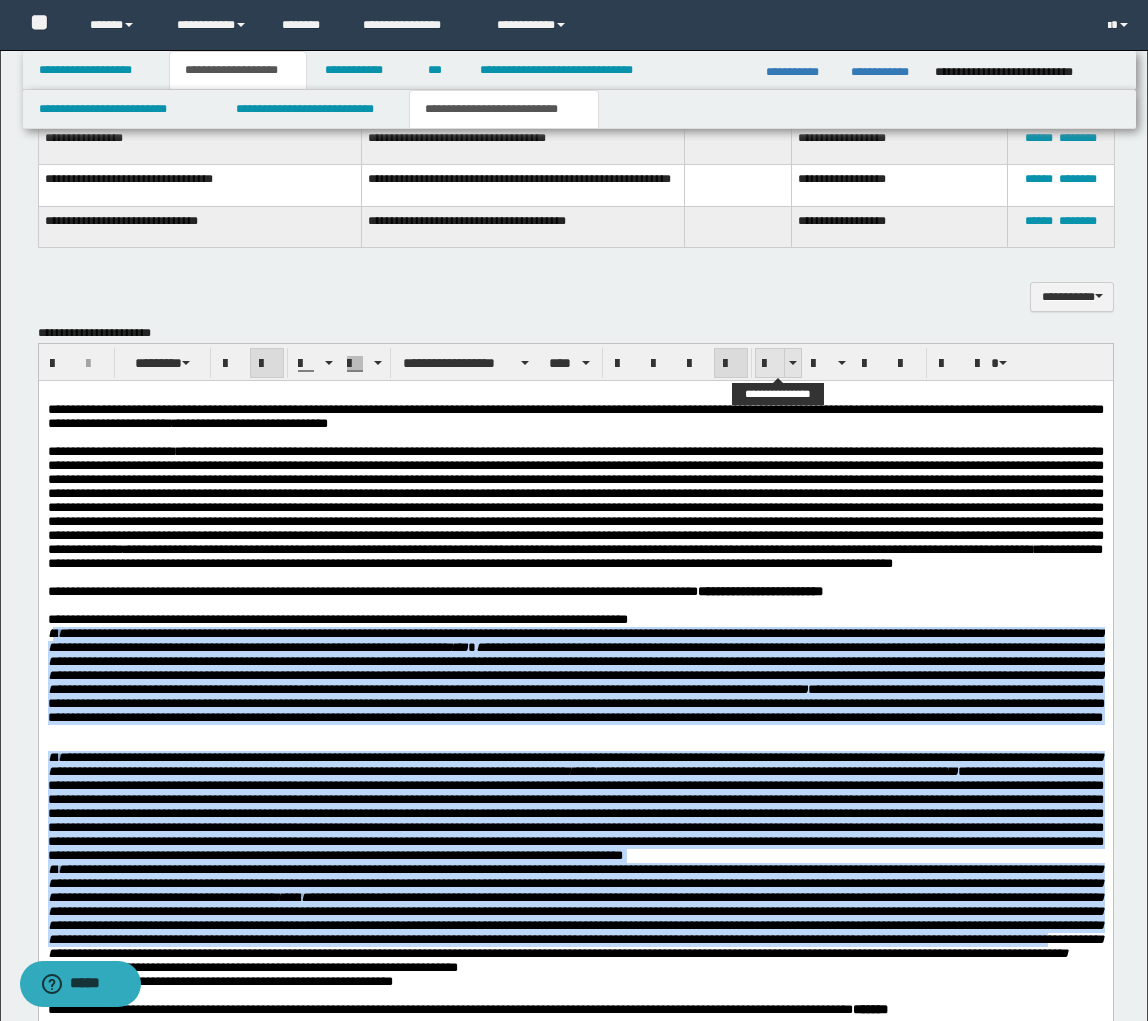 click at bounding box center [770, 364] 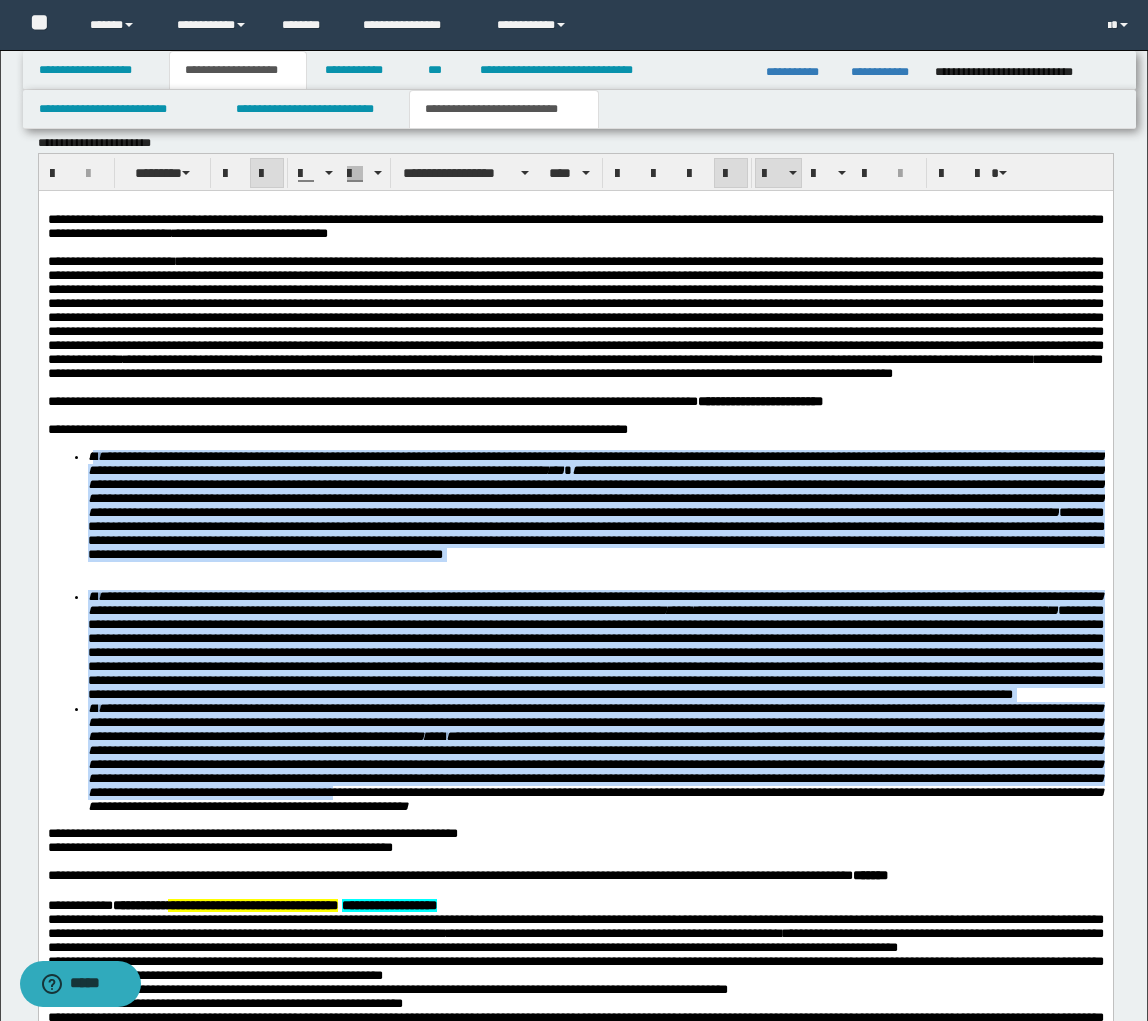 scroll, scrollTop: 1918, scrollLeft: 0, axis: vertical 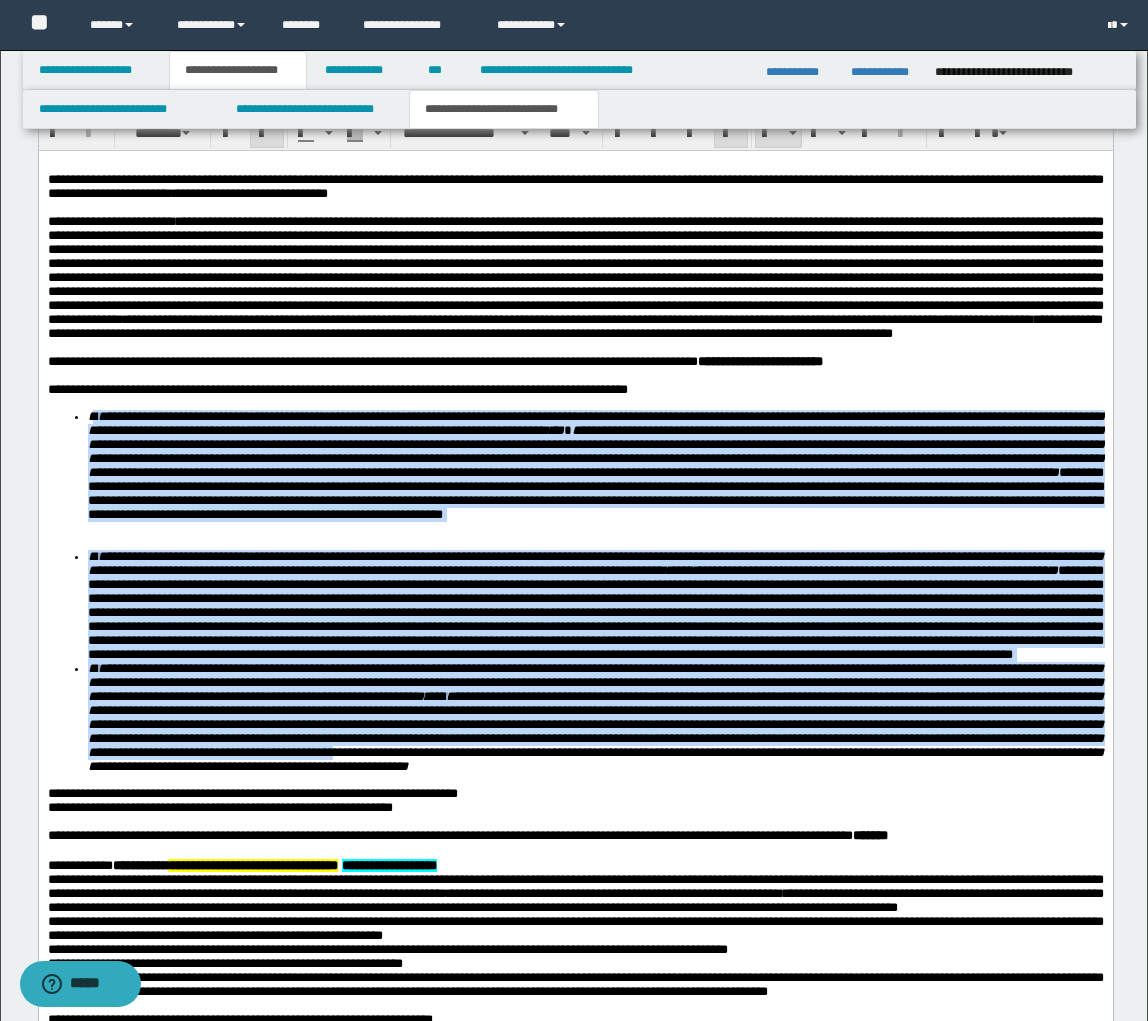 click on "**********" at bounding box center (595, 479) 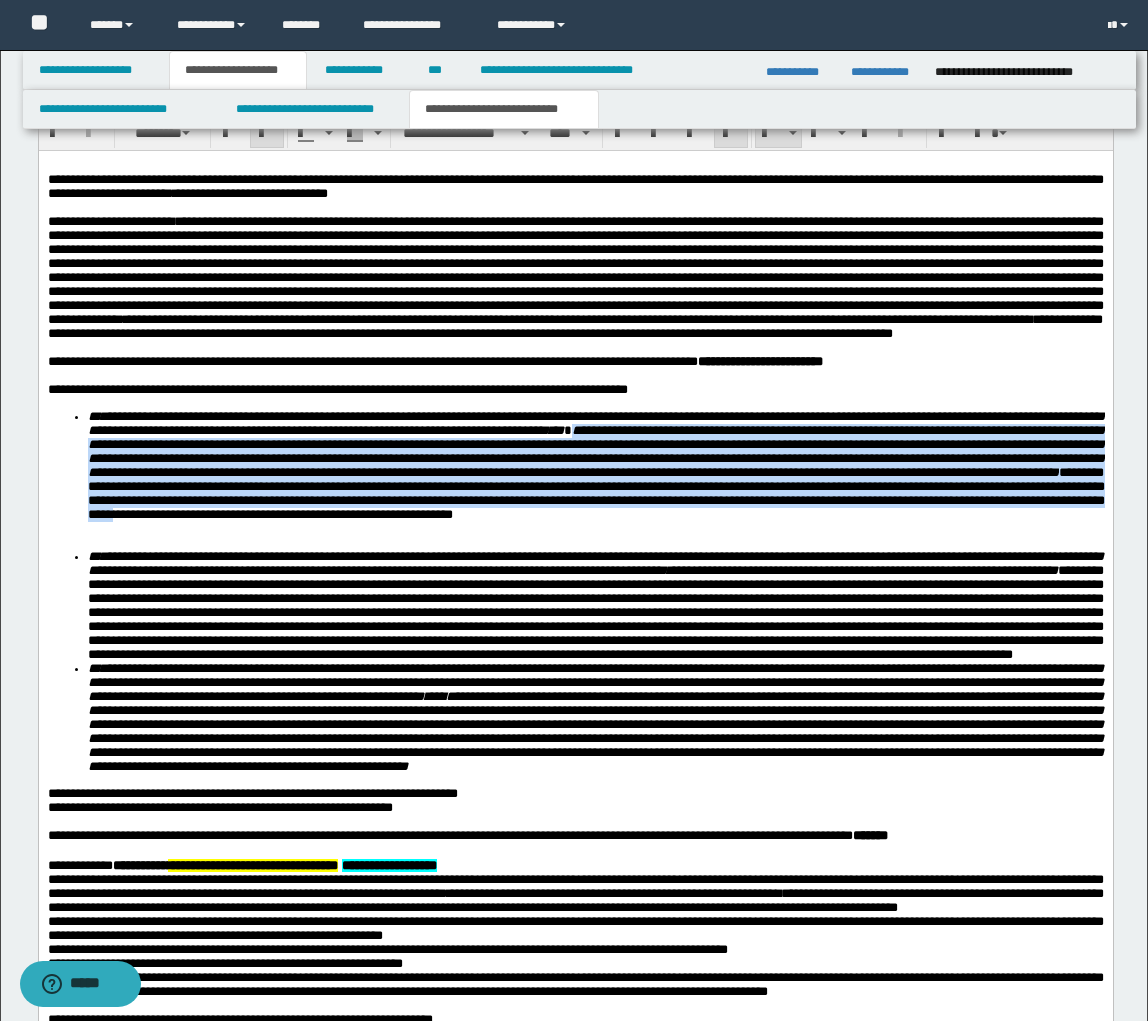 drag, startPoint x: 738, startPoint y: 476, endPoint x: 830, endPoint y: 573, distance: 133.68994 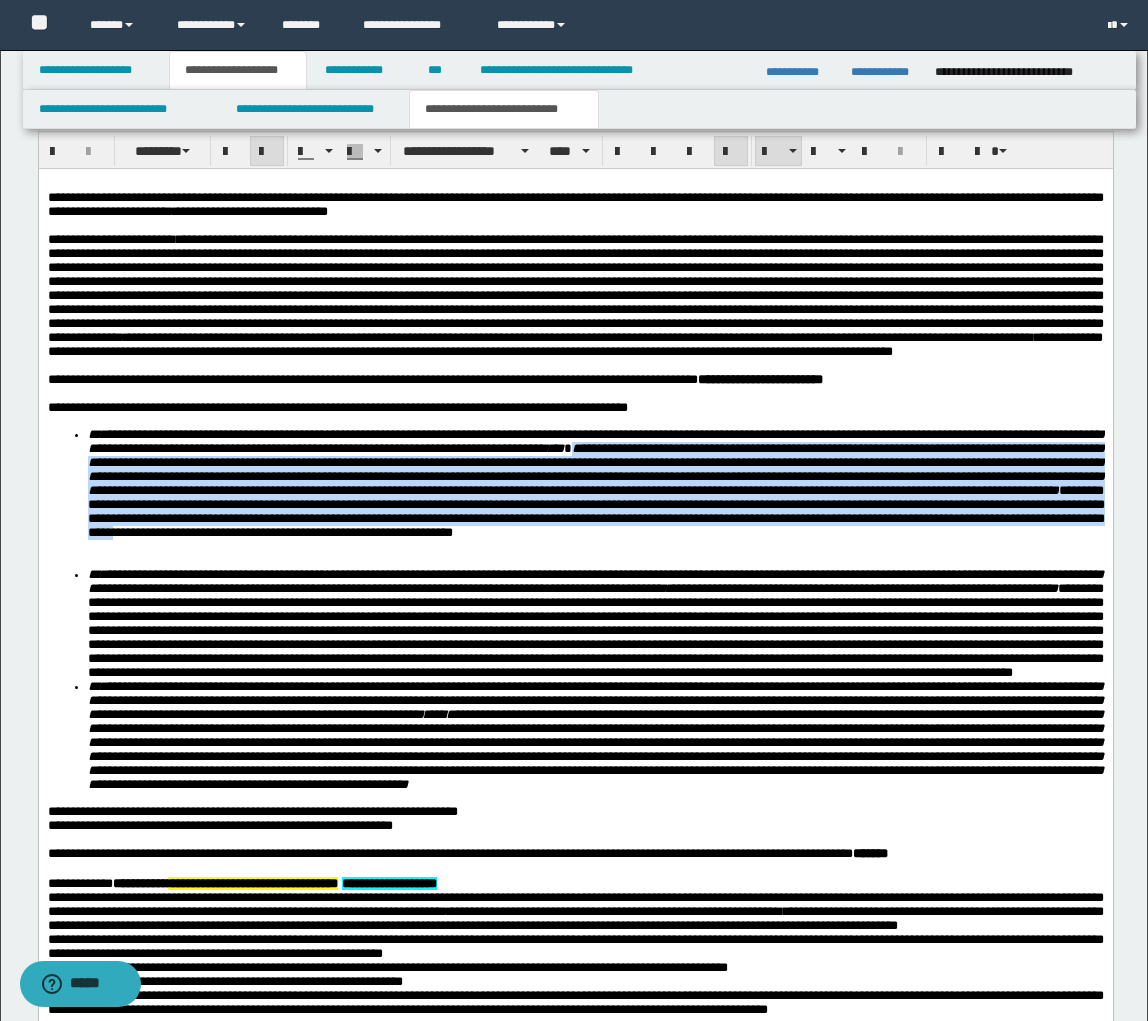 scroll, scrollTop: 1897, scrollLeft: 0, axis: vertical 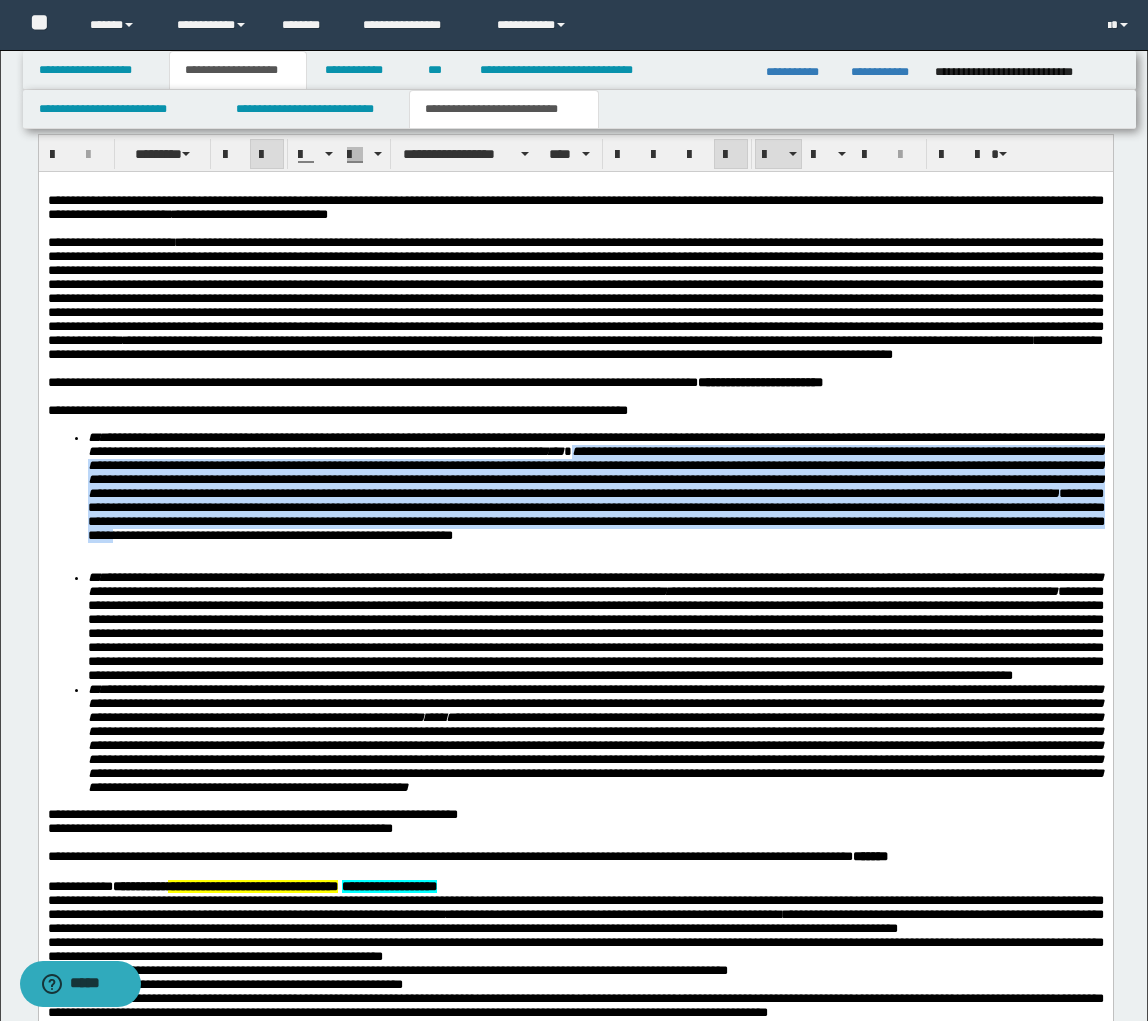 click at bounding box center (267, 155) 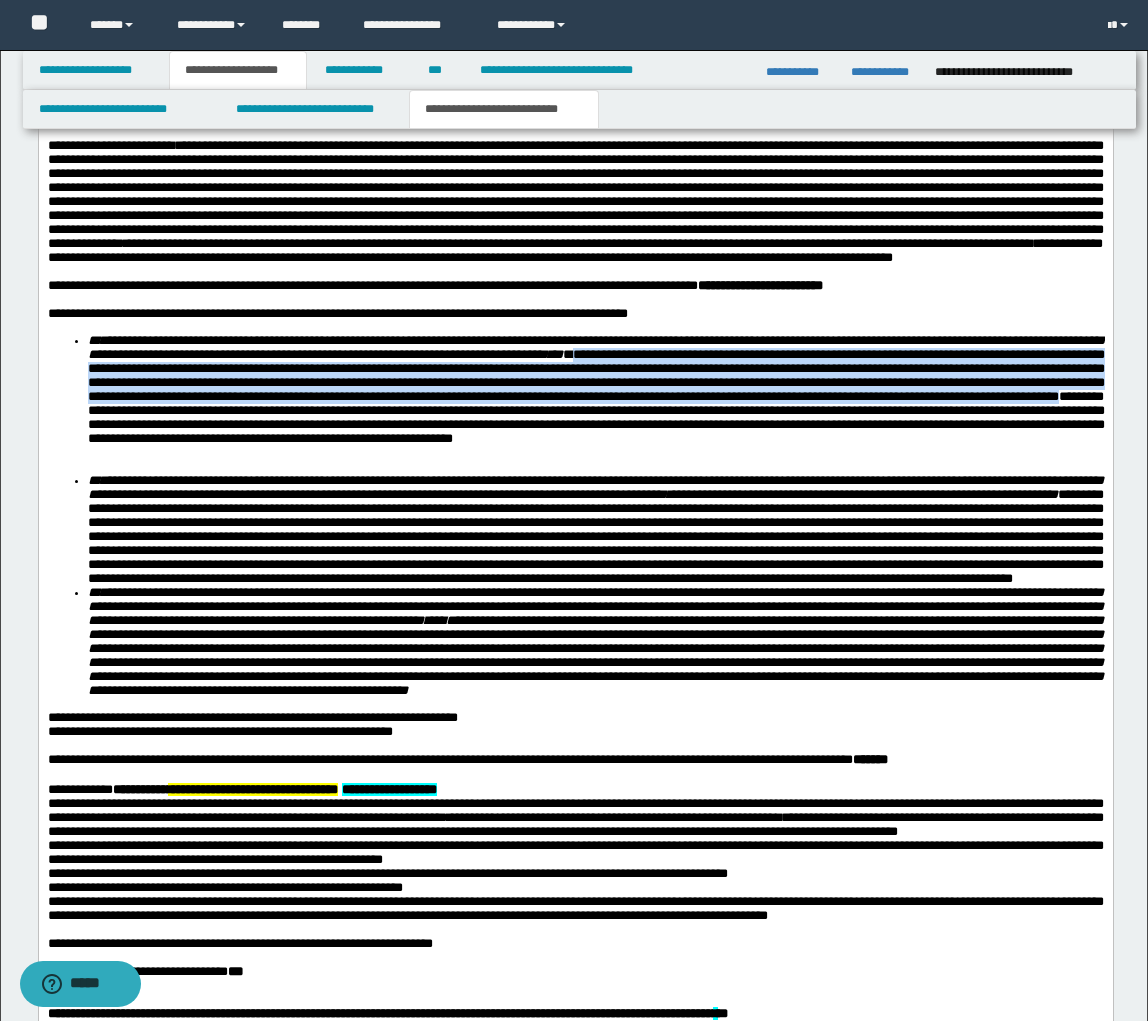 scroll, scrollTop: 2001, scrollLeft: 0, axis: vertical 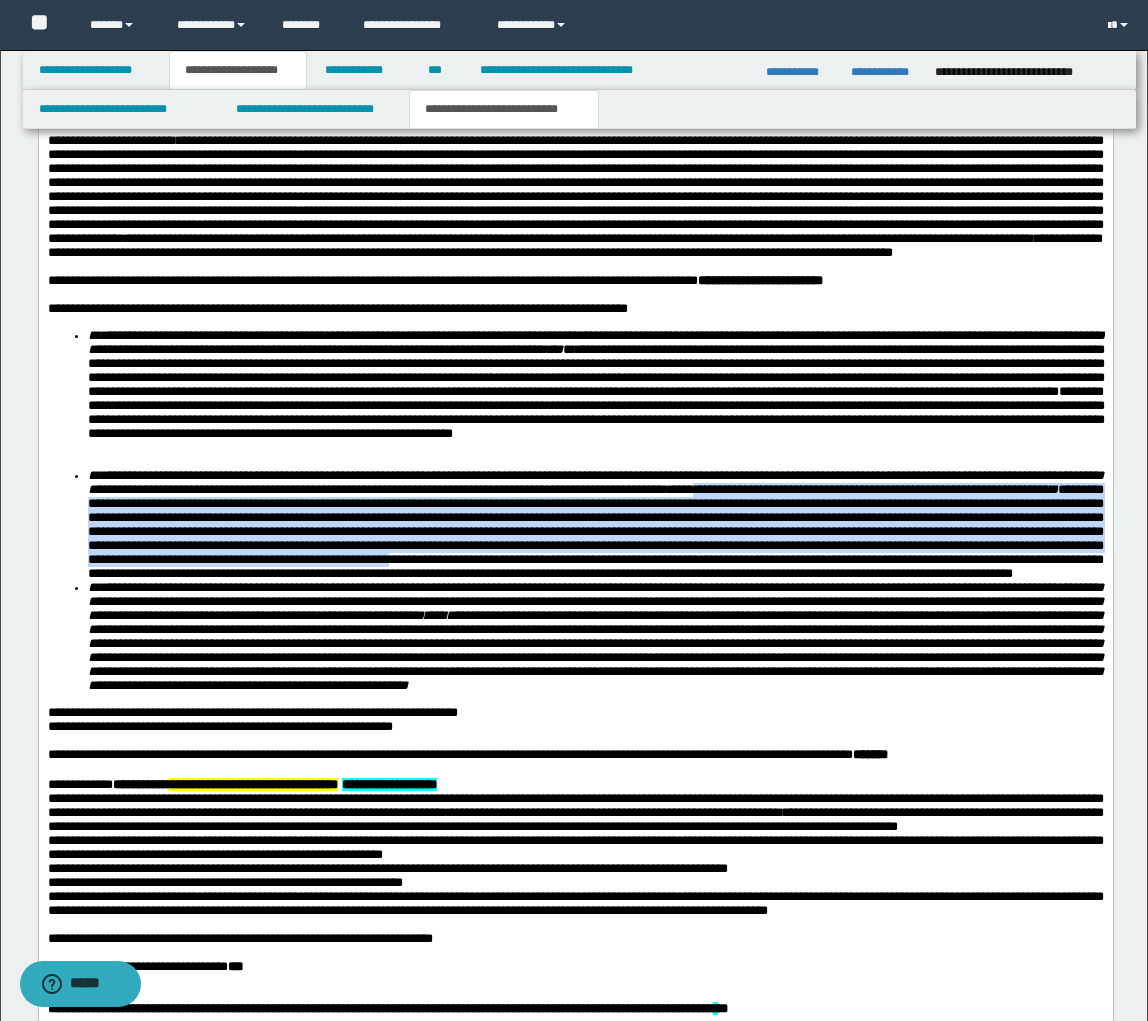 drag, startPoint x: 792, startPoint y: 530, endPoint x: 812, endPoint y: 606, distance: 78.58753 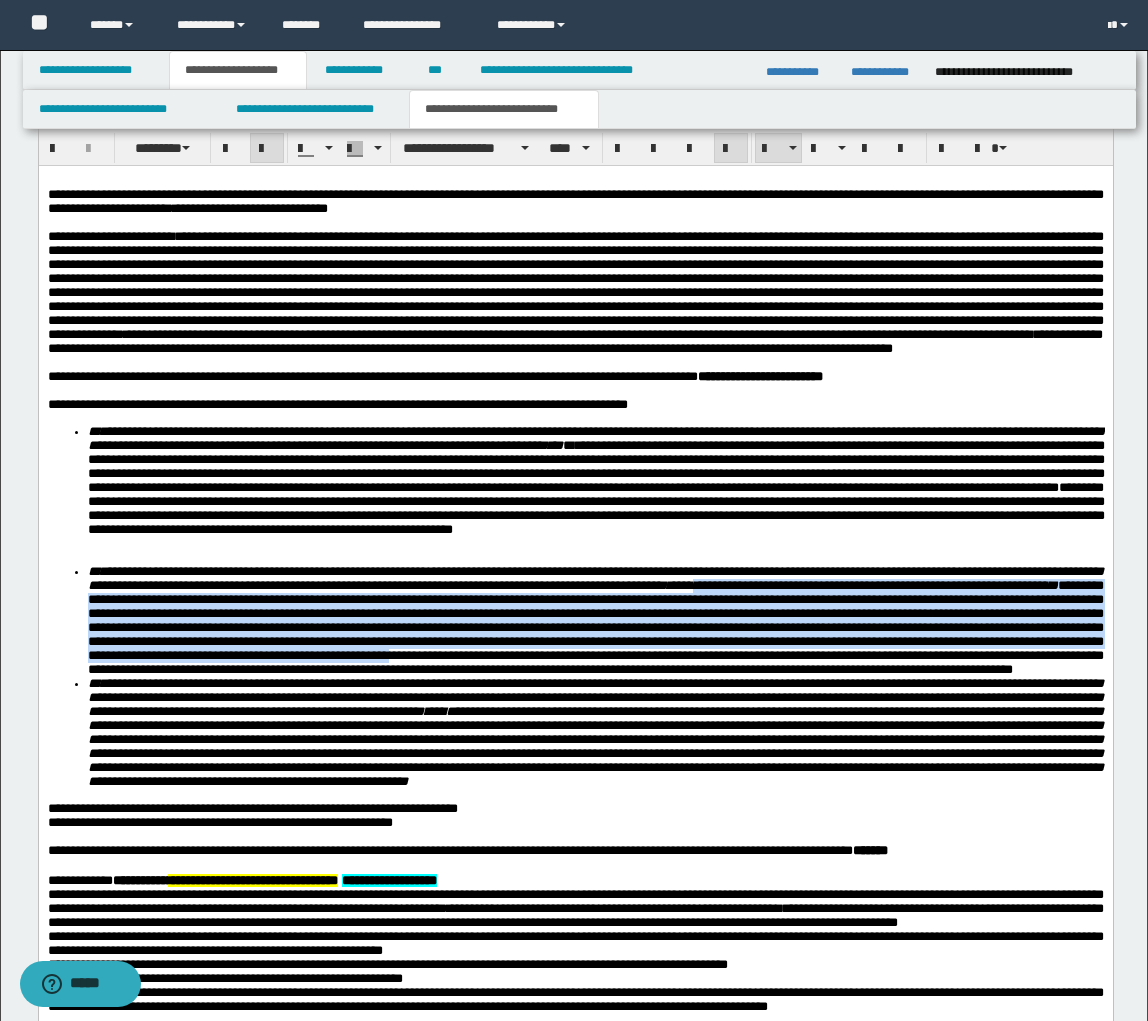 scroll, scrollTop: 1887, scrollLeft: 0, axis: vertical 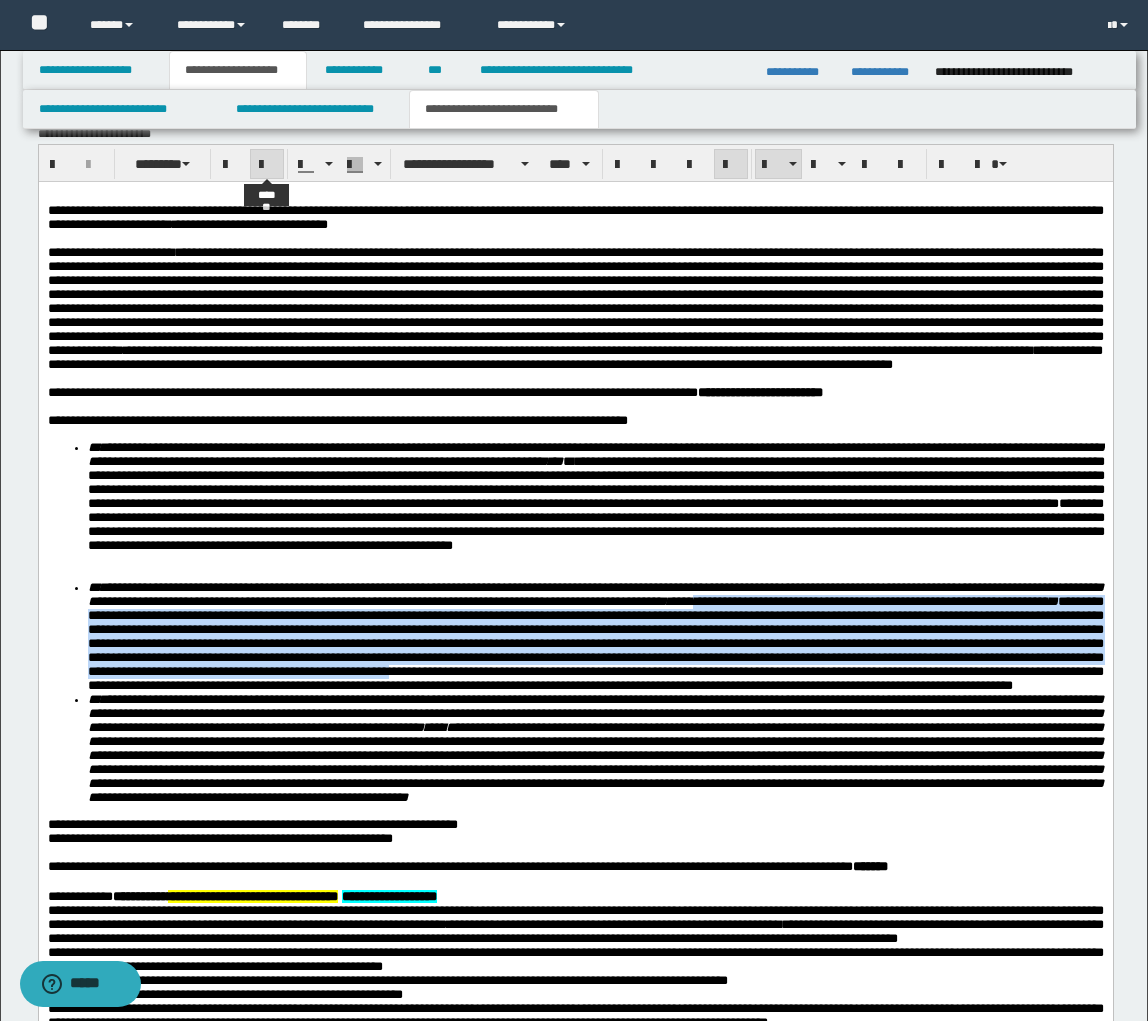 click at bounding box center [267, 165] 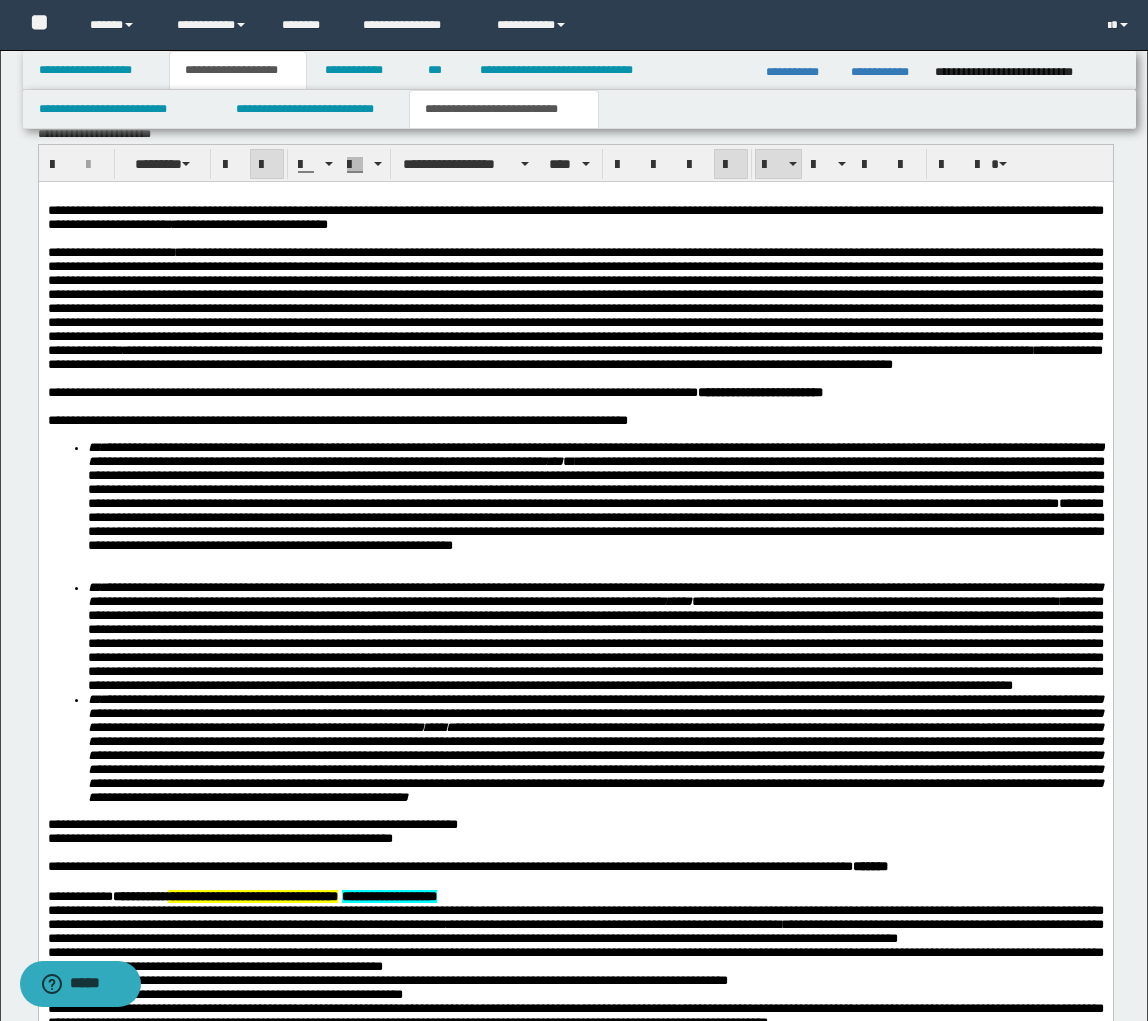 click on "**********" at bounding box center [595, 712] 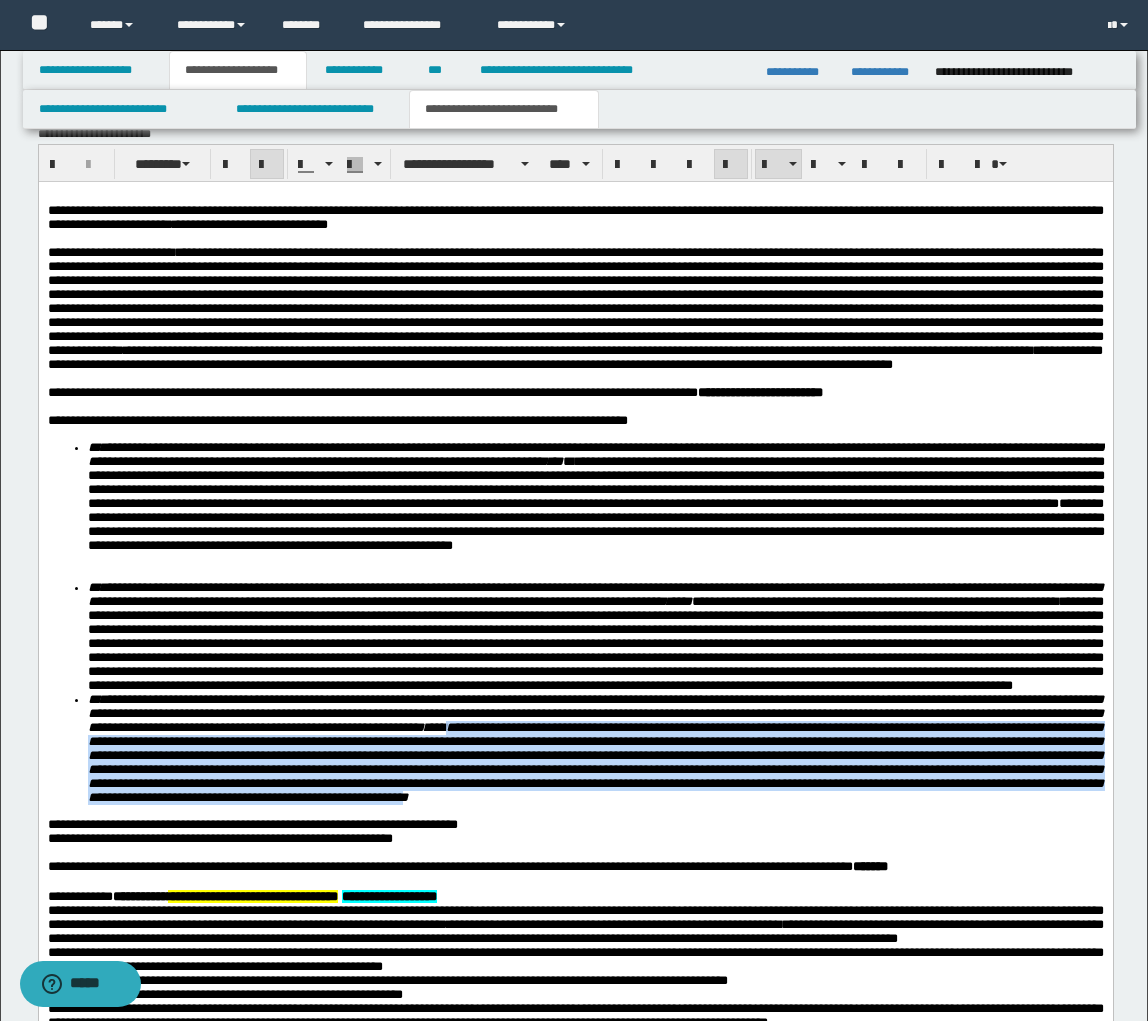 drag, startPoint x: 618, startPoint y: 800, endPoint x: 921, endPoint y: 880, distance: 313.38315 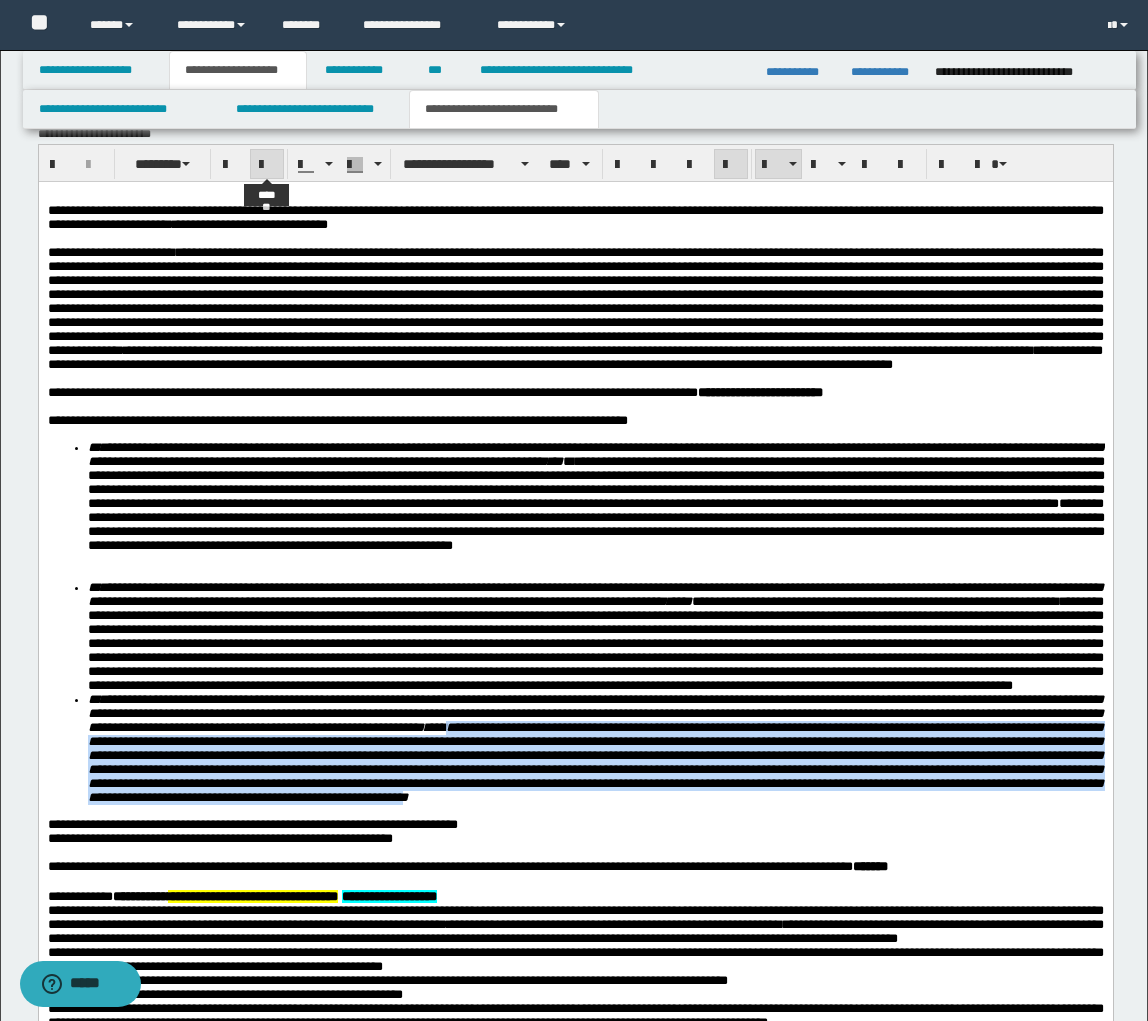 click at bounding box center (267, 165) 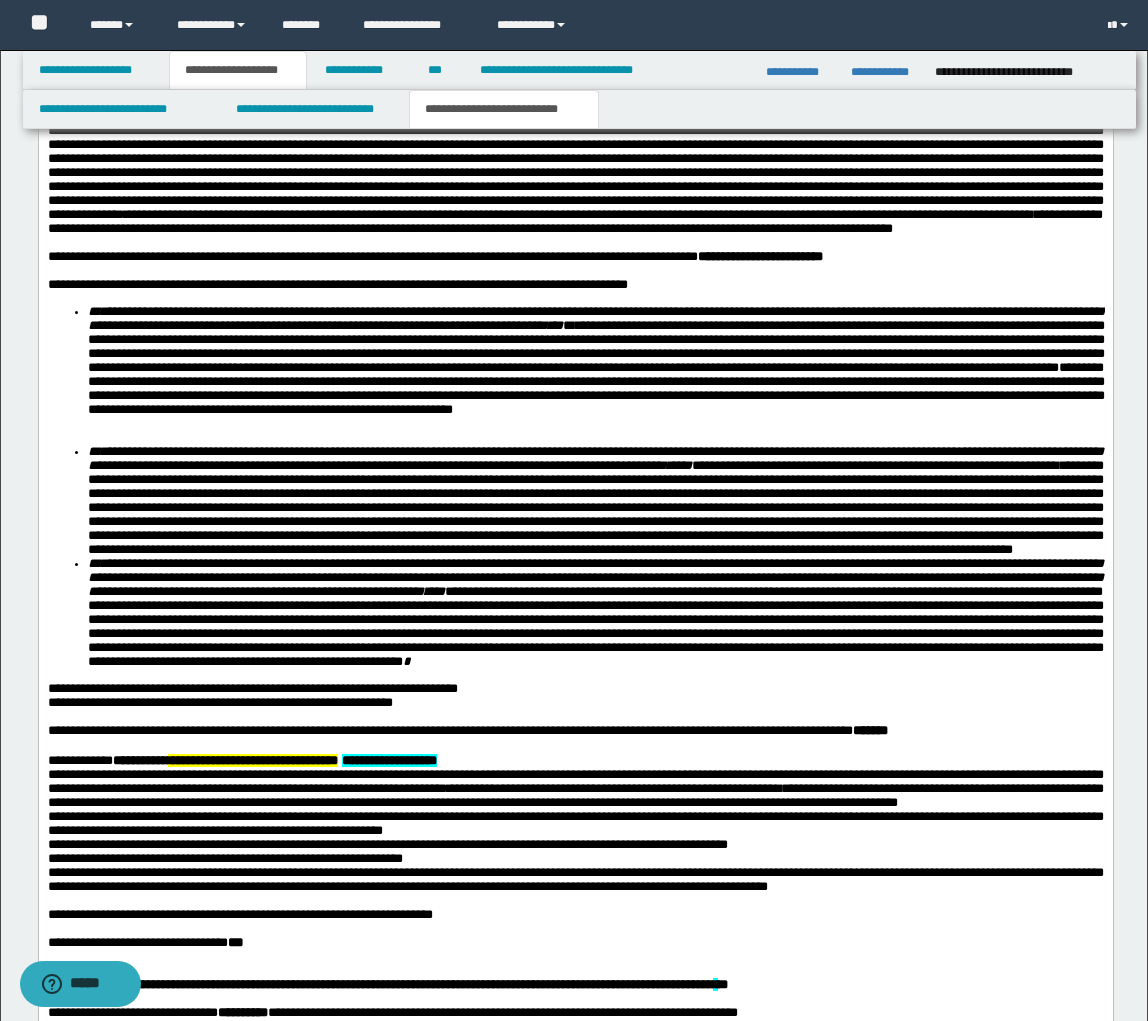 scroll, scrollTop: 2059, scrollLeft: 0, axis: vertical 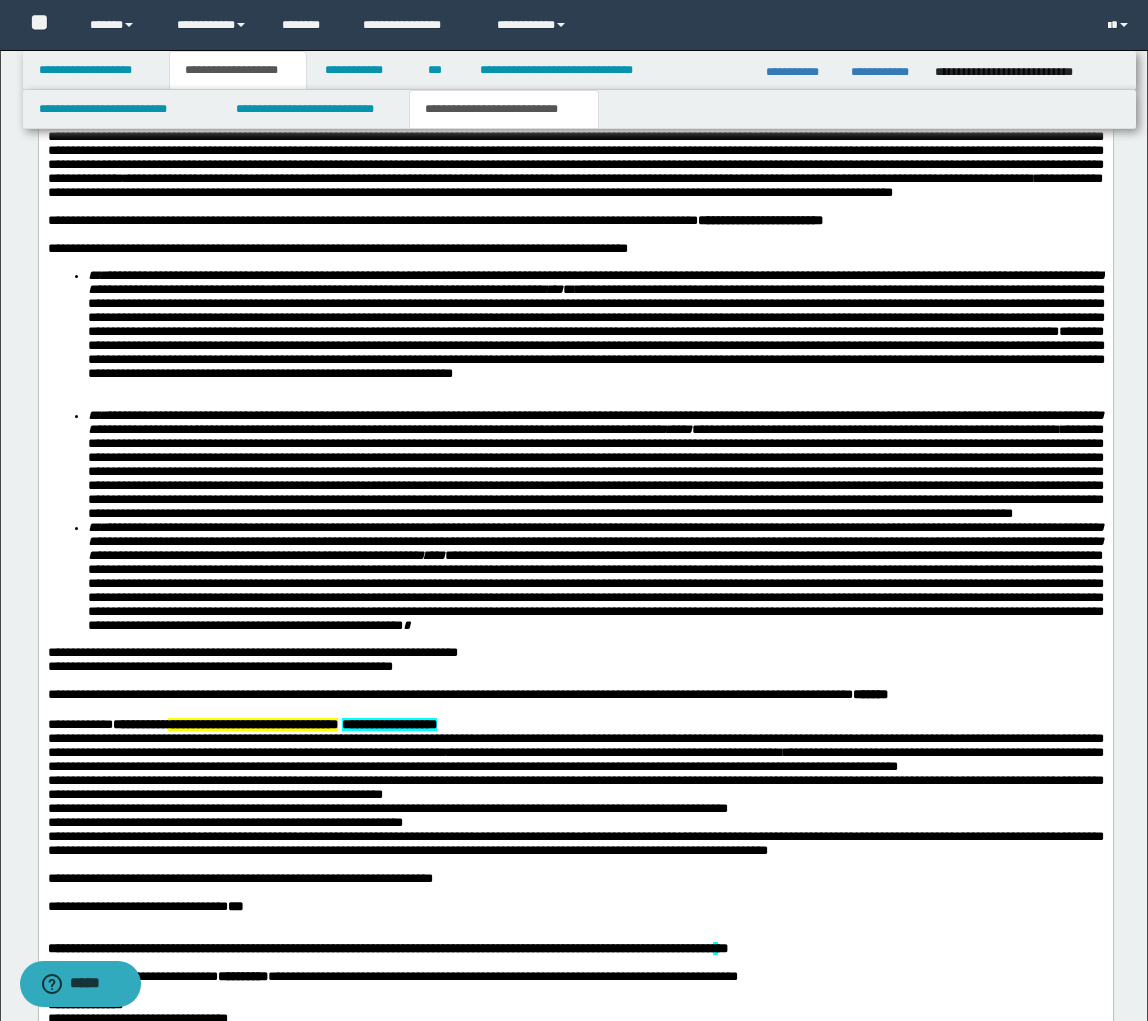 click on "**********" at bounding box center (252, 651) 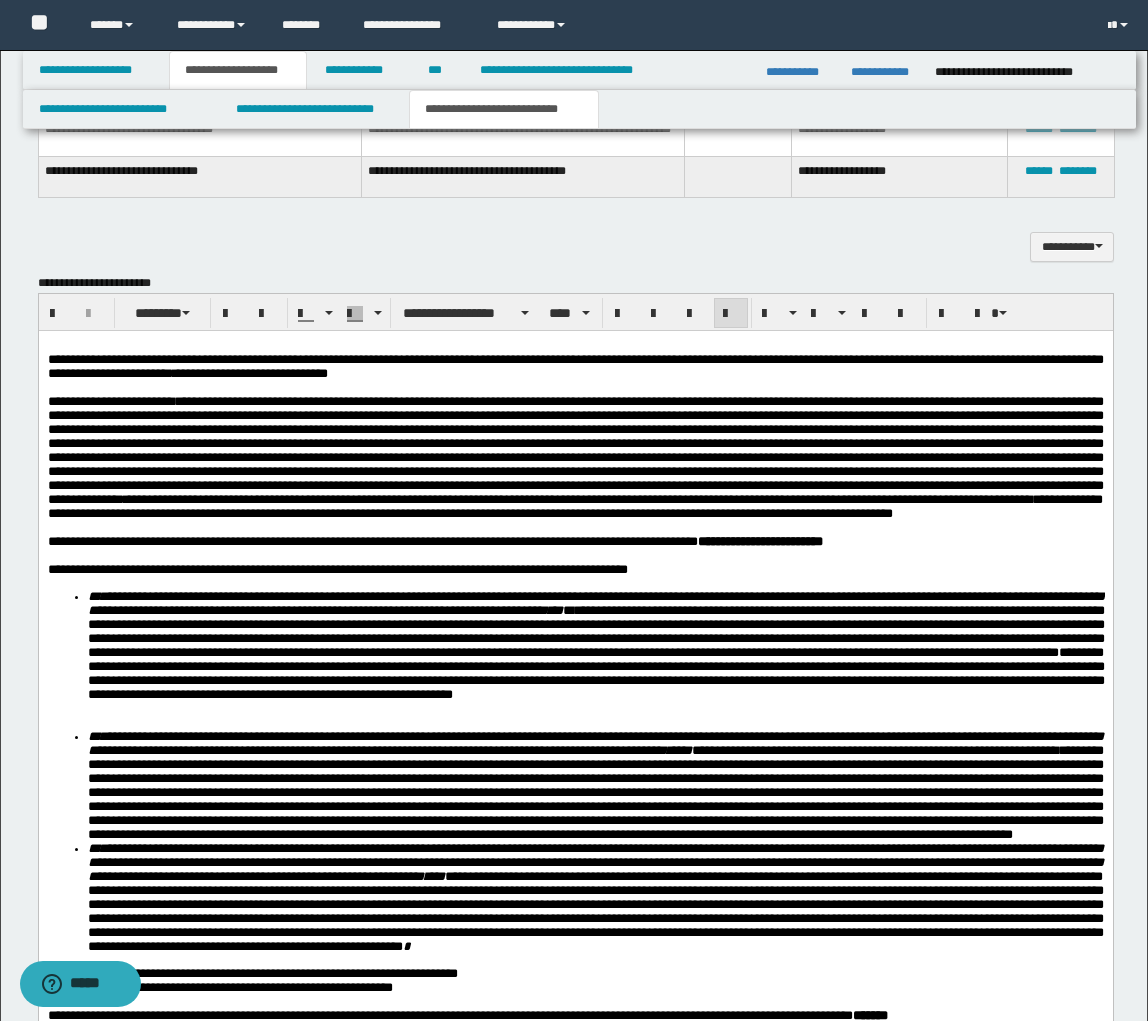 scroll, scrollTop: 1725, scrollLeft: 0, axis: vertical 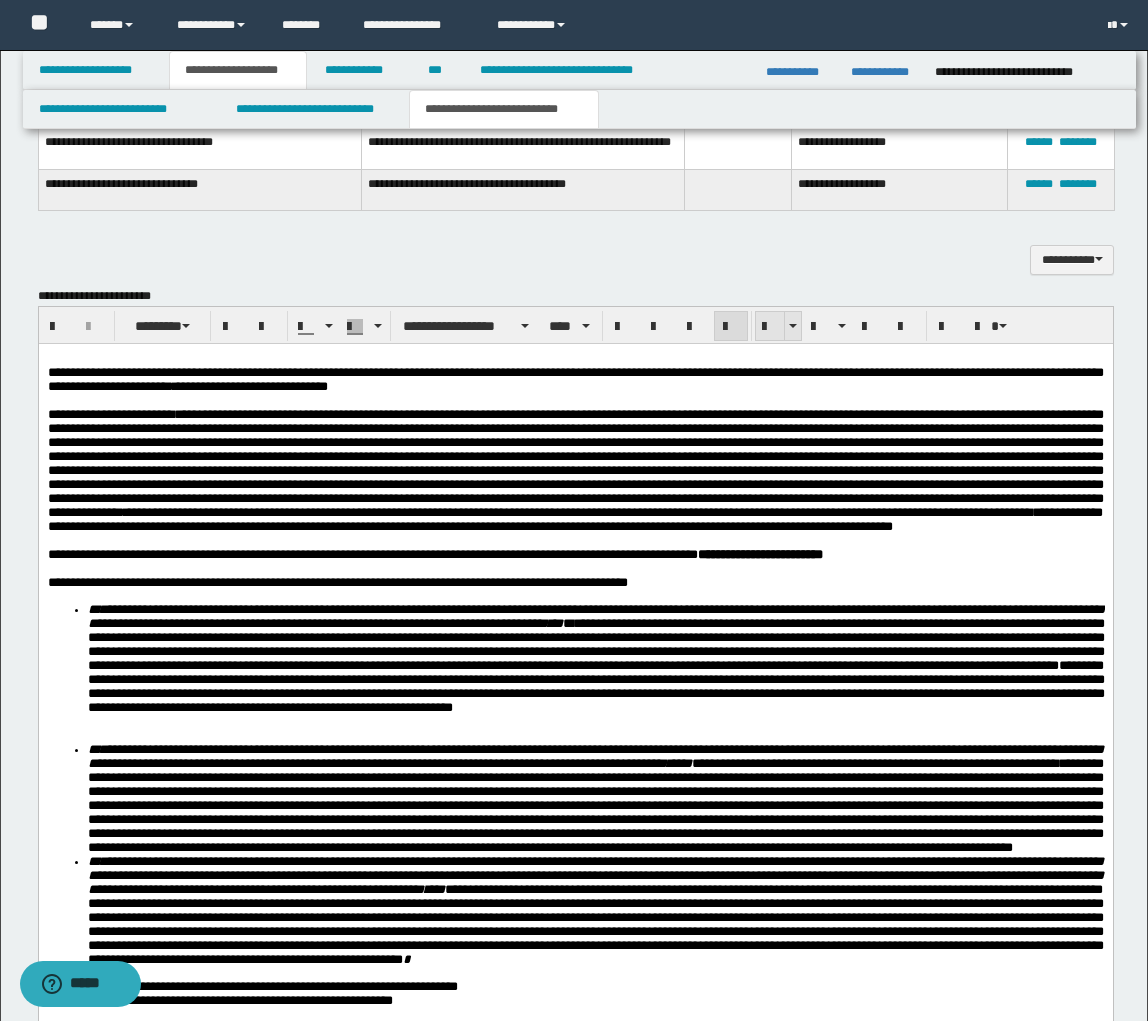 click at bounding box center [770, 327] 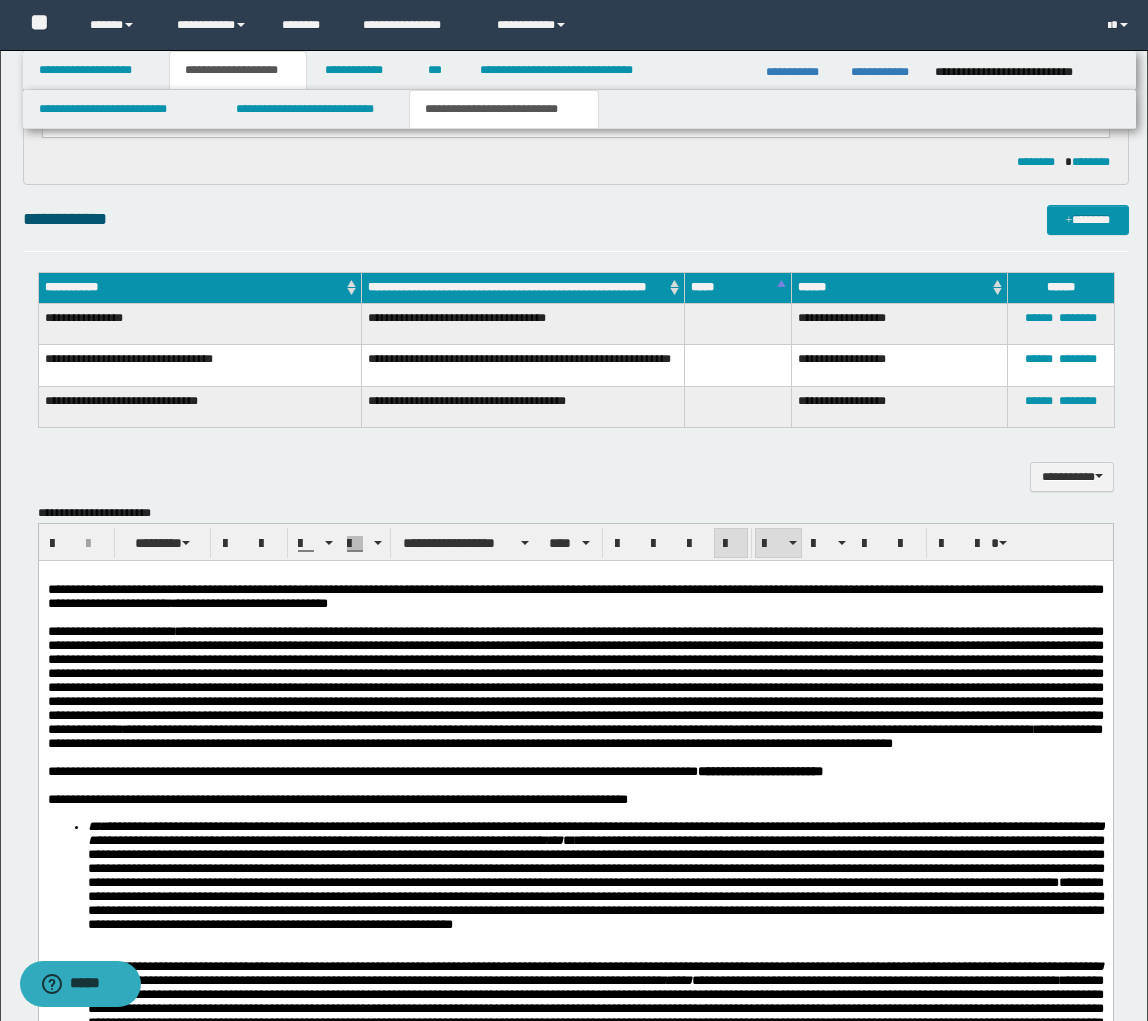 scroll, scrollTop: 1481, scrollLeft: 0, axis: vertical 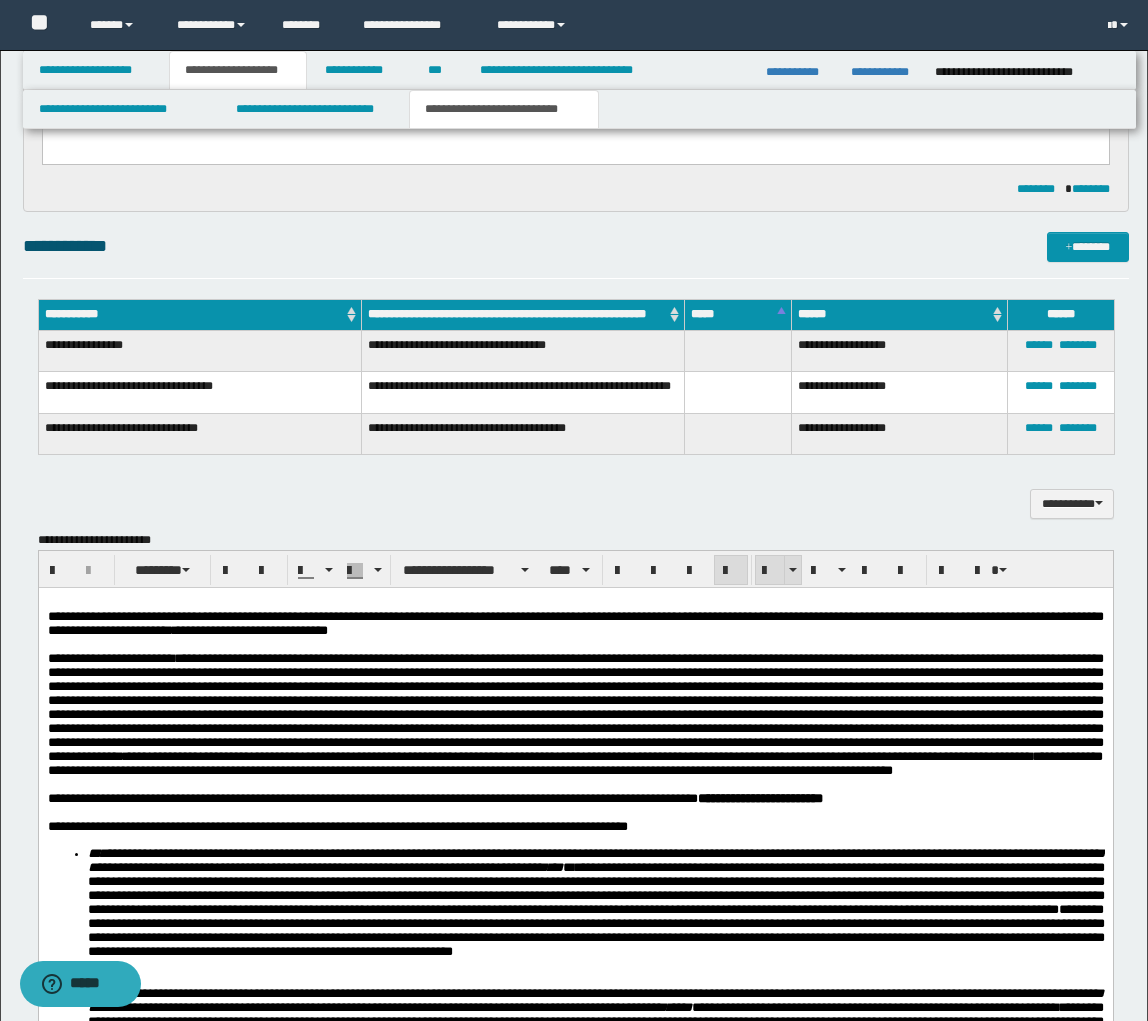 click at bounding box center (770, 571) 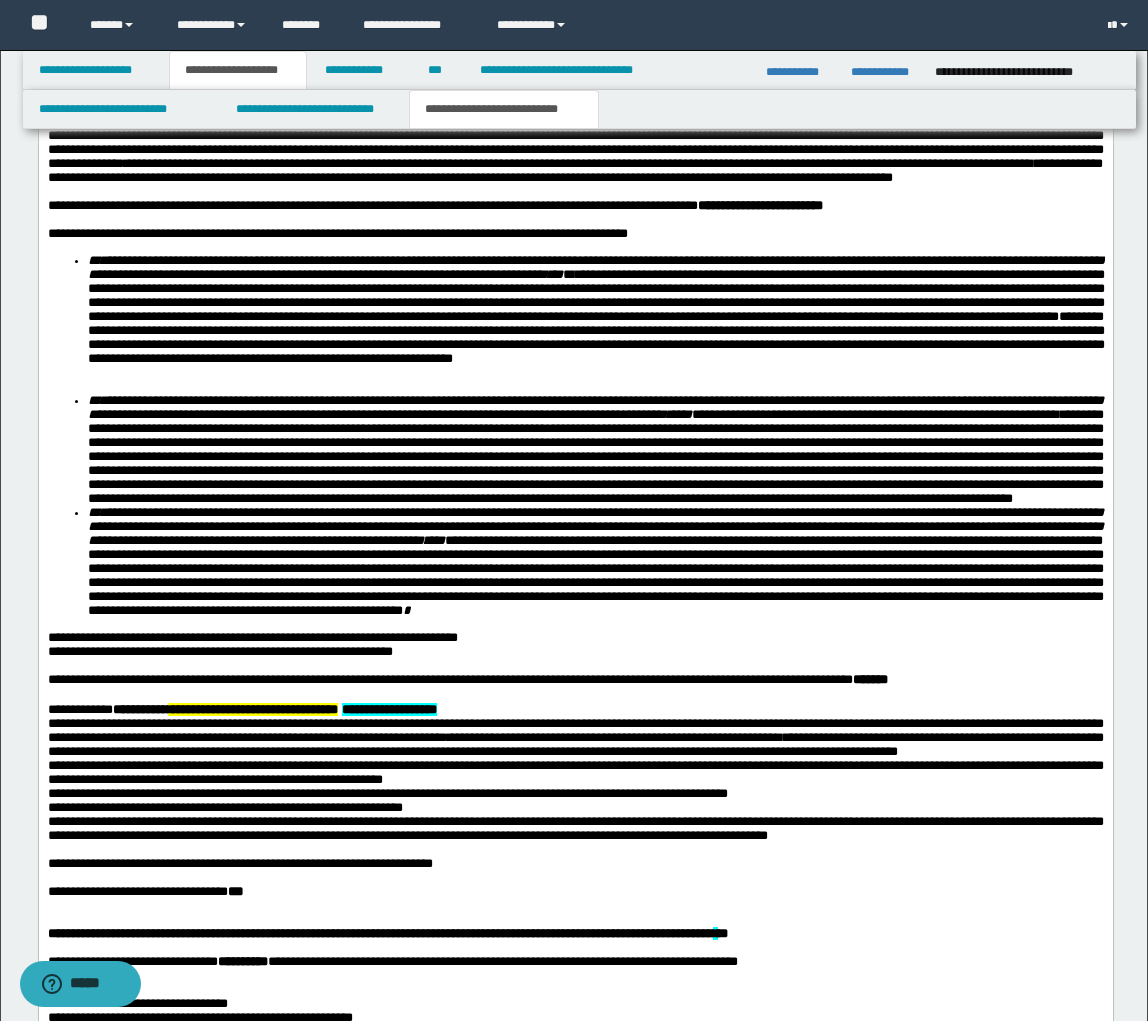 scroll, scrollTop: 2144, scrollLeft: 0, axis: vertical 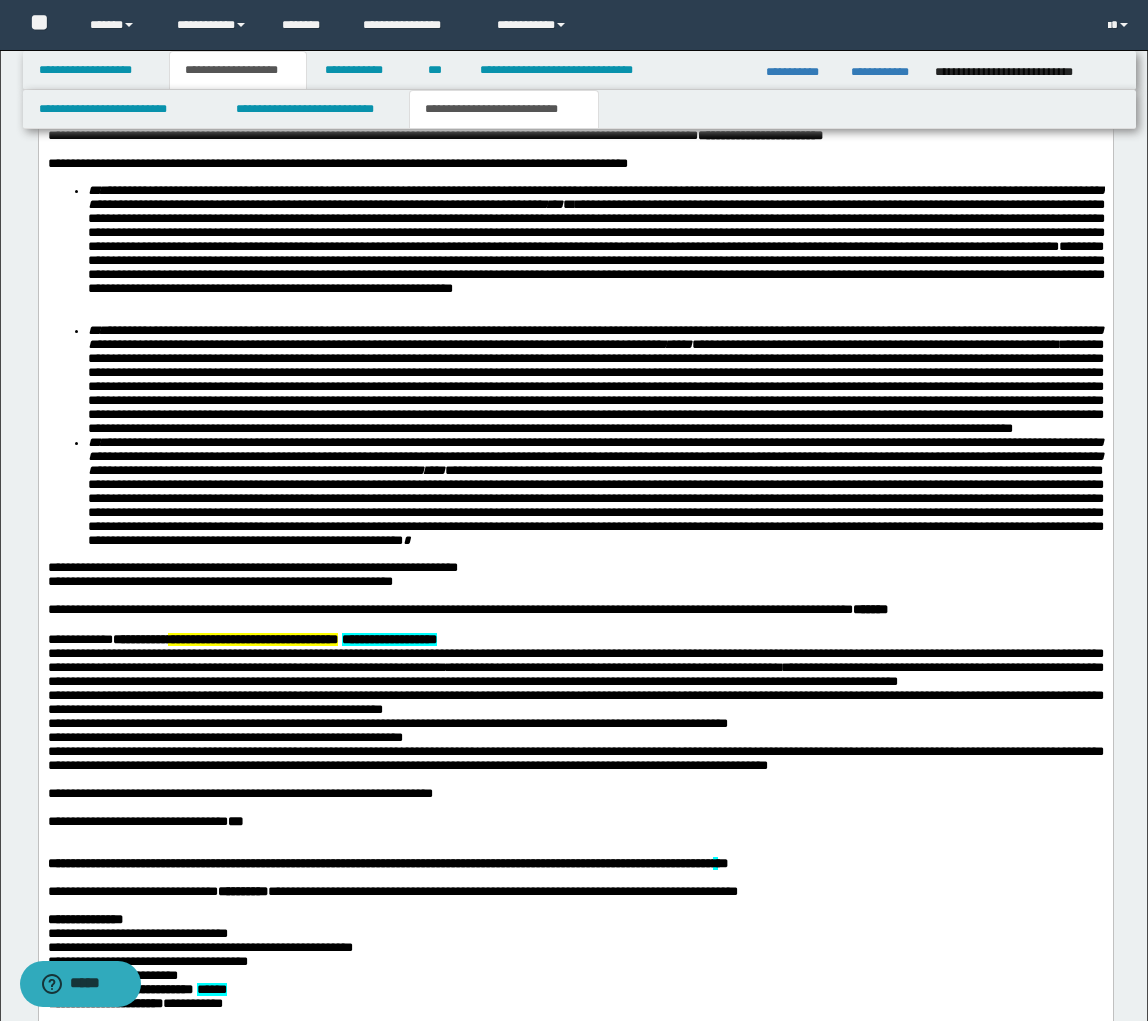 drag, startPoint x: 363, startPoint y: 664, endPoint x: 493, endPoint y: 620, distance: 137.24431 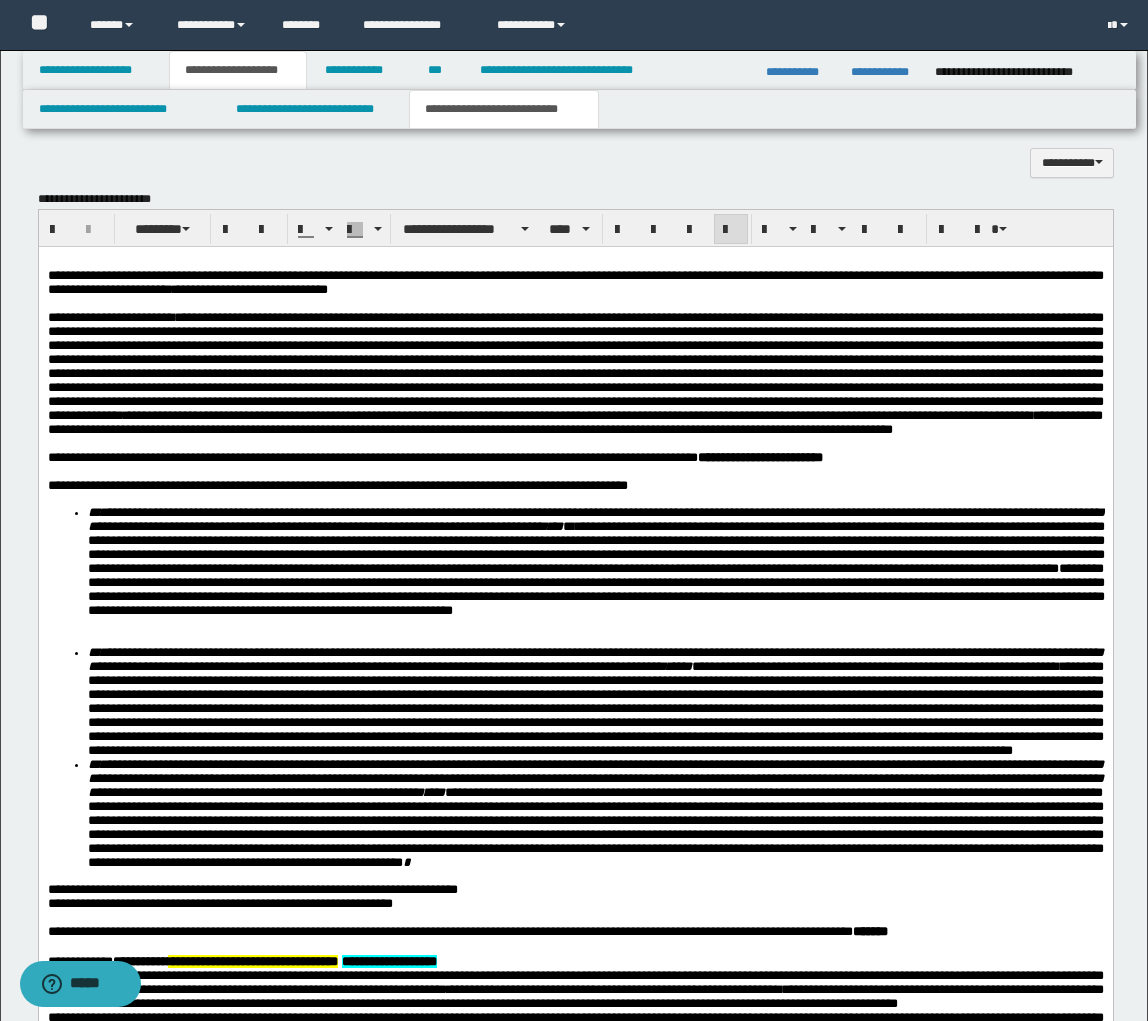 scroll, scrollTop: 1798, scrollLeft: 0, axis: vertical 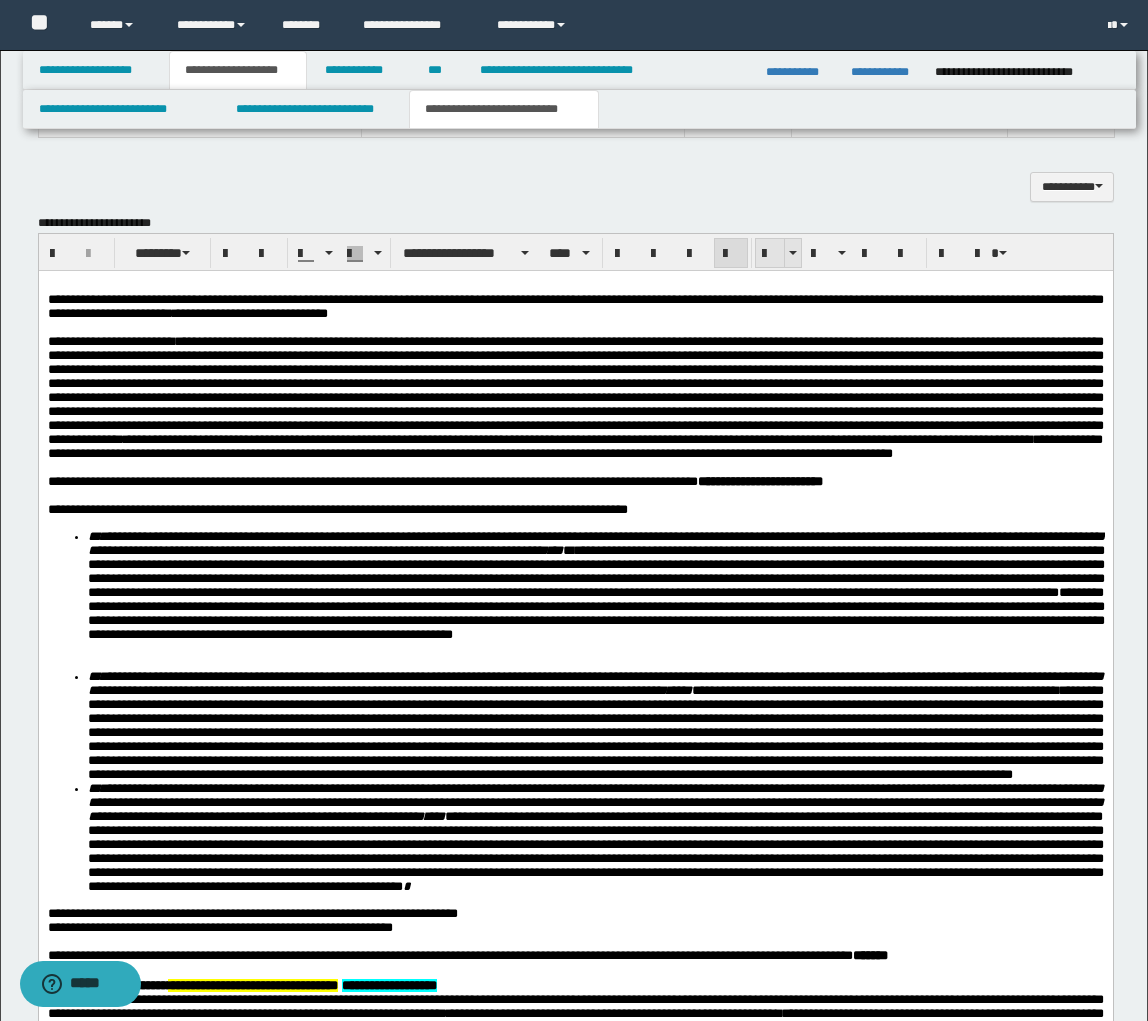 drag, startPoint x: 767, startPoint y: 249, endPoint x: 758, endPoint y: 264, distance: 17.492855 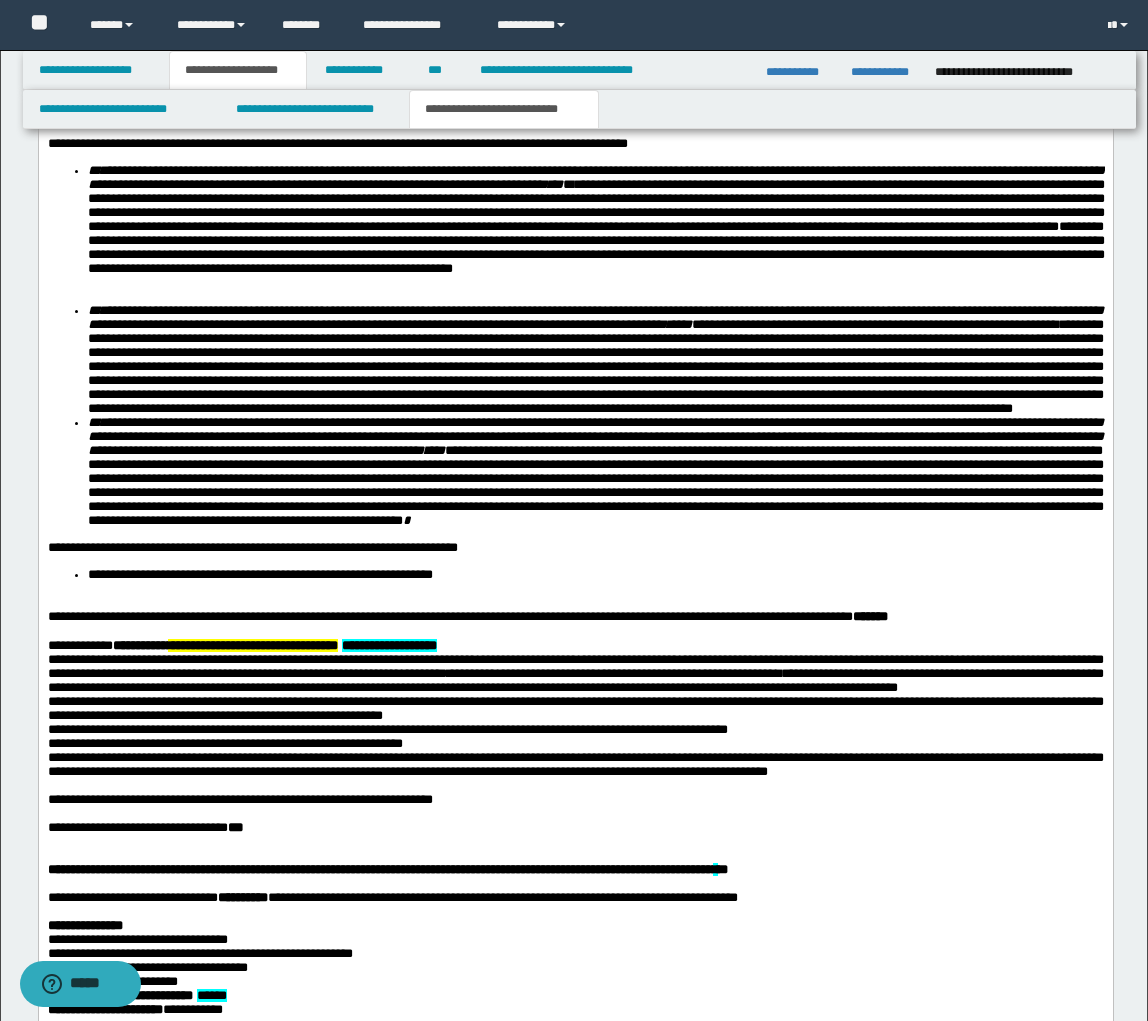 scroll, scrollTop: 2182, scrollLeft: 0, axis: vertical 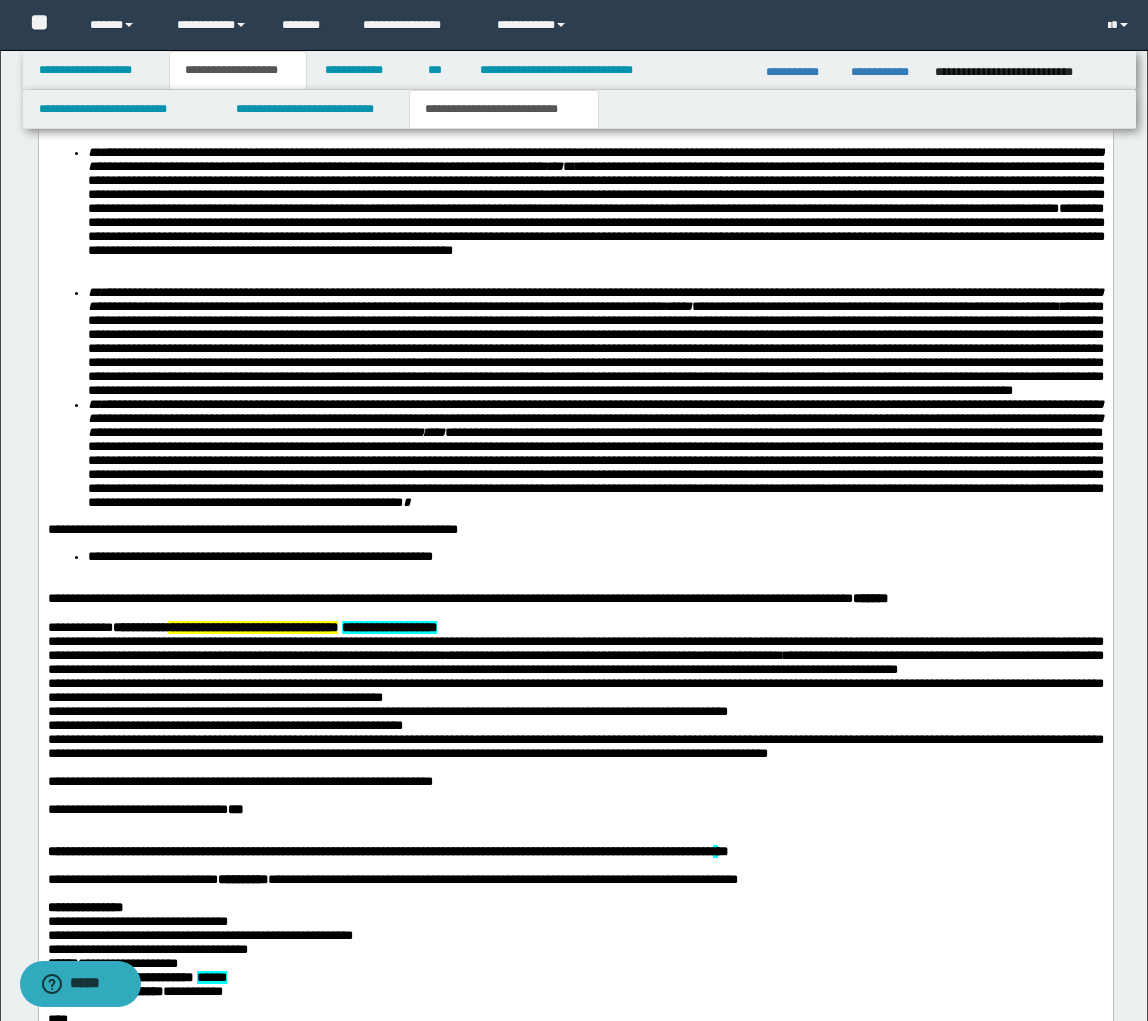 click on "**********" at bounding box center [259, 556] 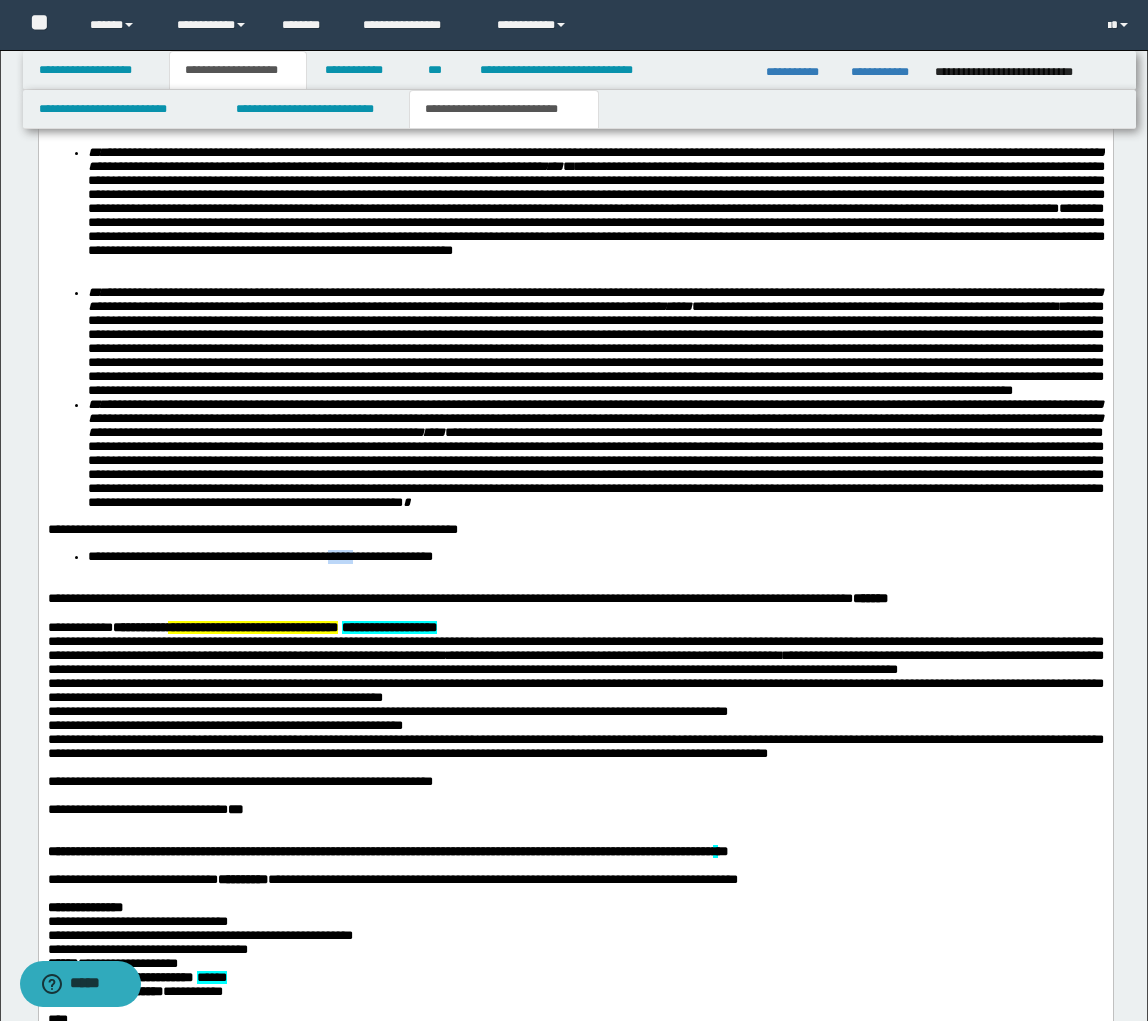 click on "**********" at bounding box center [259, 556] 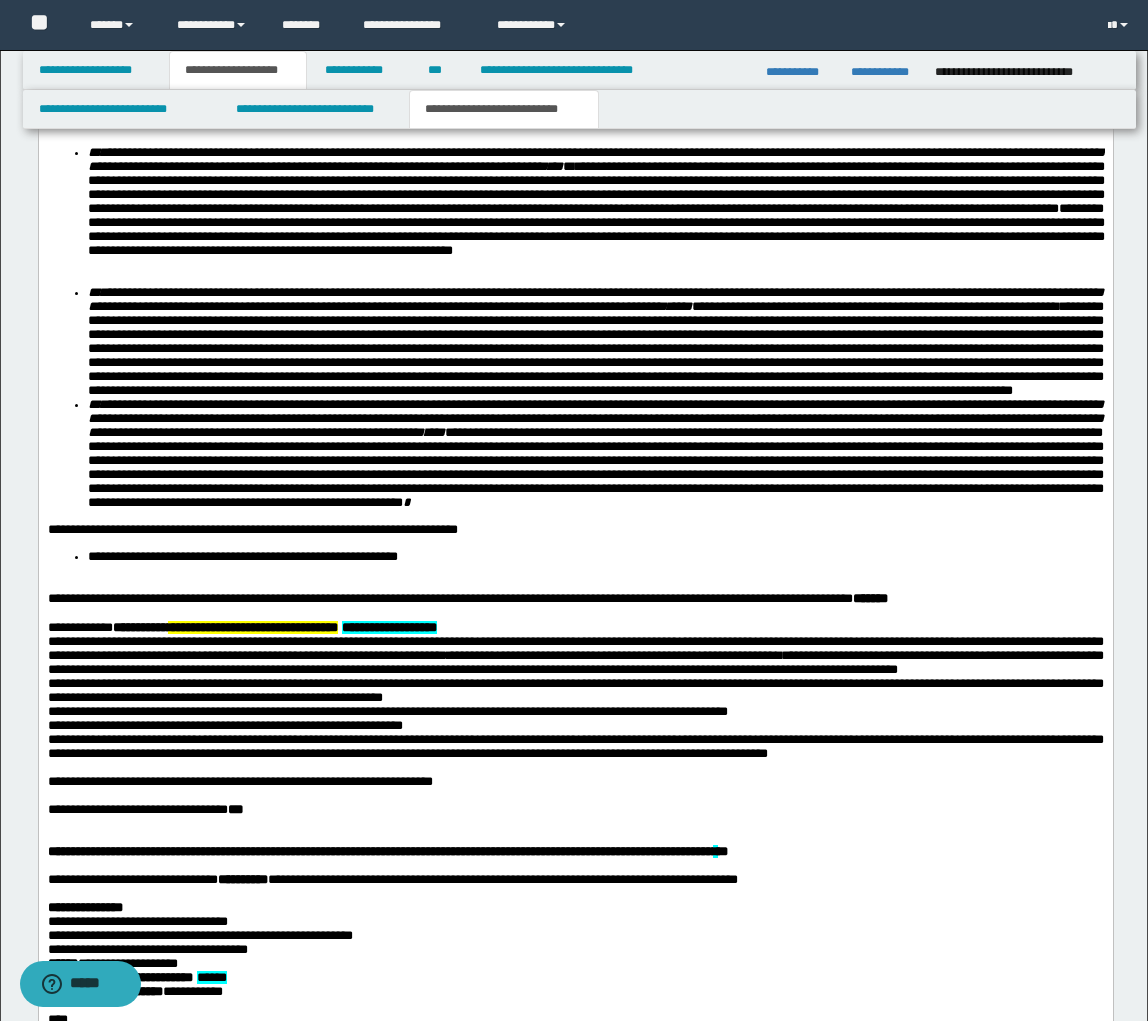 click on "**********" at bounding box center [242, 556] 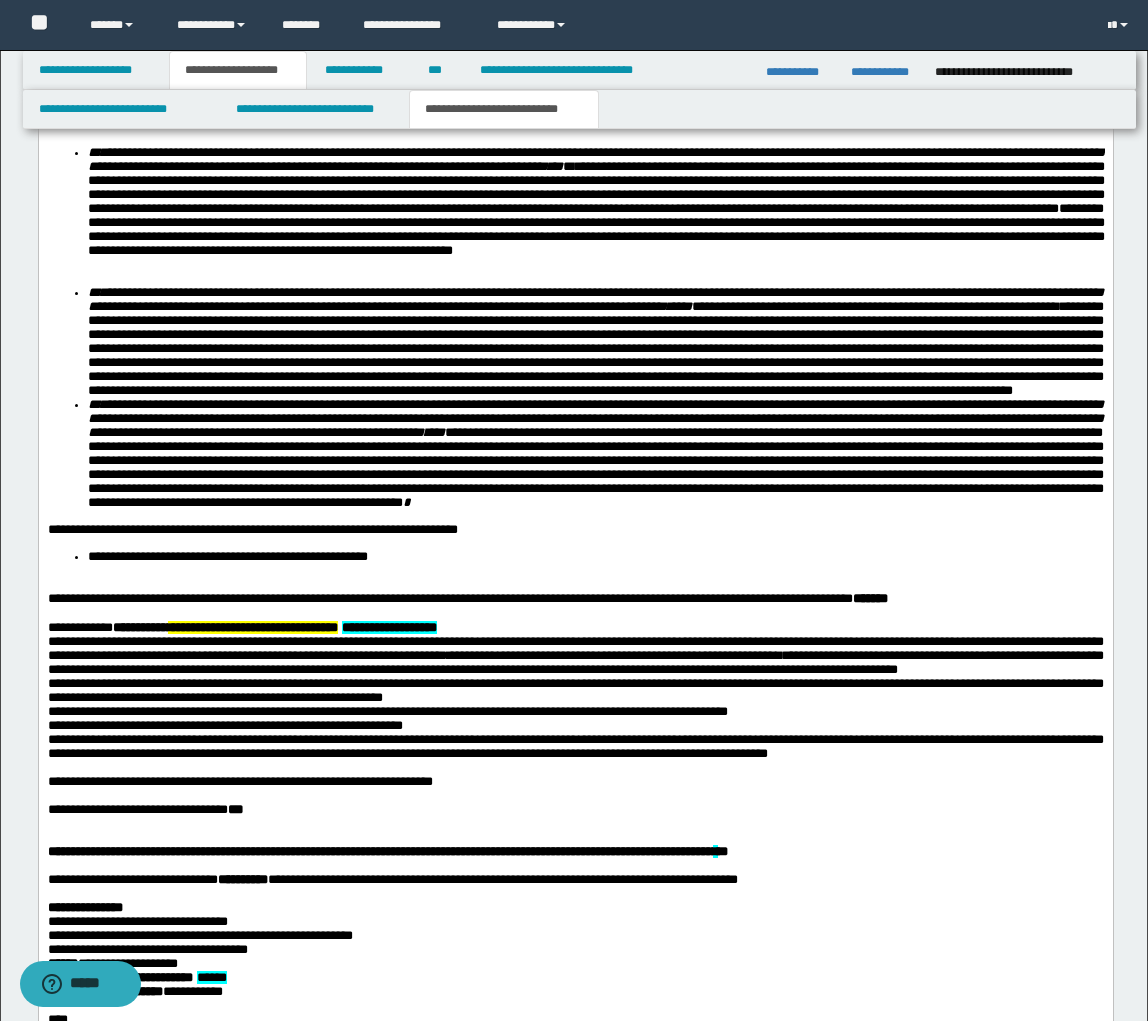 click on "**********" at bounding box center (227, 556) 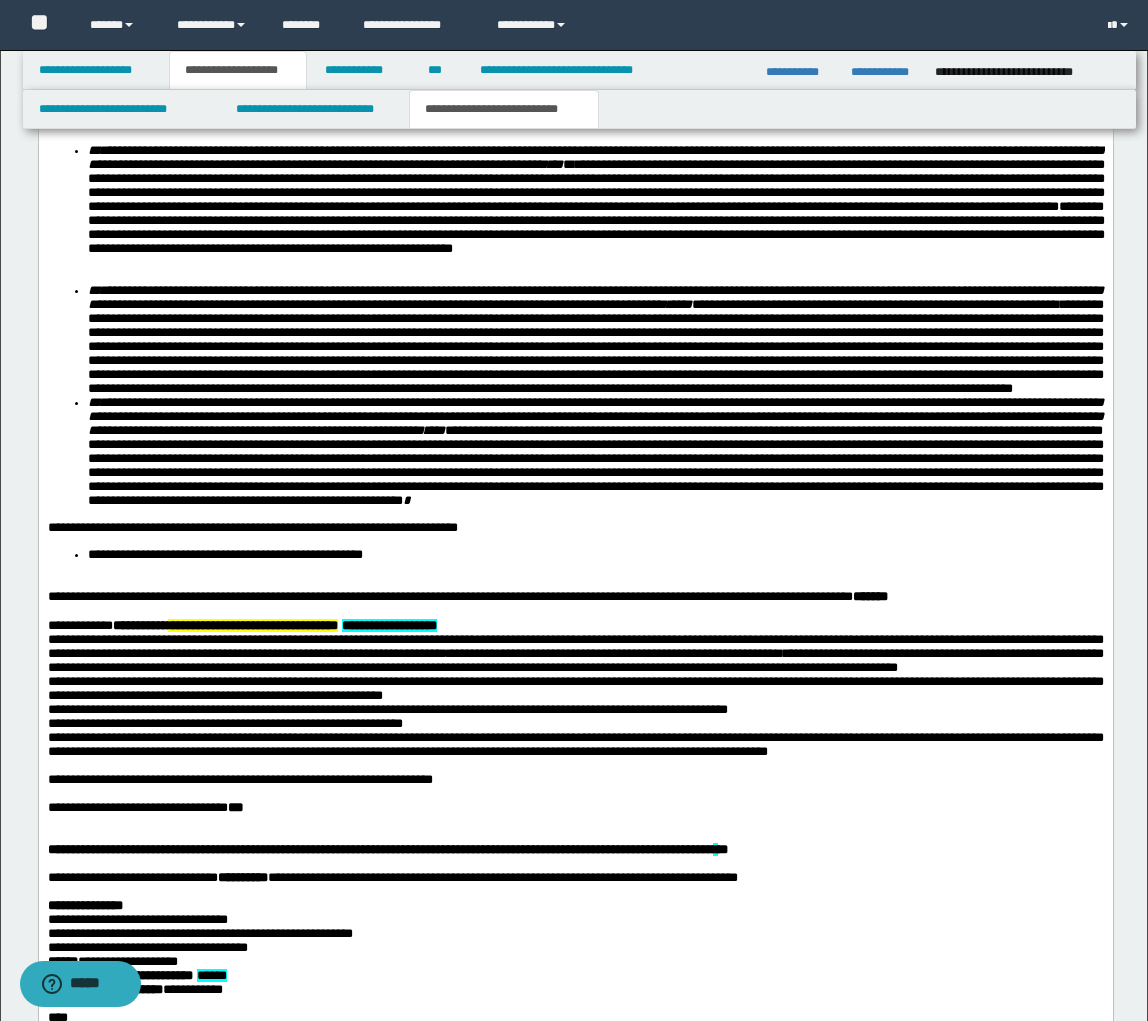click on "**********" at bounding box center (595, 555) 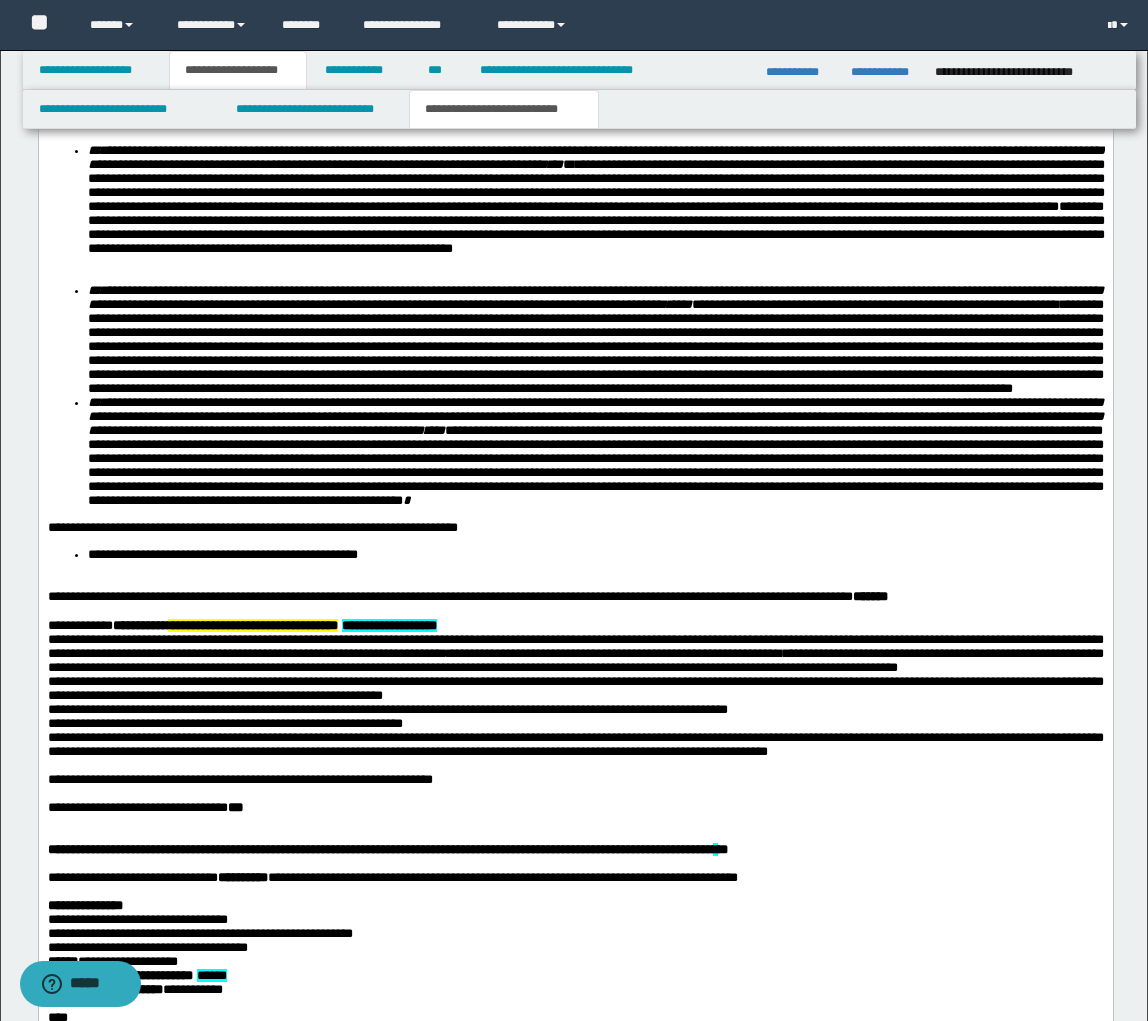 click on "**********" at bounding box center (575, 484) 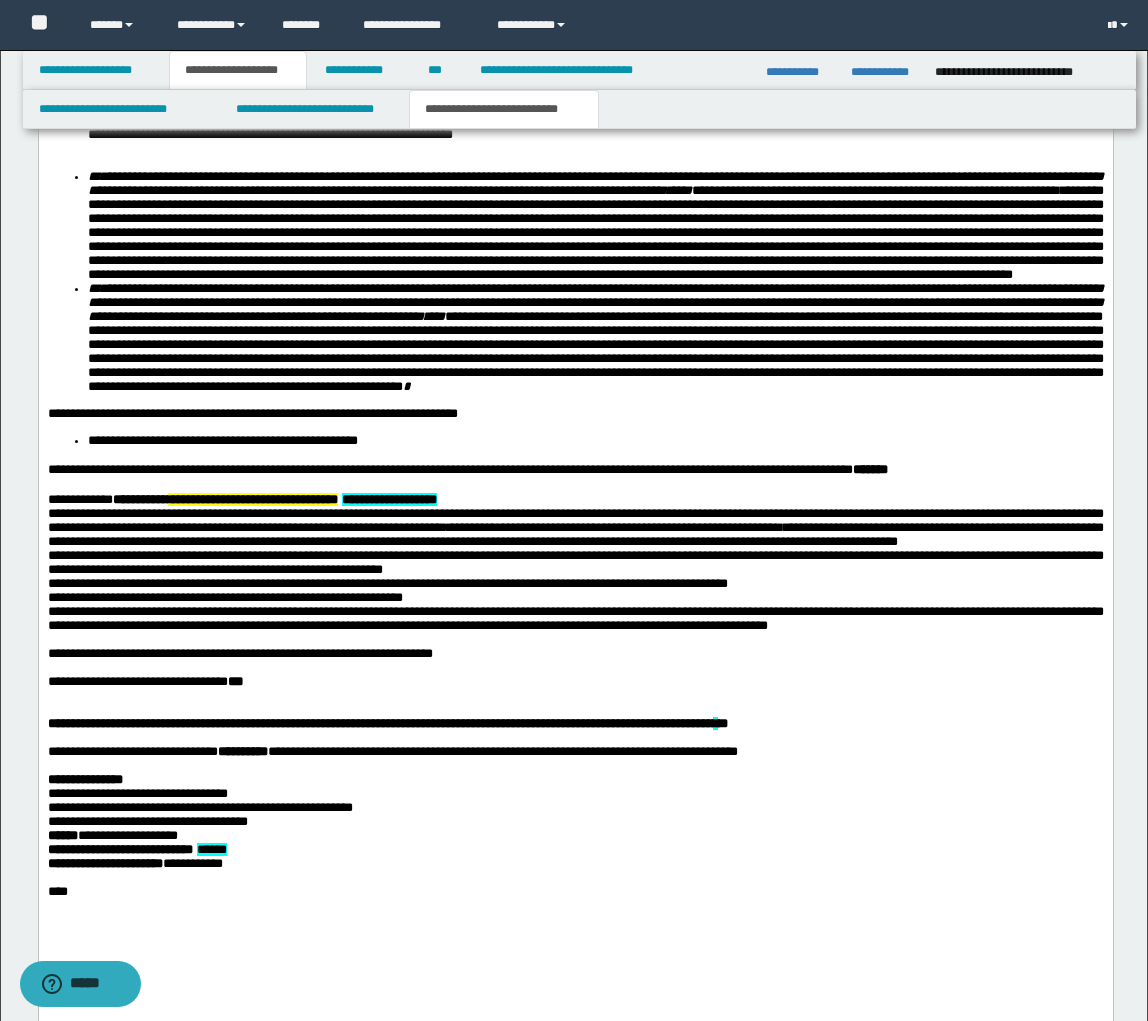 scroll, scrollTop: 2293, scrollLeft: 0, axis: vertical 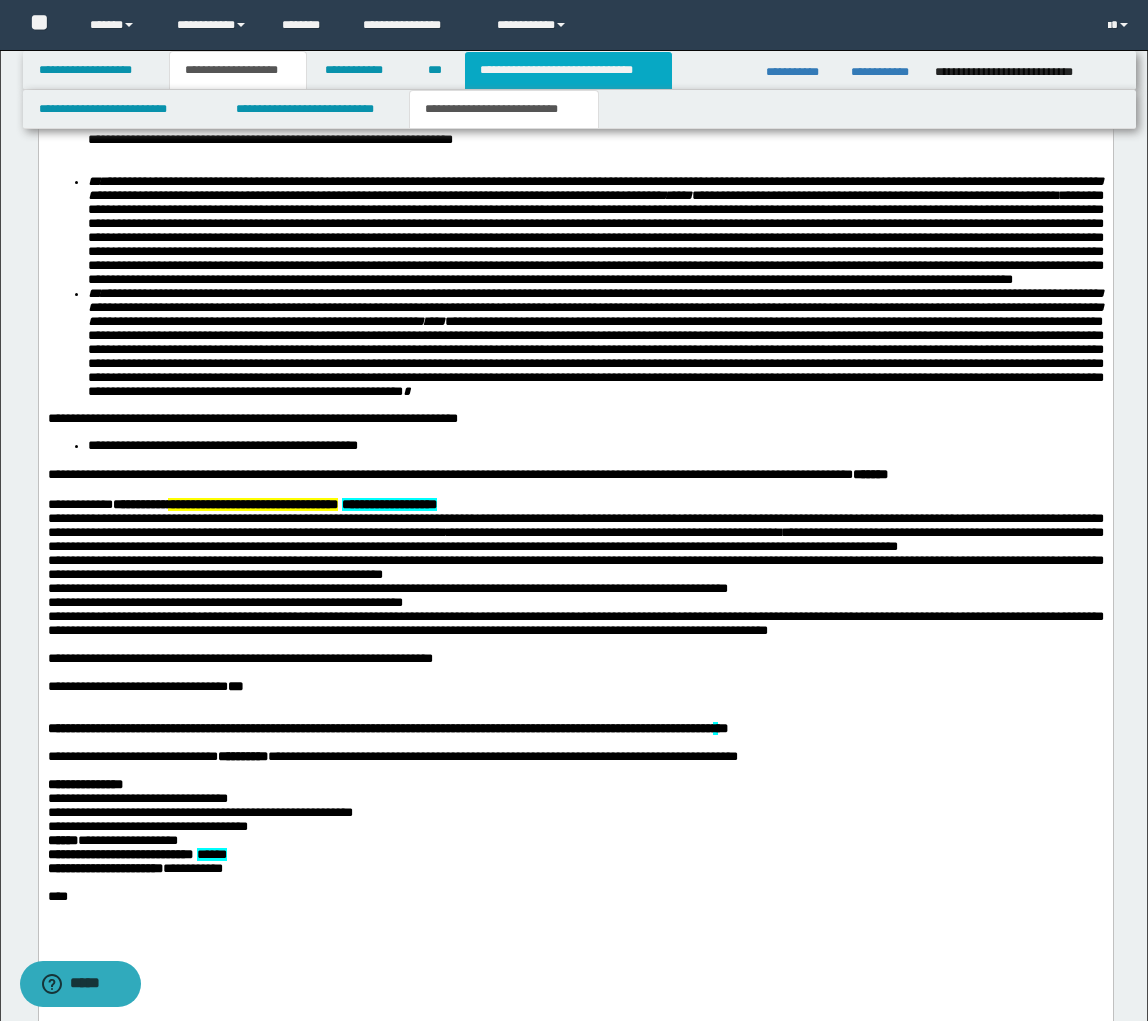 click on "**********" at bounding box center (568, 70) 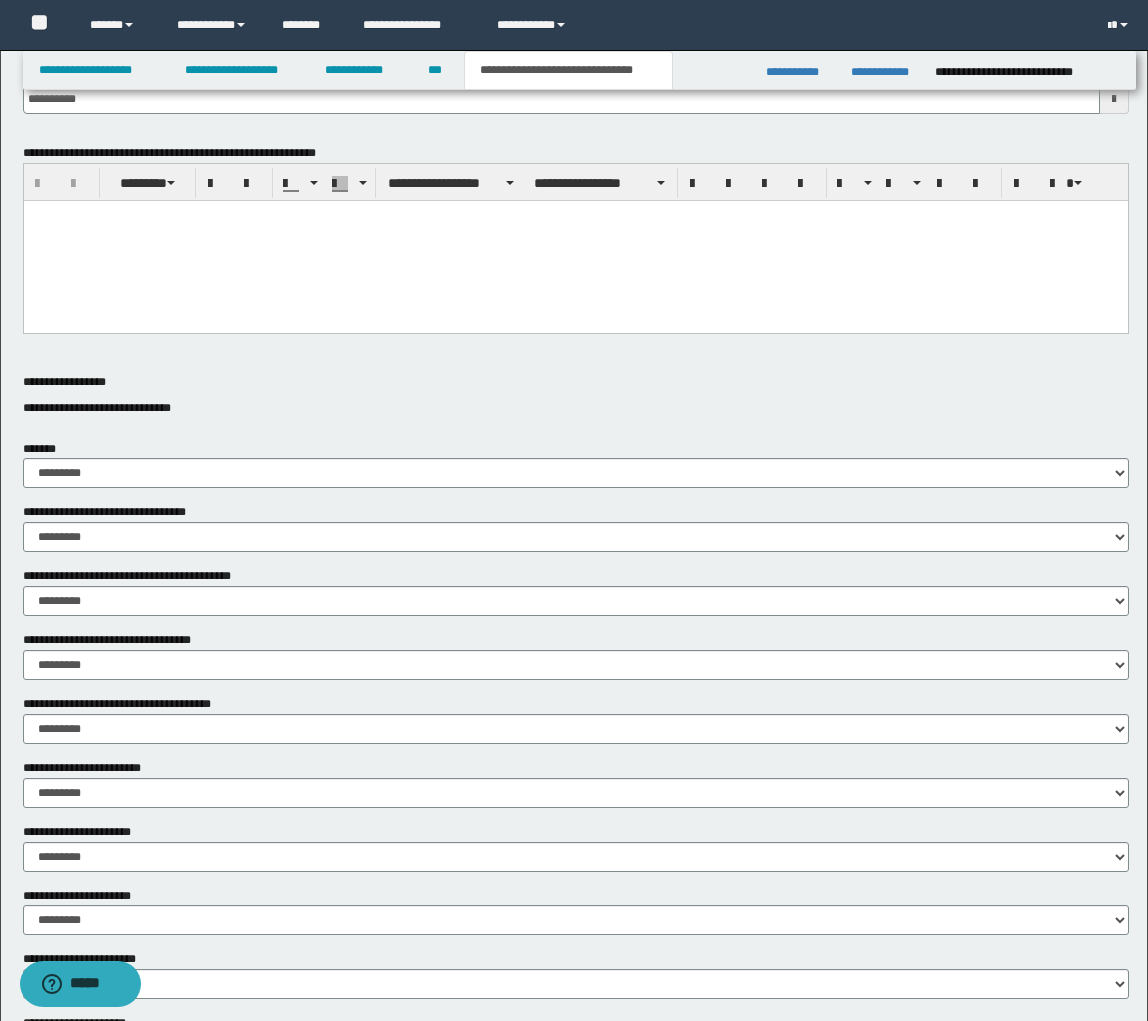scroll, scrollTop: 670, scrollLeft: 0, axis: vertical 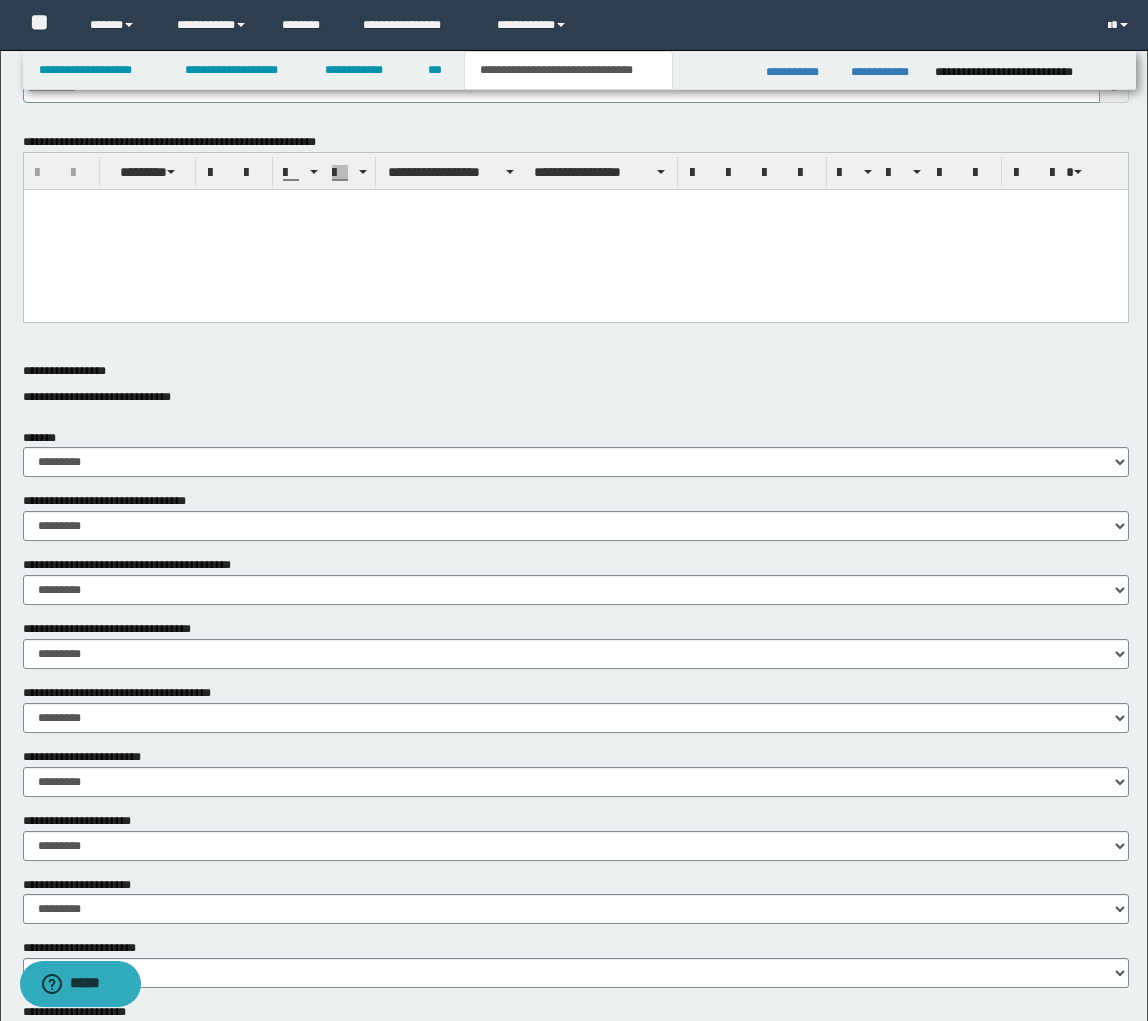 click on "**********" at bounding box center [576, 427] 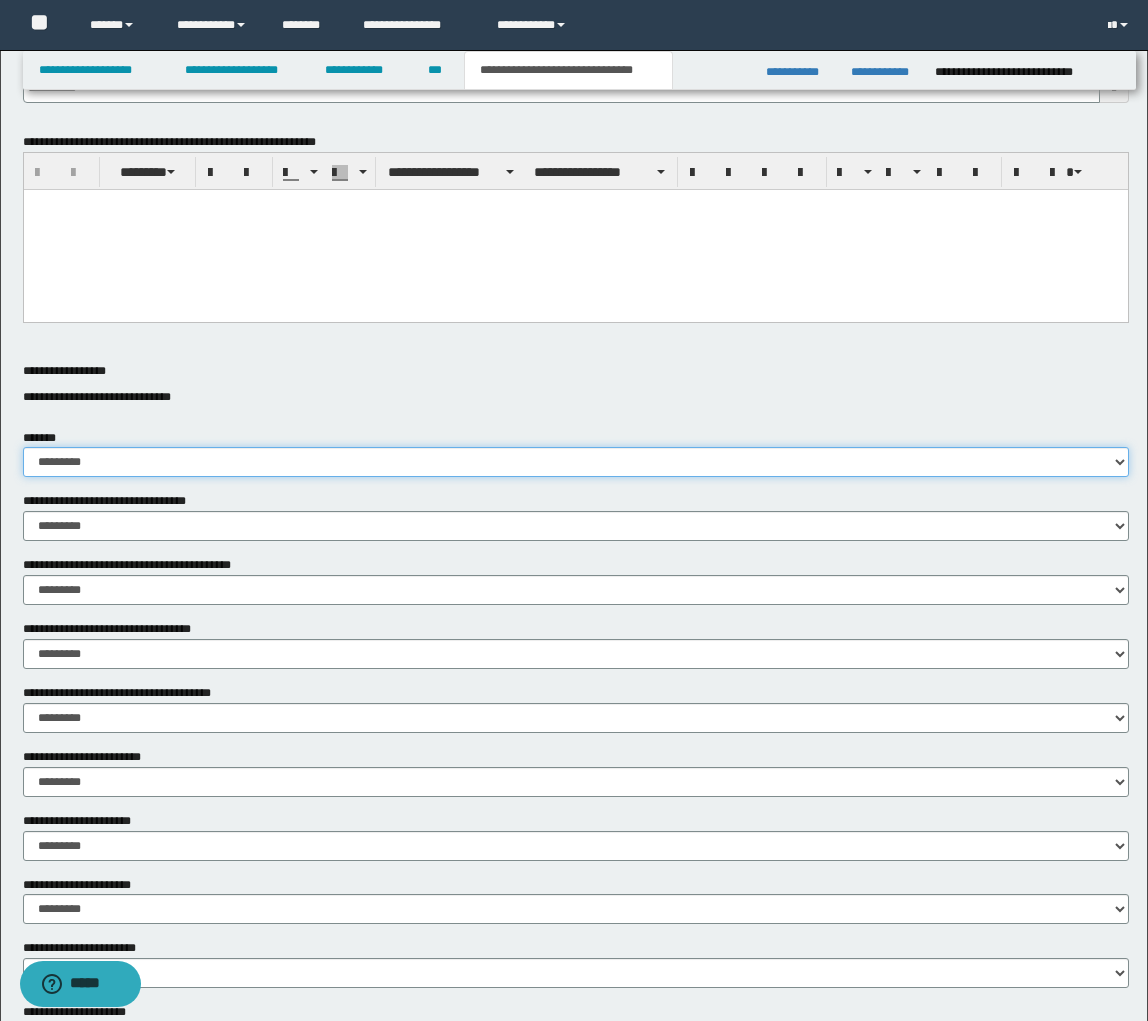 click on "*********
**
**" at bounding box center (576, 462) 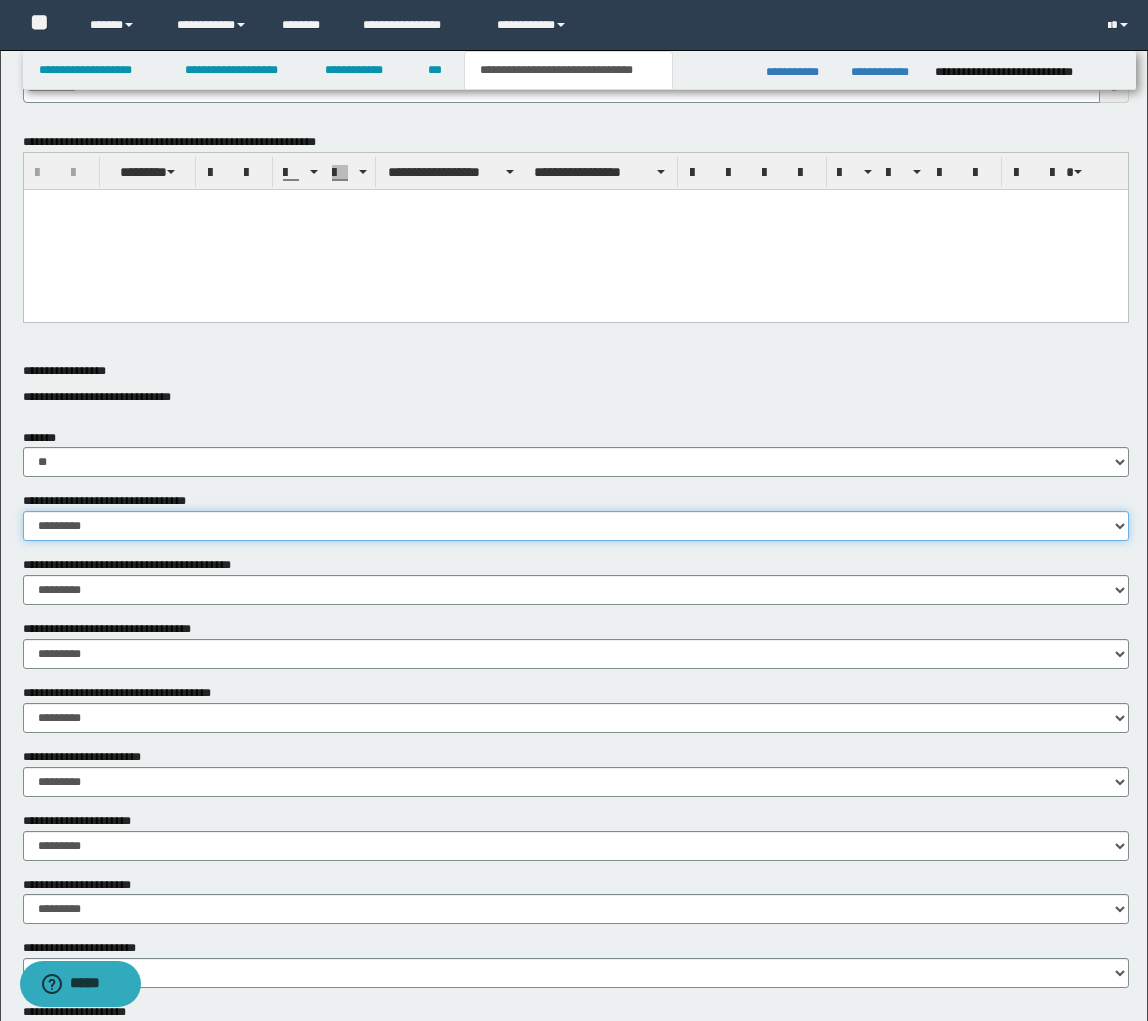 click on "*********
**
**" at bounding box center (576, 526) 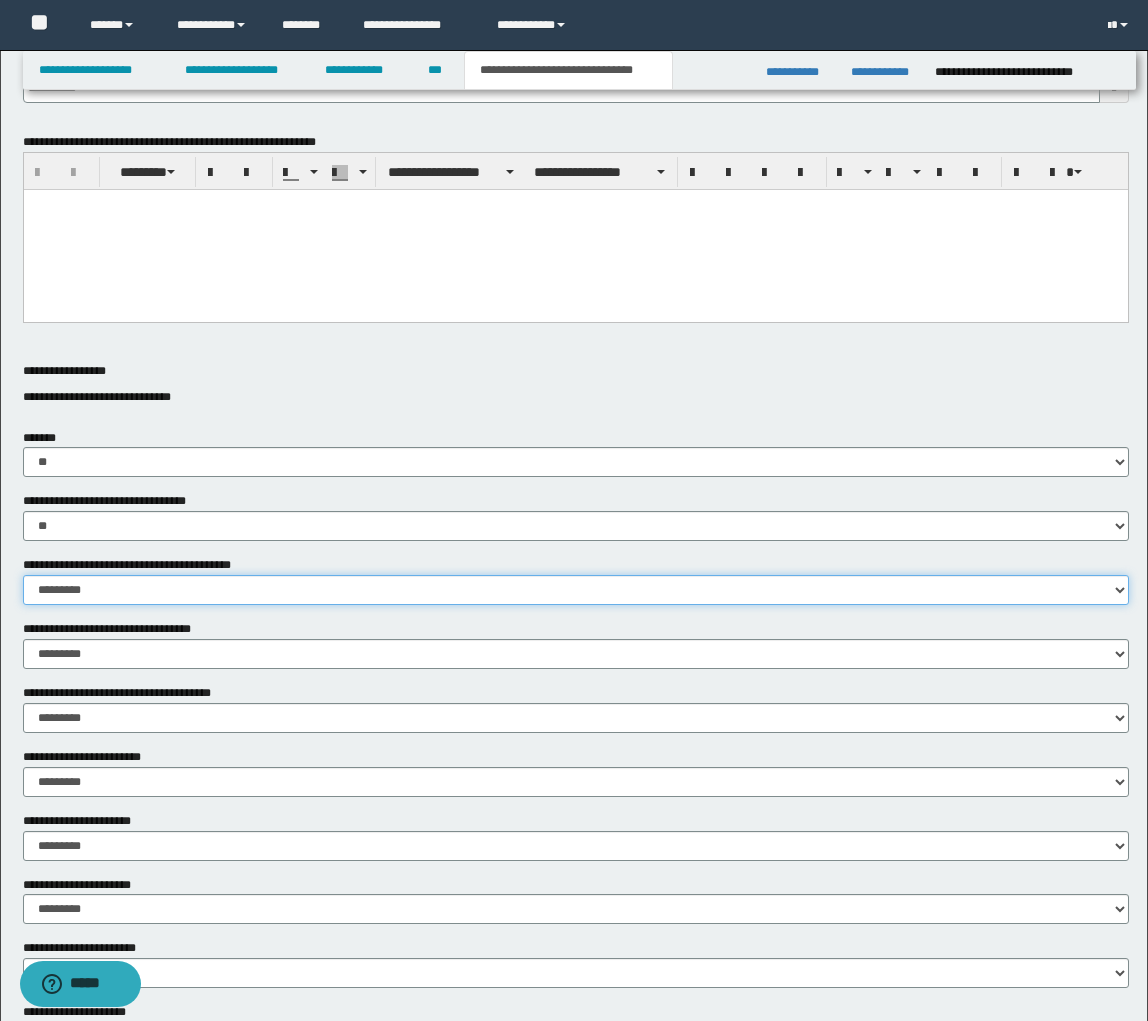 click on "*********
**
**" at bounding box center (576, 590) 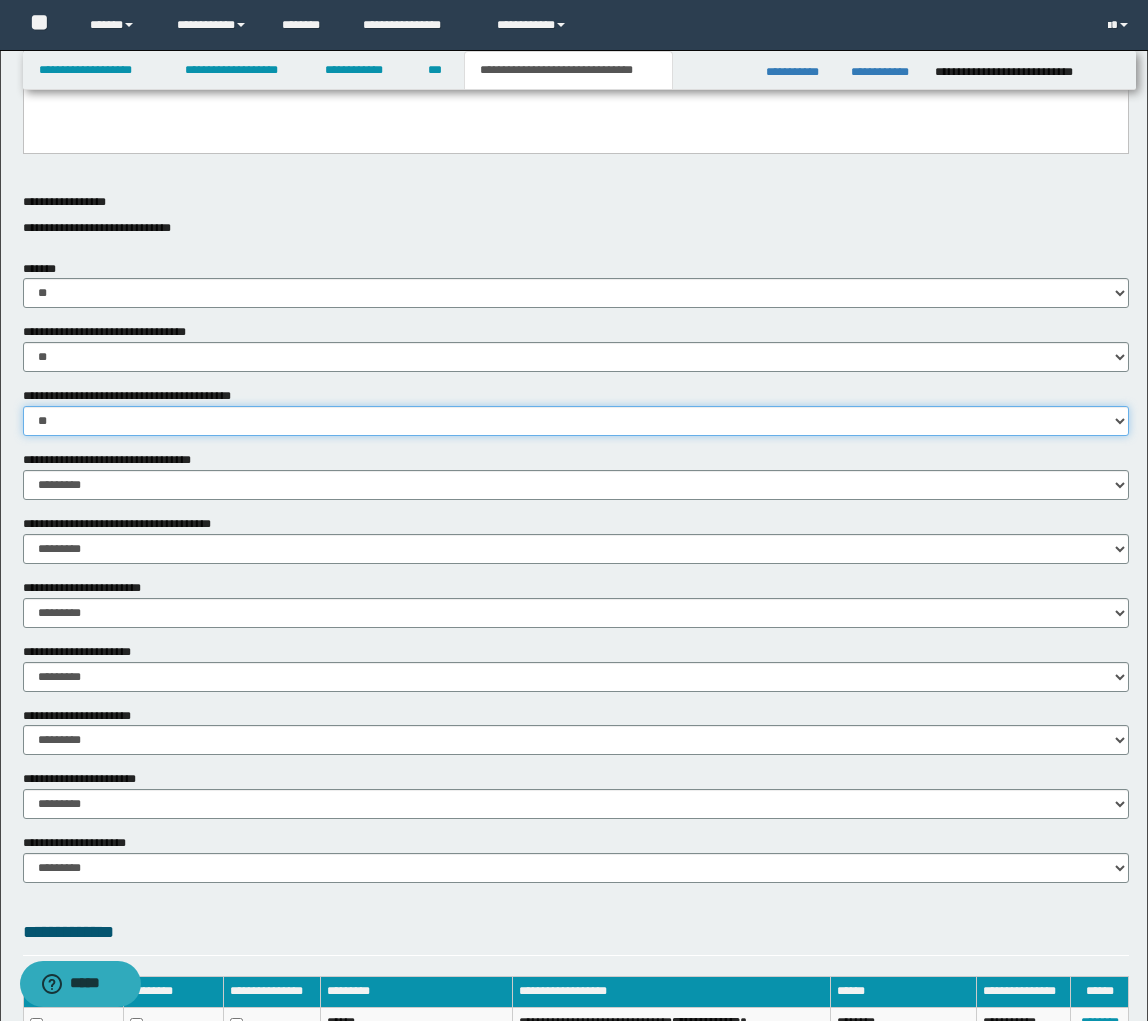 scroll, scrollTop: 871, scrollLeft: 0, axis: vertical 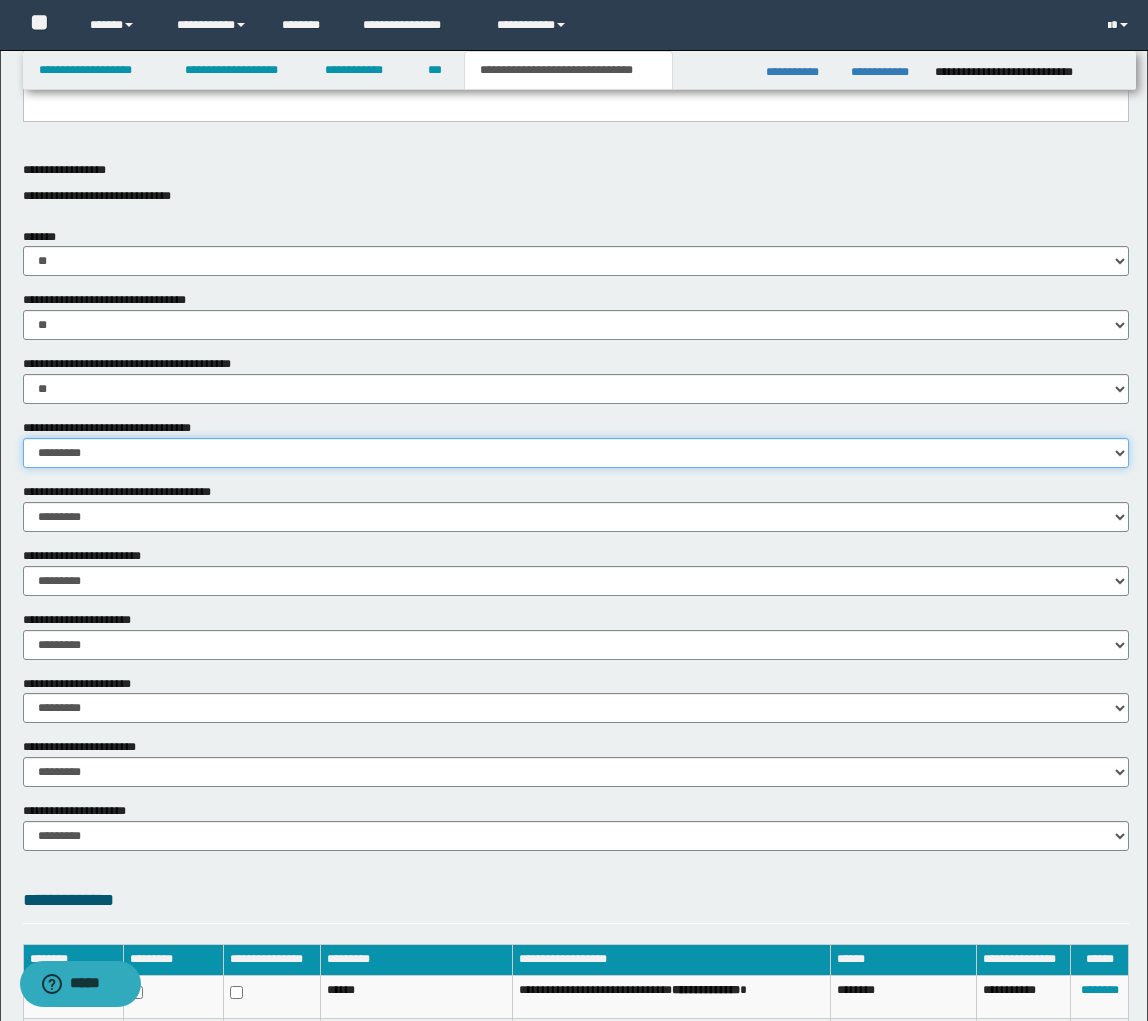 click on "*********
**
**" at bounding box center (576, 453) 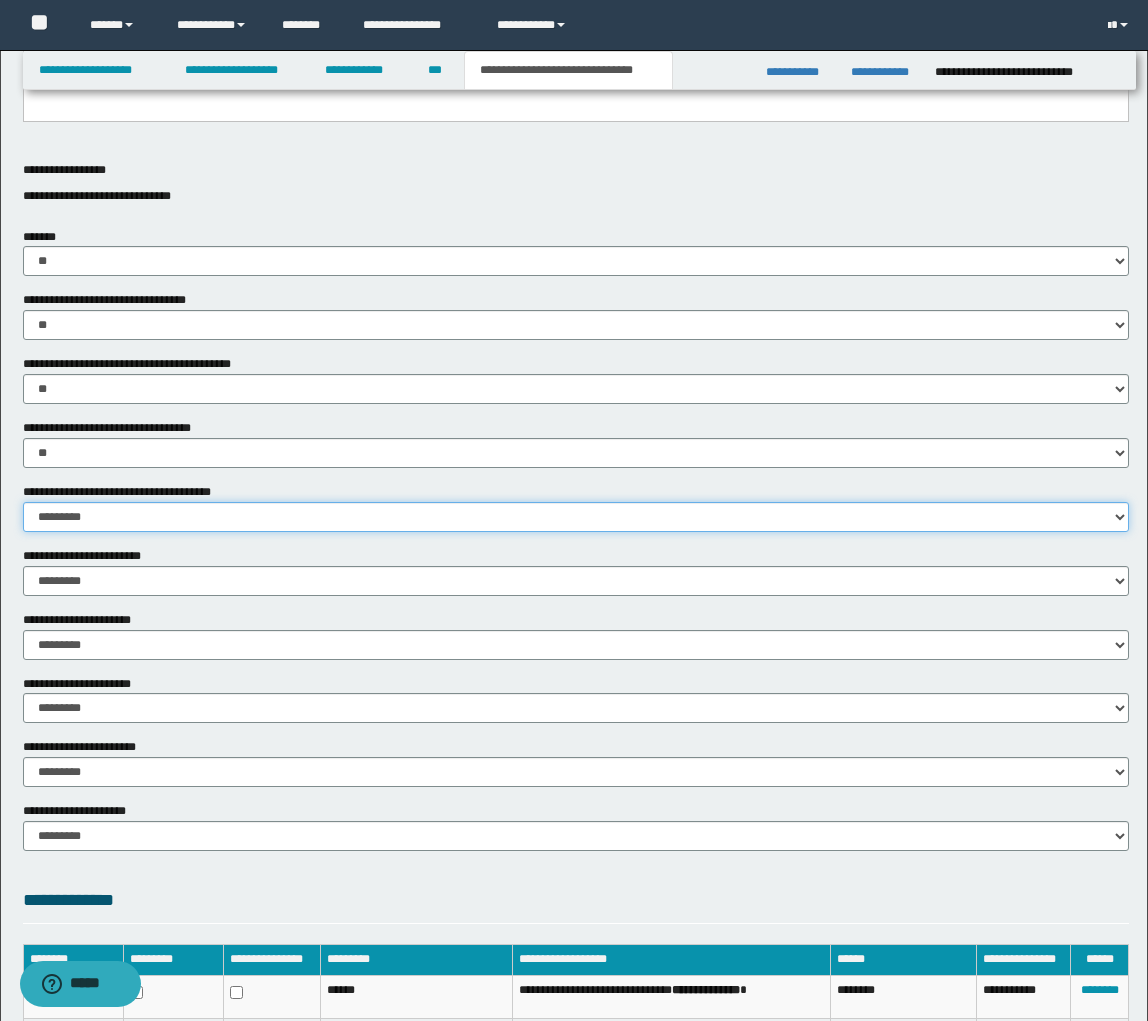 click on "*********
**
**" at bounding box center (576, 517) 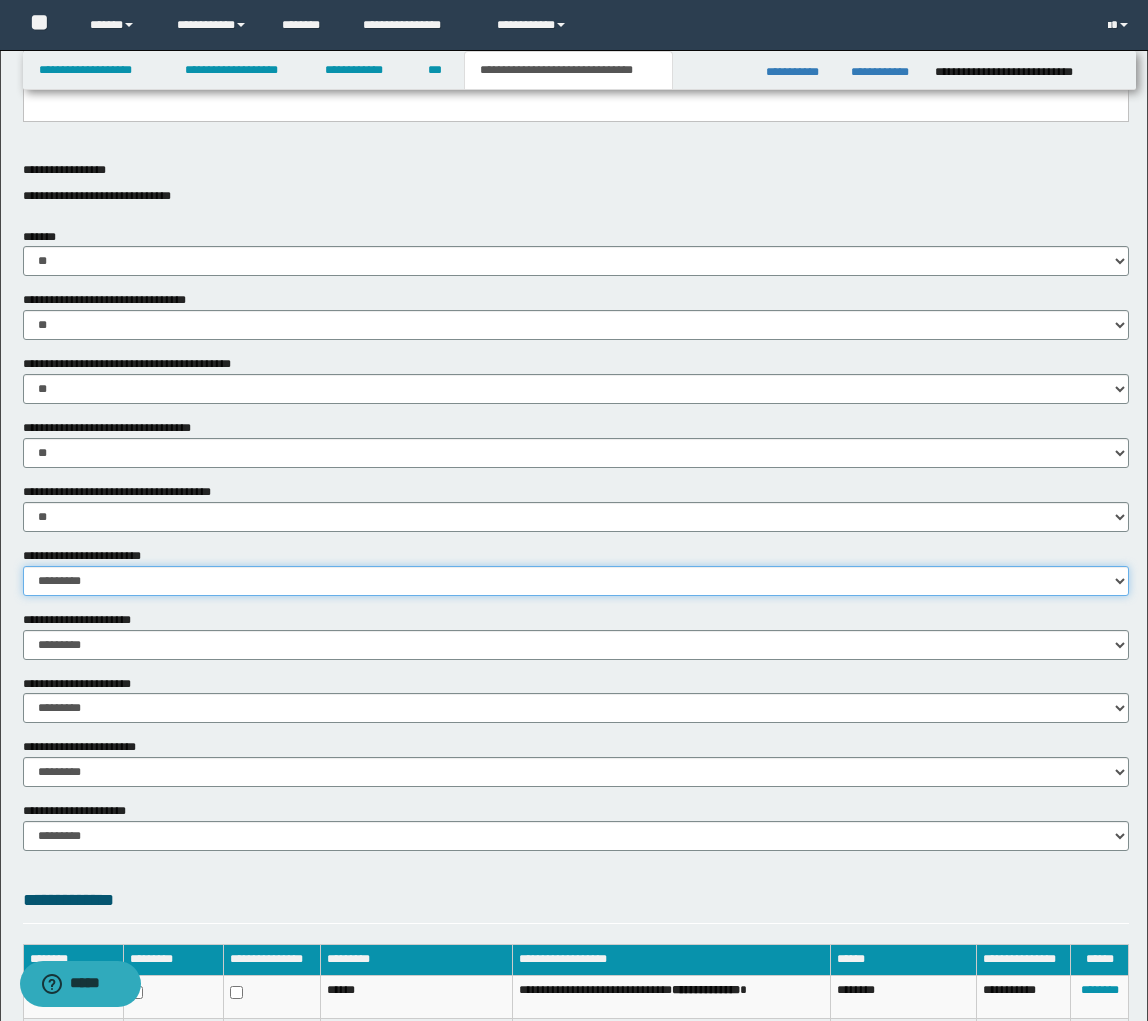 click on "*********
**
**" at bounding box center [576, 581] 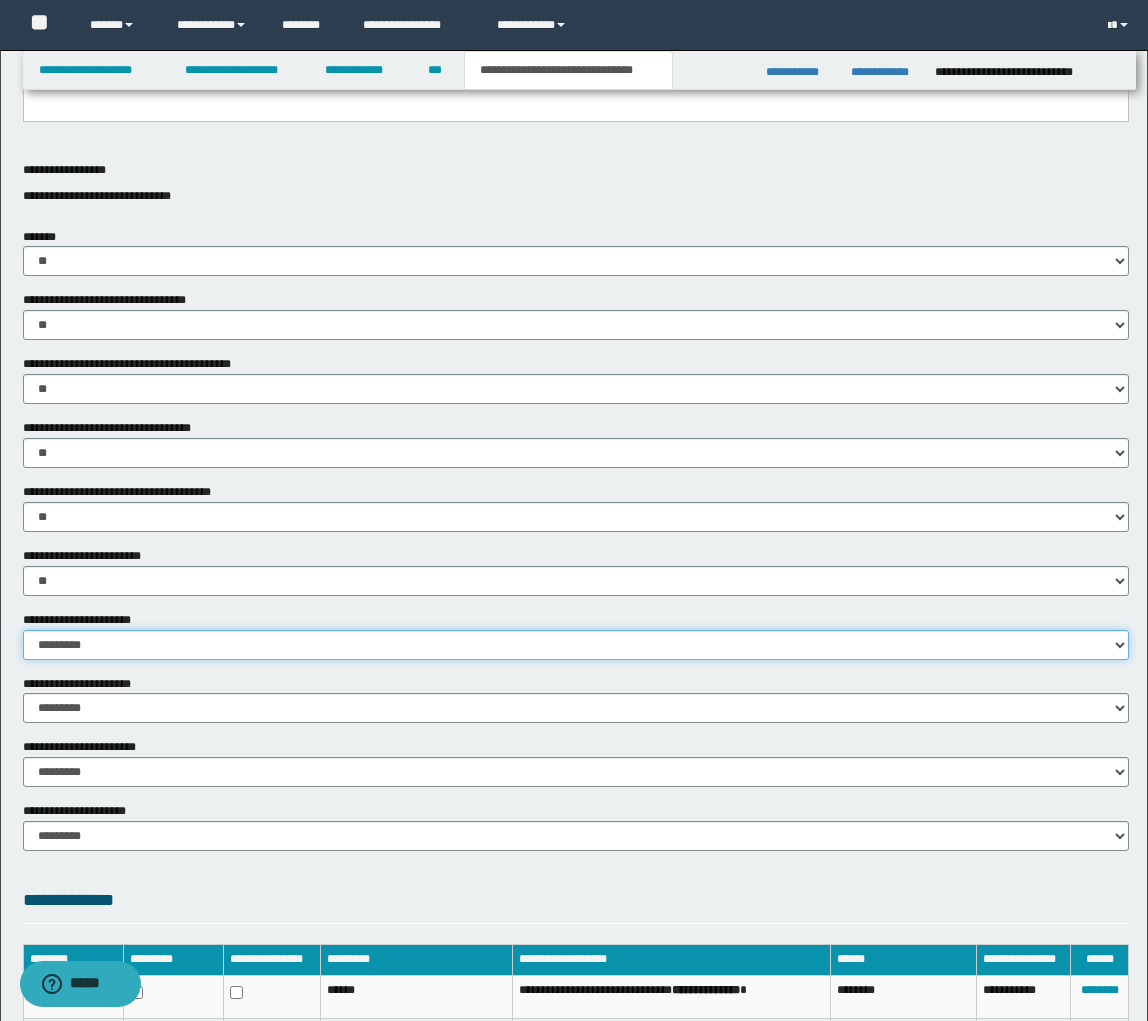 click on "*********
**
**" at bounding box center (576, 645) 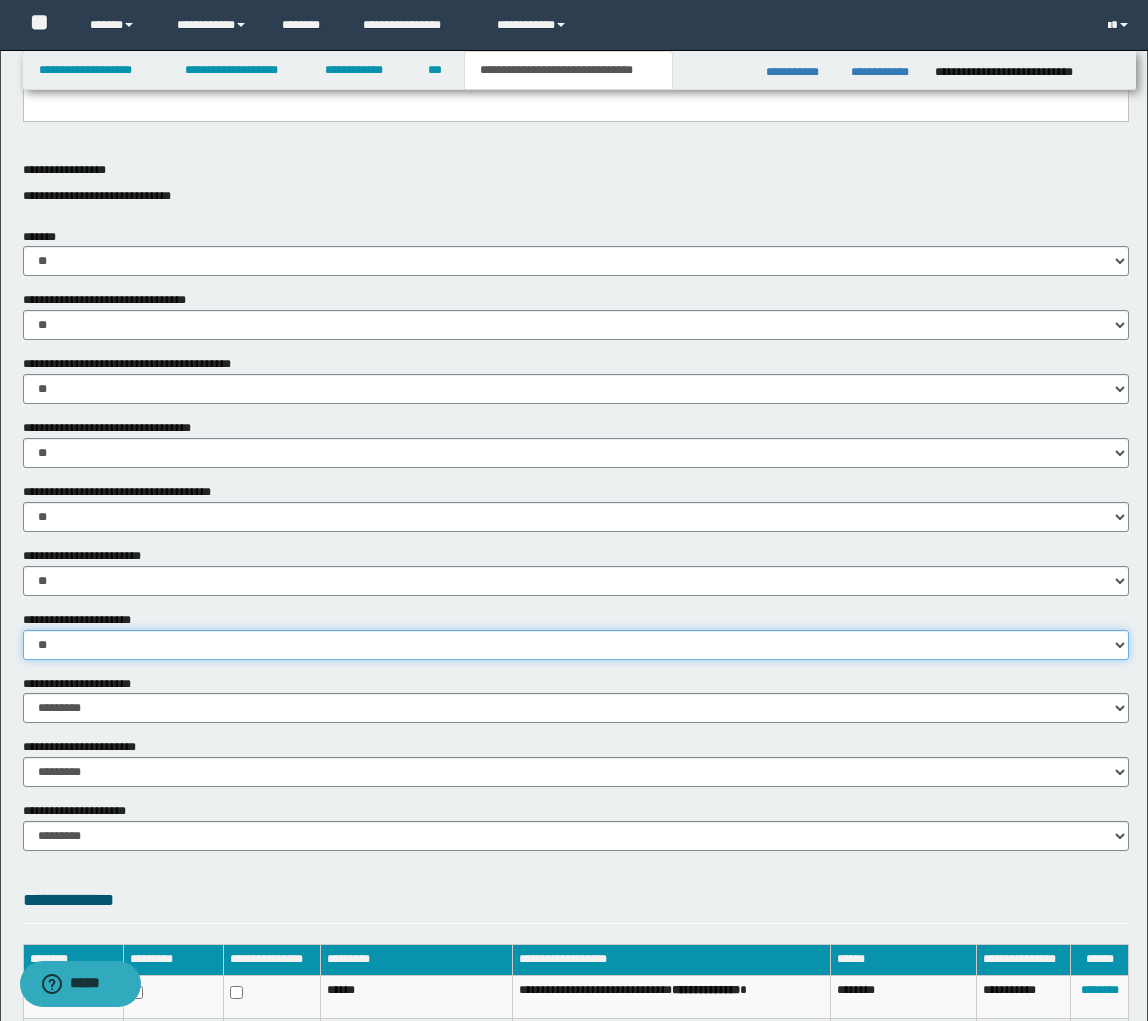 scroll, scrollTop: 1175, scrollLeft: 0, axis: vertical 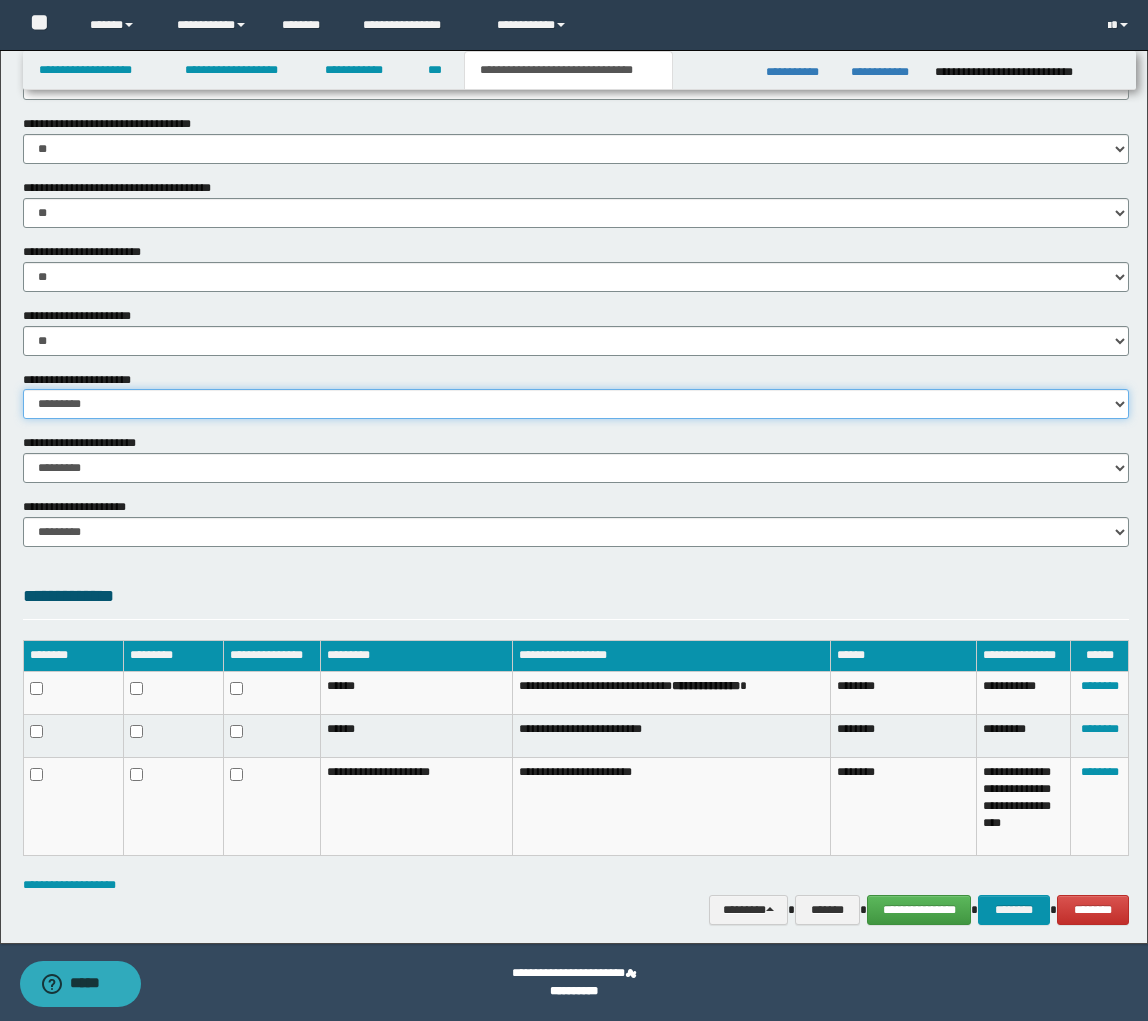 click on "*********
**
**" at bounding box center (576, 404) 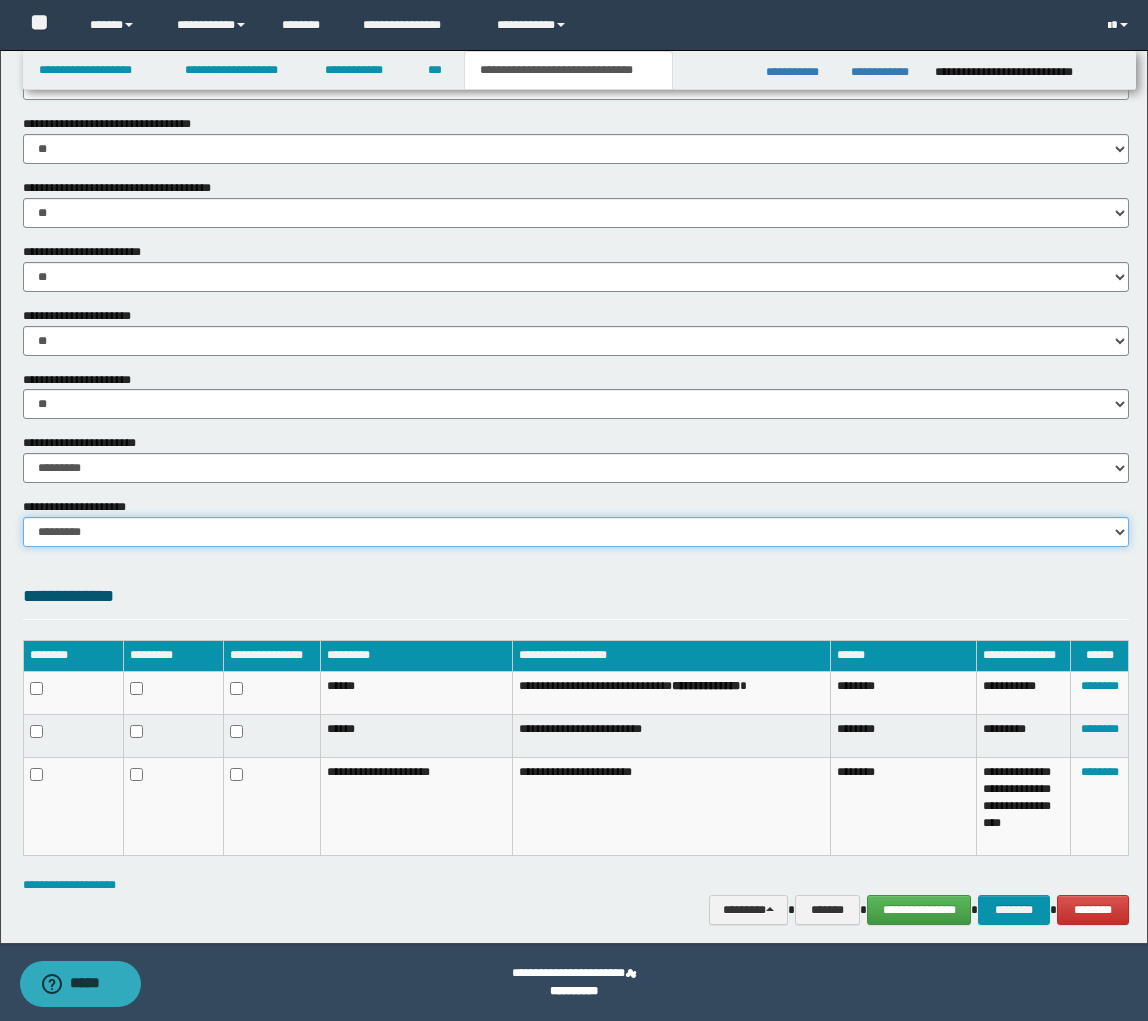 click on "*********
**" at bounding box center [576, 532] 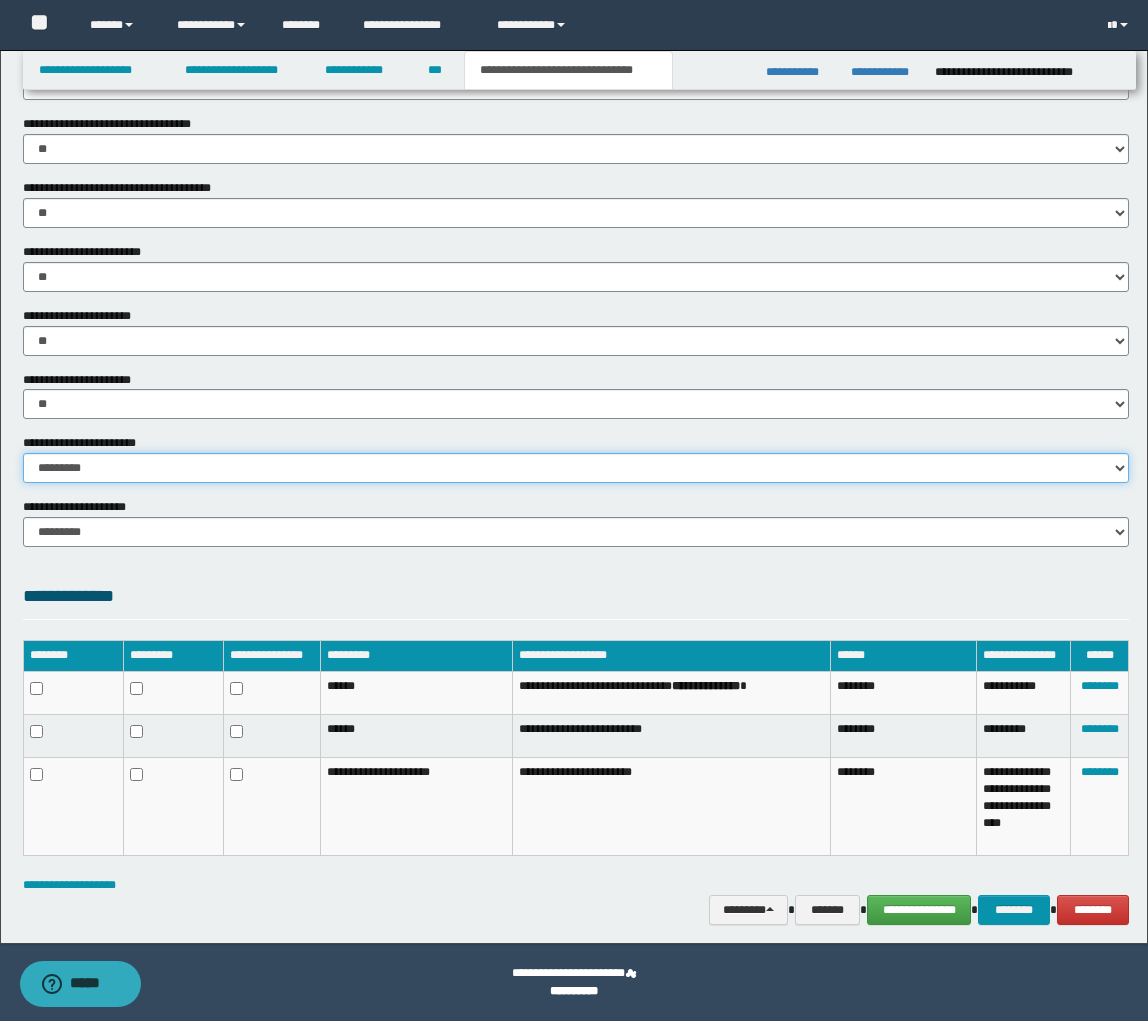 click on "*********
*********
*********" at bounding box center [576, 468] 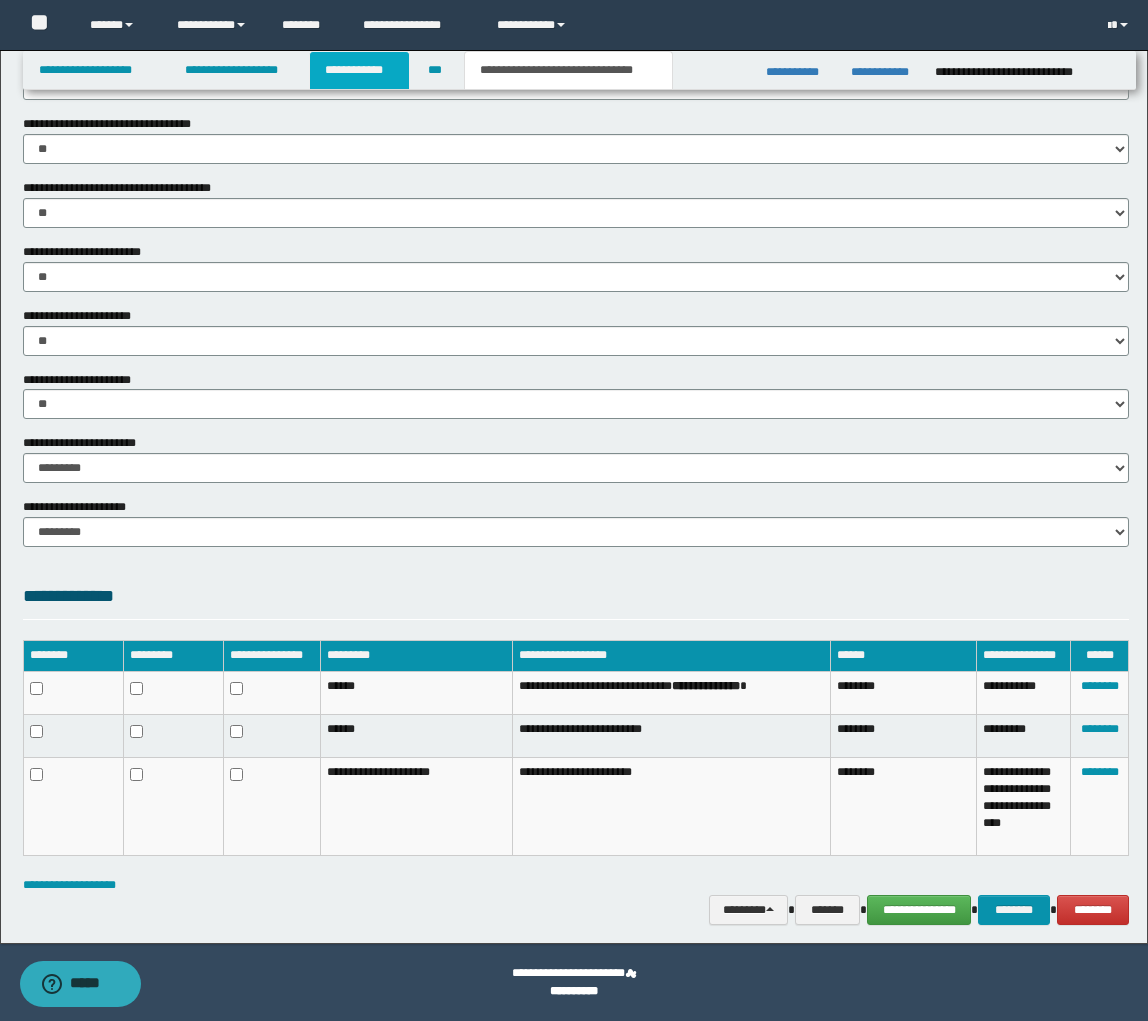 click on "**********" at bounding box center [359, 70] 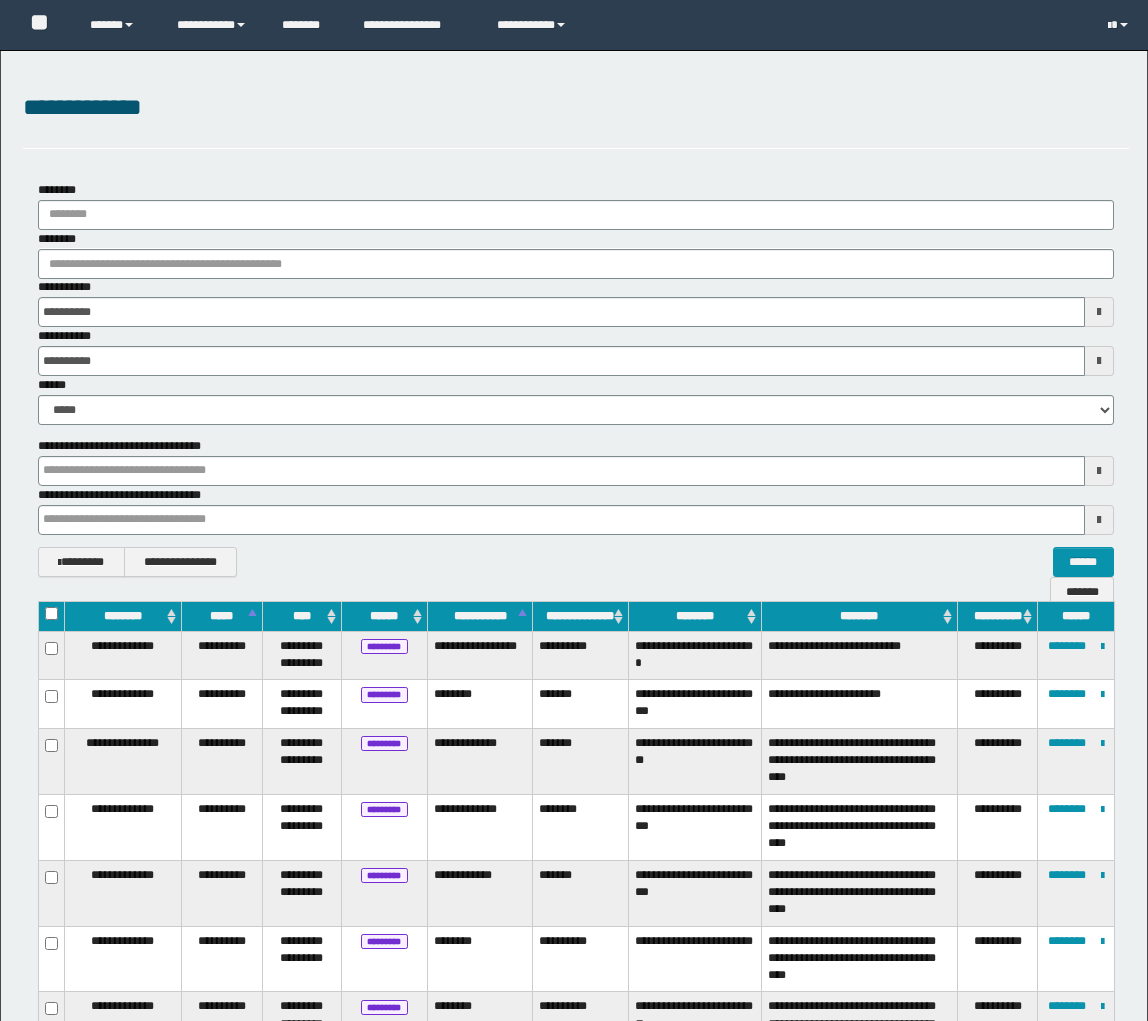 scroll, scrollTop: 307, scrollLeft: 0, axis: vertical 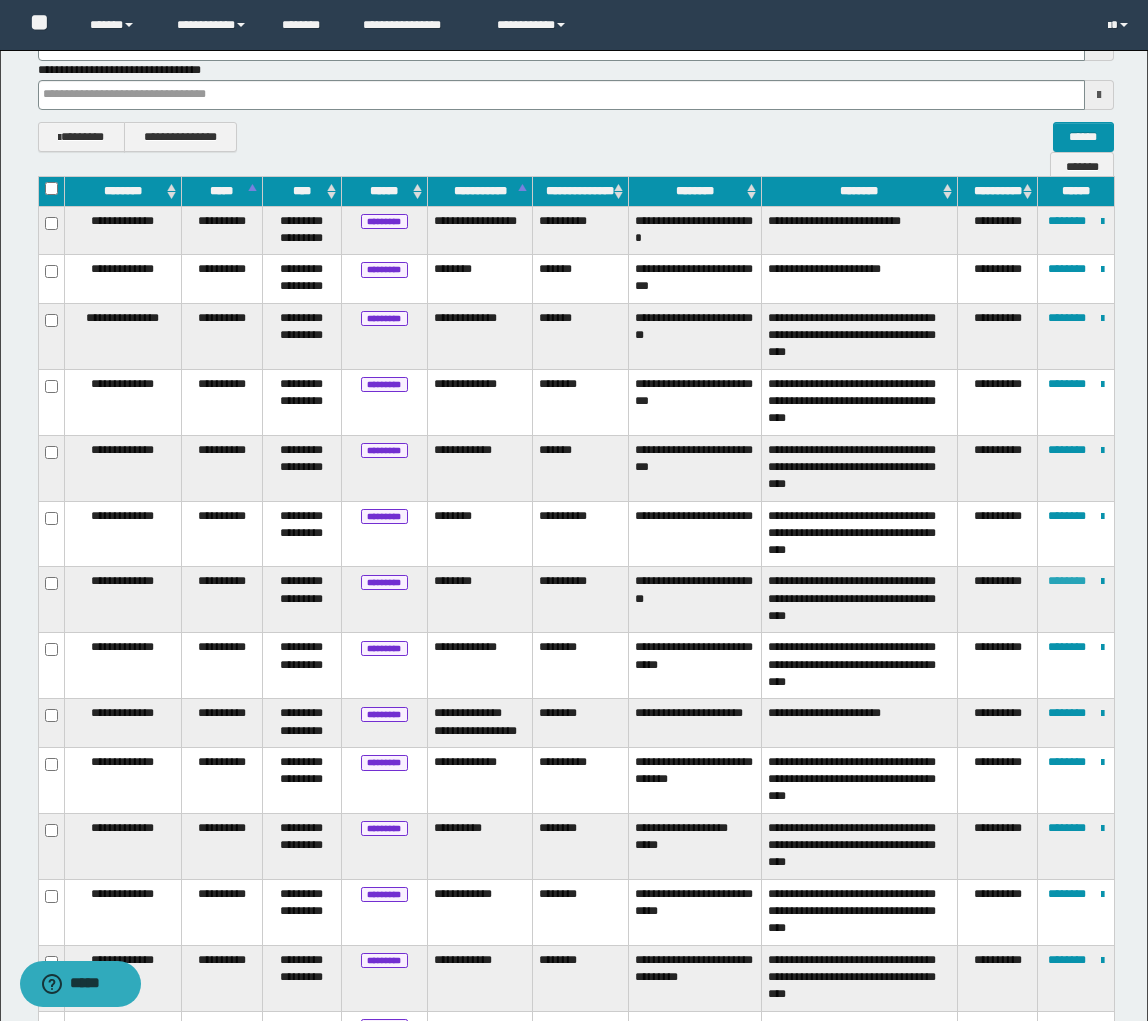 click on "********" at bounding box center [1067, 581] 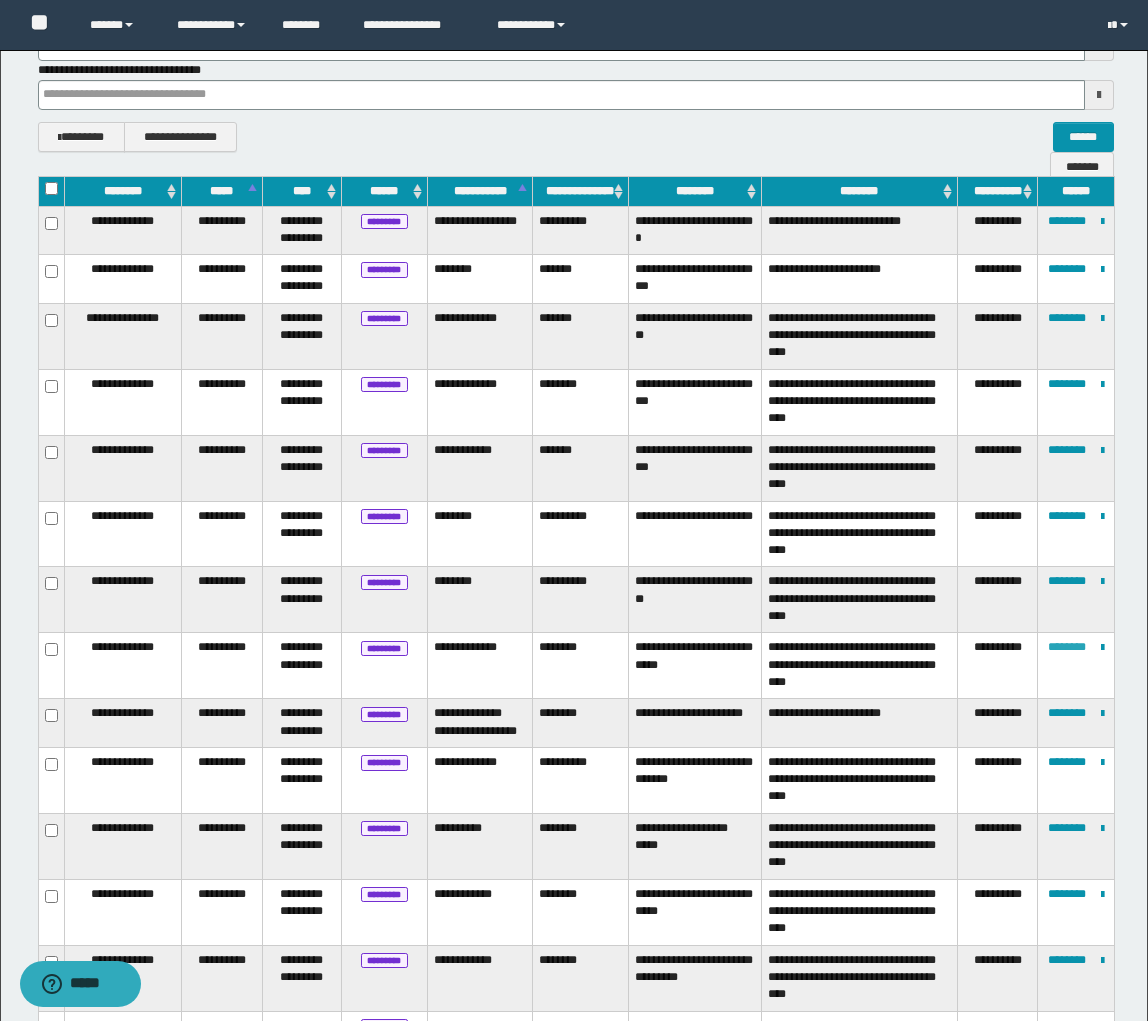 click on "********" at bounding box center [1067, 647] 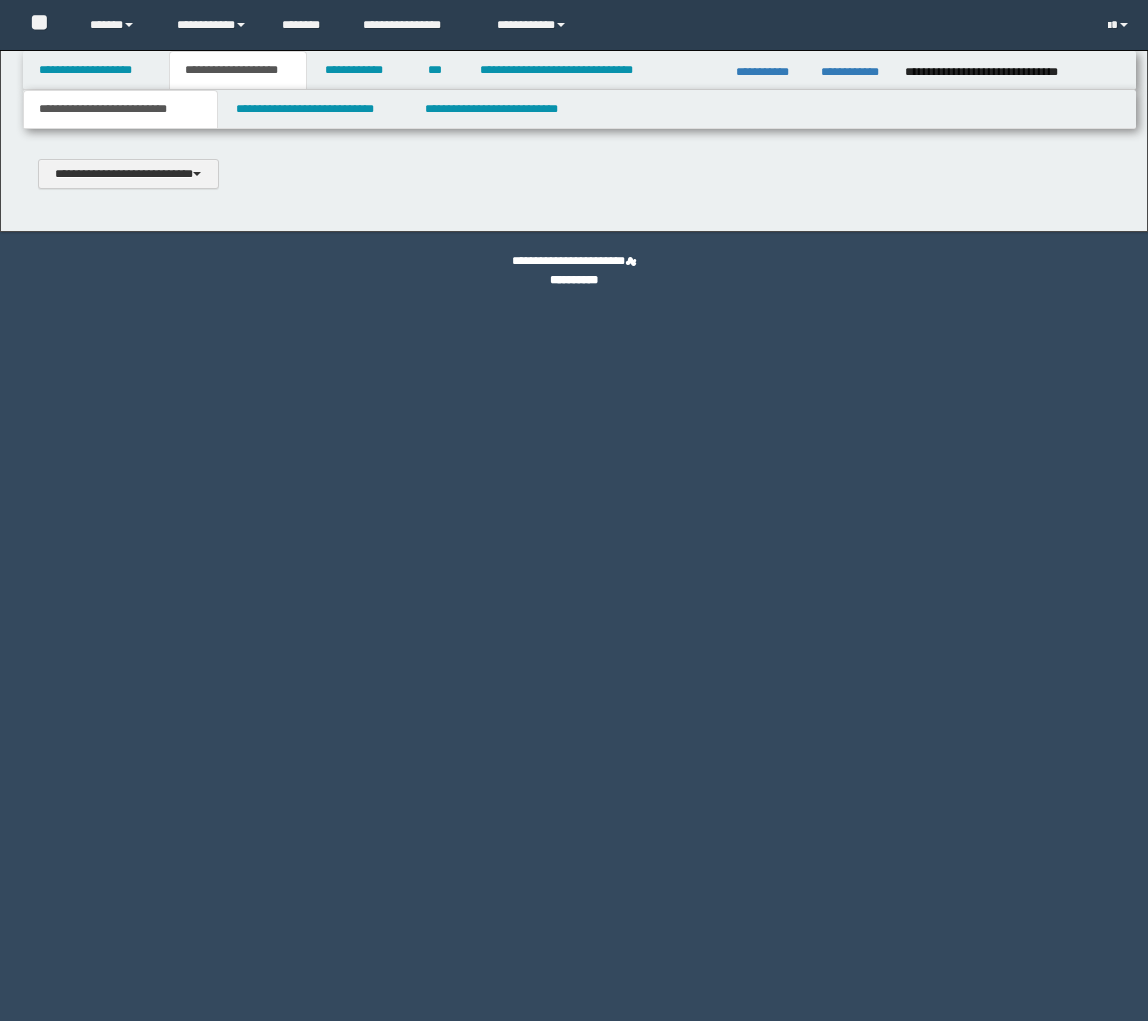 scroll, scrollTop: 0, scrollLeft: 0, axis: both 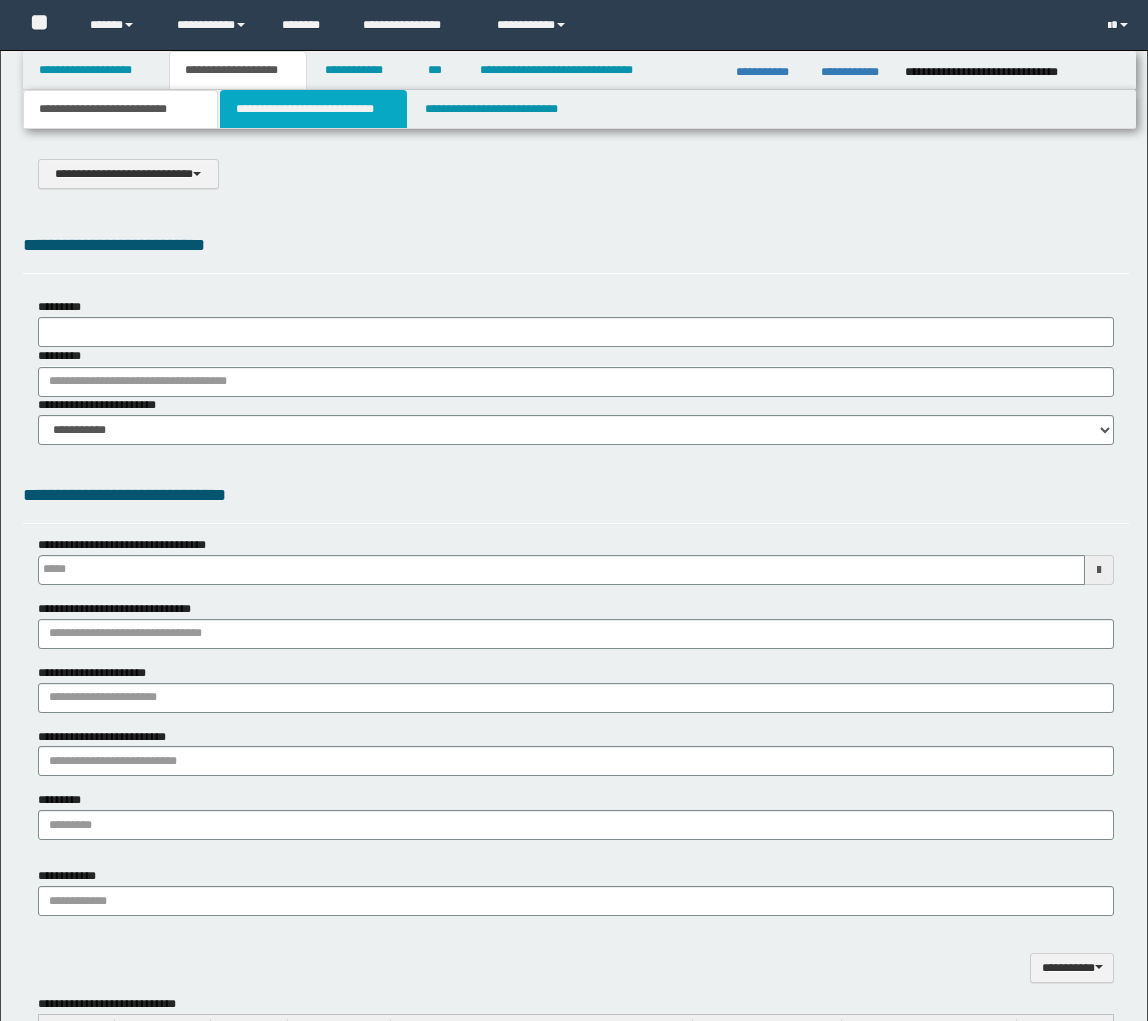 type on "**********" 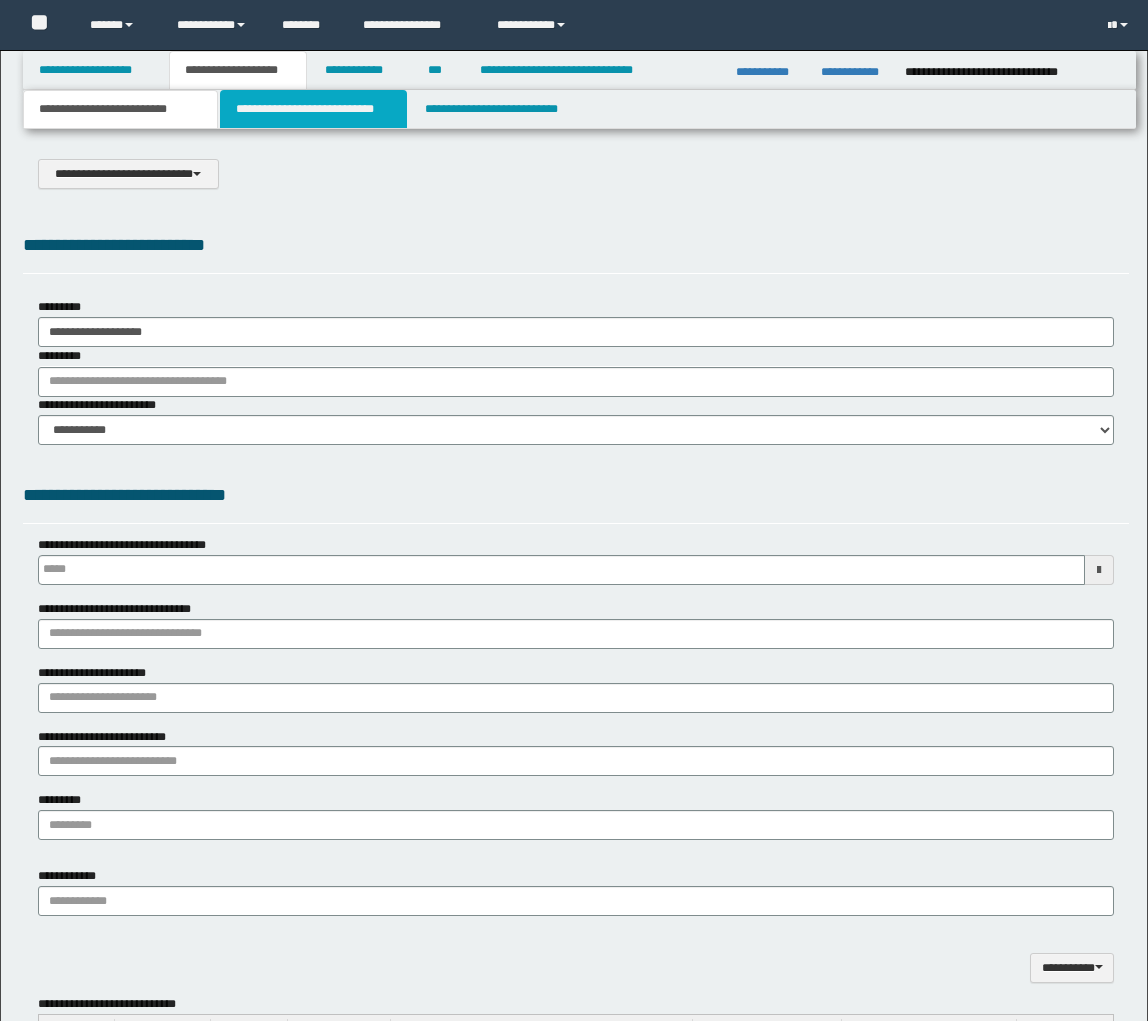 click on "**********" at bounding box center [314, 109] 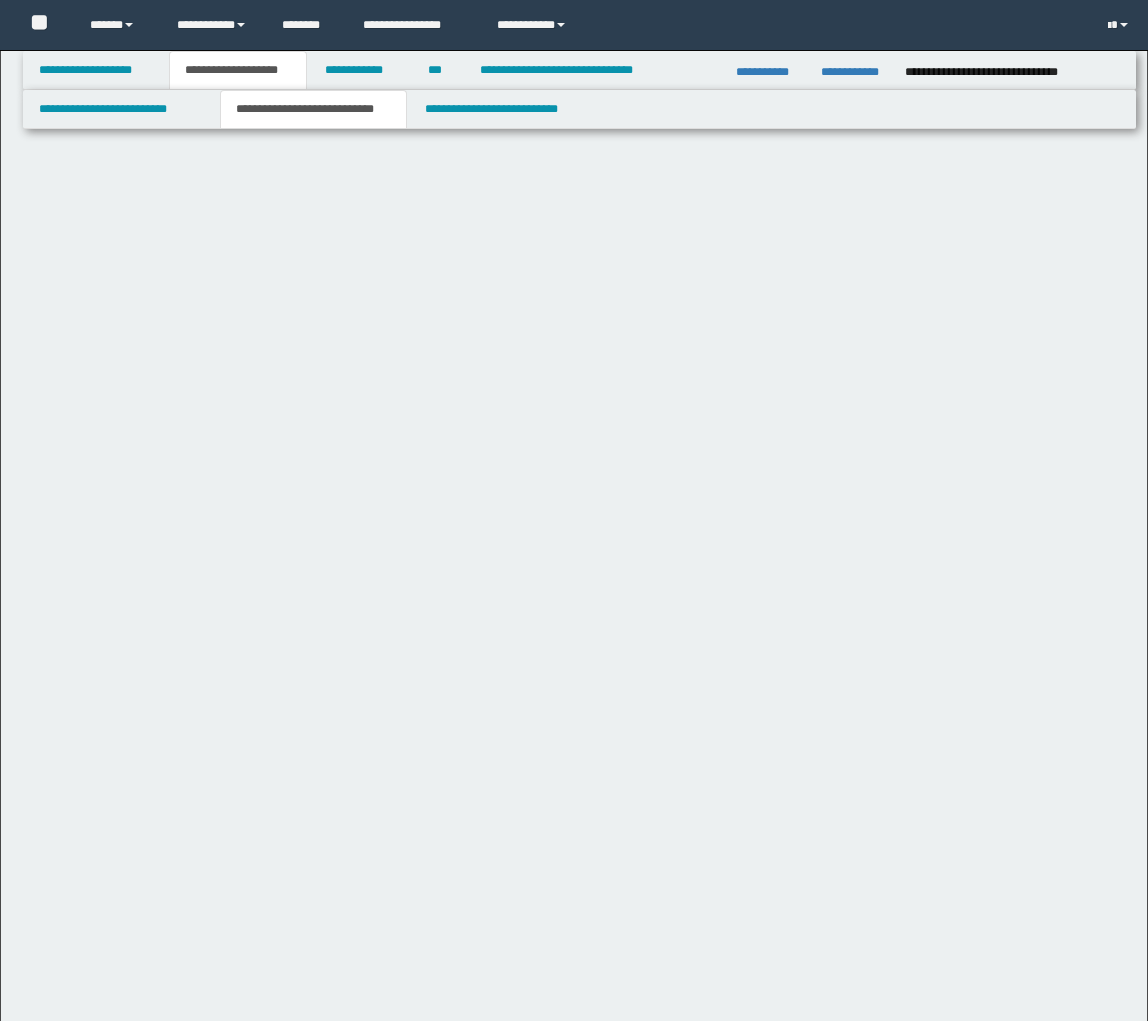 scroll, scrollTop: 0, scrollLeft: 0, axis: both 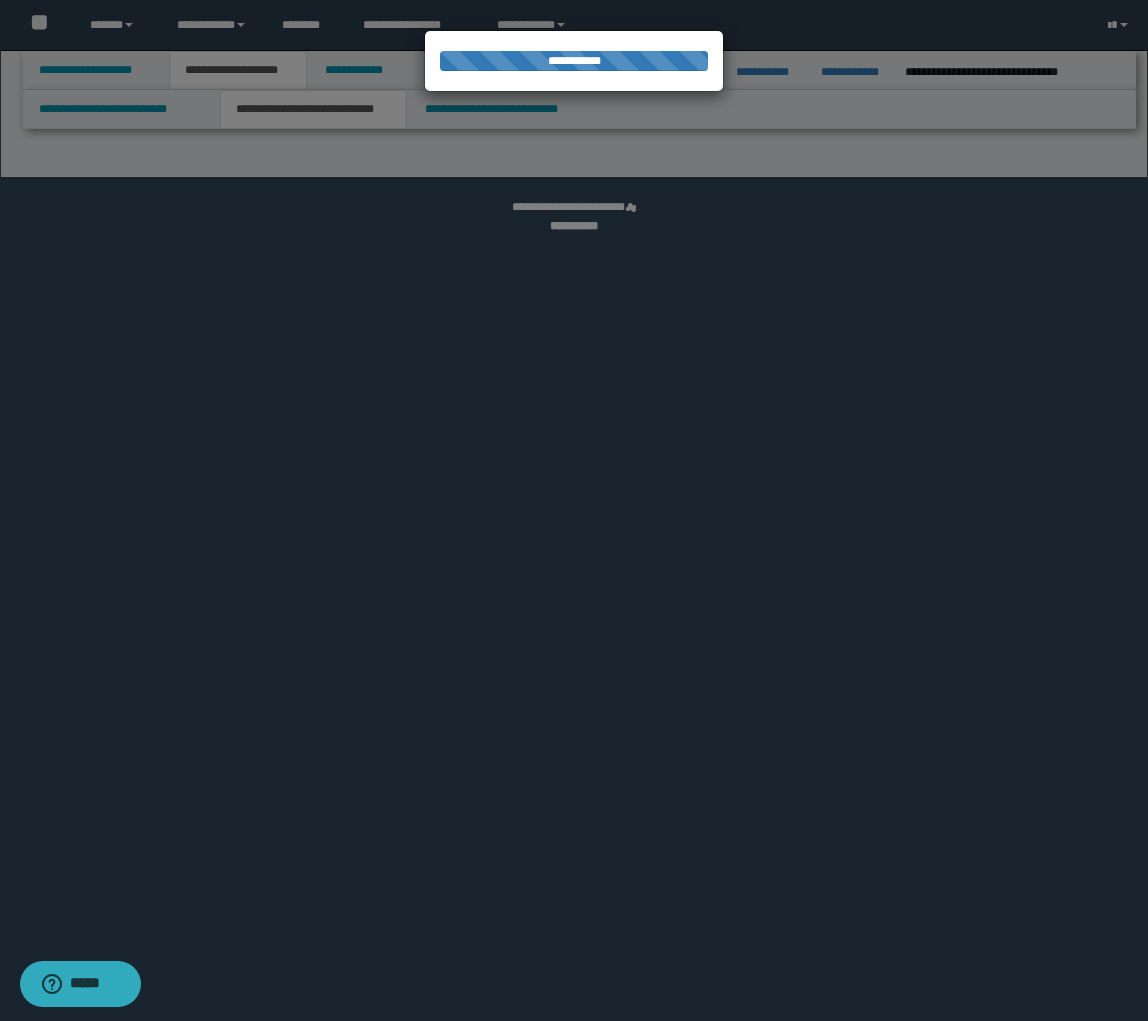 select on "*" 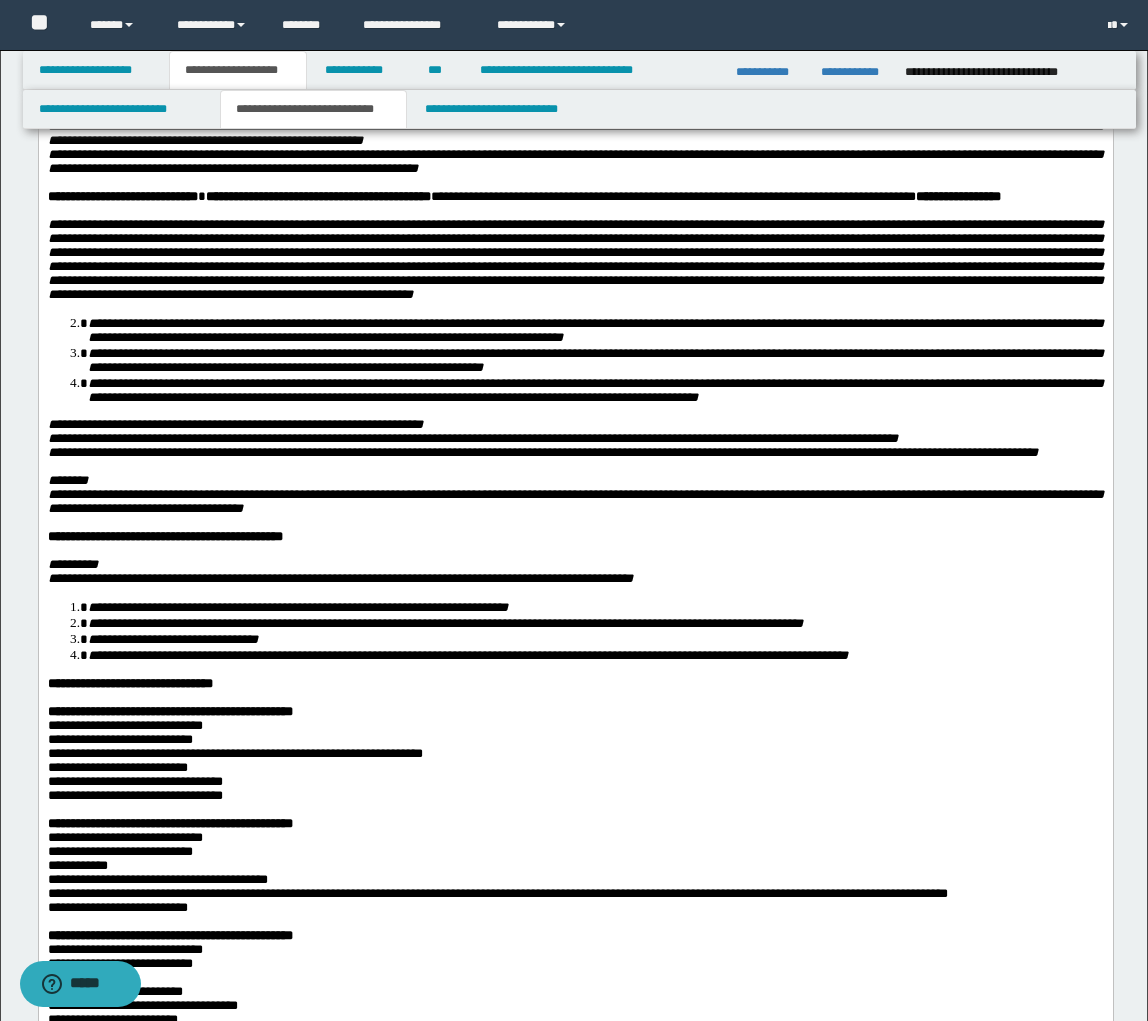 scroll, scrollTop: 1128, scrollLeft: 0, axis: vertical 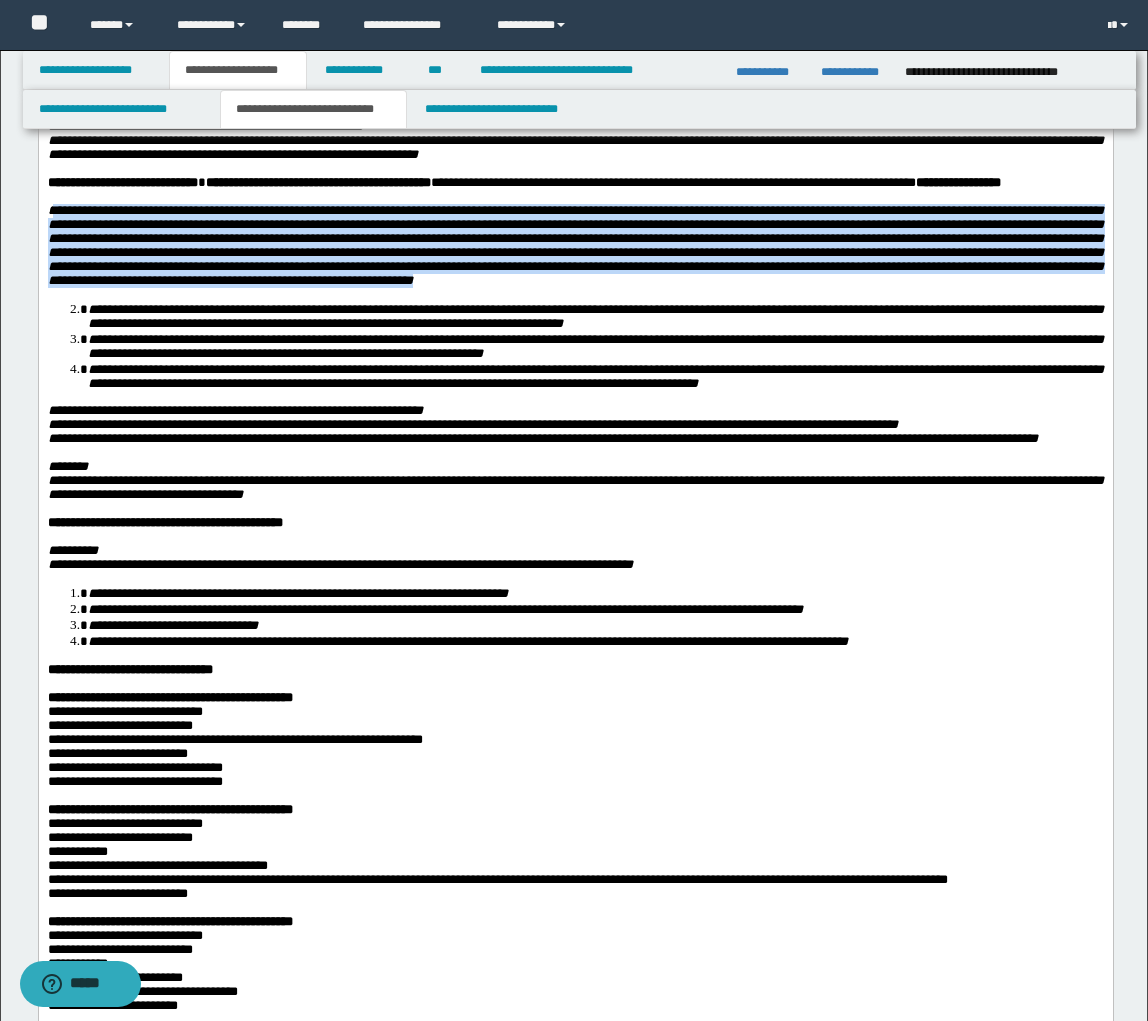 drag, startPoint x: 60, startPoint y: 359, endPoint x: 927, endPoint y: 438, distance: 870.59174 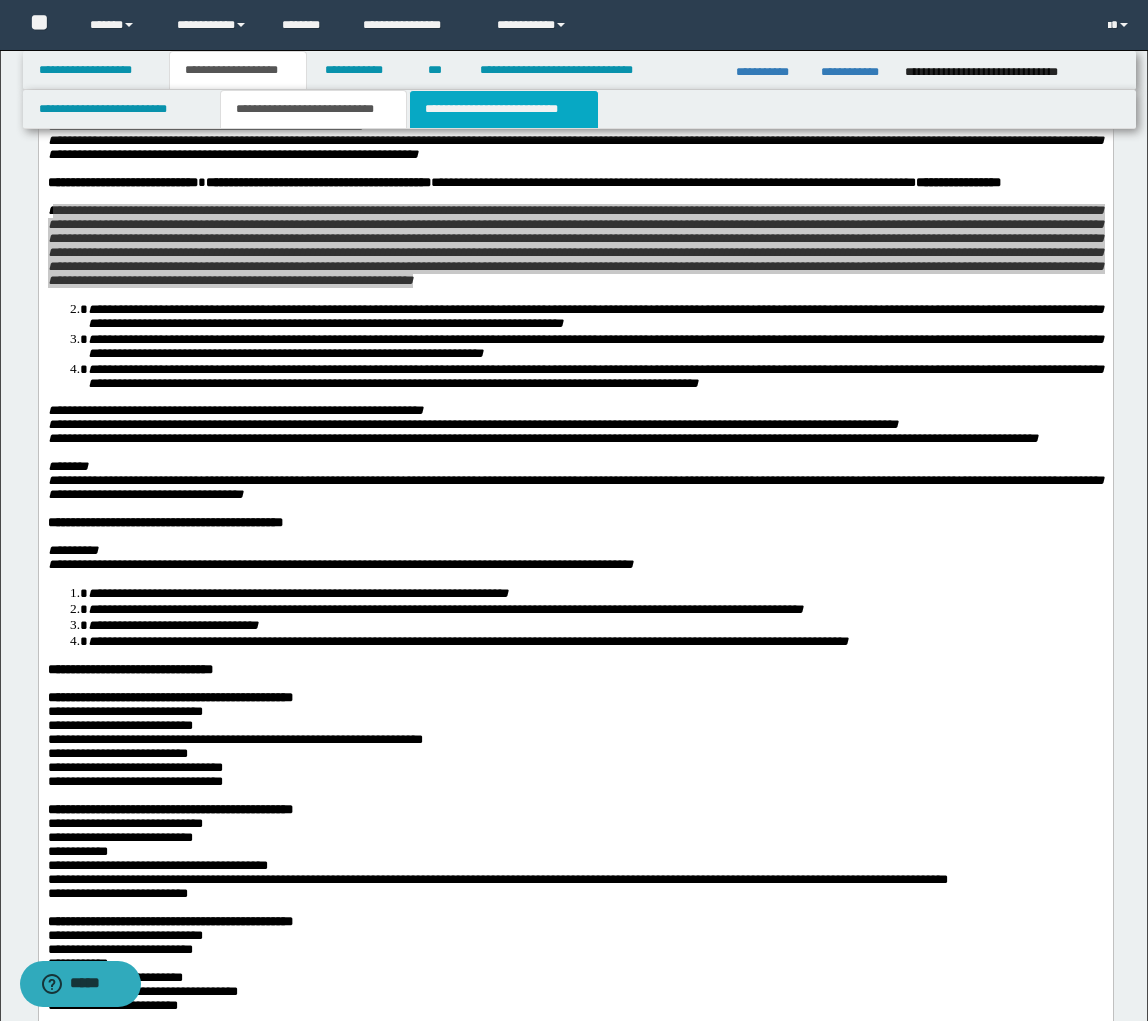 click on "**********" at bounding box center (504, 109) 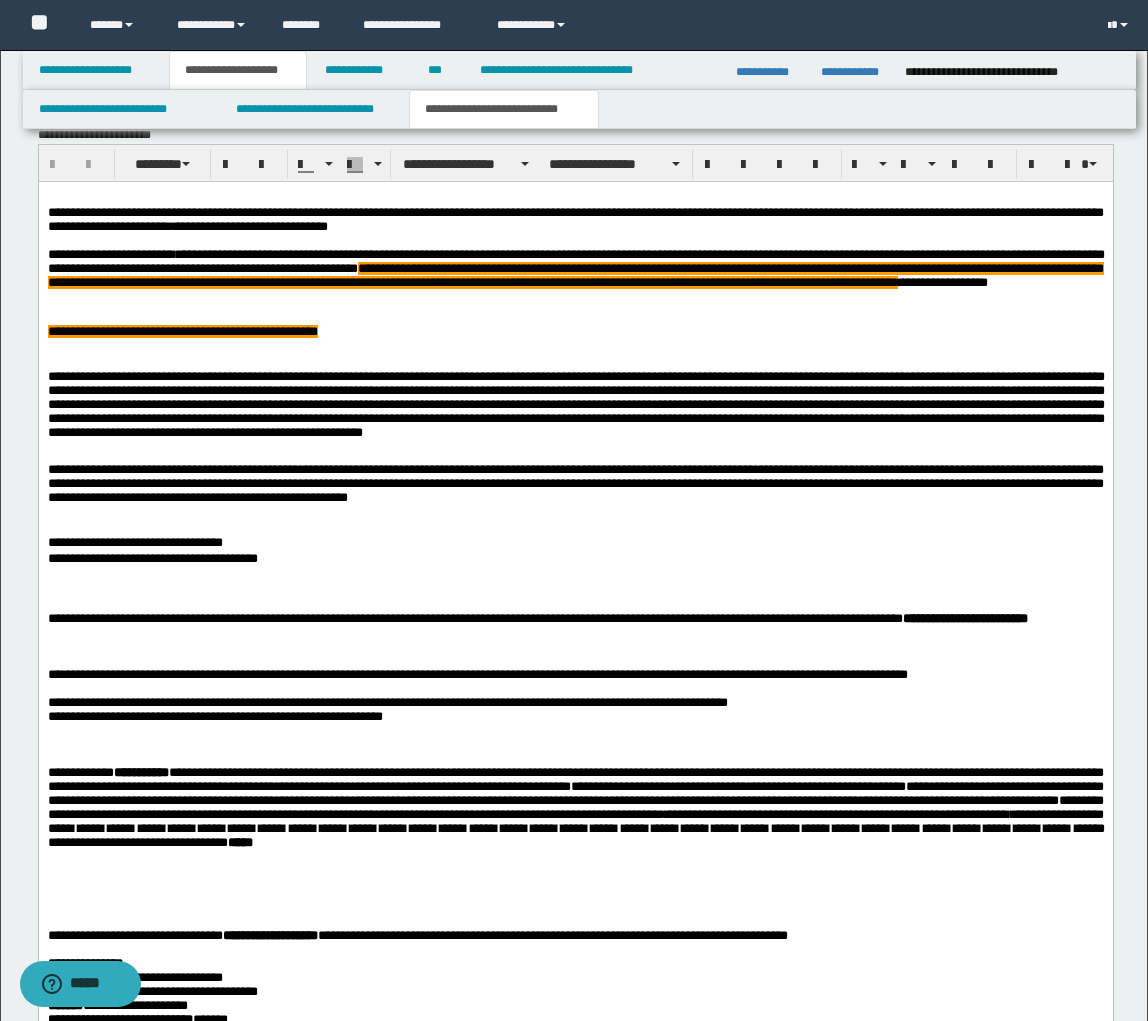 scroll, scrollTop: 1868, scrollLeft: 0, axis: vertical 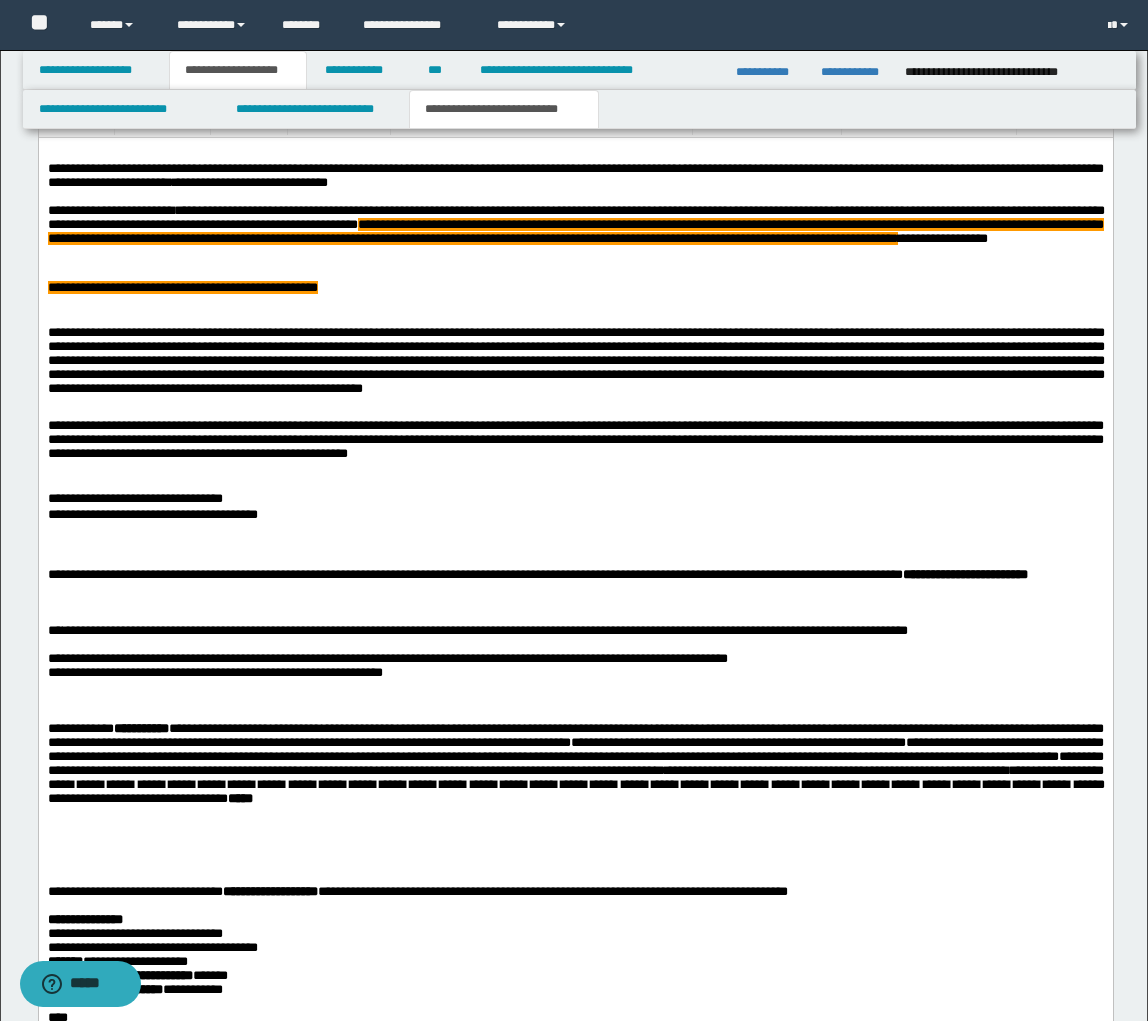 click at bounding box center [575, 303] 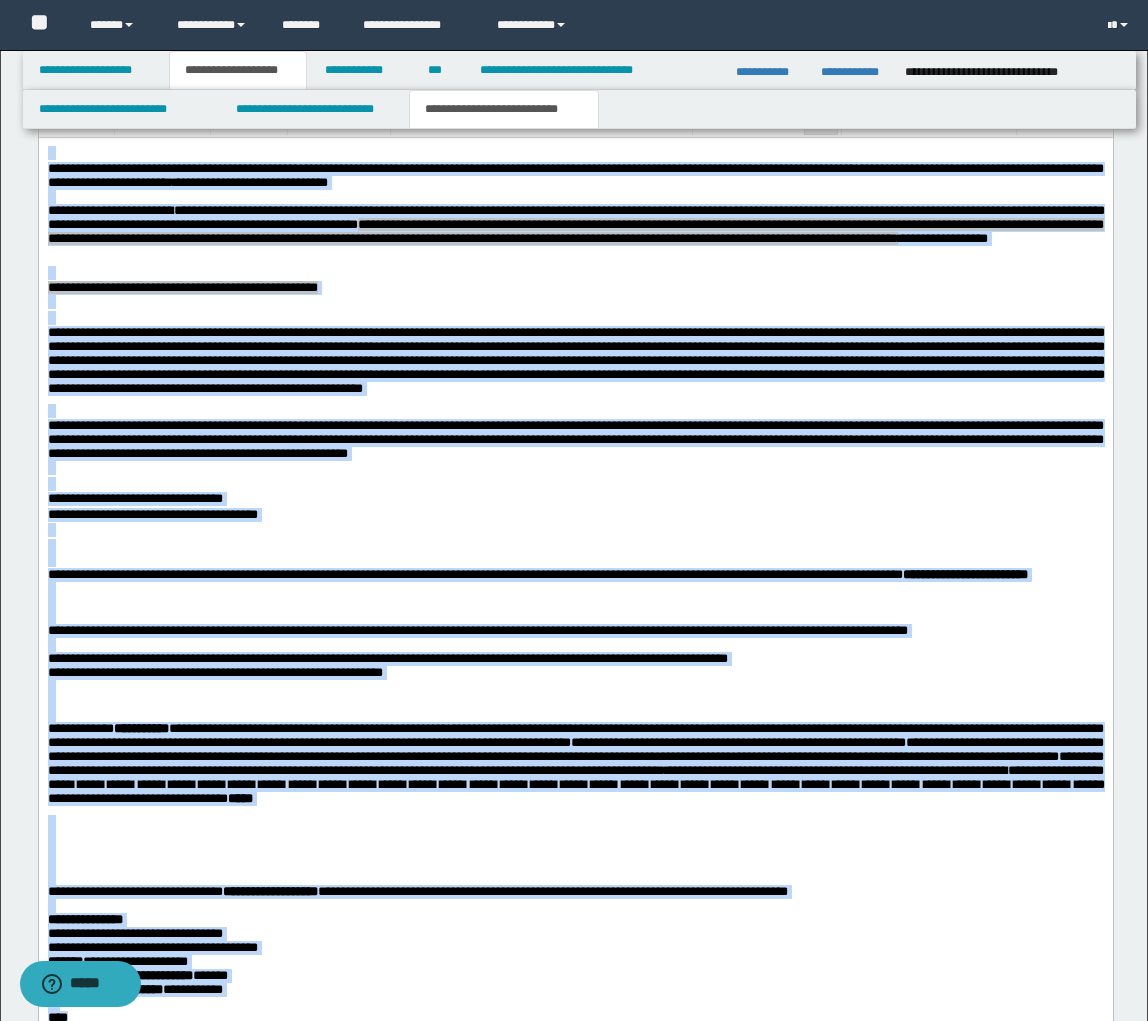copy on "**********" 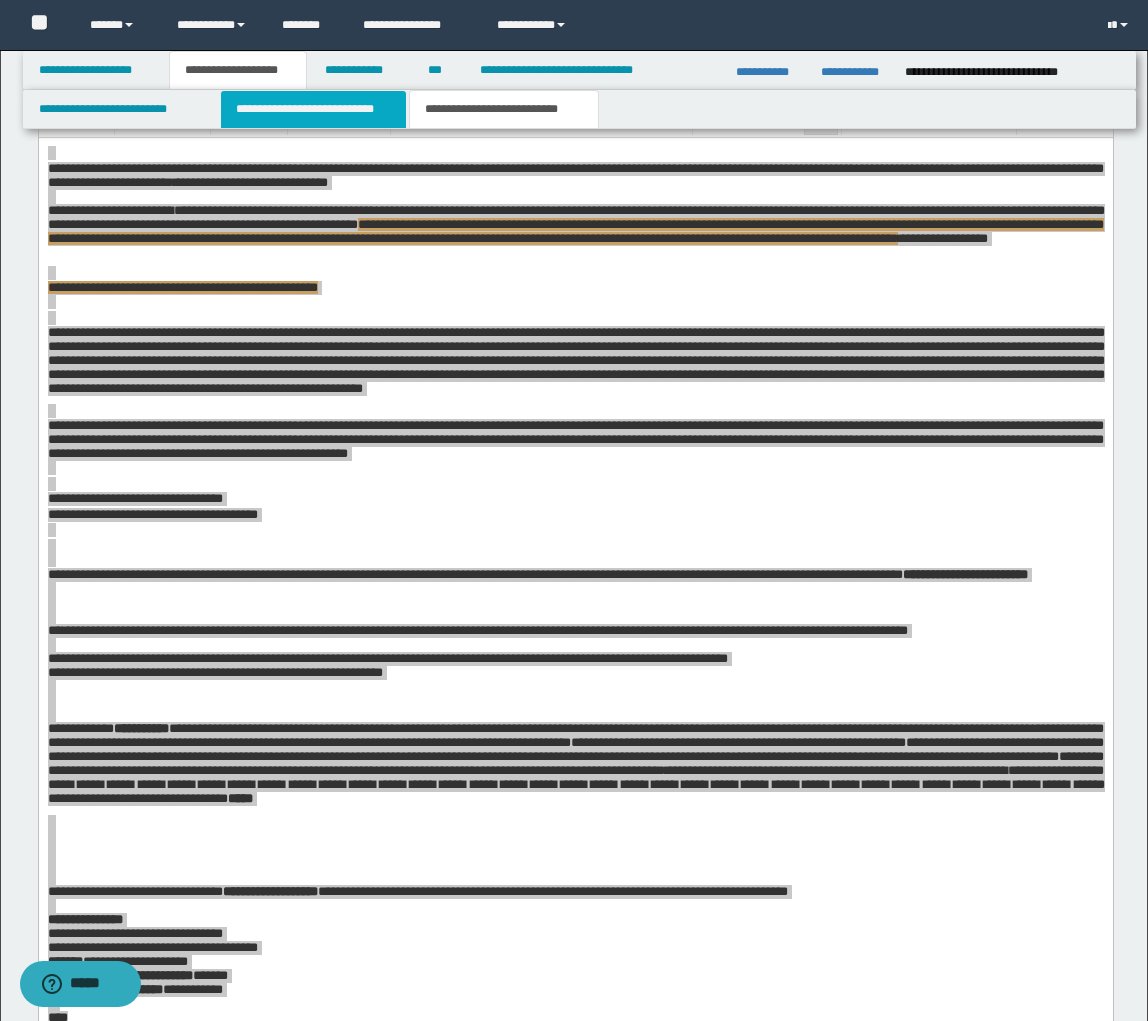 click on "**********" at bounding box center [314, 109] 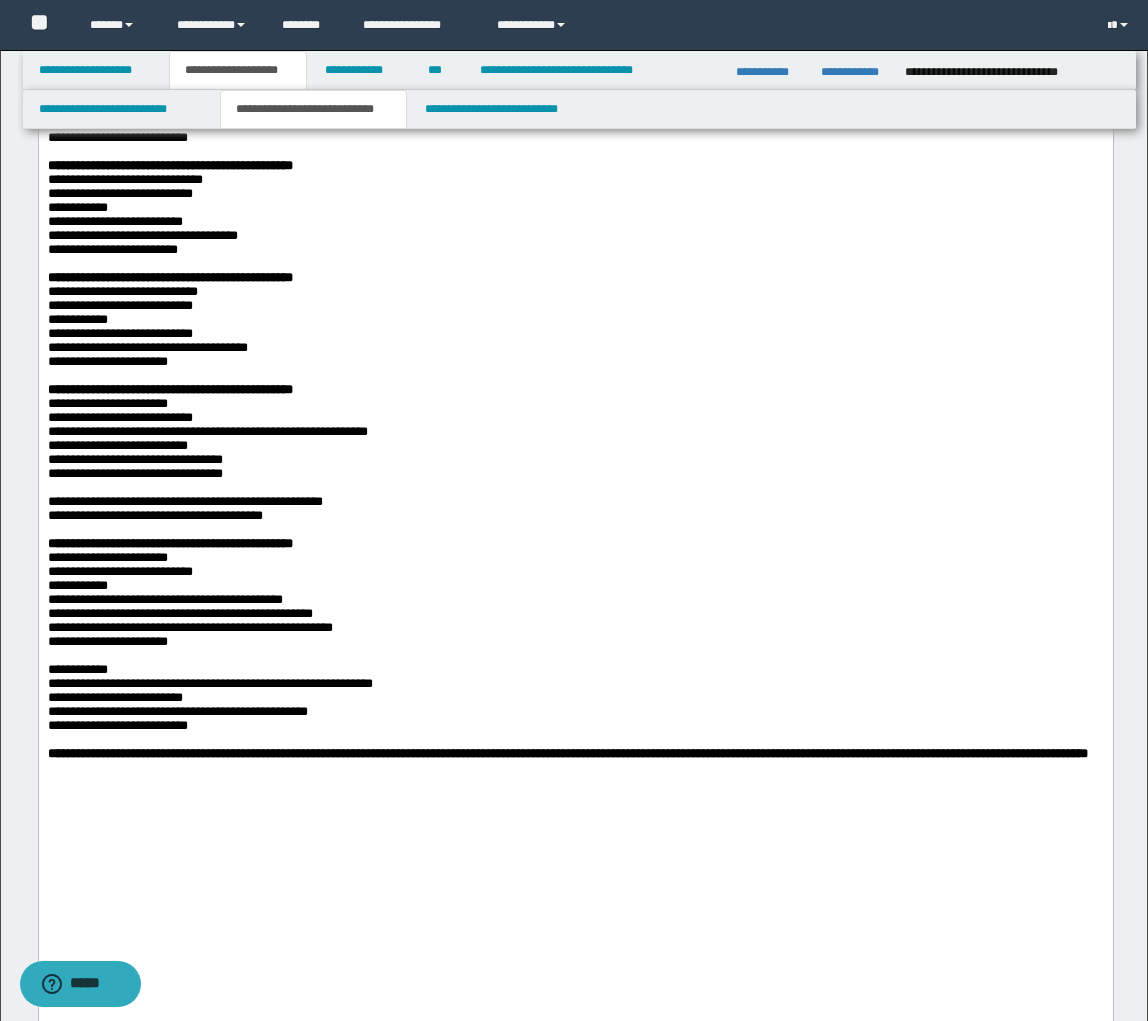 click on "**********" at bounding box center (314, 109) 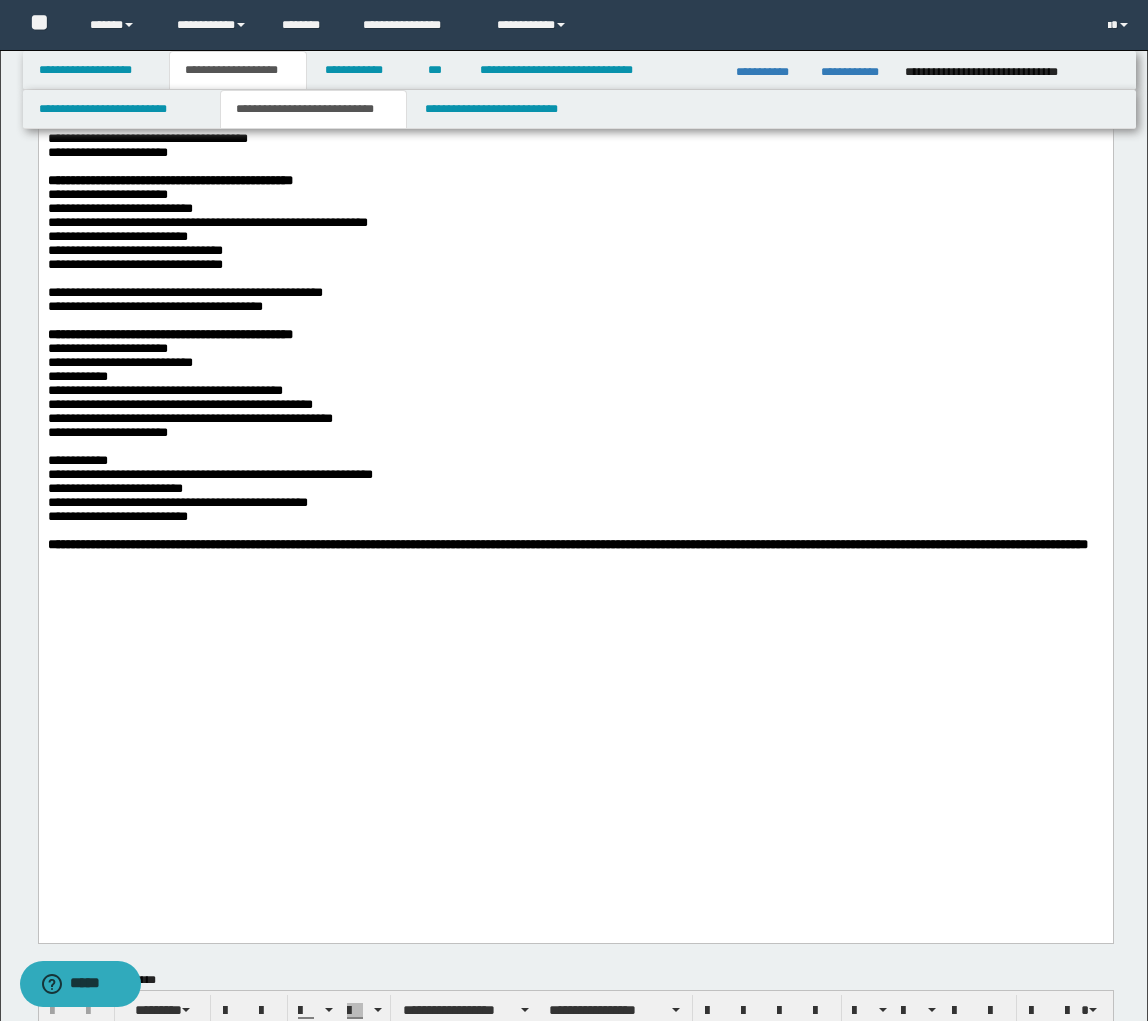 scroll, scrollTop: 2096, scrollLeft: 0, axis: vertical 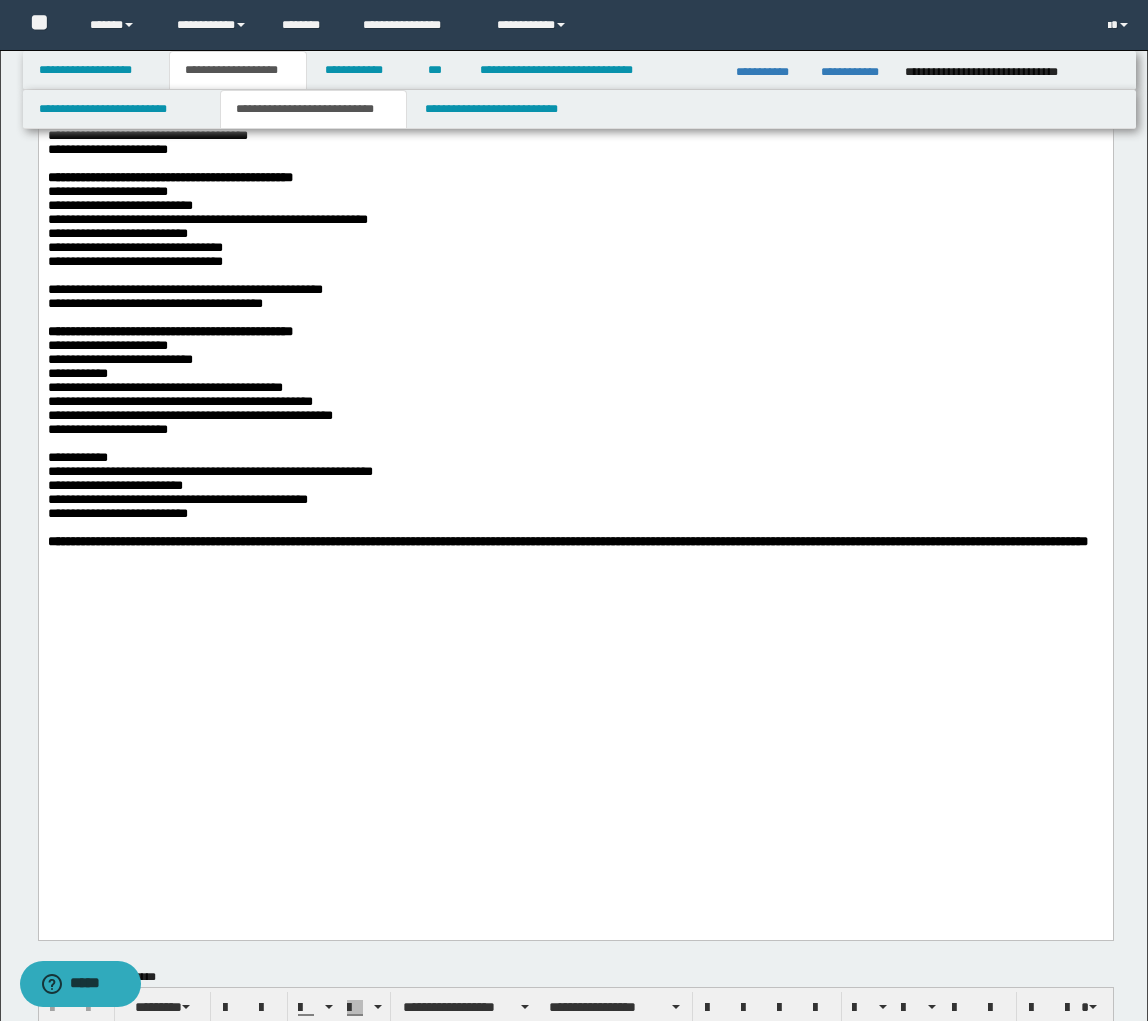 click on "**********" at bounding box center (177, 499) 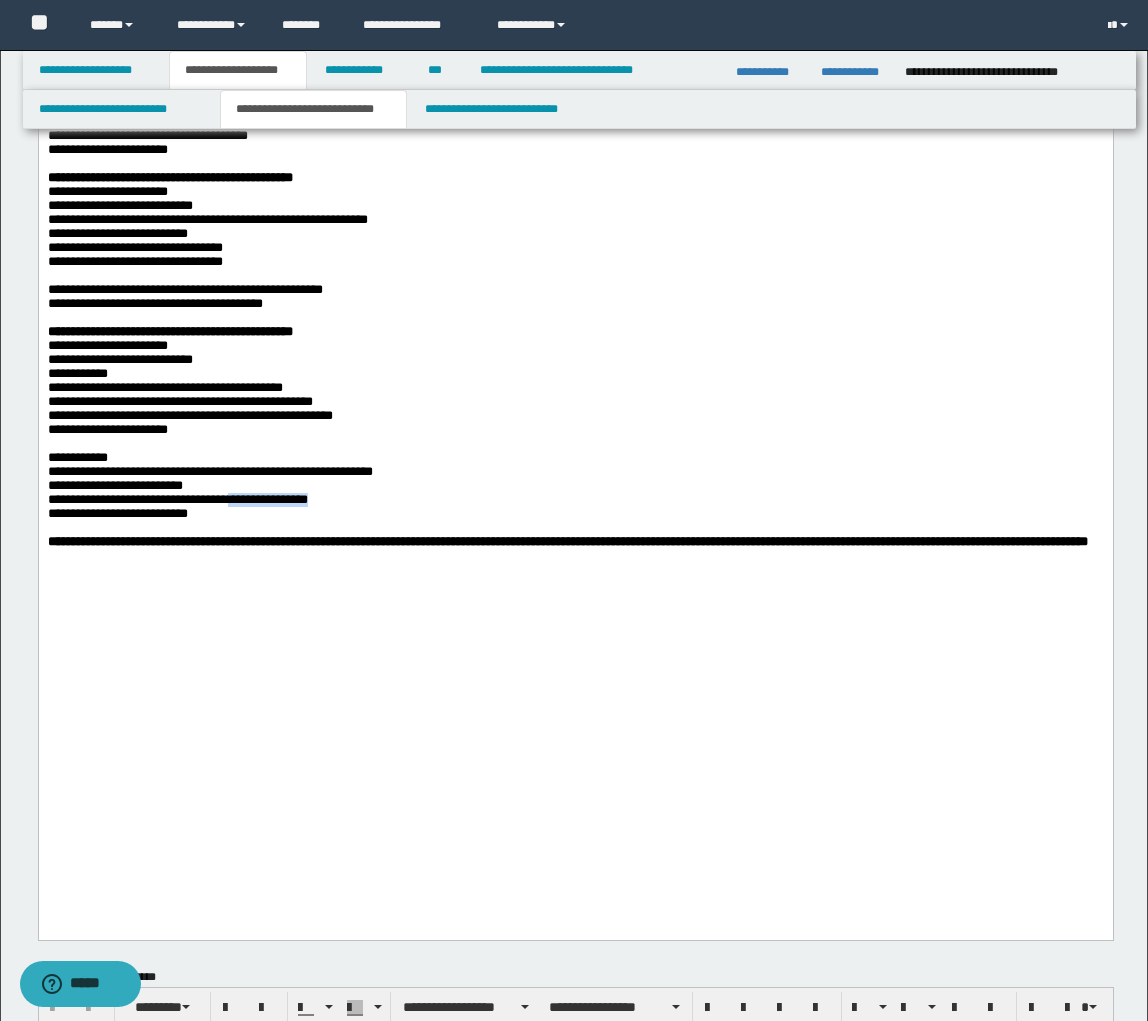 drag, startPoint x: 247, startPoint y: 762, endPoint x: 336, endPoint y: 765, distance: 89.050545 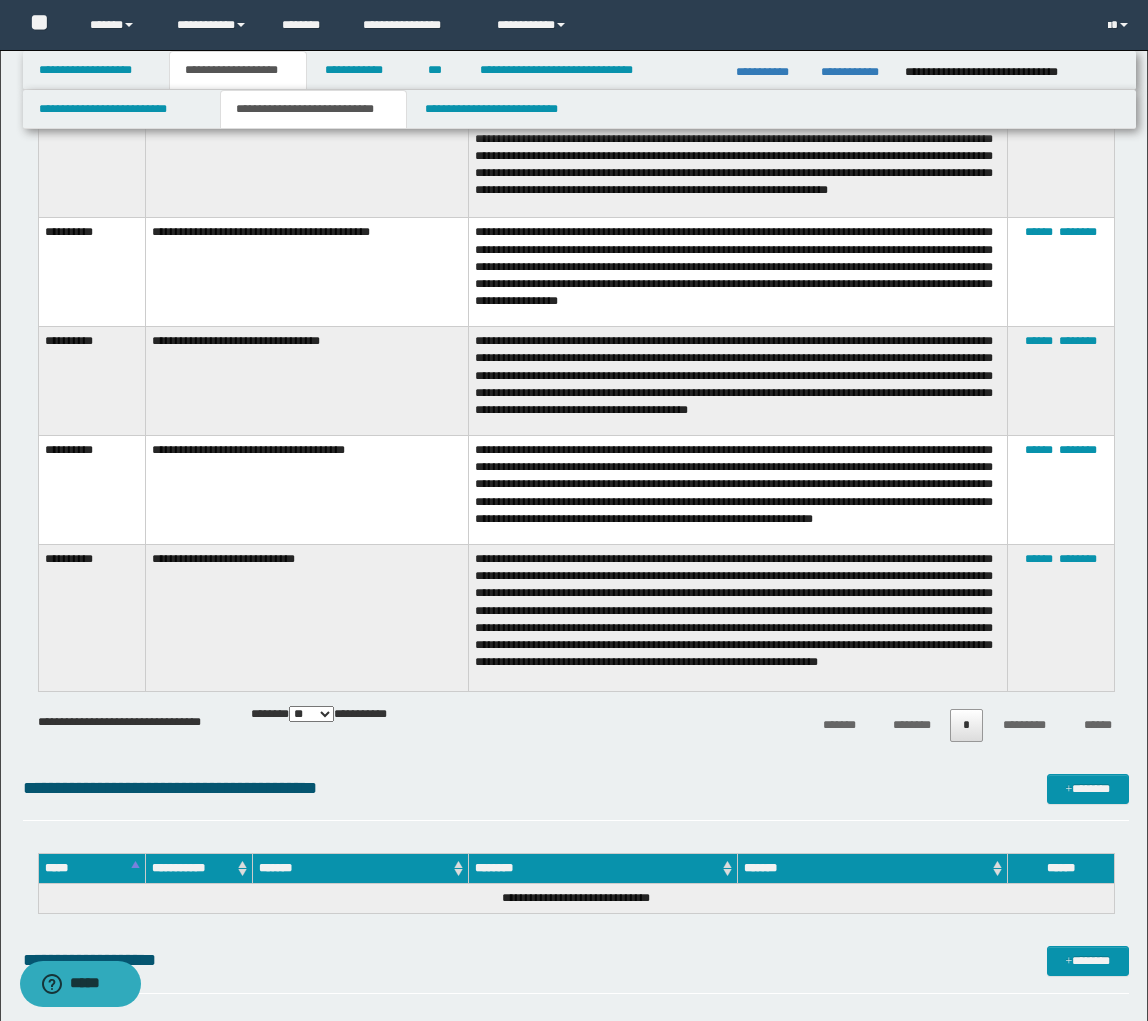 scroll, scrollTop: 4168, scrollLeft: 0, axis: vertical 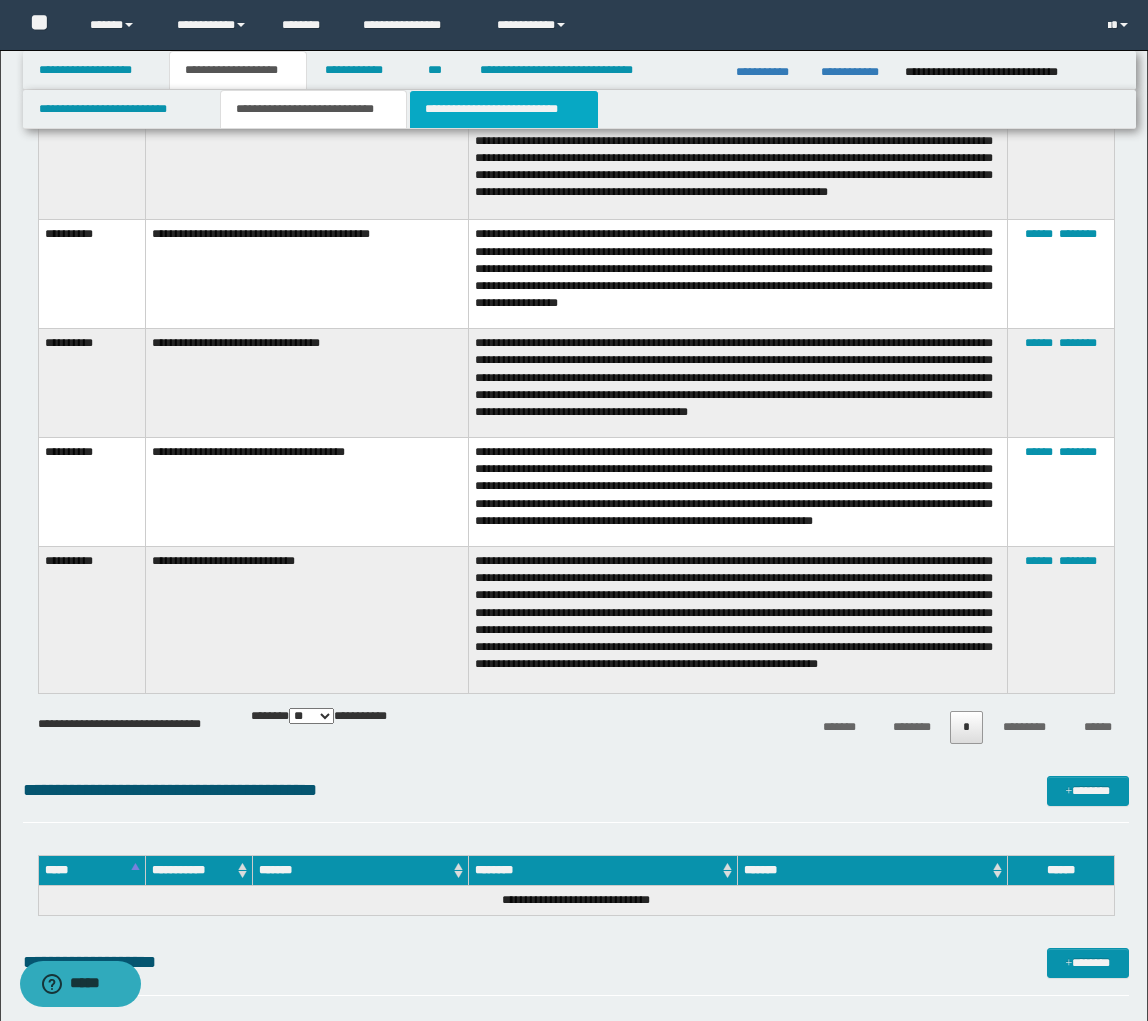click on "**********" at bounding box center (504, 109) 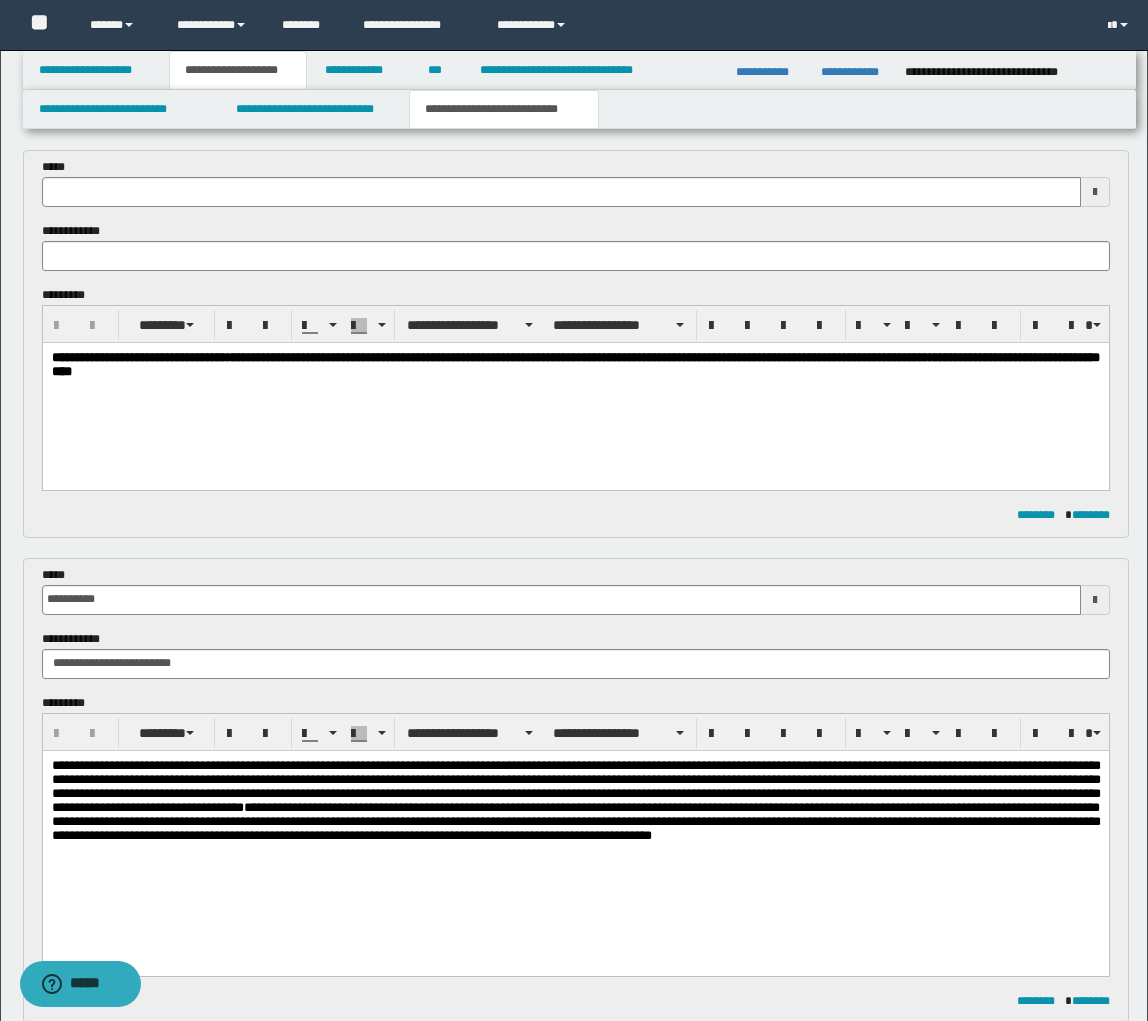 scroll, scrollTop: 0, scrollLeft: 0, axis: both 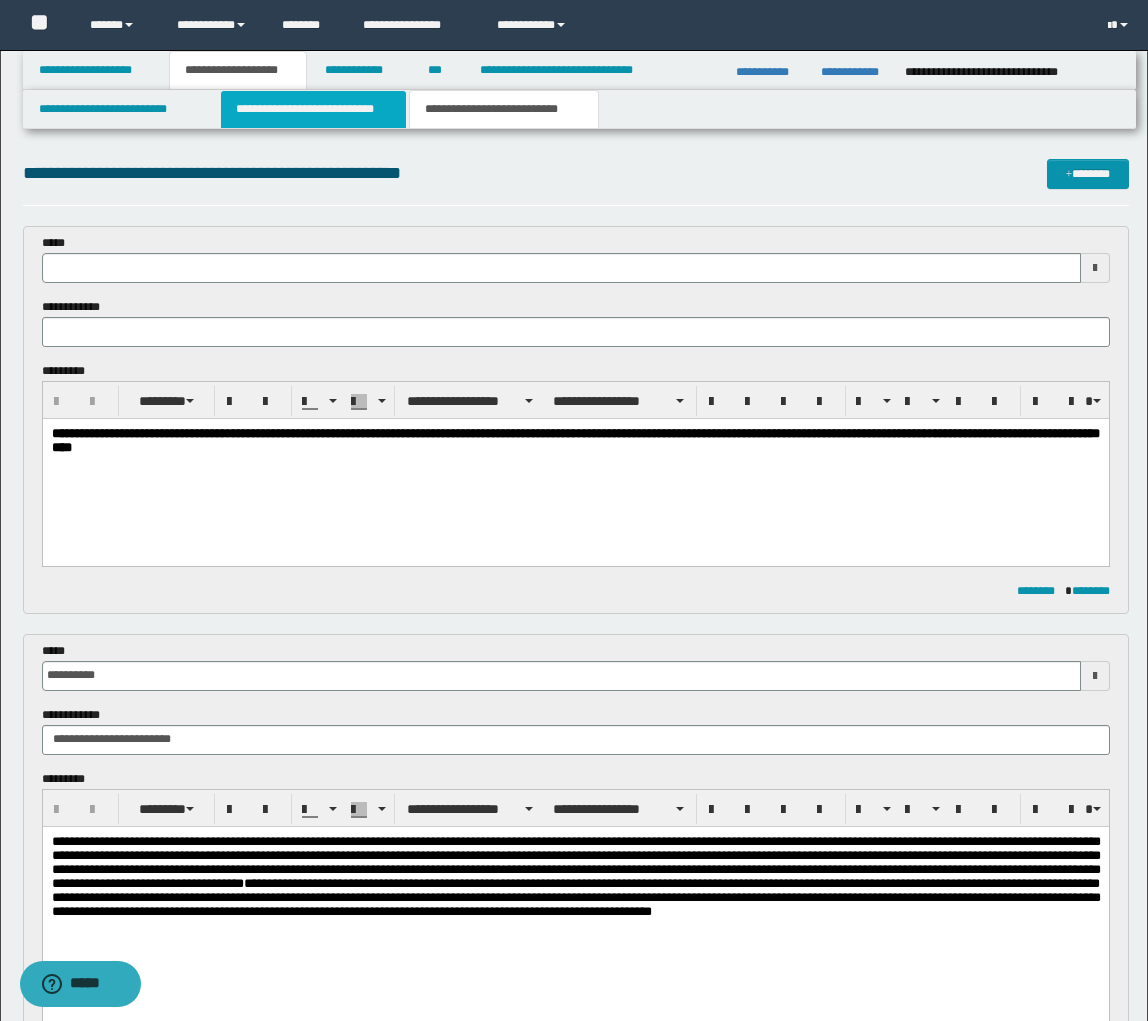 click on "**********" at bounding box center (314, 109) 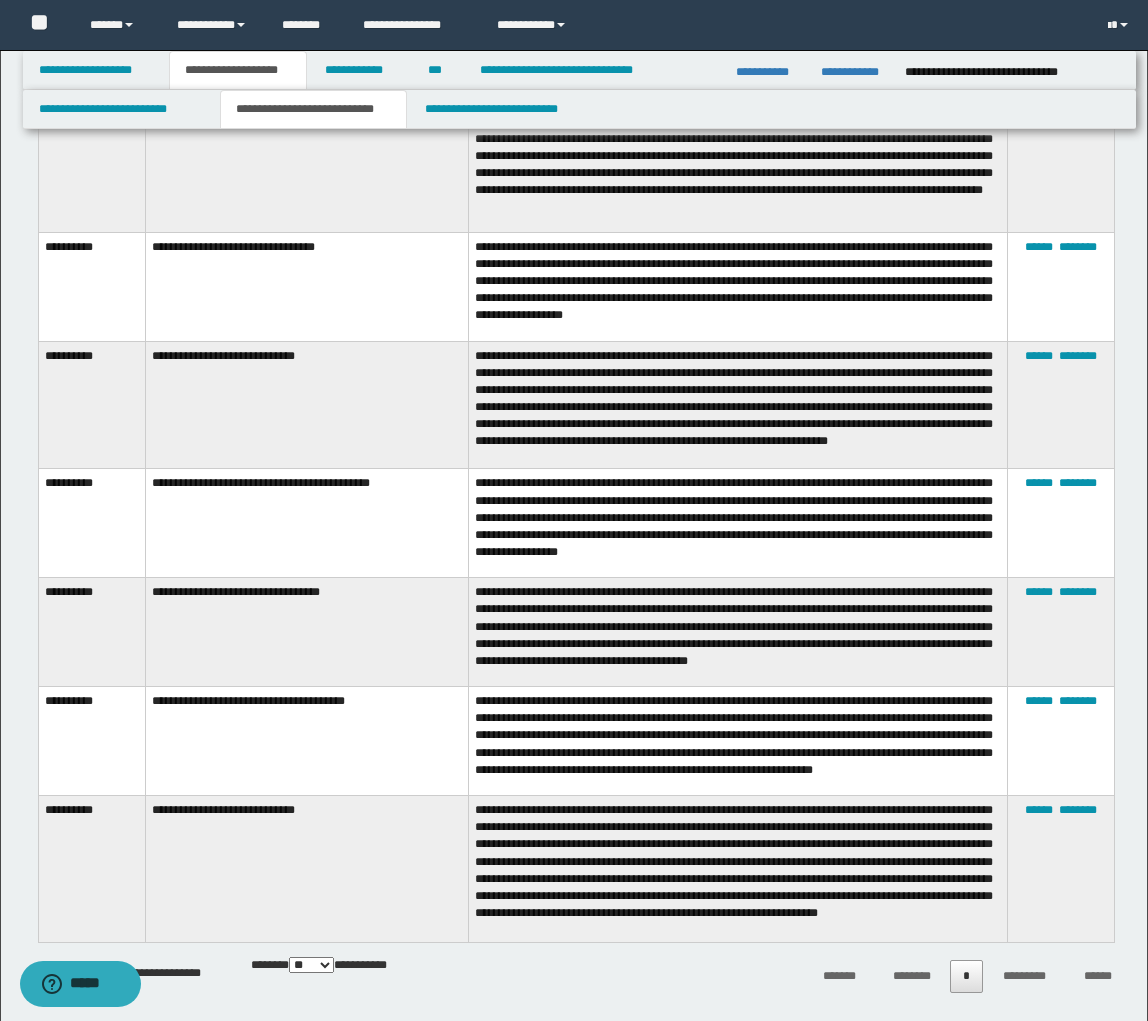 scroll, scrollTop: 3914, scrollLeft: 0, axis: vertical 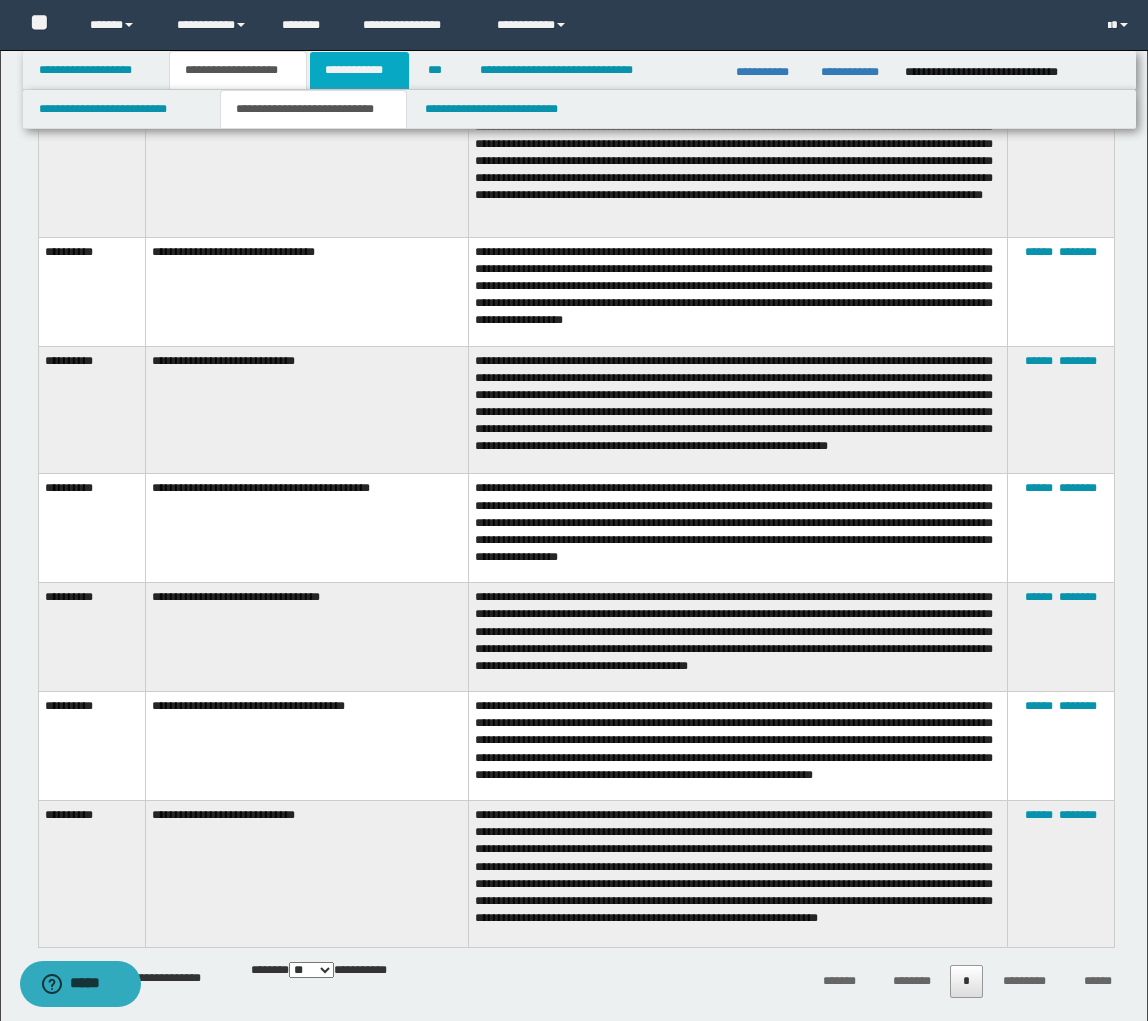 click on "**********" at bounding box center [359, 70] 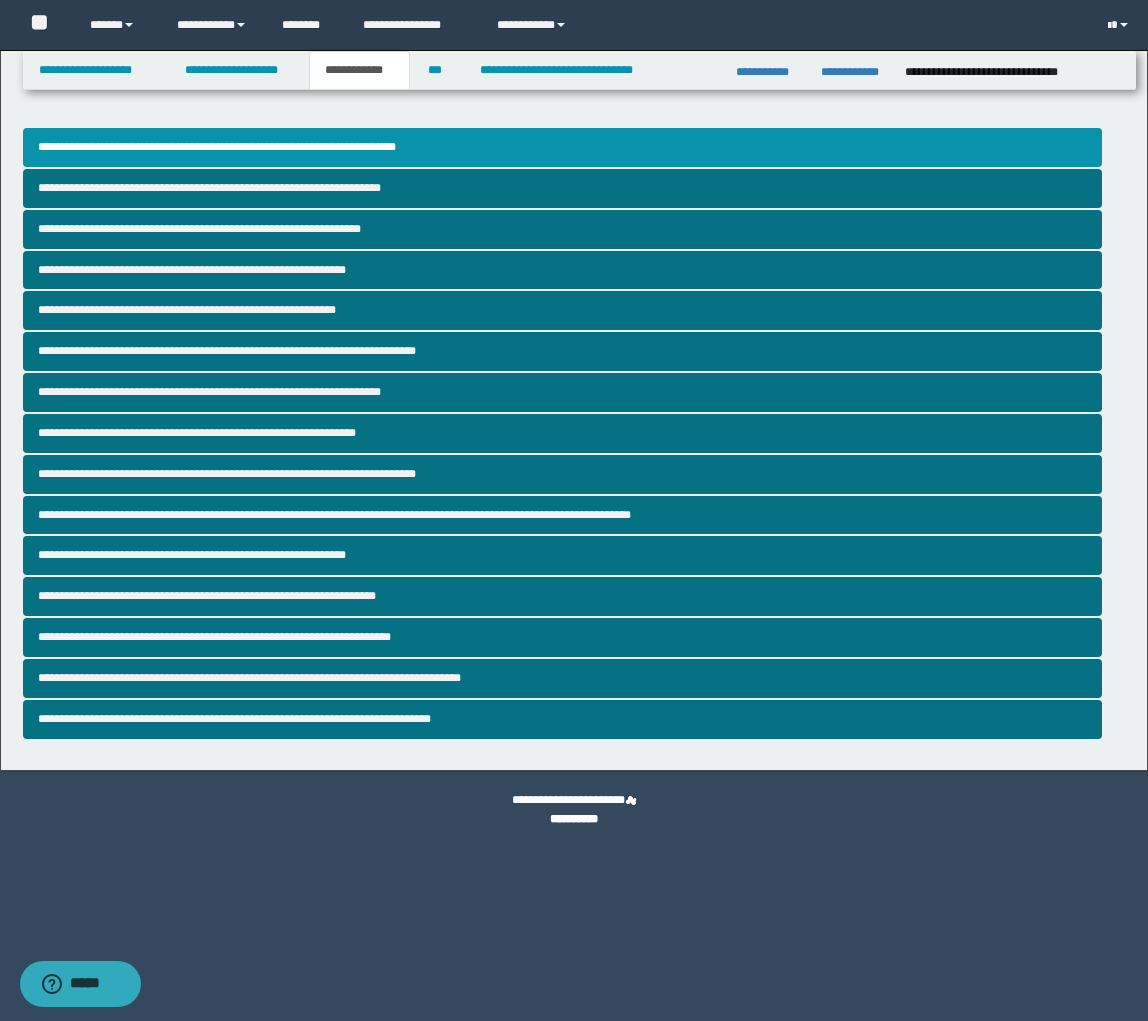 scroll, scrollTop: 0, scrollLeft: 0, axis: both 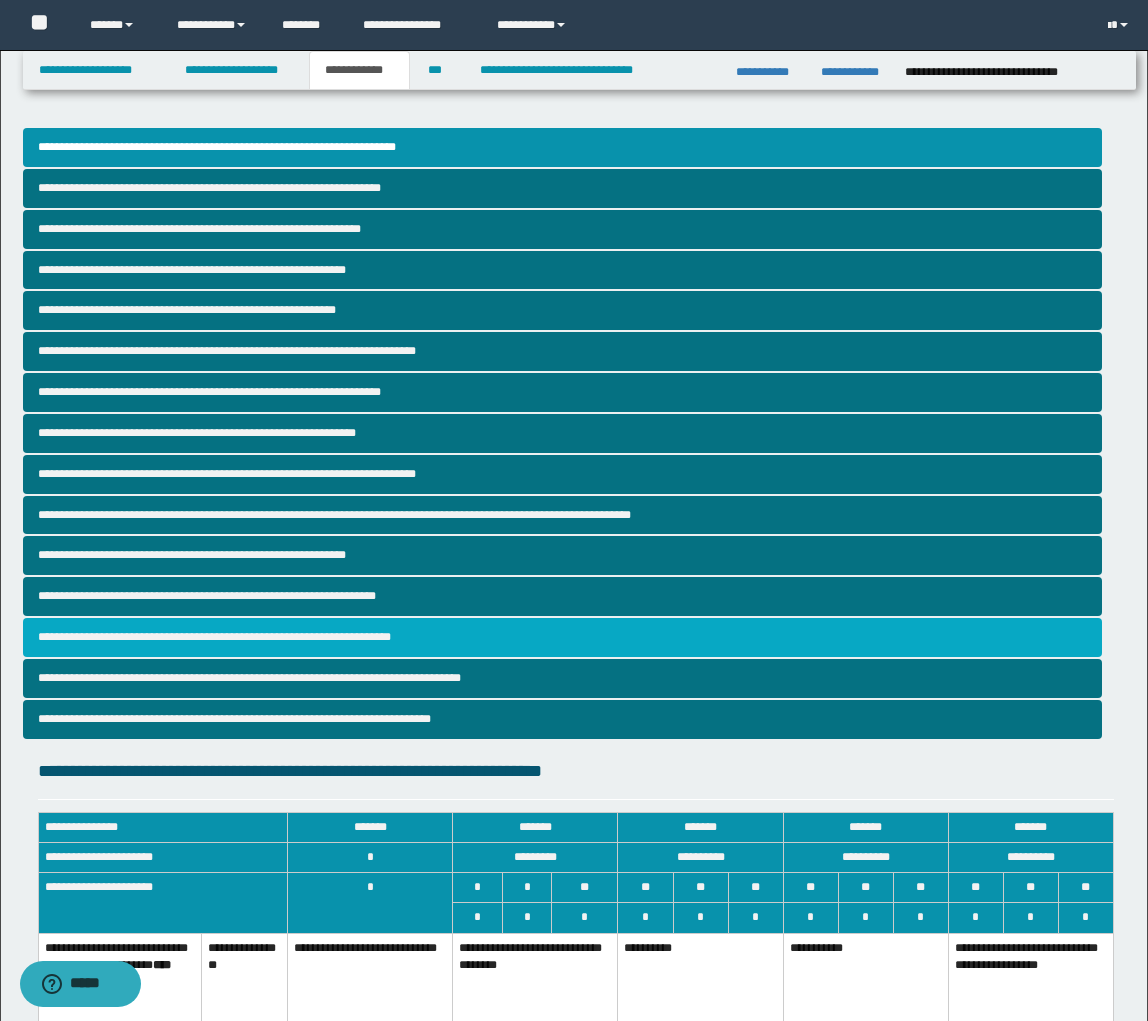 click on "**********" at bounding box center [562, 637] 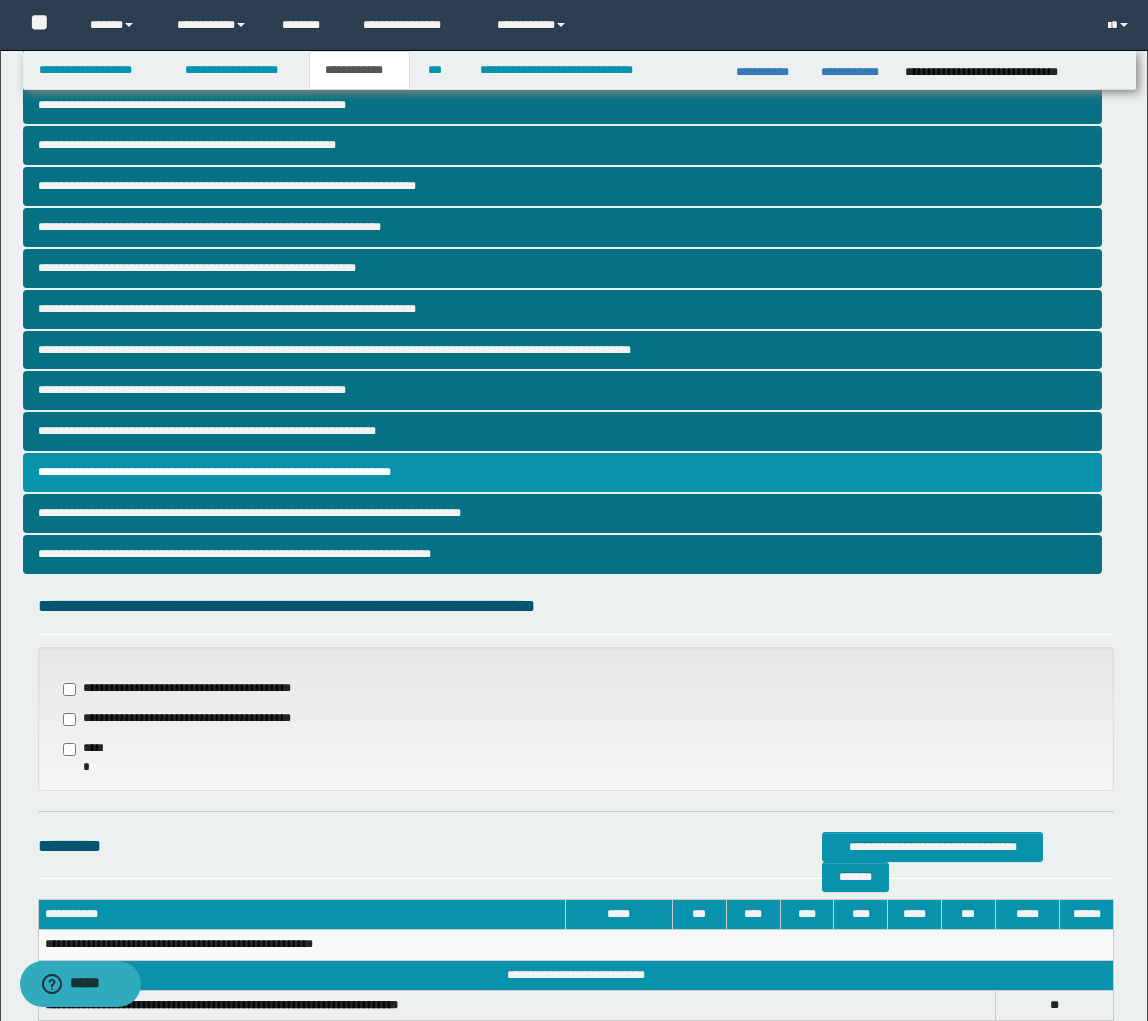 click on "**********" at bounding box center (185, 719) 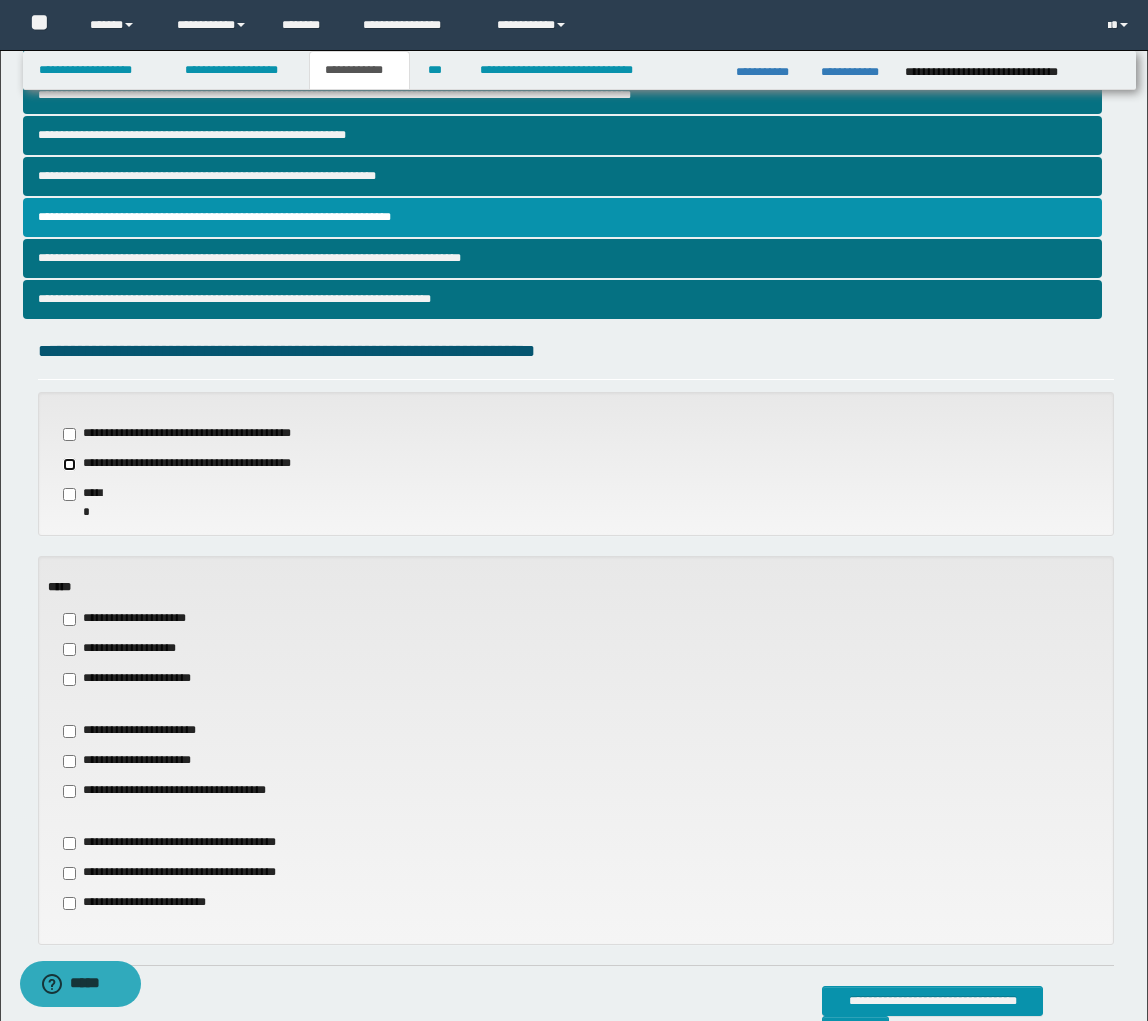 scroll, scrollTop: 484, scrollLeft: 0, axis: vertical 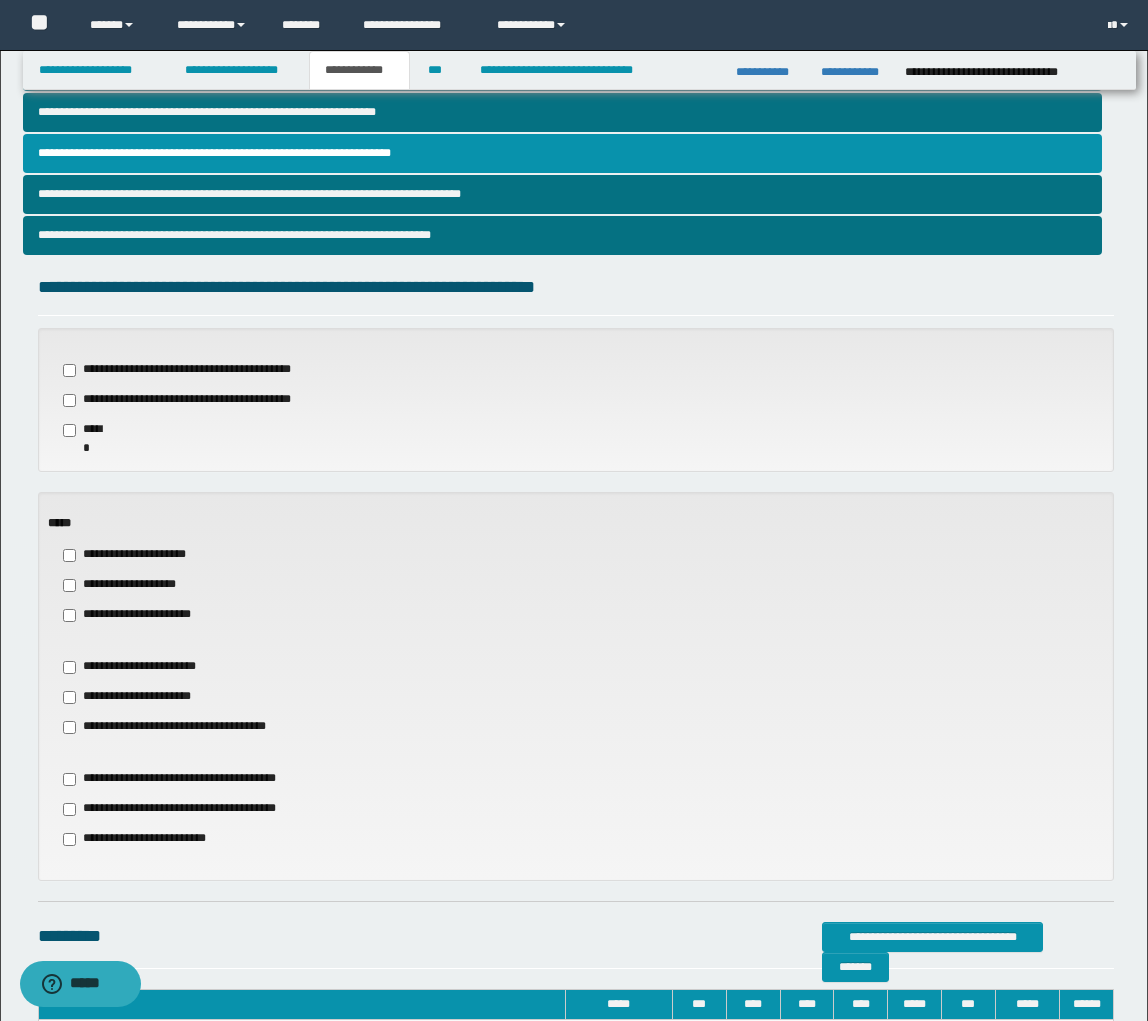 drag, startPoint x: 166, startPoint y: 582, endPoint x: 206, endPoint y: 634, distance: 65.60488 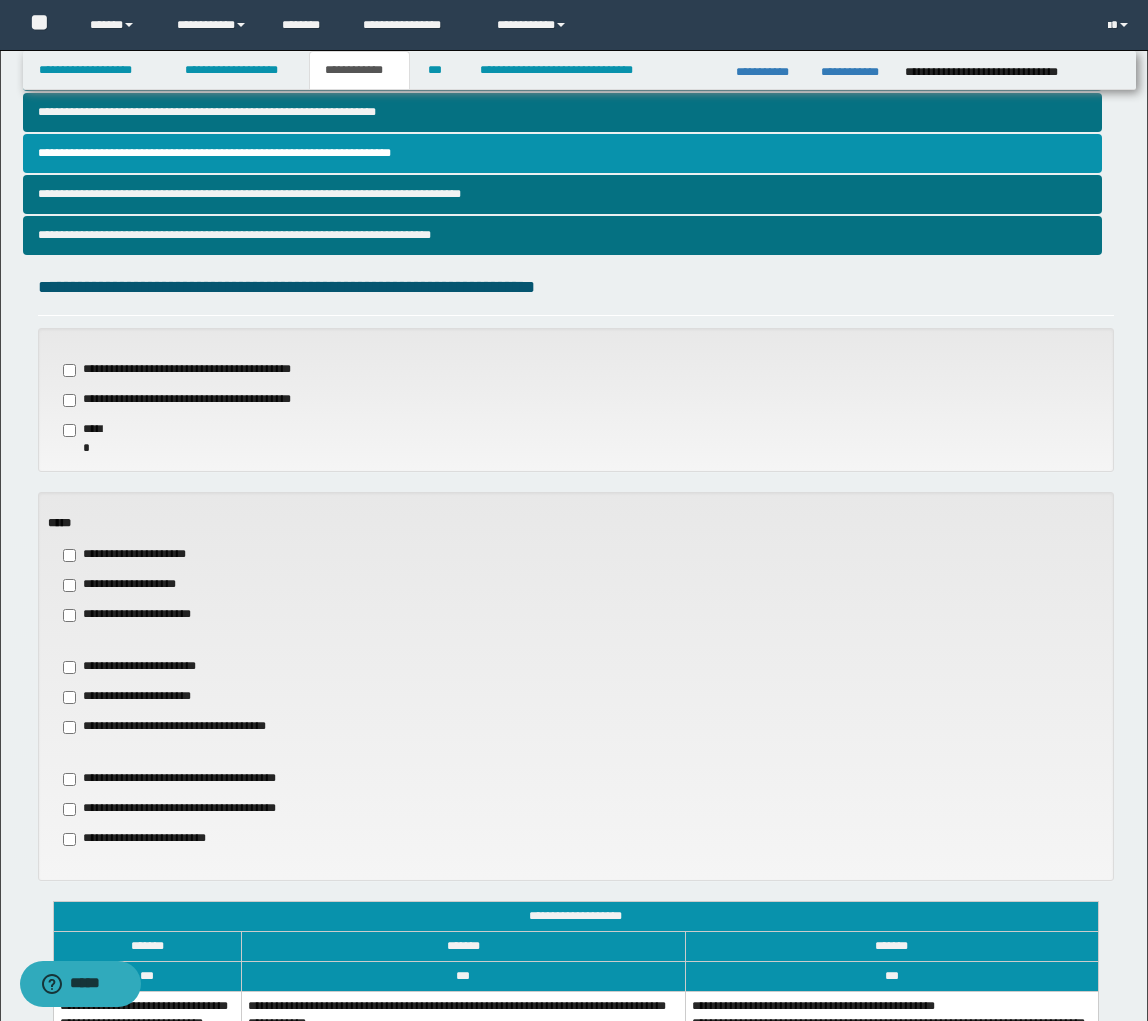 drag, startPoint x: 168, startPoint y: 614, endPoint x: 225, endPoint y: 665, distance: 76.48529 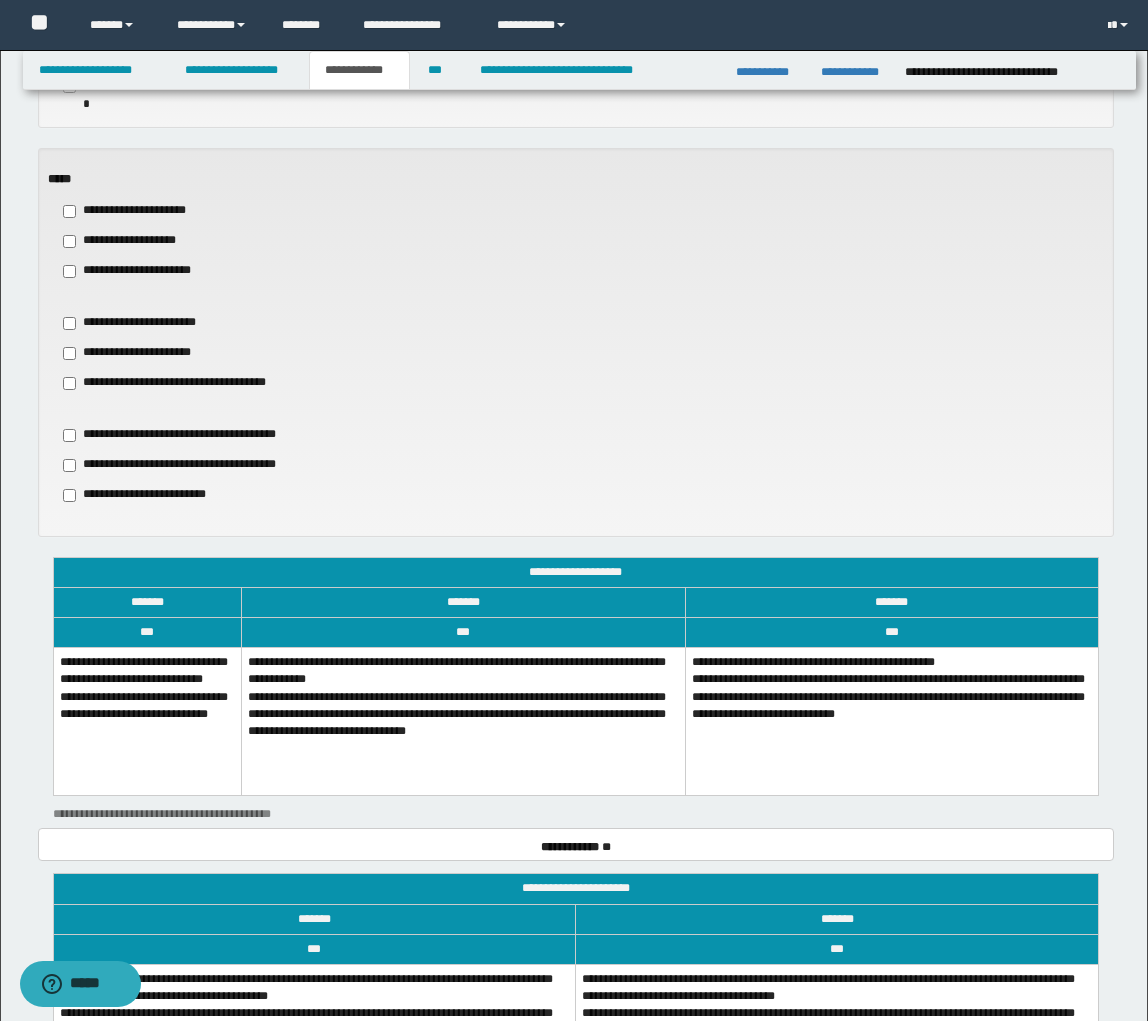 click on "**********" at bounding box center (147, 721) 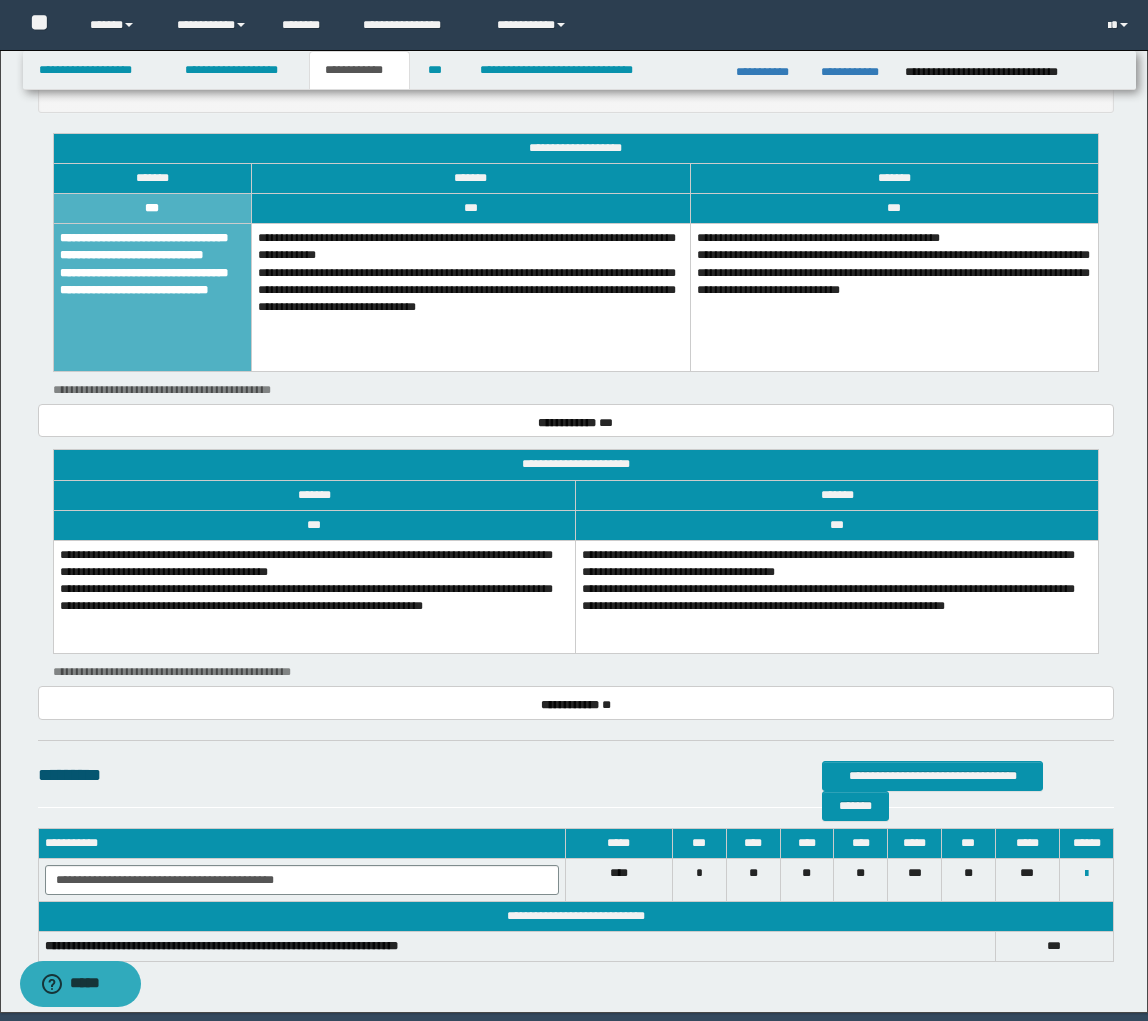 scroll, scrollTop: 1285, scrollLeft: 0, axis: vertical 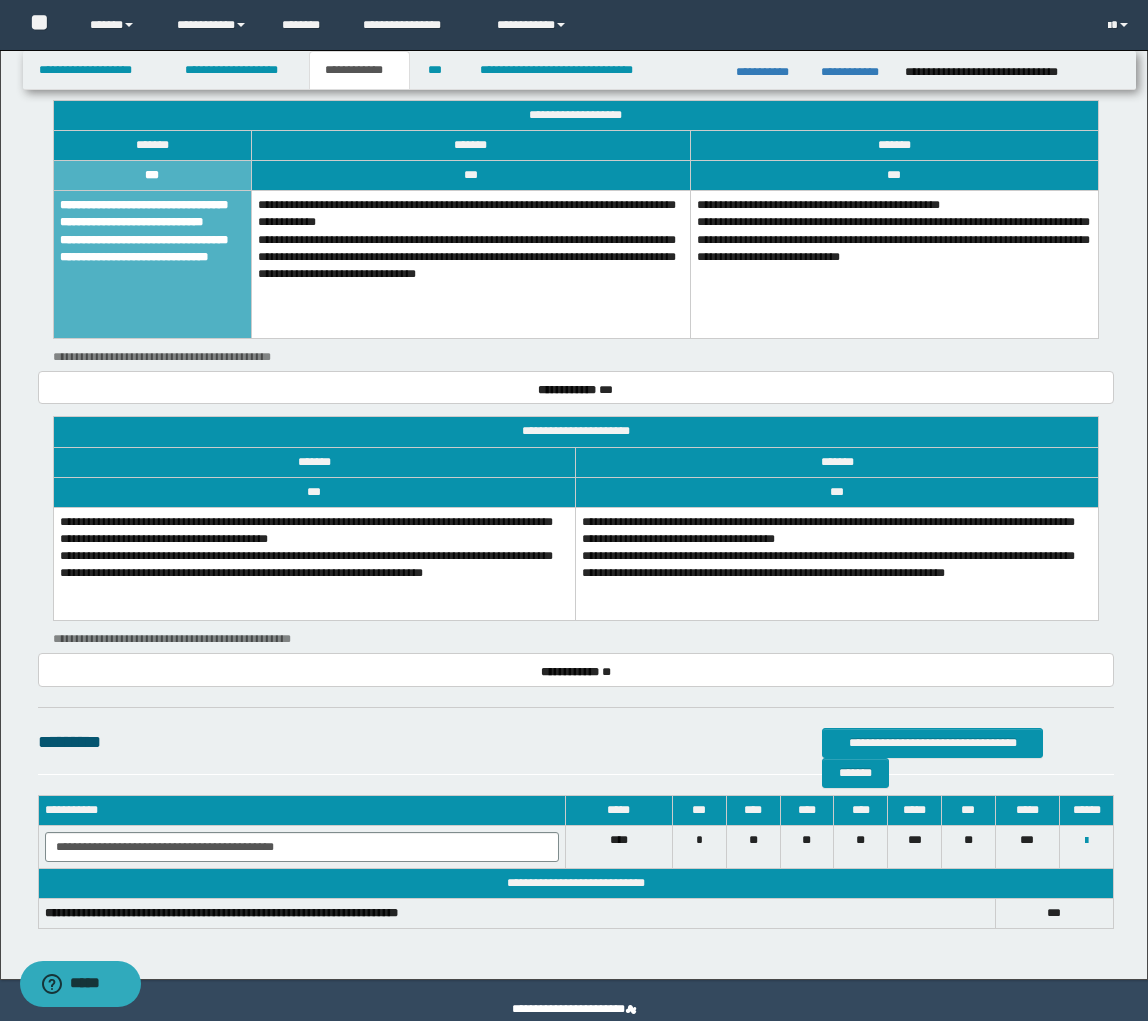 click on "**********" at bounding box center (314, 563) 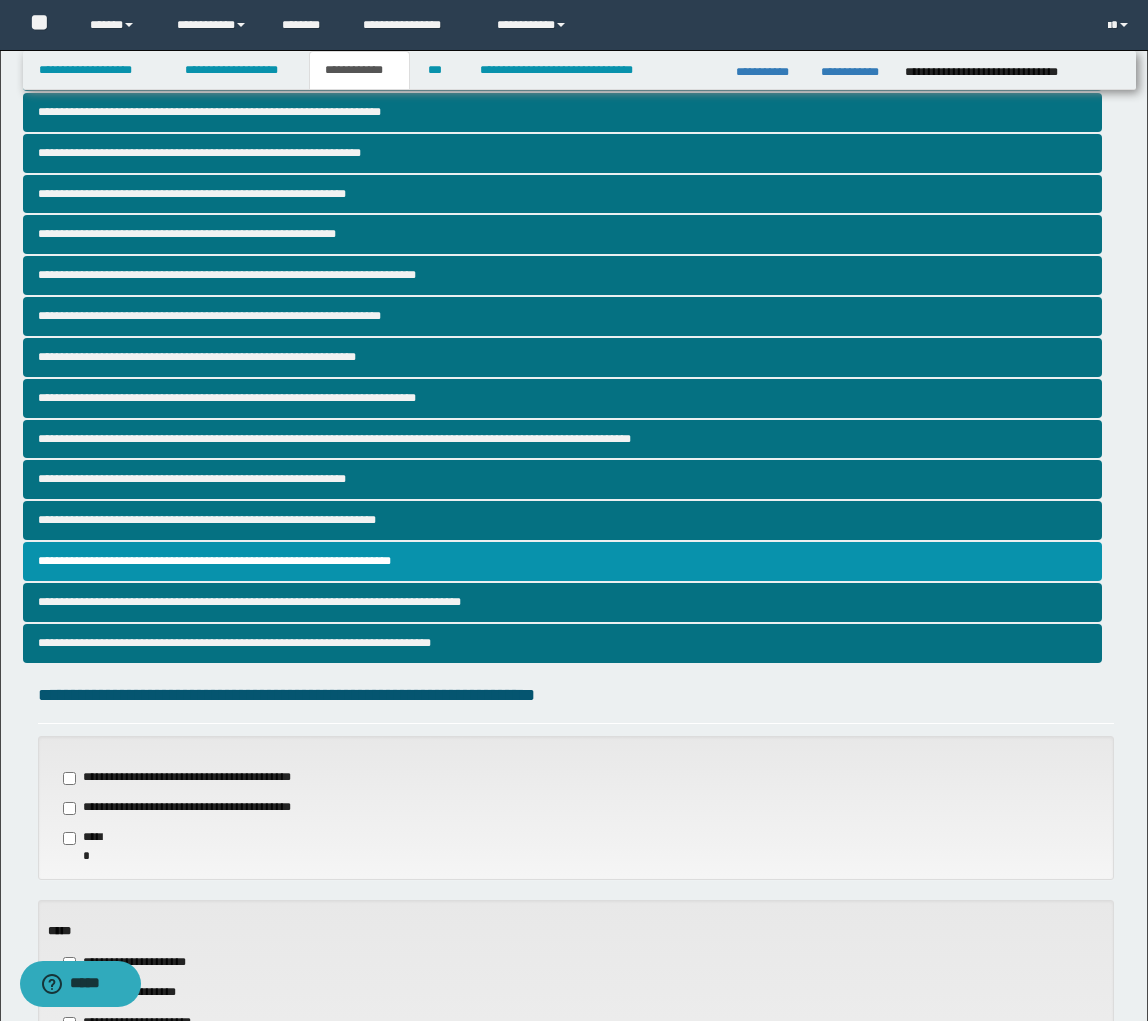 scroll, scrollTop: 0, scrollLeft: 0, axis: both 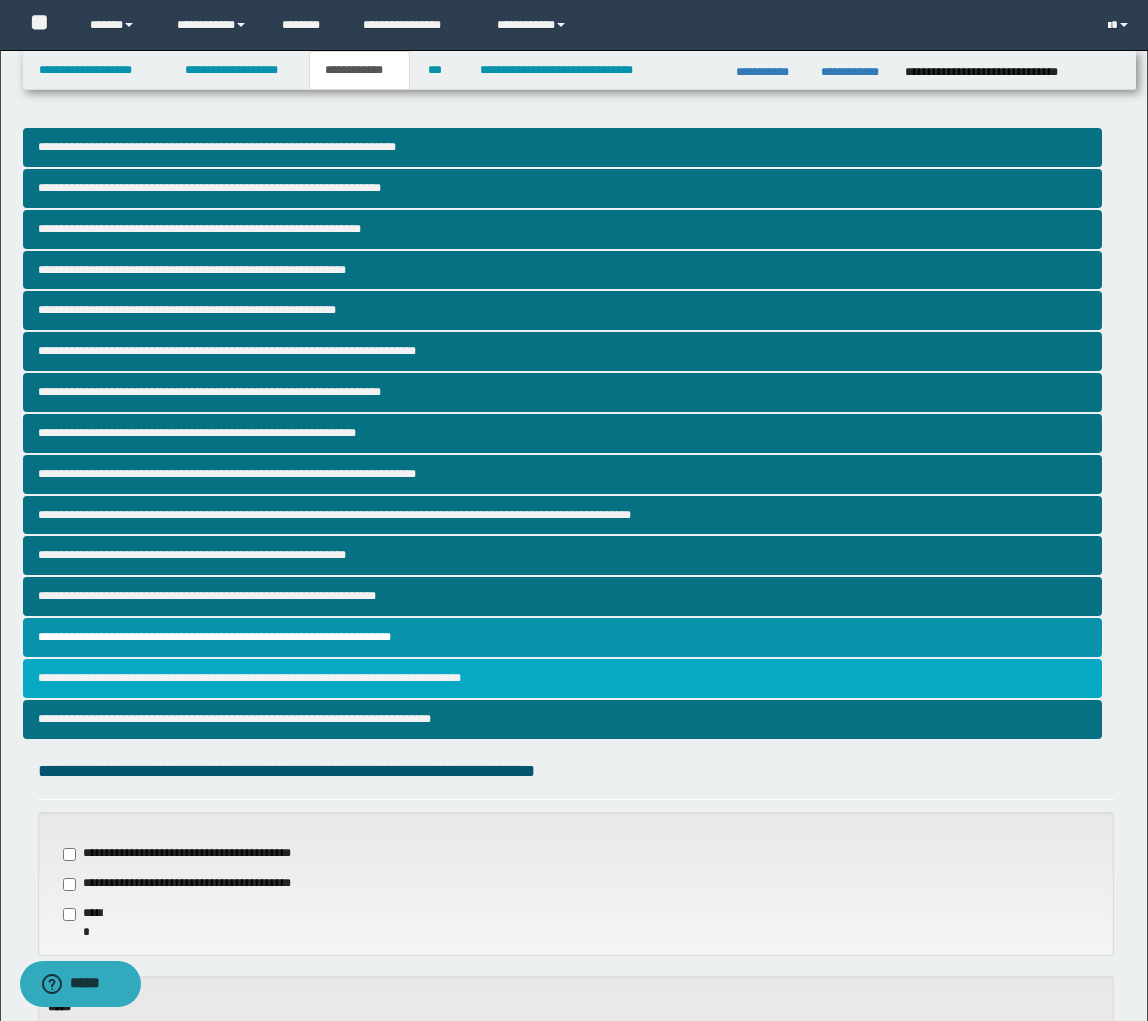 click on "**********" at bounding box center (562, 678) 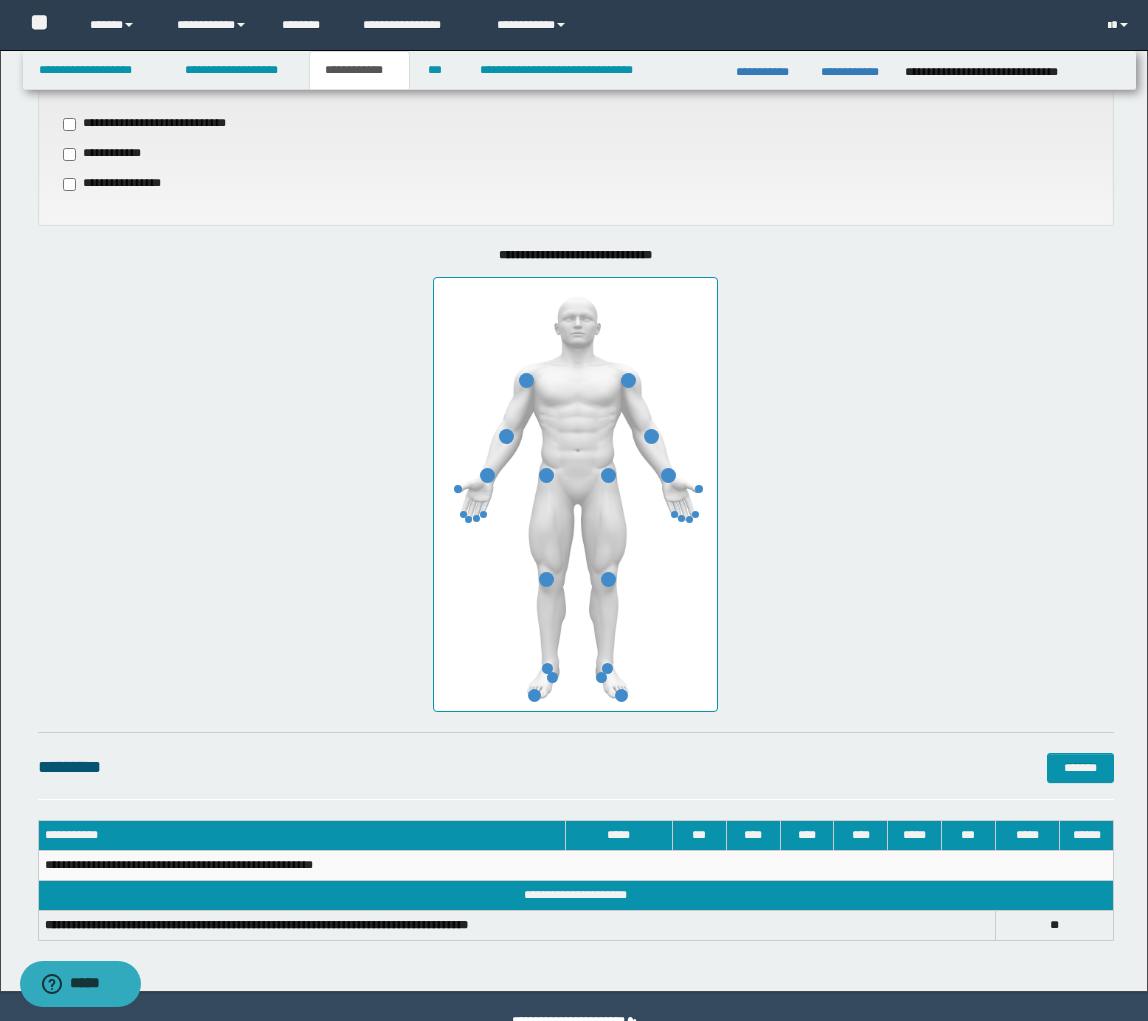 scroll, scrollTop: 833, scrollLeft: 0, axis: vertical 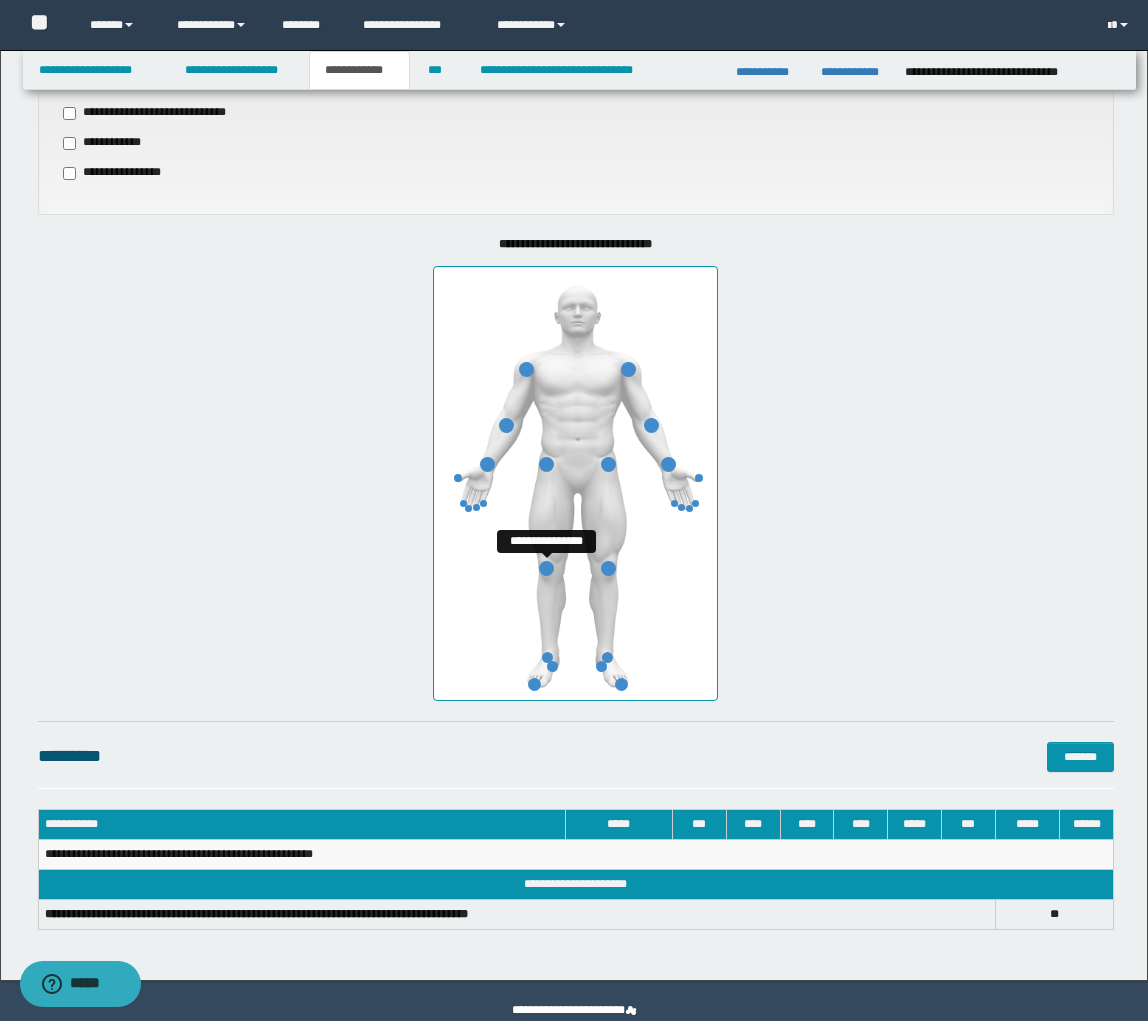 click at bounding box center (546, 568) 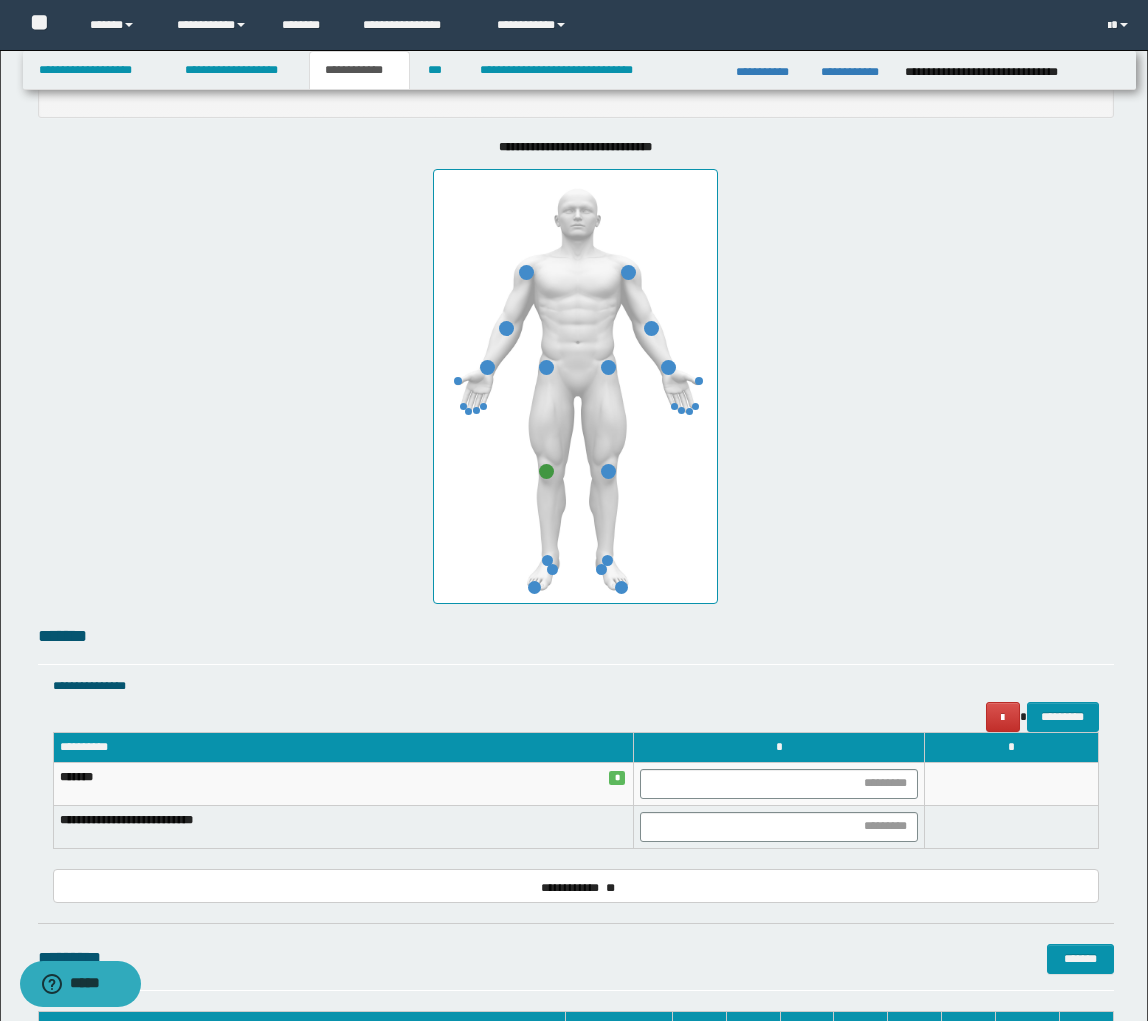 scroll, scrollTop: 1170, scrollLeft: 0, axis: vertical 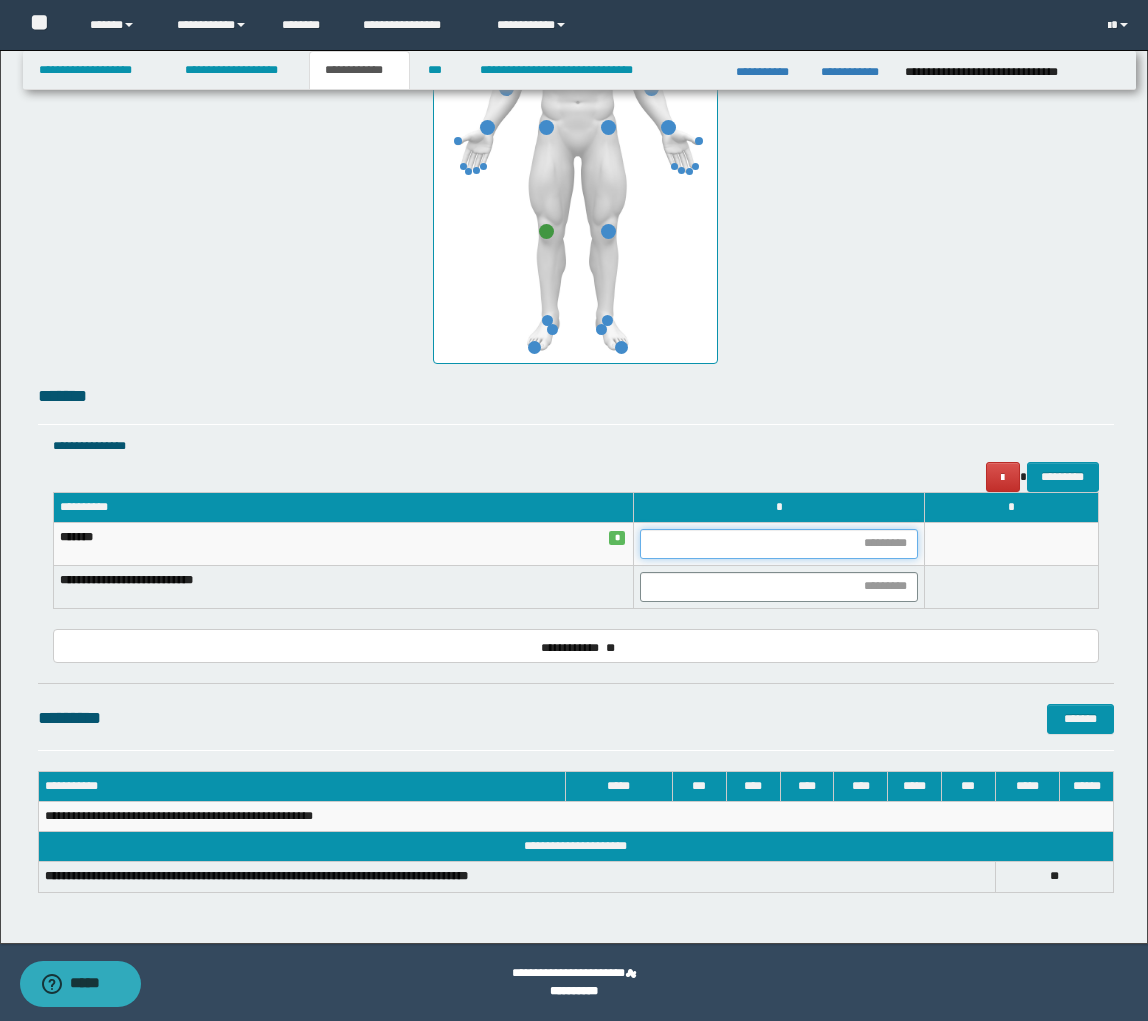 click at bounding box center [778, 544] 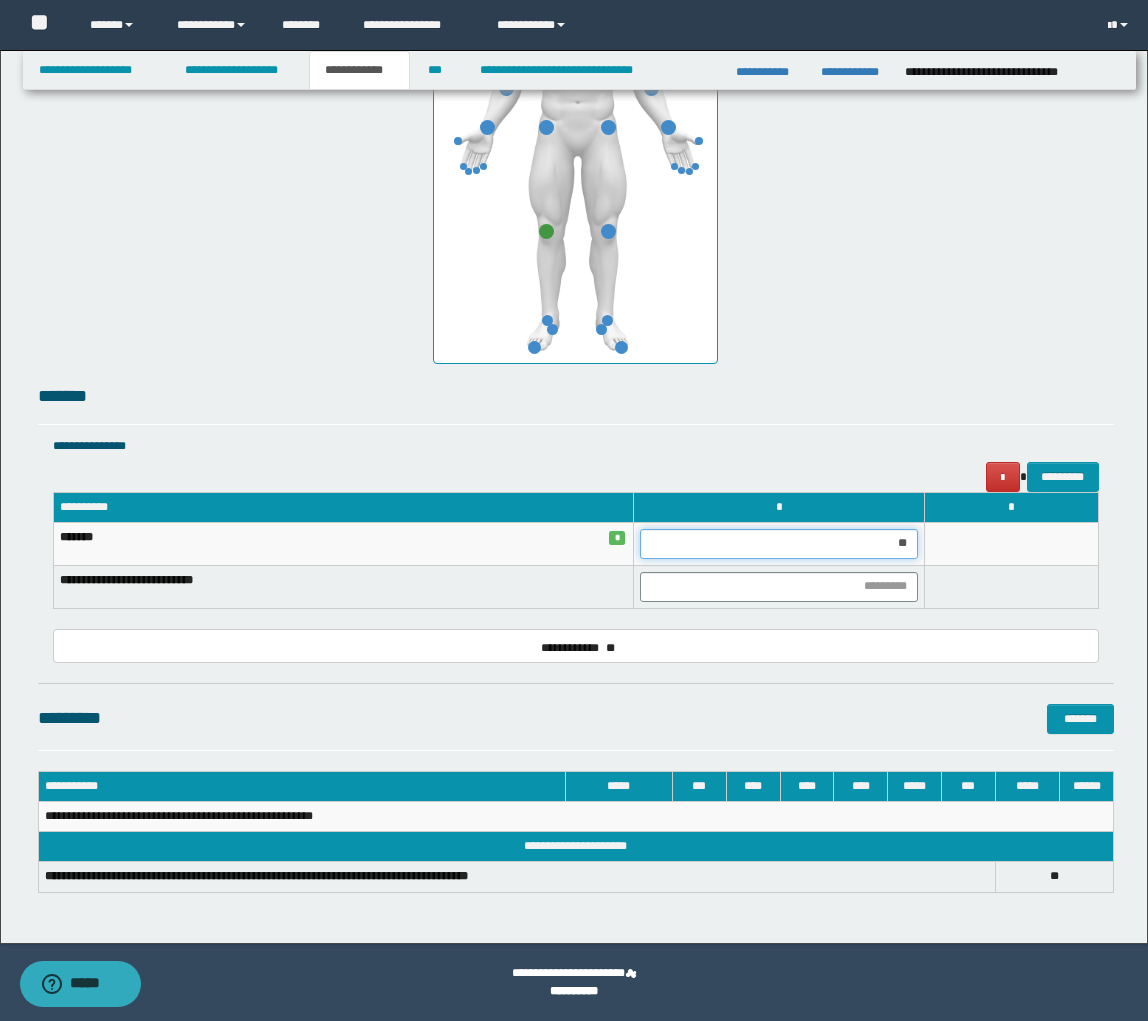 type on "***" 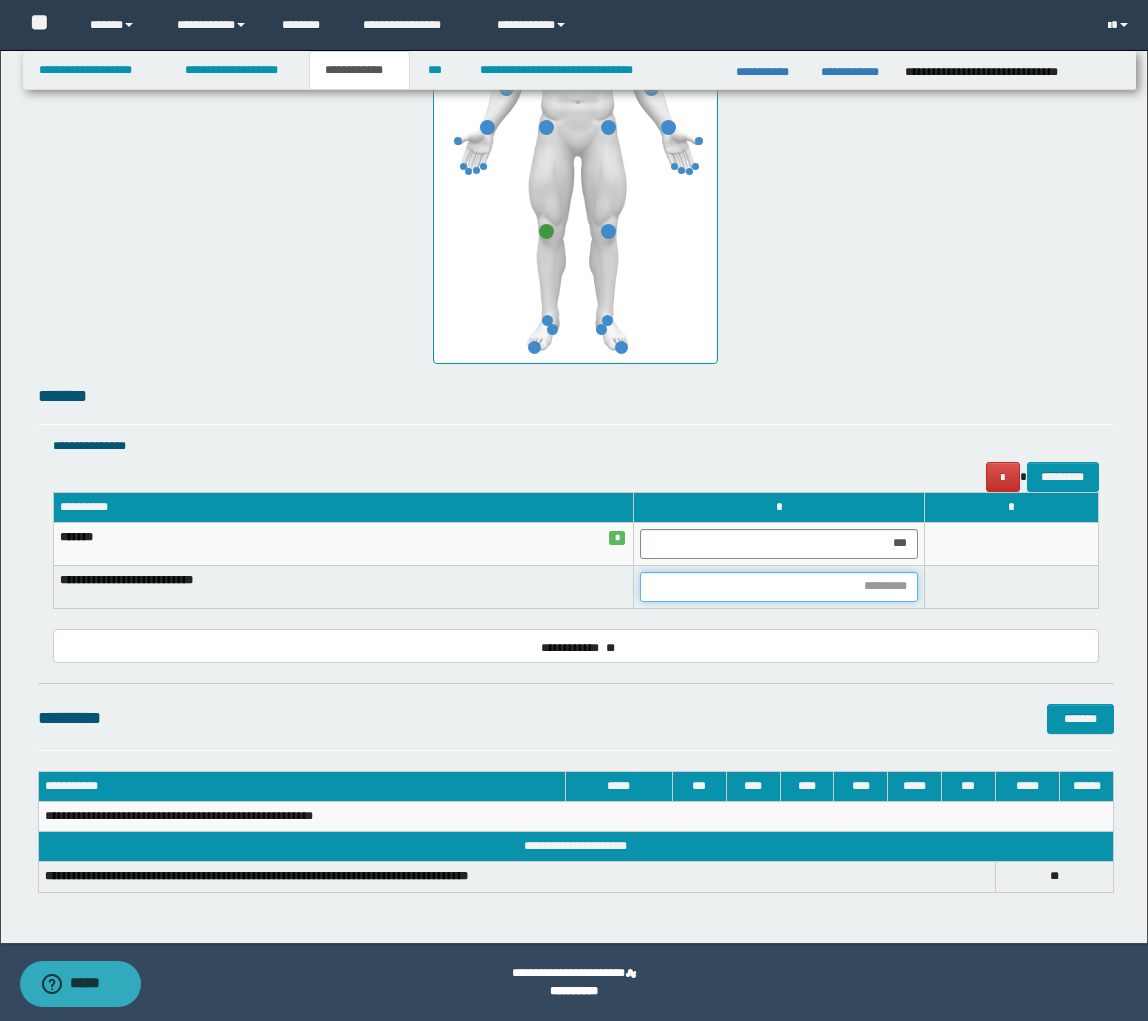 click at bounding box center [778, 587] 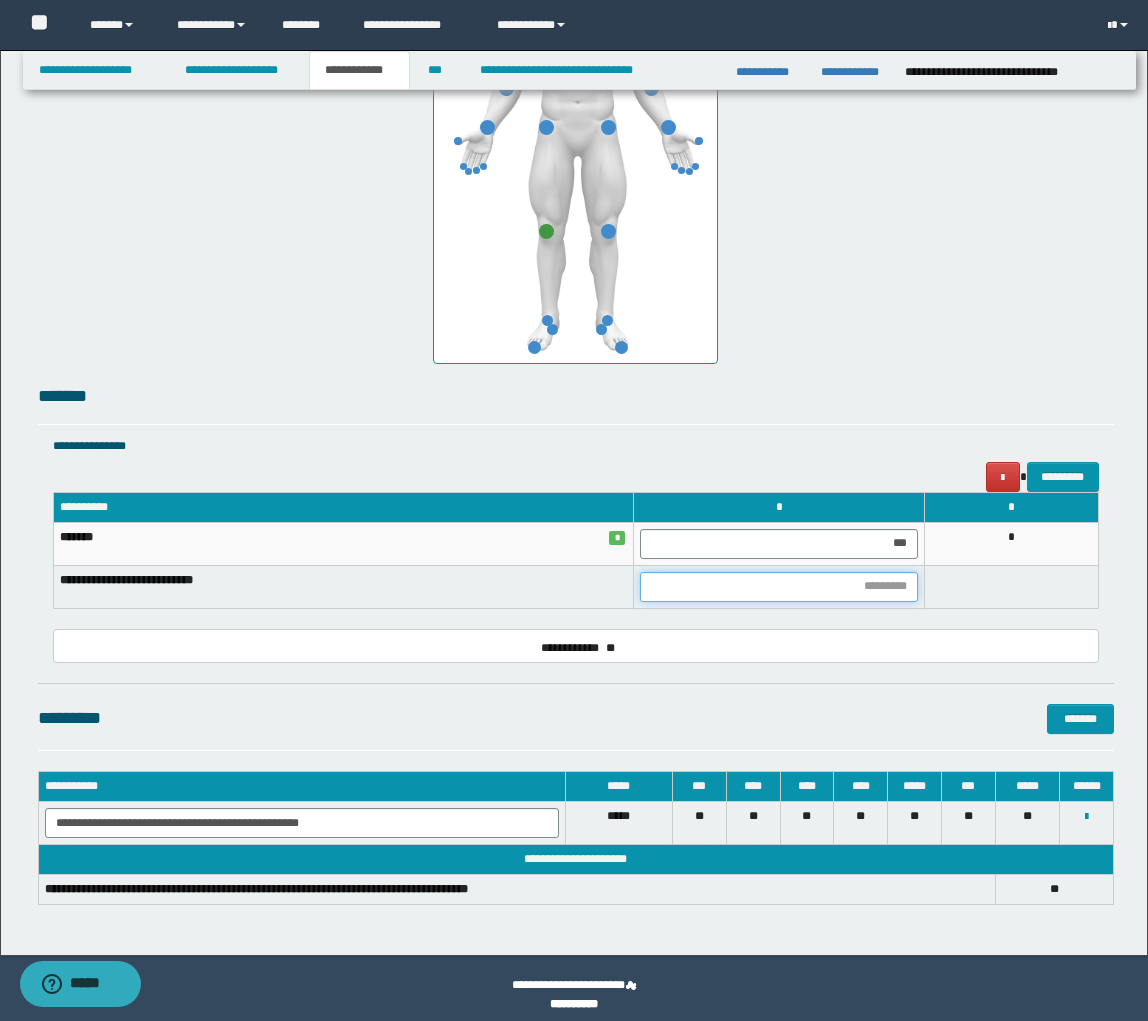 type on "*" 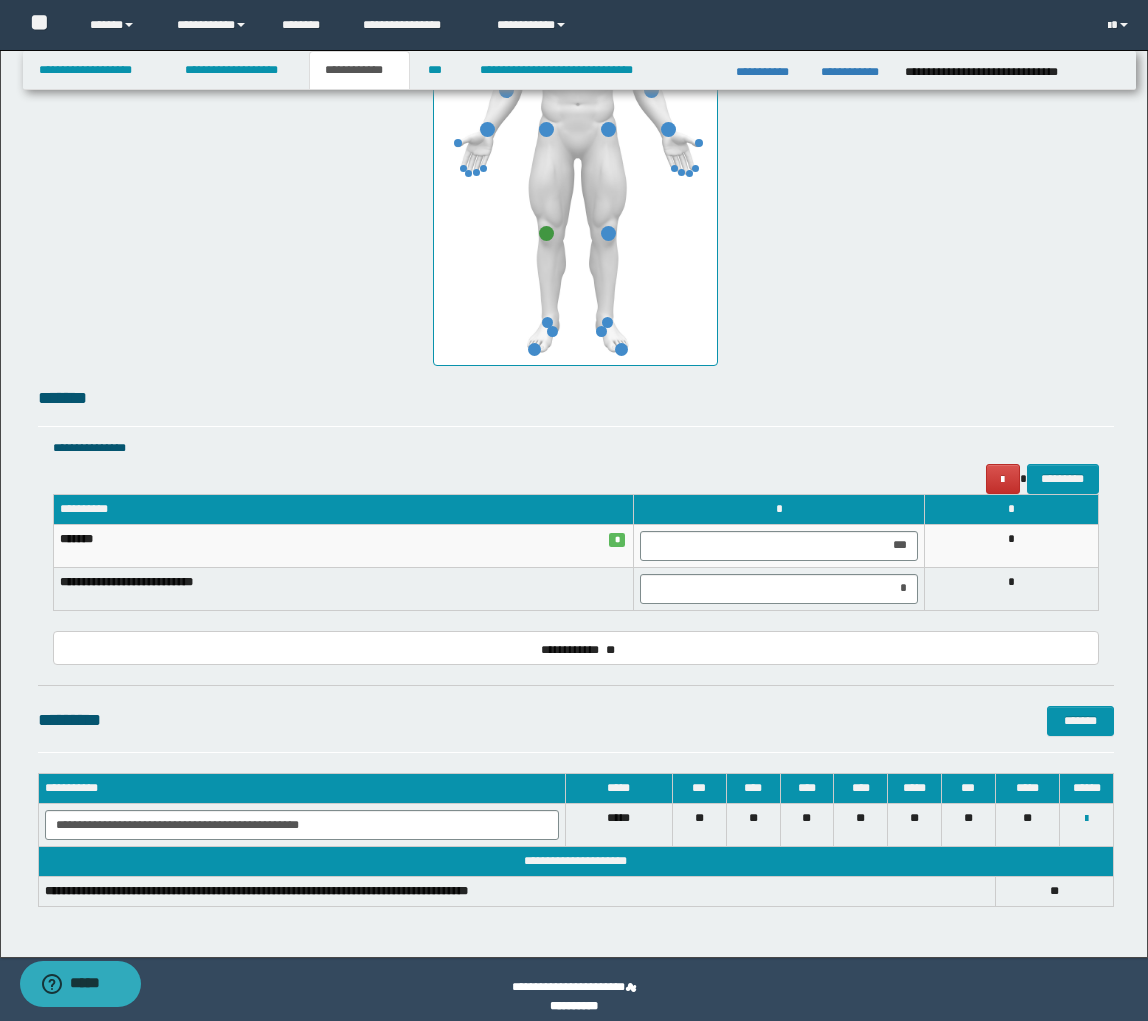 click on "**********" at bounding box center (576, 258) 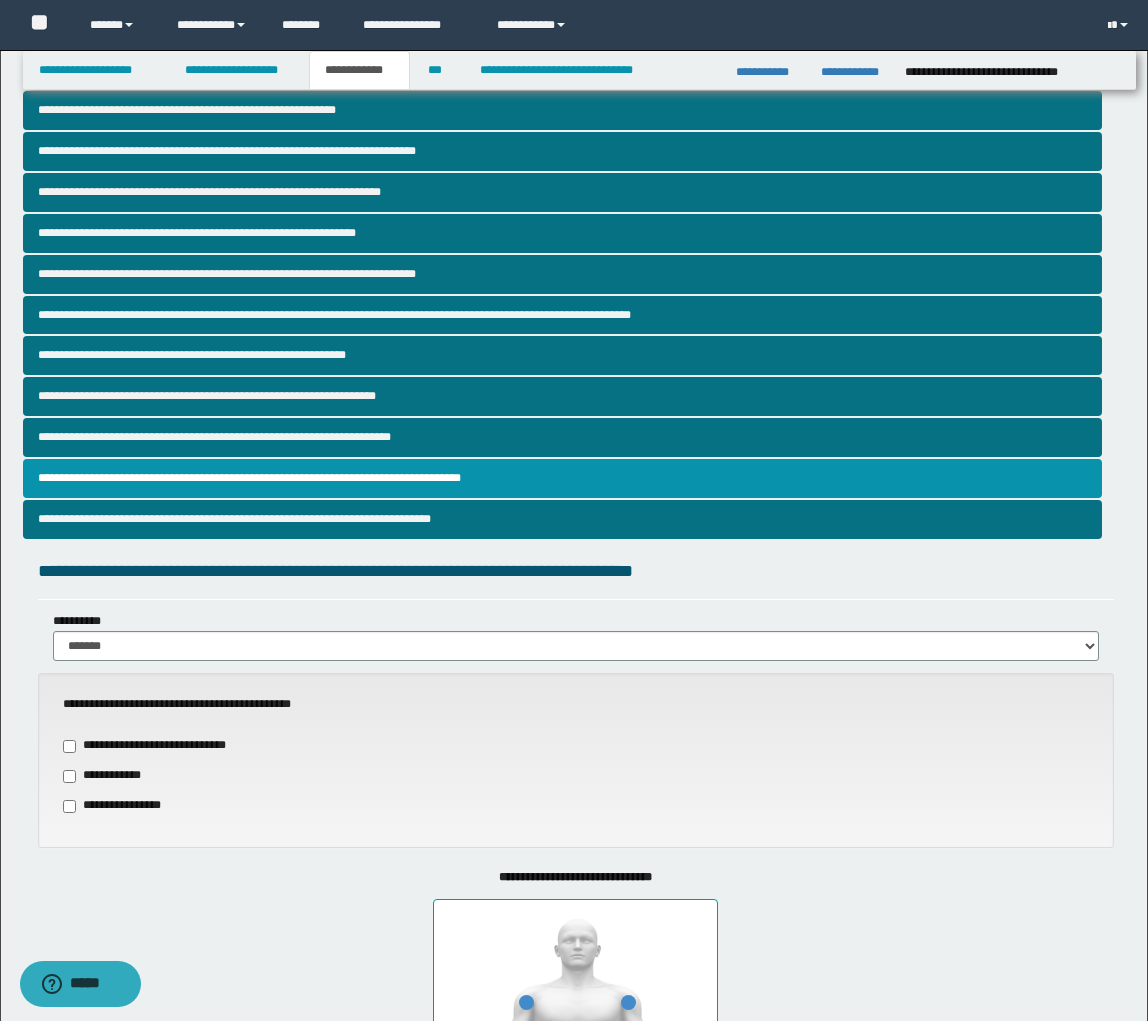 scroll, scrollTop: 174, scrollLeft: 0, axis: vertical 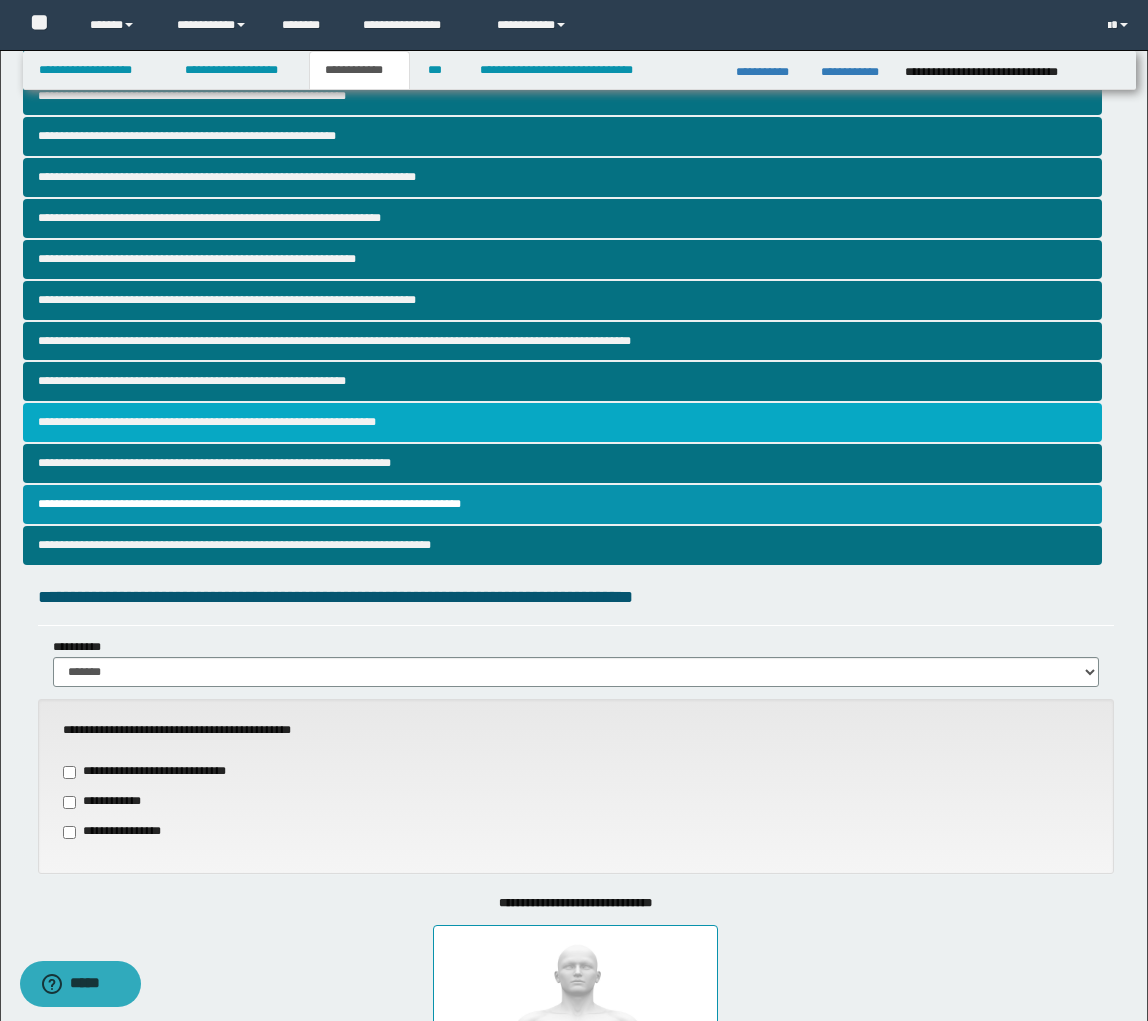 click on "**********" at bounding box center (562, 422) 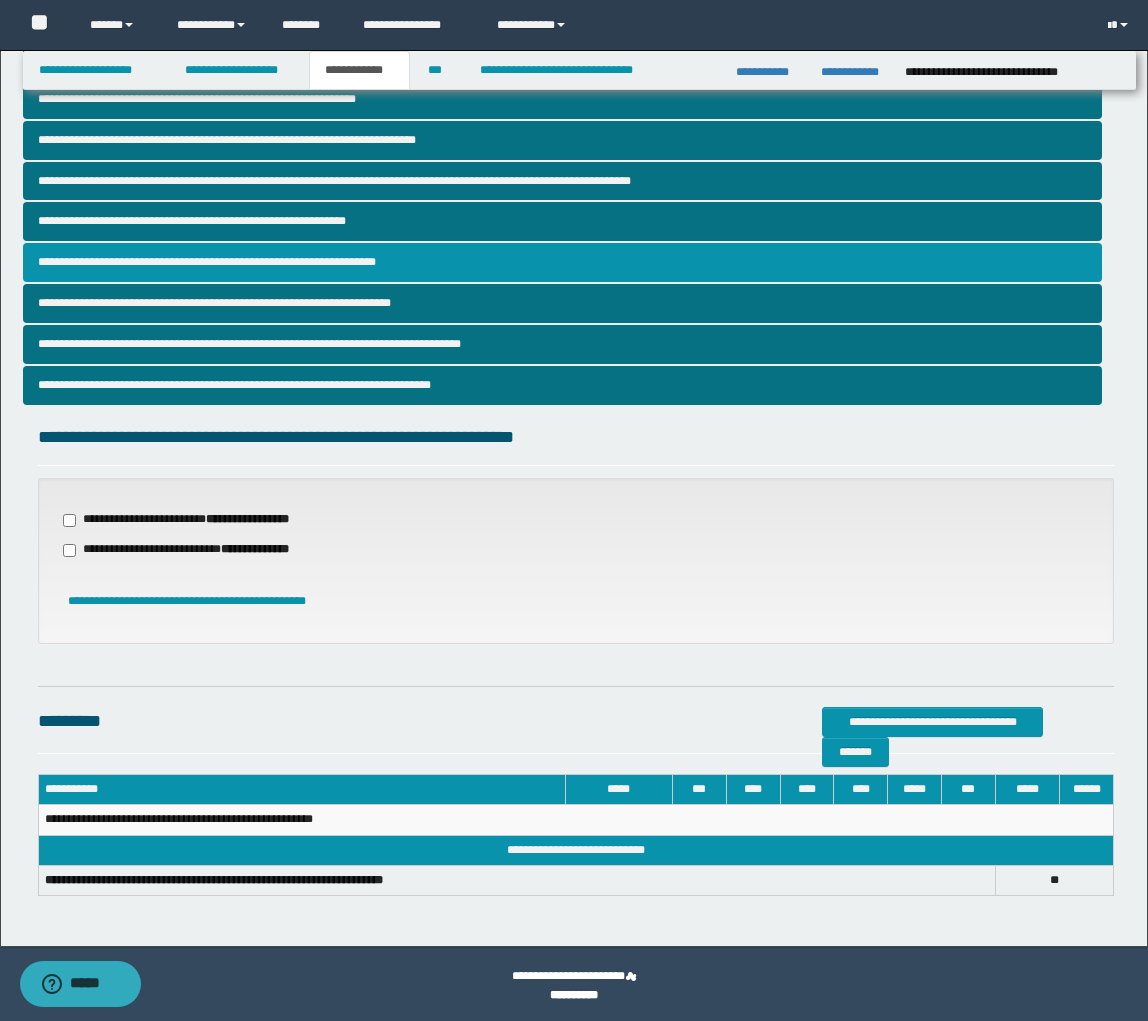 scroll, scrollTop: 337, scrollLeft: 0, axis: vertical 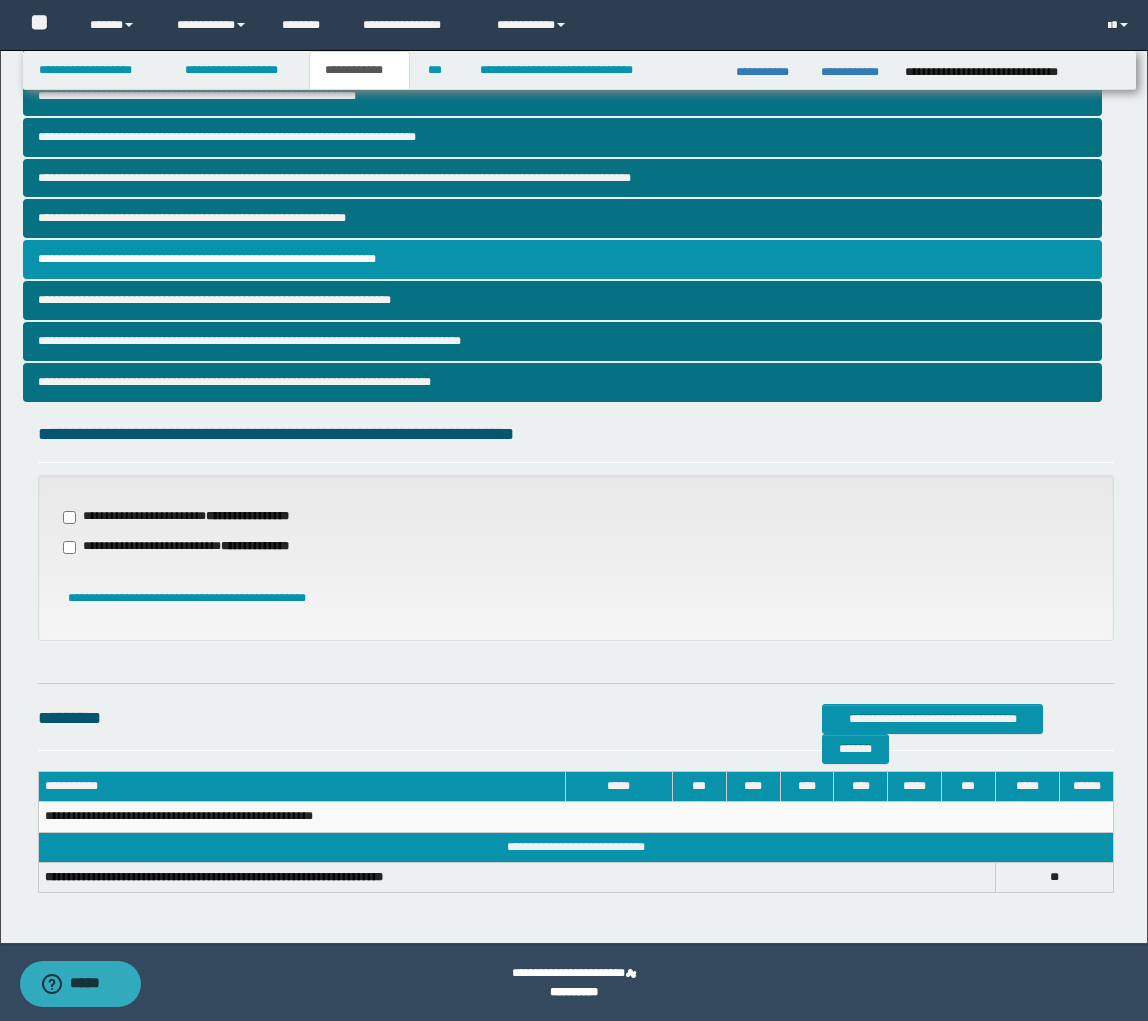 click on "**********" at bounding box center [198, 547] 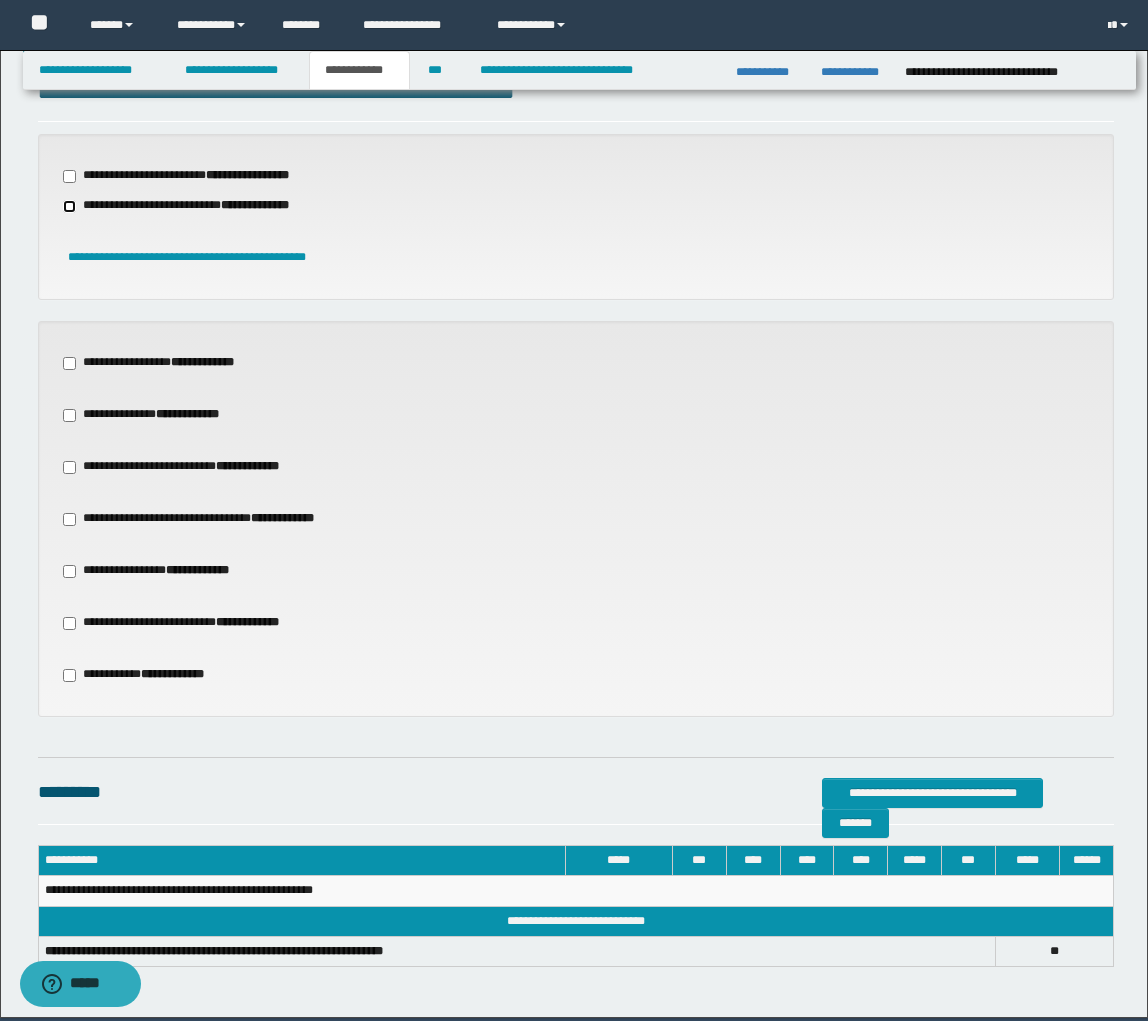 scroll, scrollTop: 752, scrollLeft: 0, axis: vertical 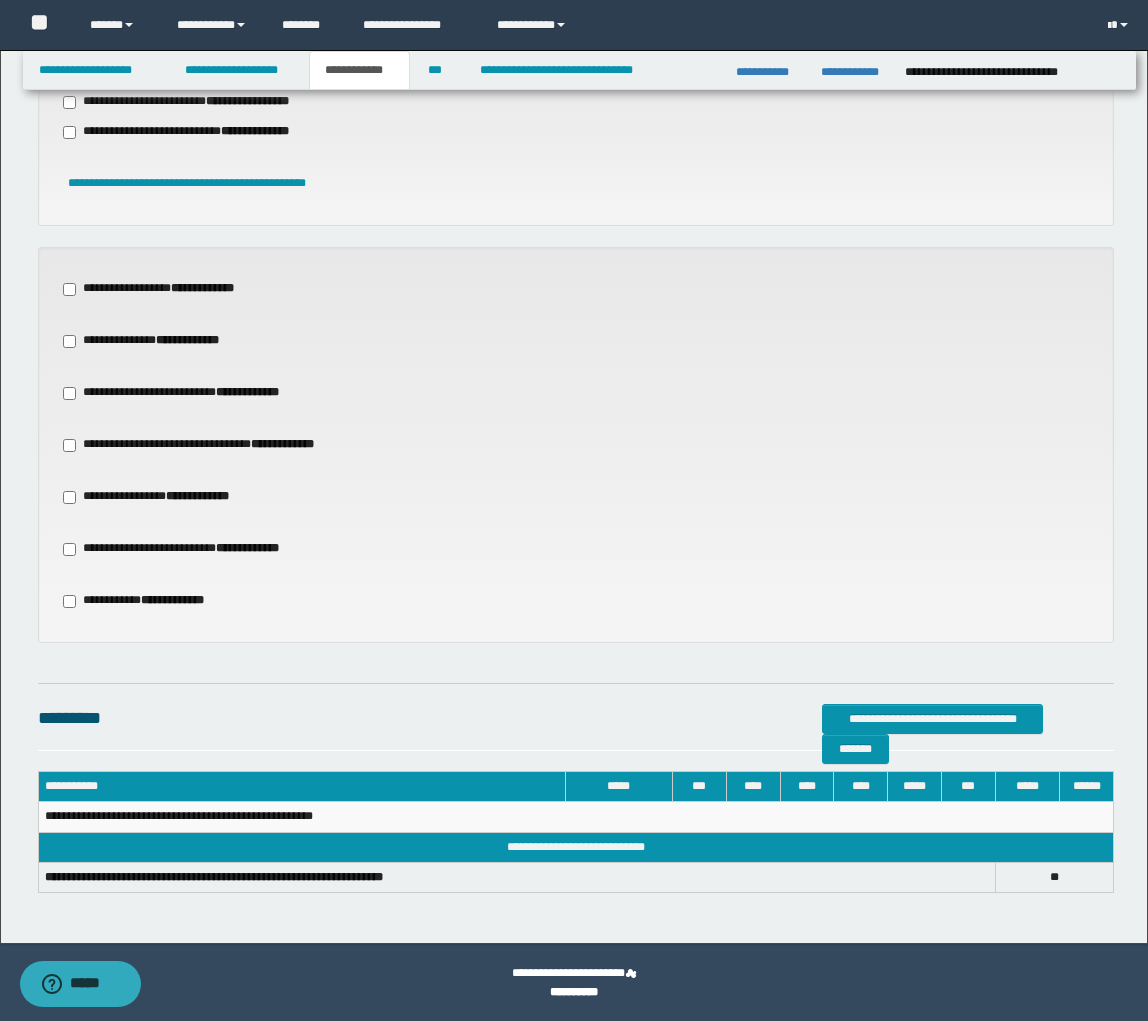 click on "**********" at bounding box center [189, 549] 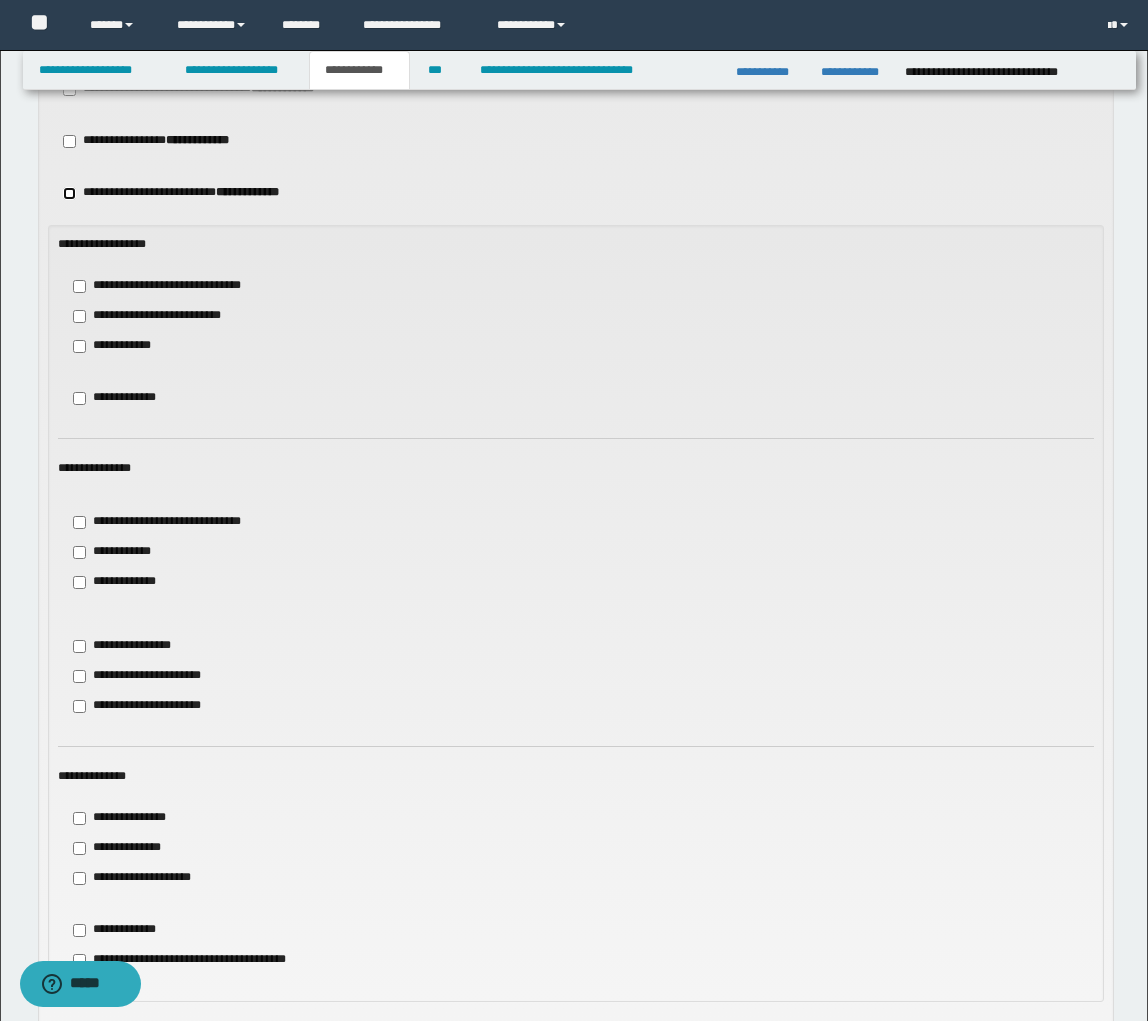 scroll, scrollTop: 1169, scrollLeft: 0, axis: vertical 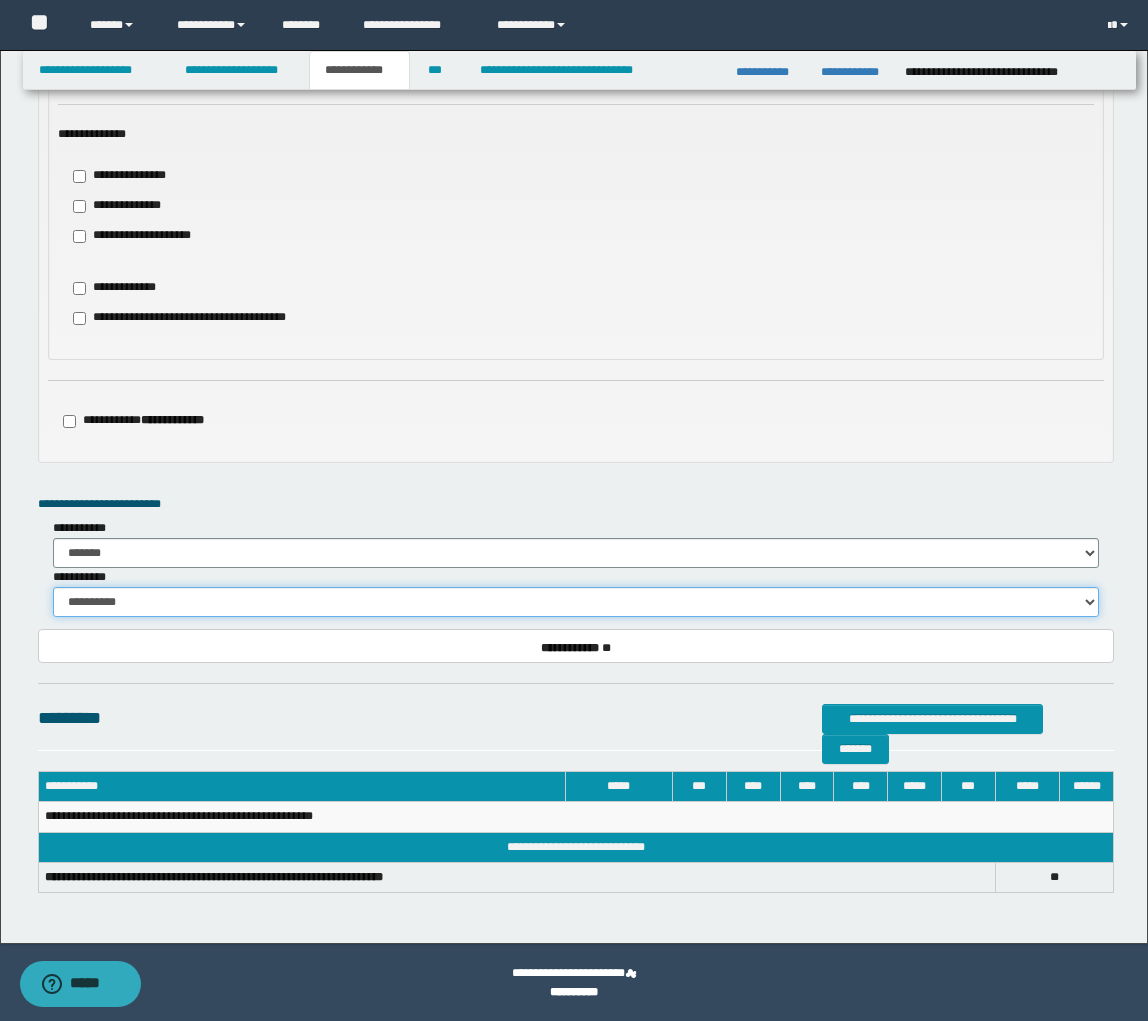 click on "**********" at bounding box center [576, 602] 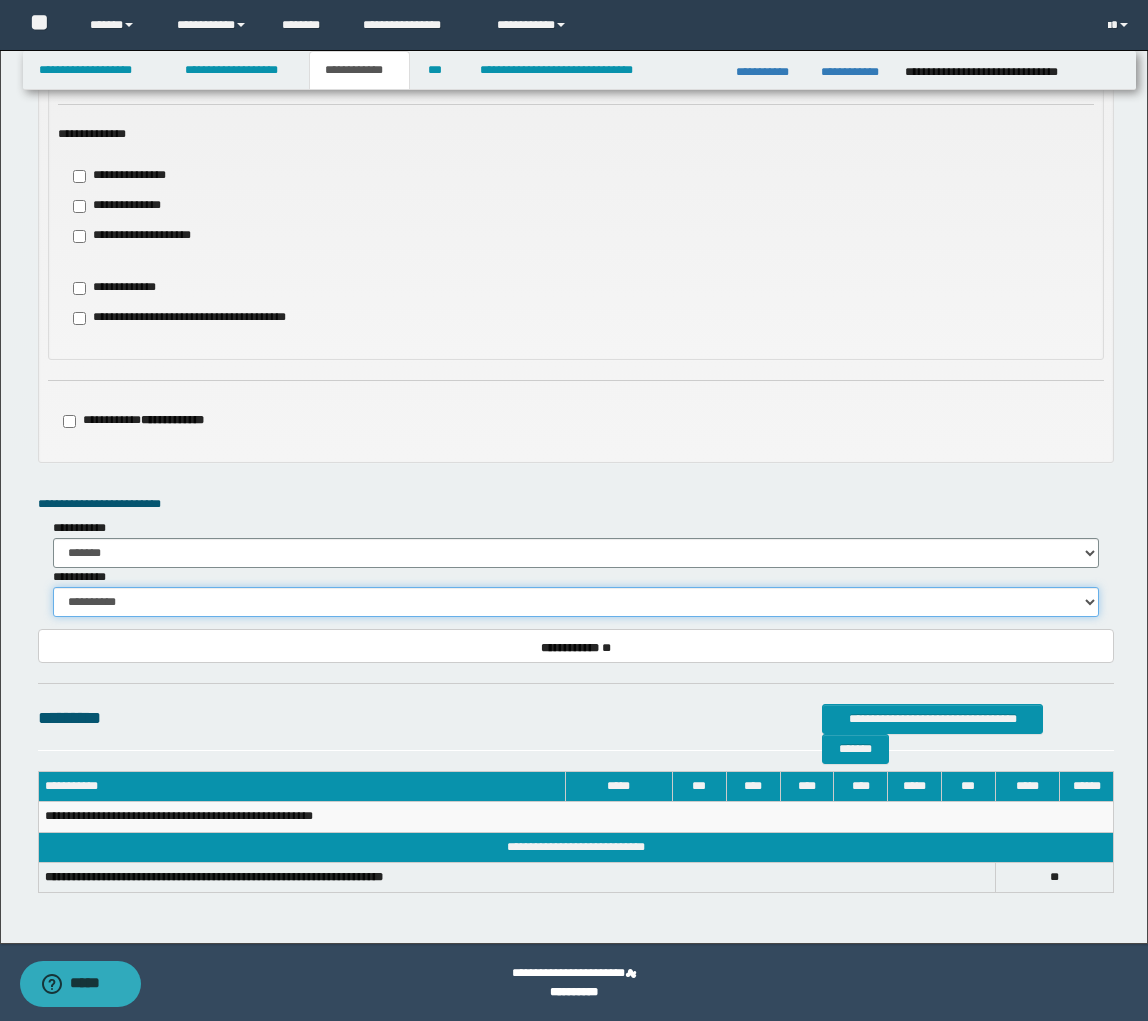 select on "*" 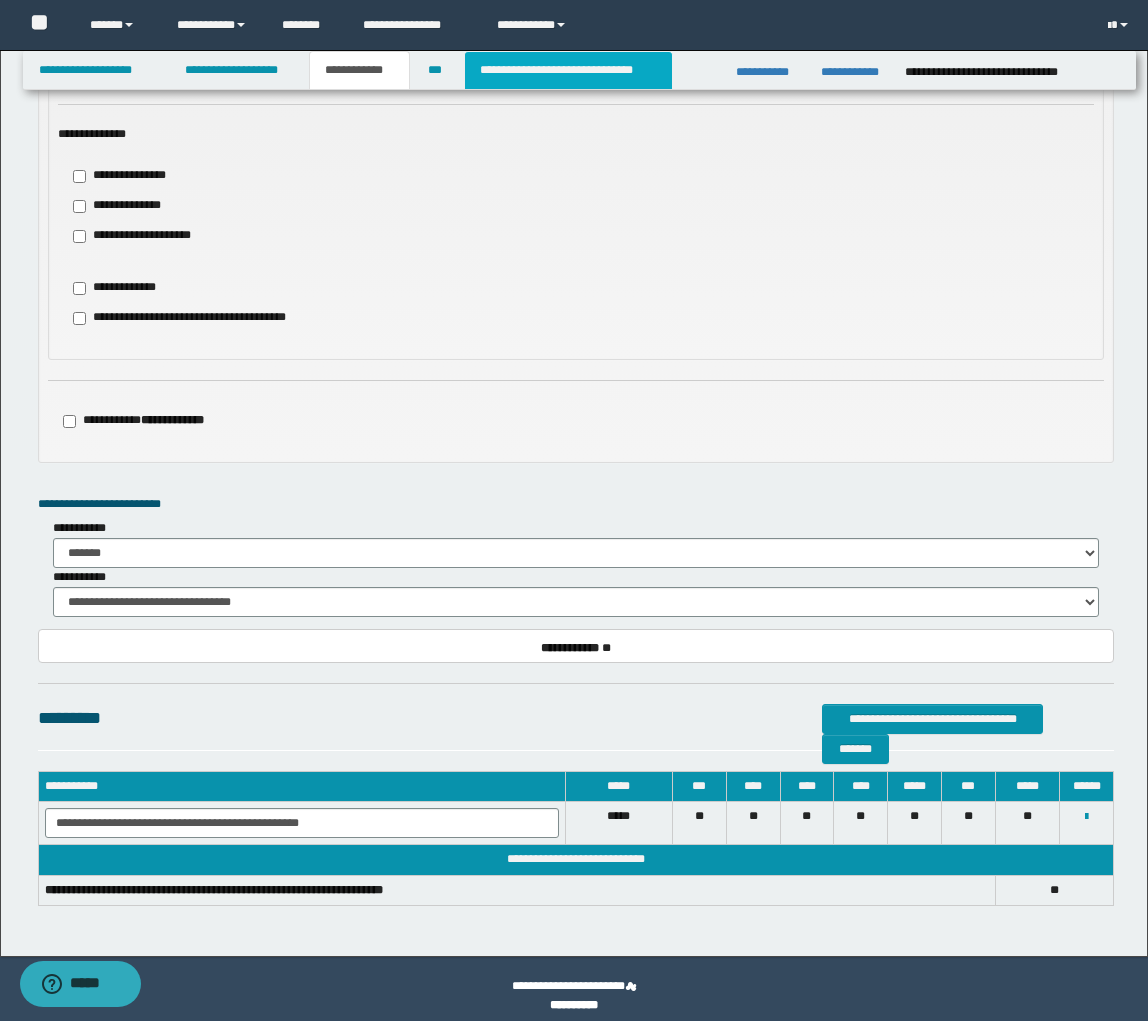 click on "**********" at bounding box center (568, 70) 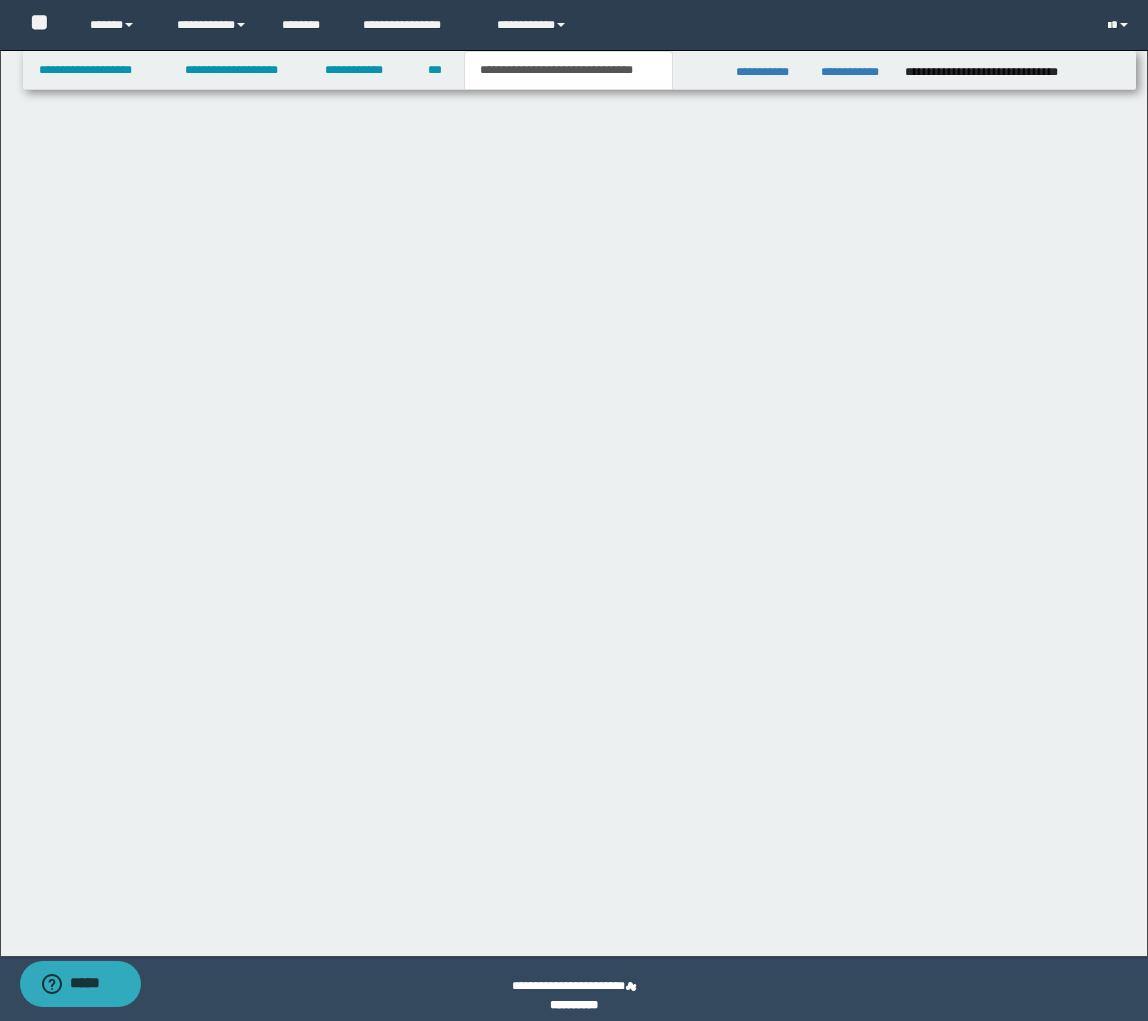 scroll, scrollTop: 0, scrollLeft: 0, axis: both 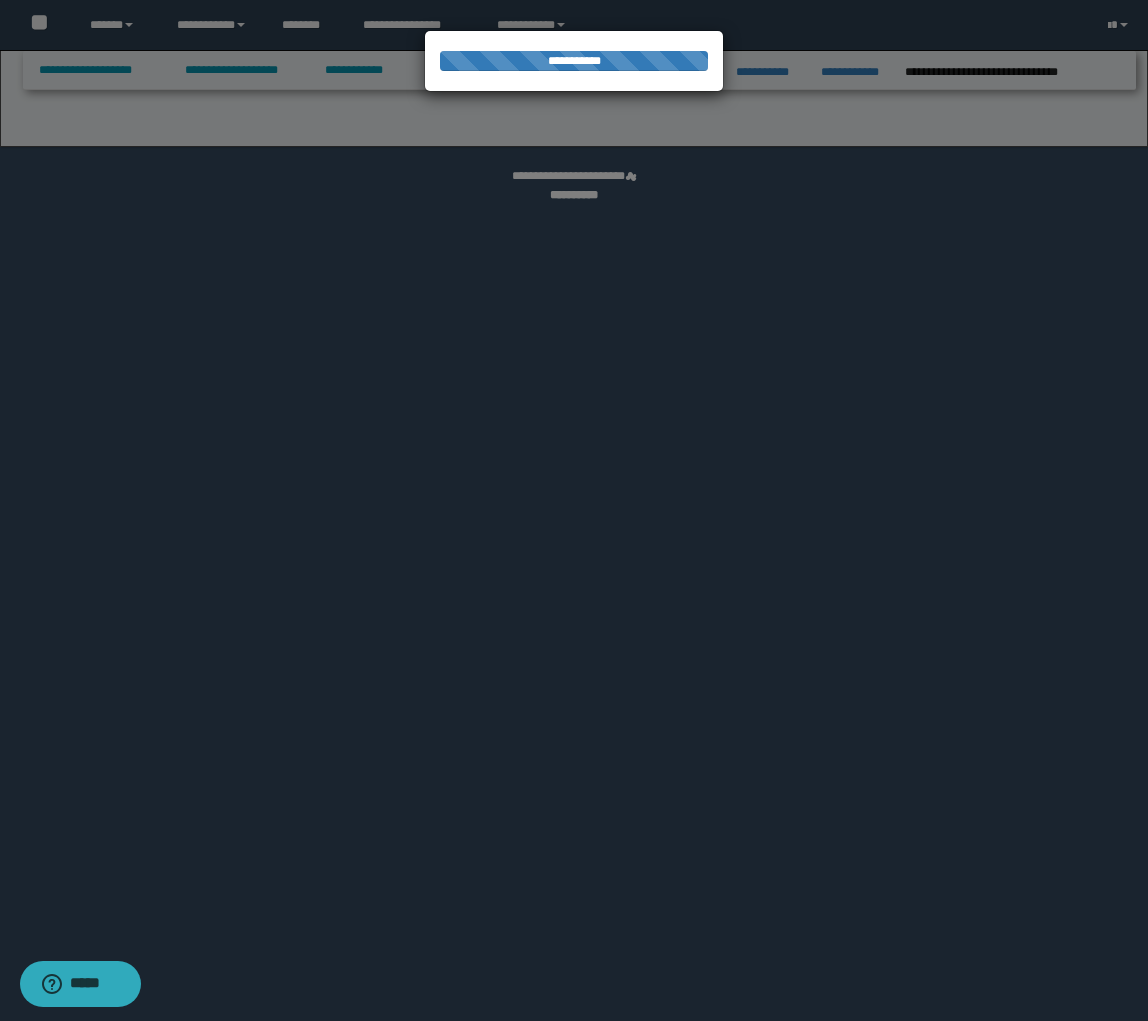 select on "*" 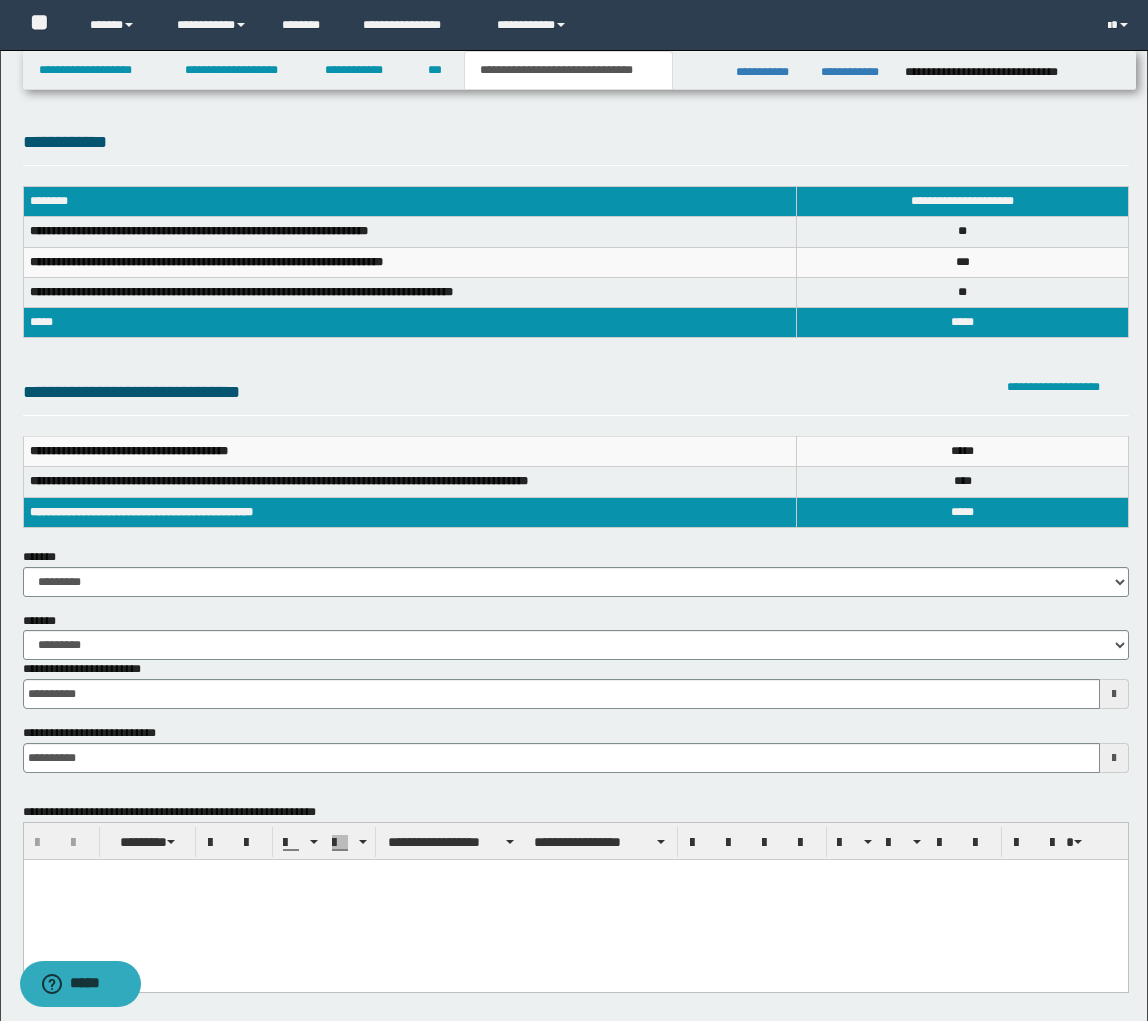 scroll, scrollTop: 0, scrollLeft: 0, axis: both 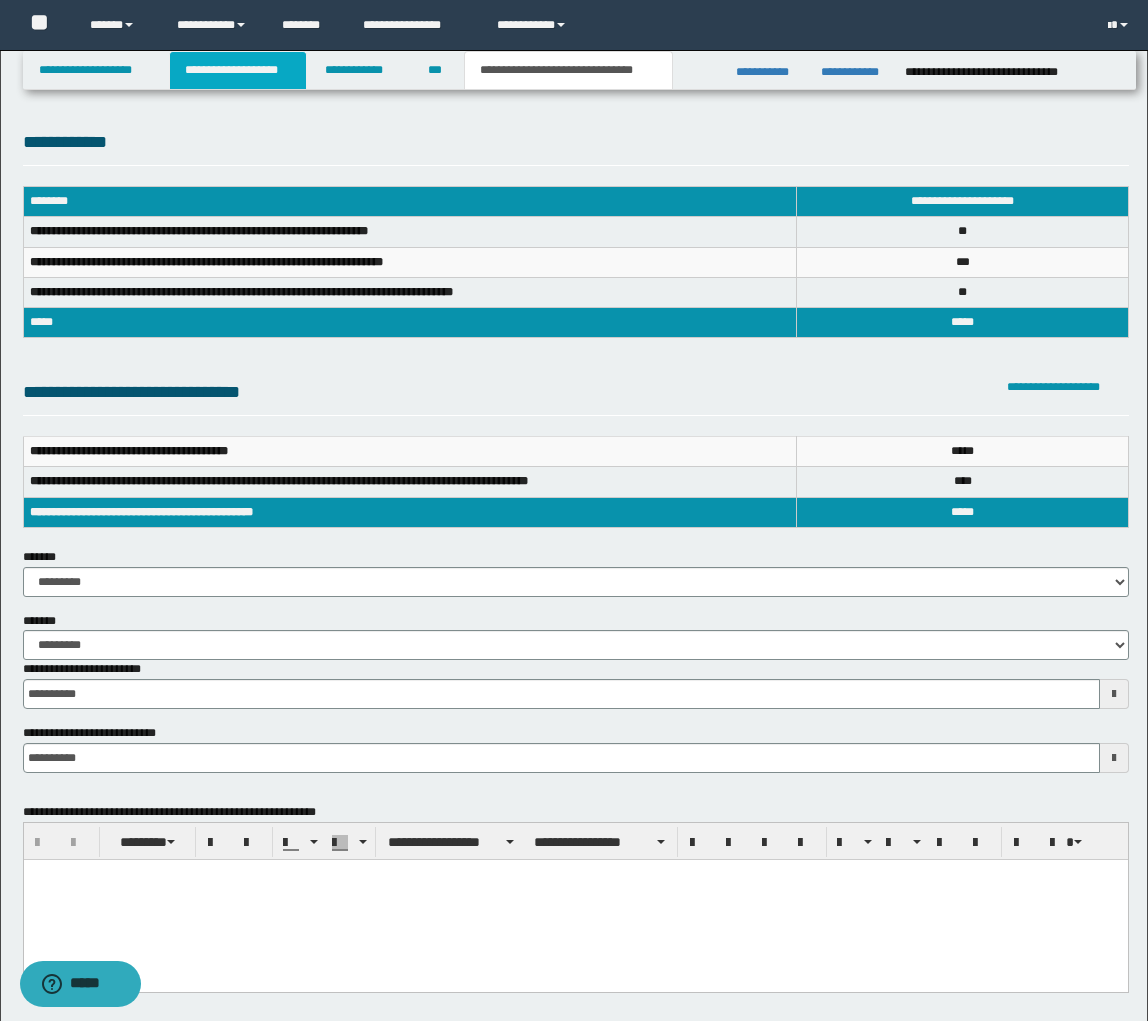 click on "**********" at bounding box center [238, 70] 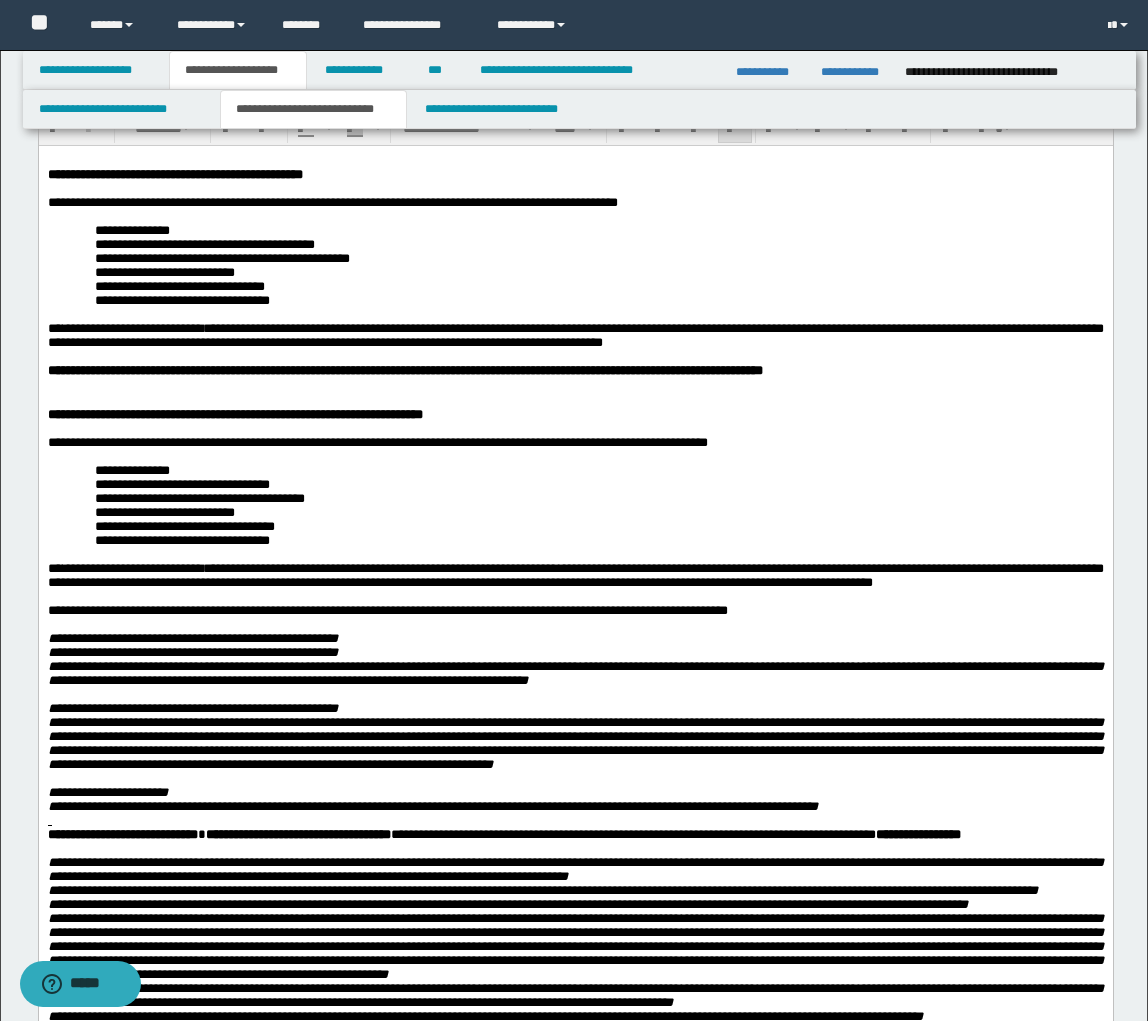 scroll, scrollTop: 78, scrollLeft: 0, axis: vertical 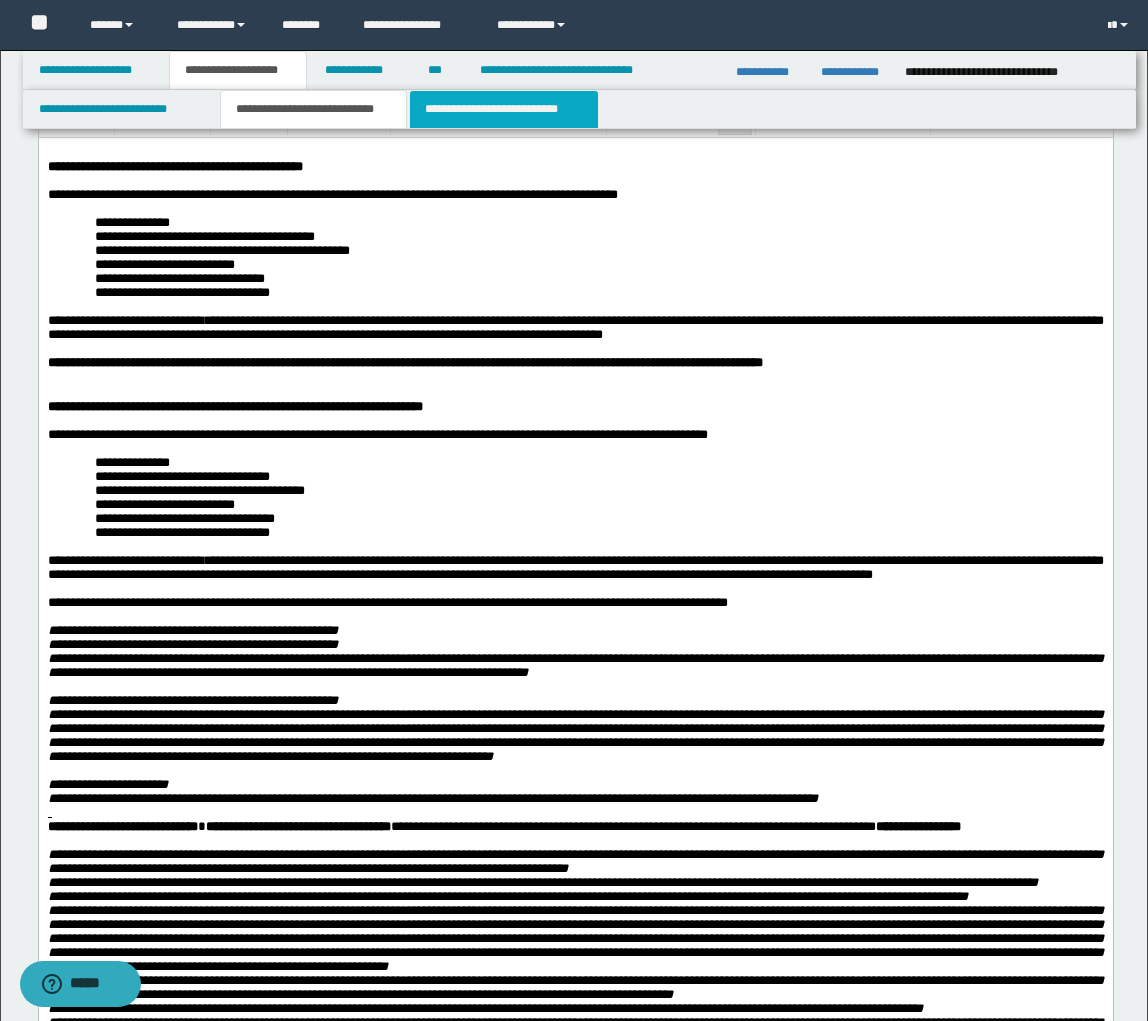 click on "**********" at bounding box center [504, 109] 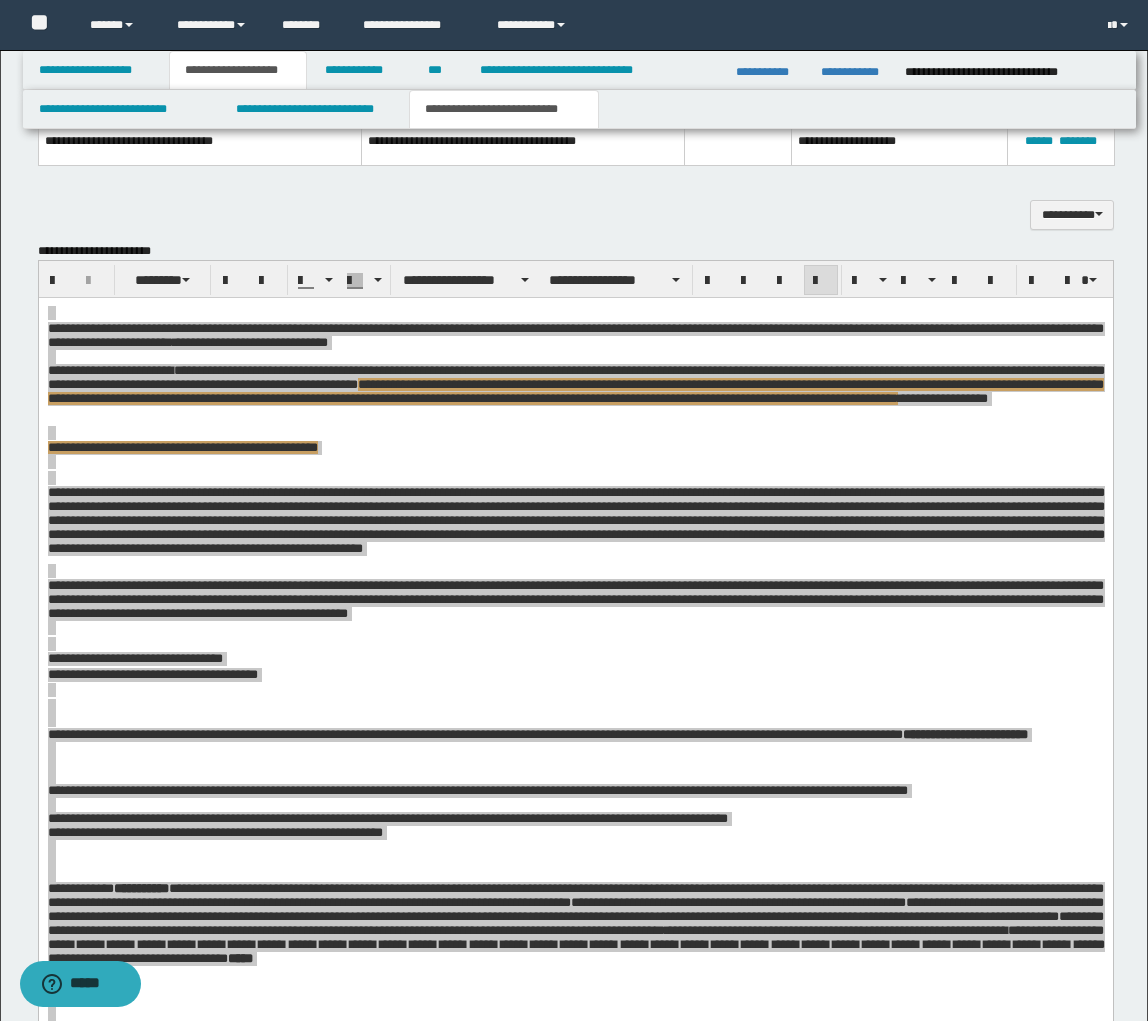 scroll, scrollTop: 1732, scrollLeft: 0, axis: vertical 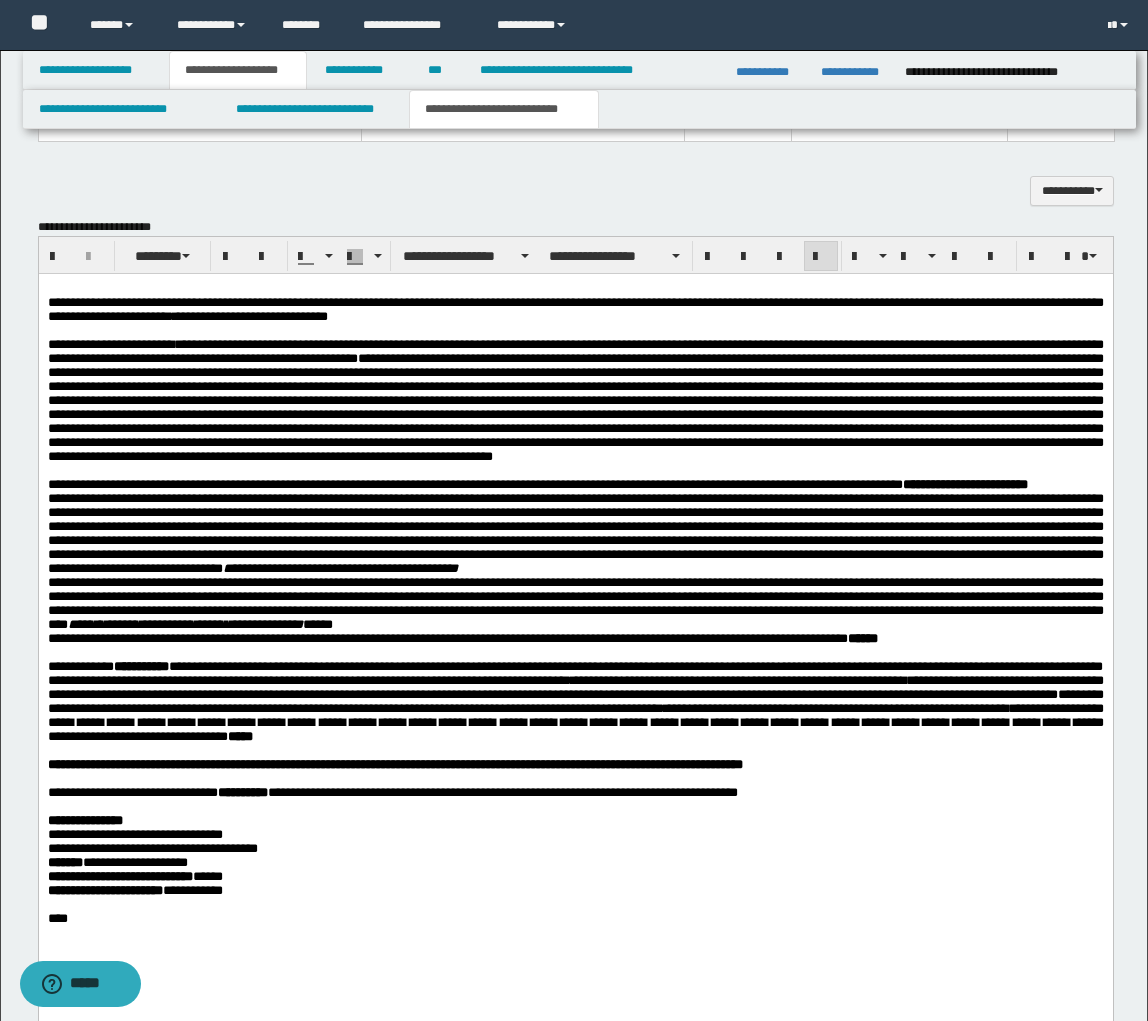 type 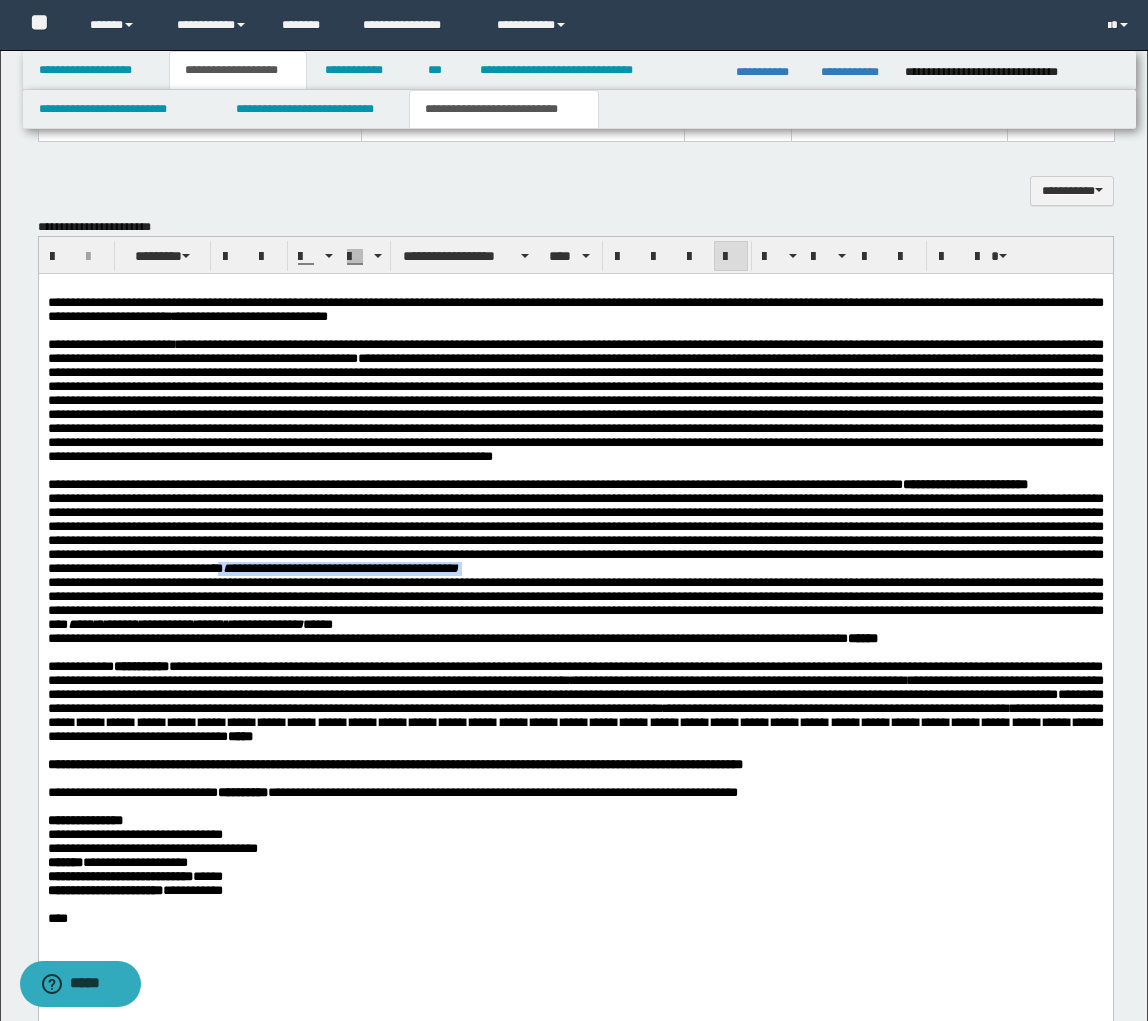 drag, startPoint x: 750, startPoint y: 632, endPoint x: 1058, endPoint y: 631, distance: 308.00162 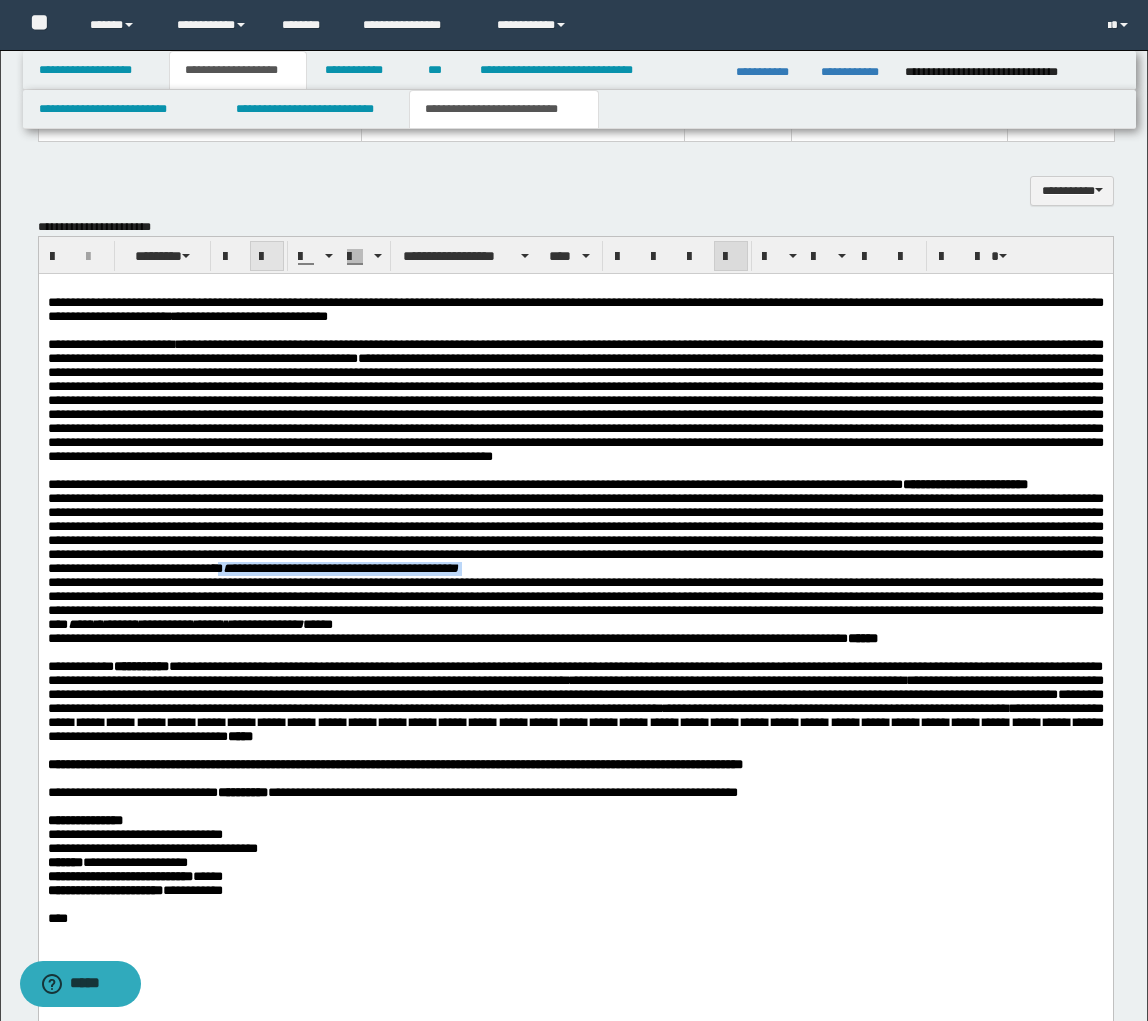click at bounding box center [267, 257] 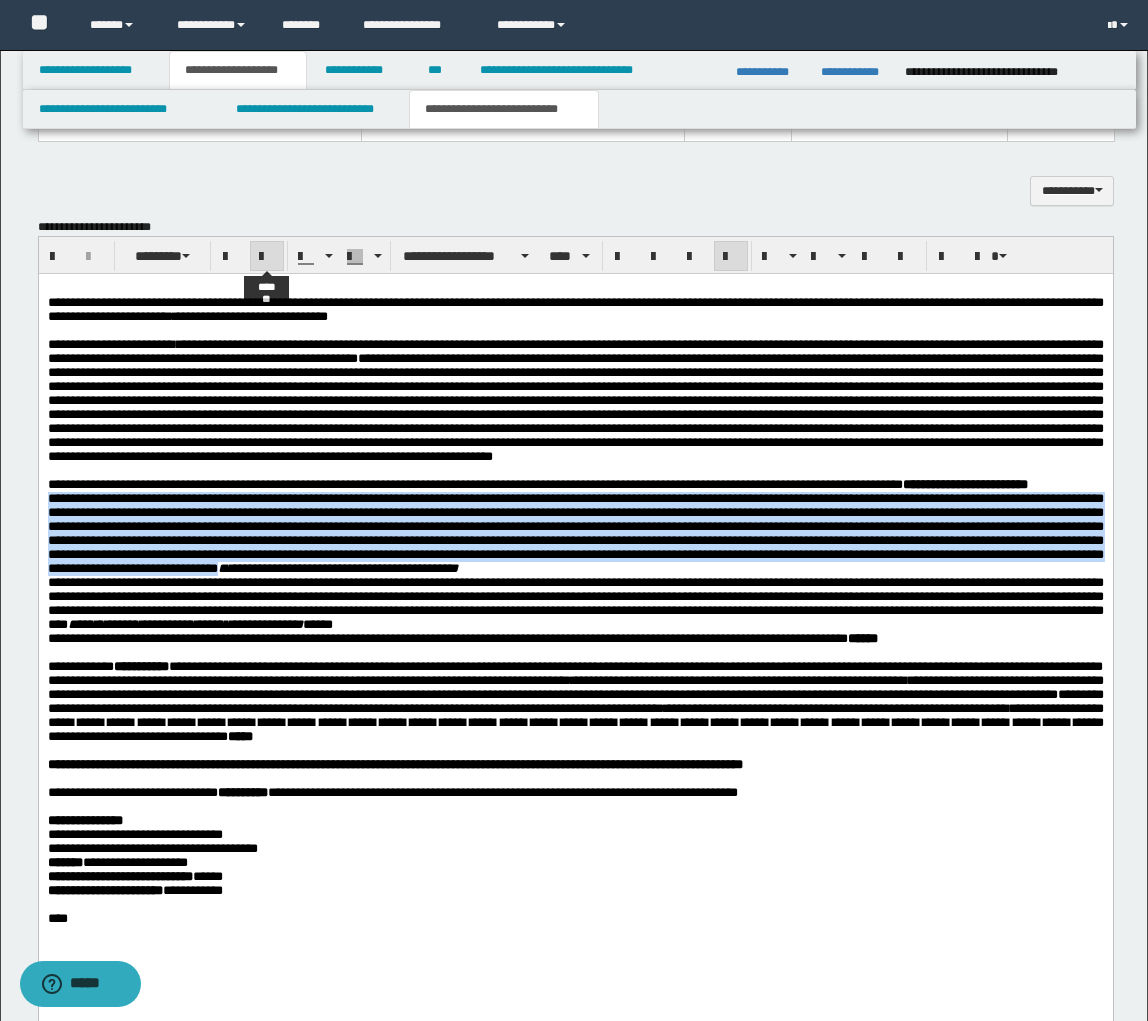 click at bounding box center (267, 257) 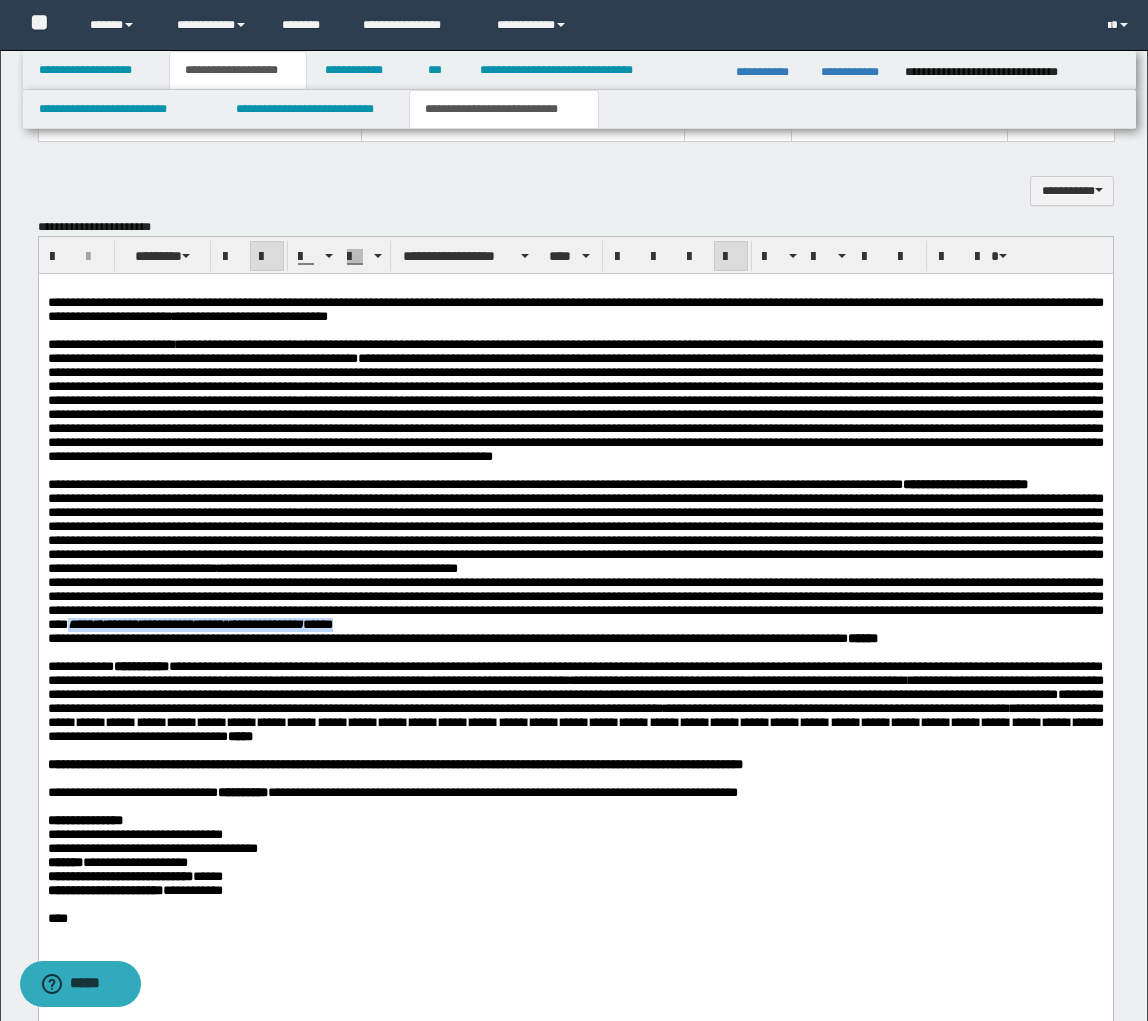 drag, startPoint x: 371, startPoint y: 693, endPoint x: 682, endPoint y: 689, distance: 311.02573 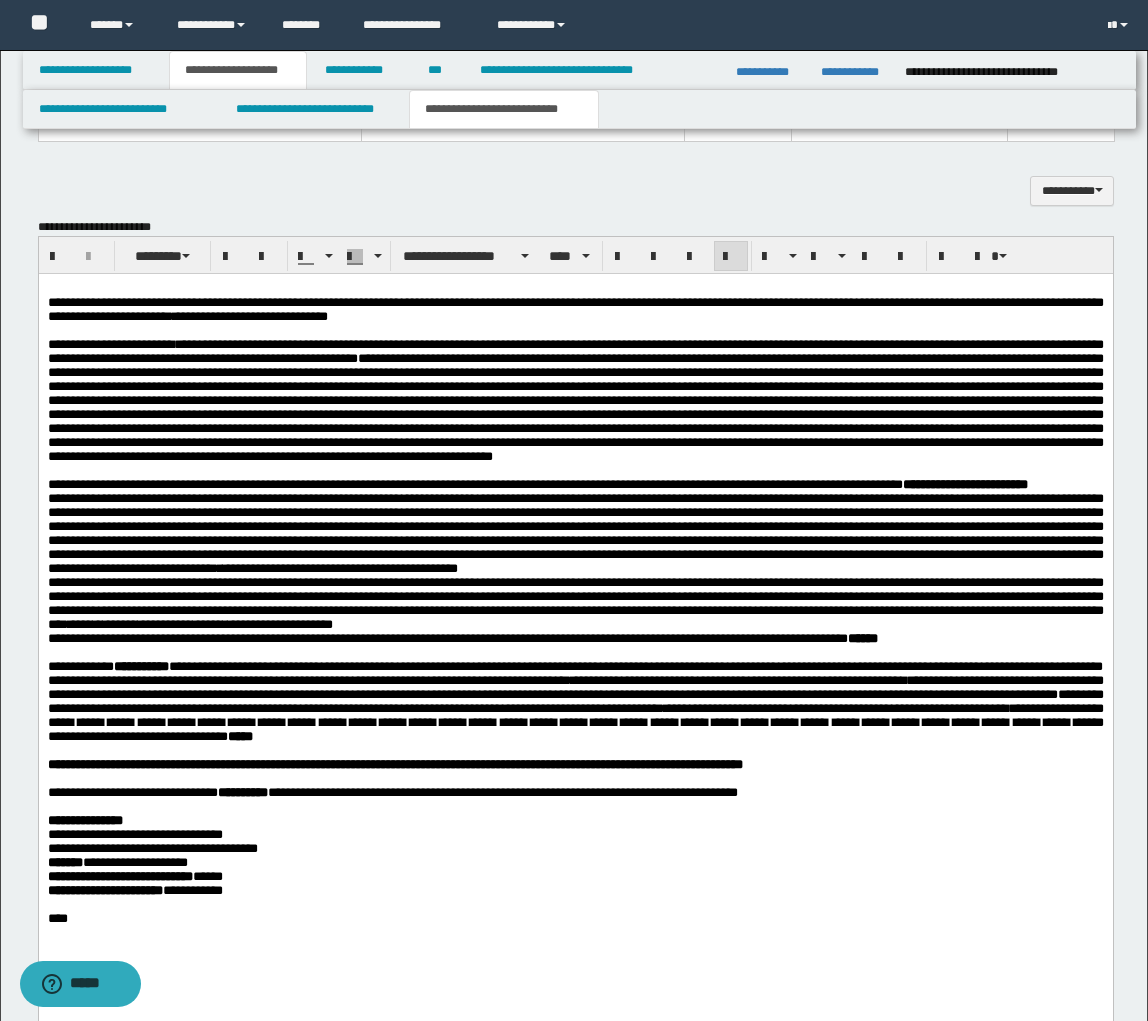 click on "**********" at bounding box center (575, 533) 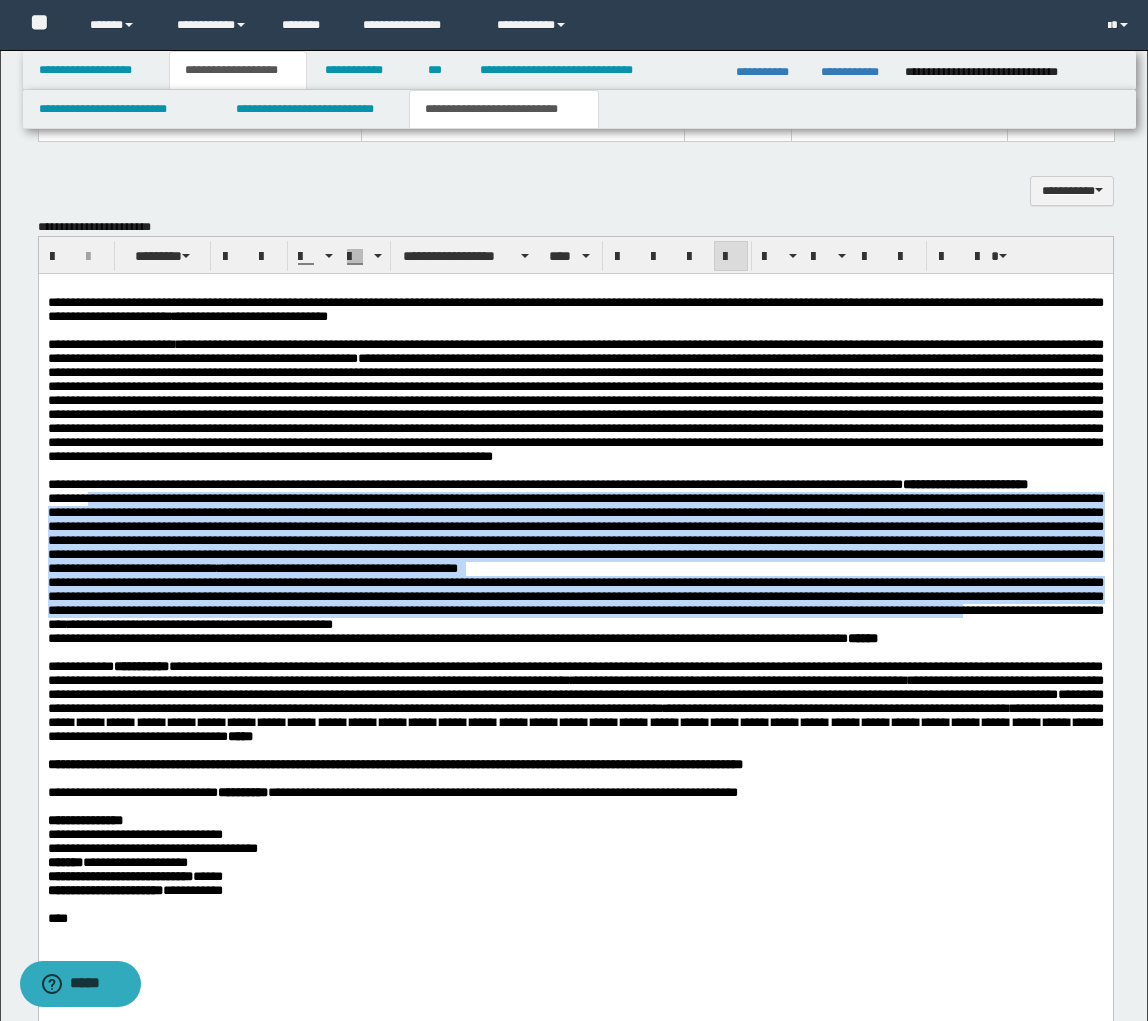drag, startPoint x: 92, startPoint y: 560, endPoint x: 536, endPoint y: 441, distance: 459.67053 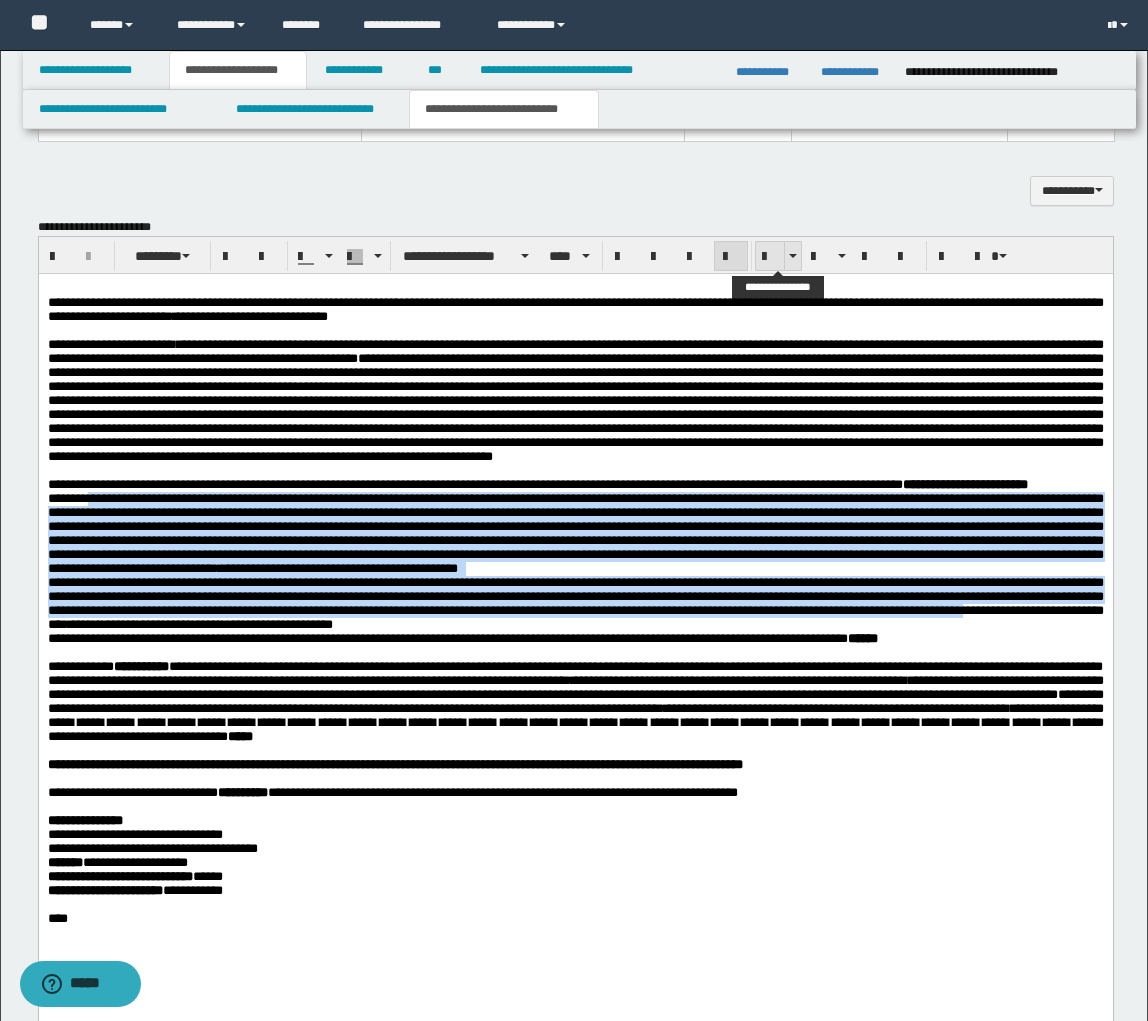 click at bounding box center (770, 257) 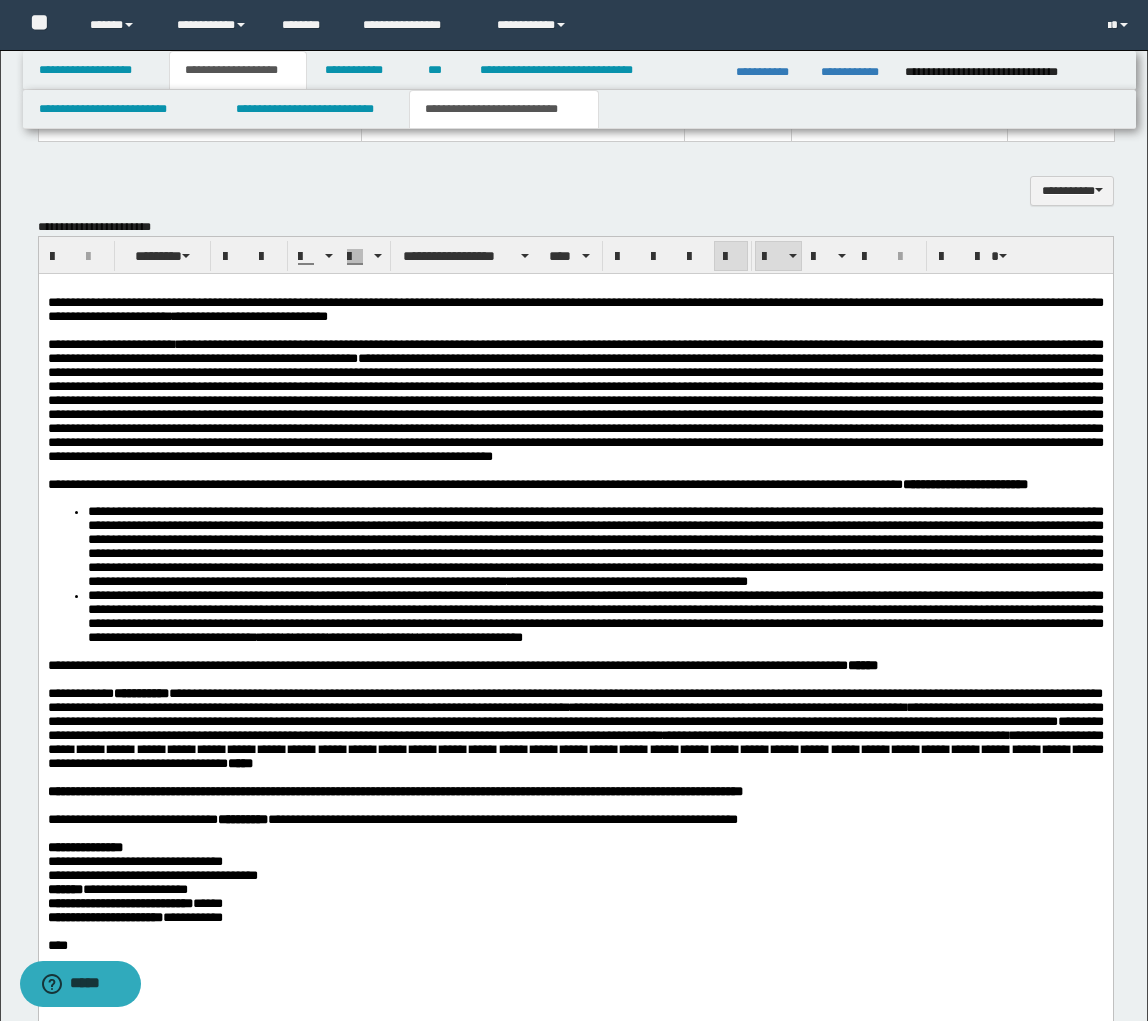 drag, startPoint x: 765, startPoint y: 684, endPoint x: 768, endPoint y: 699, distance: 15.297058 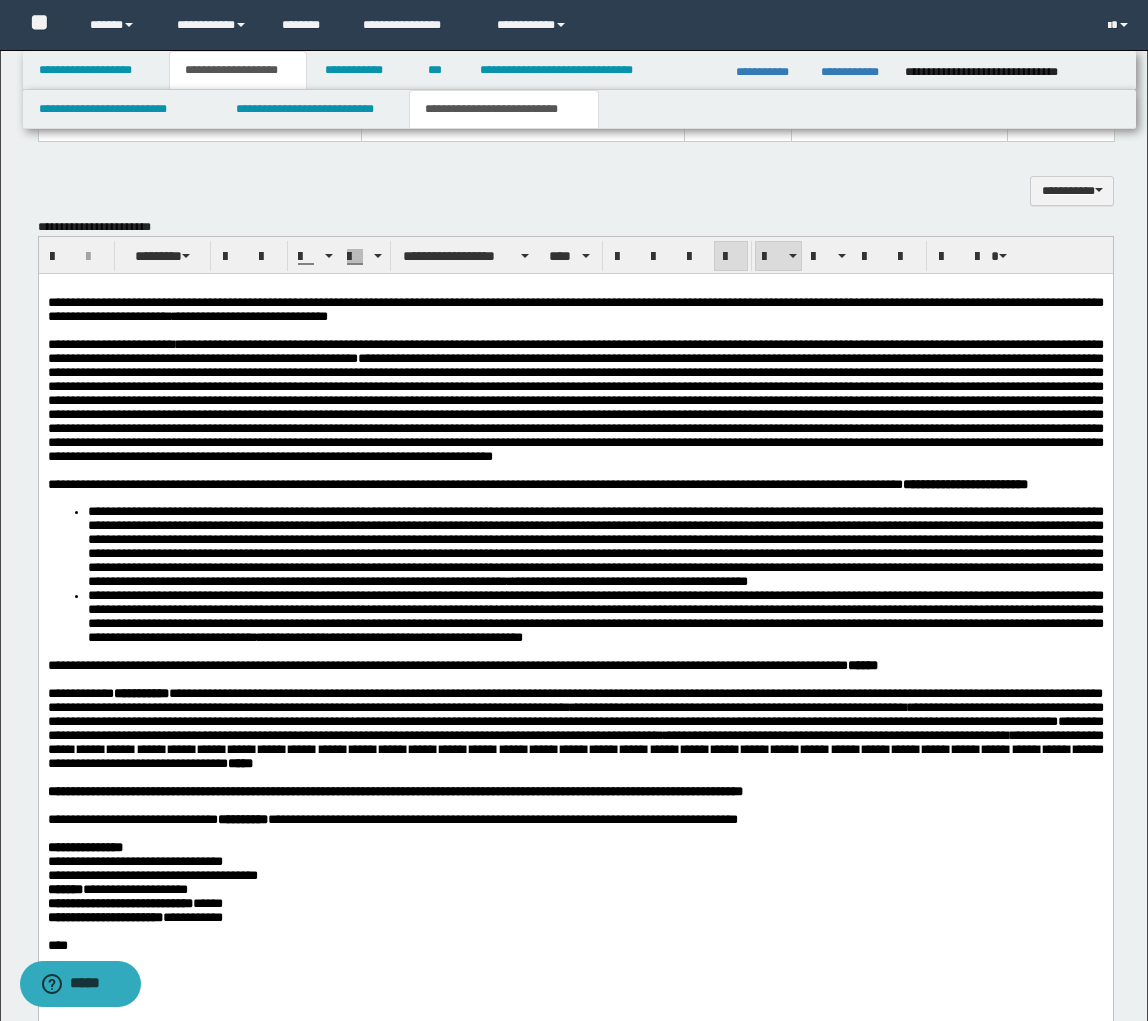 click on "**********" at bounding box center [595, 616] 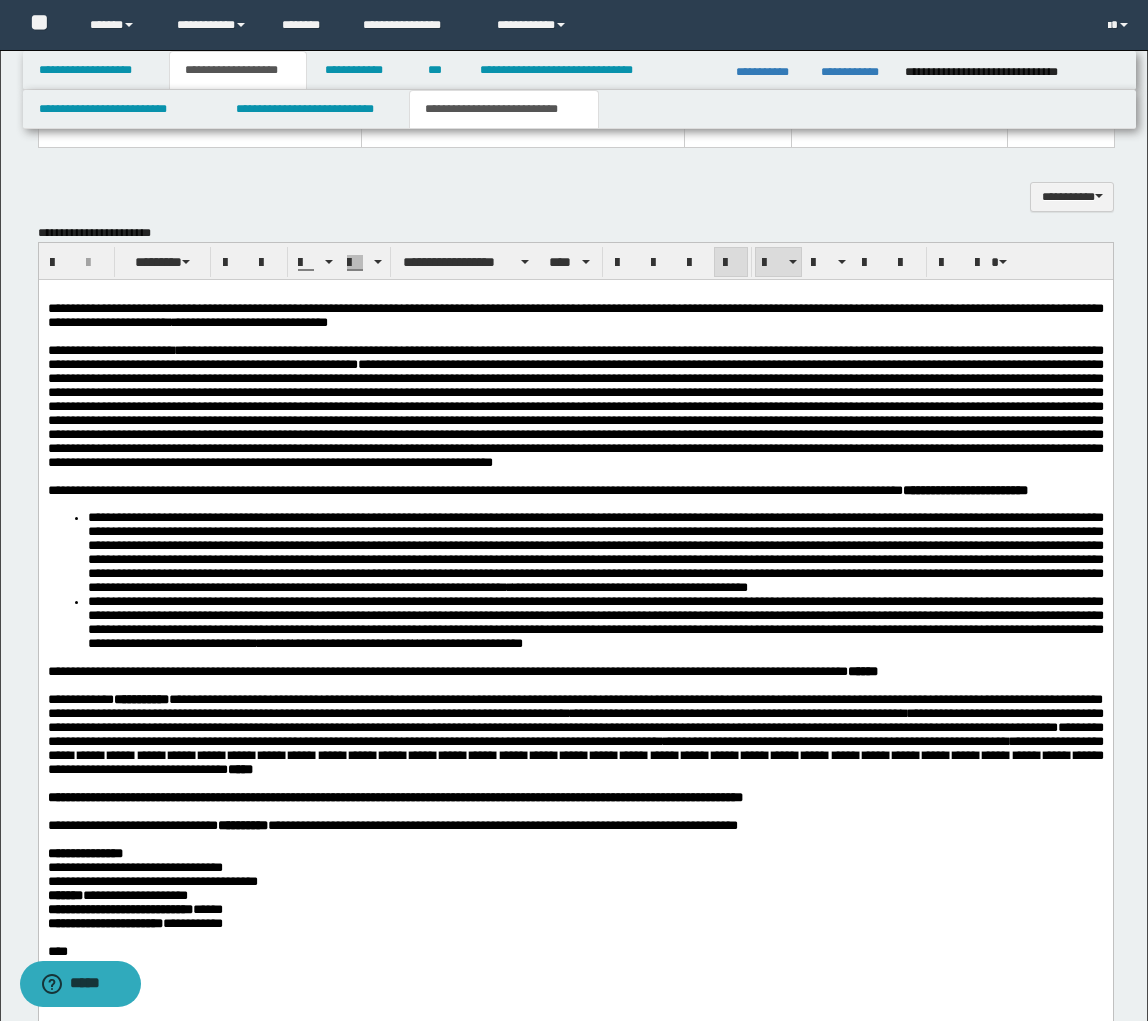 scroll, scrollTop: 1727, scrollLeft: 0, axis: vertical 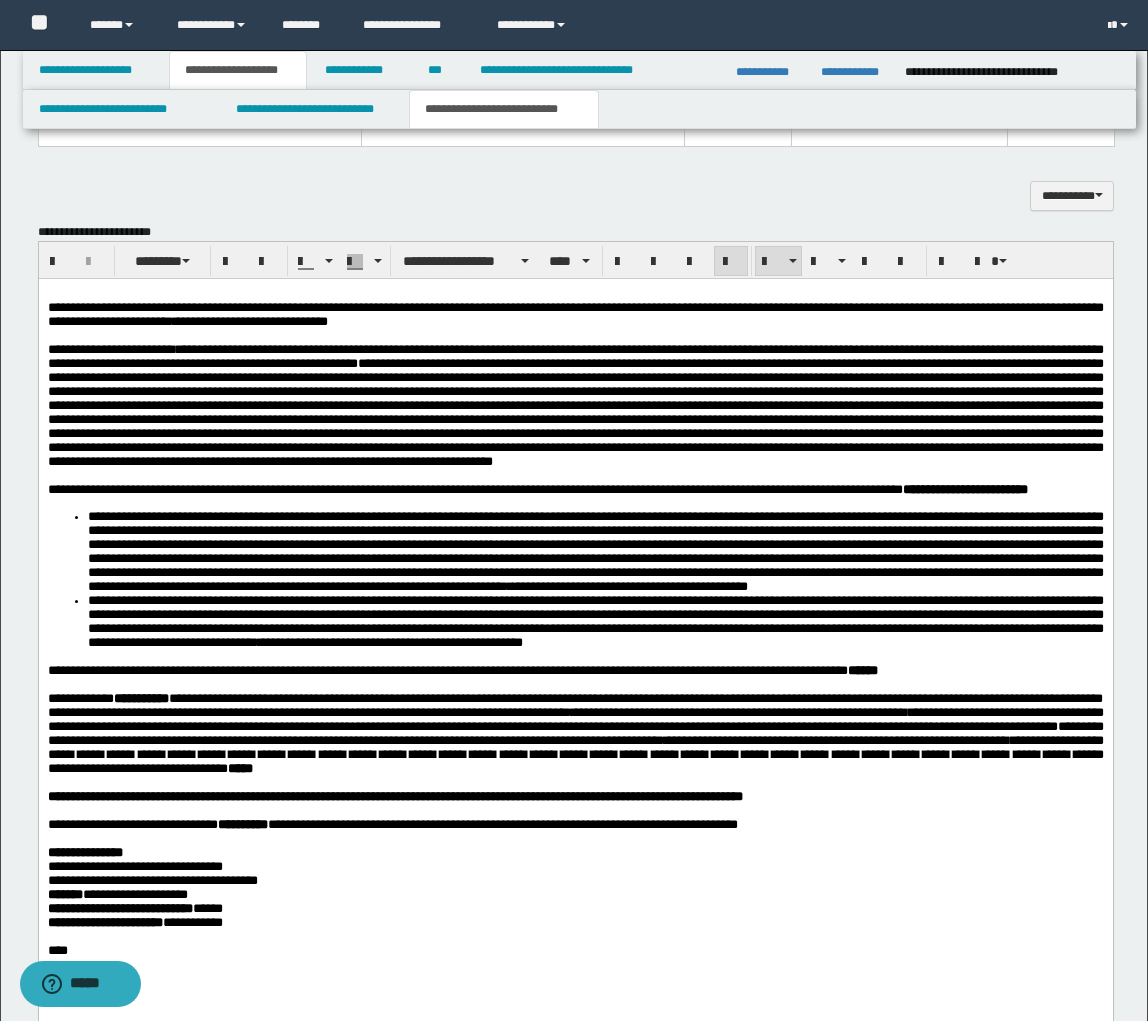 click on "**********" at bounding box center (595, 621) 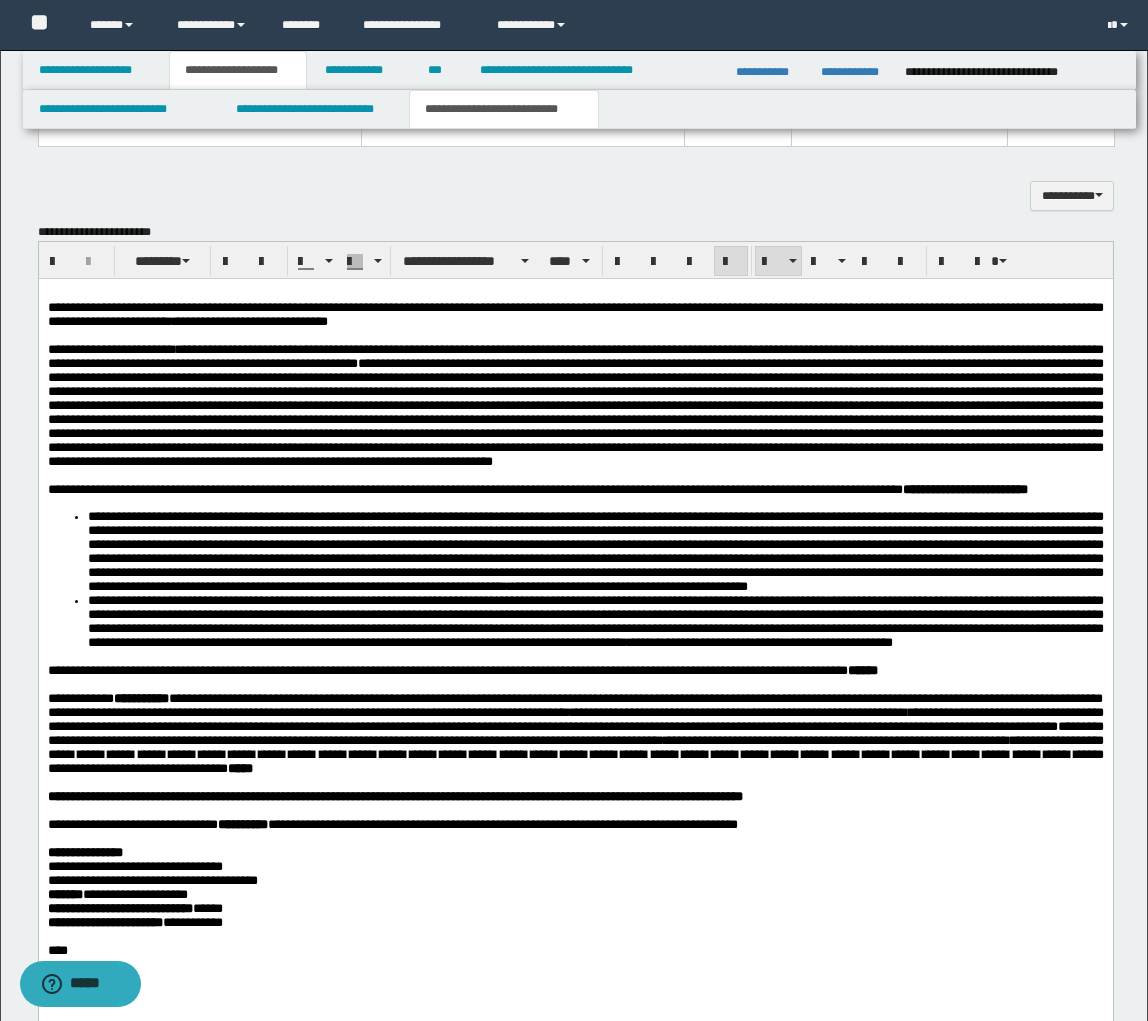 scroll, scrollTop: 1728, scrollLeft: 0, axis: vertical 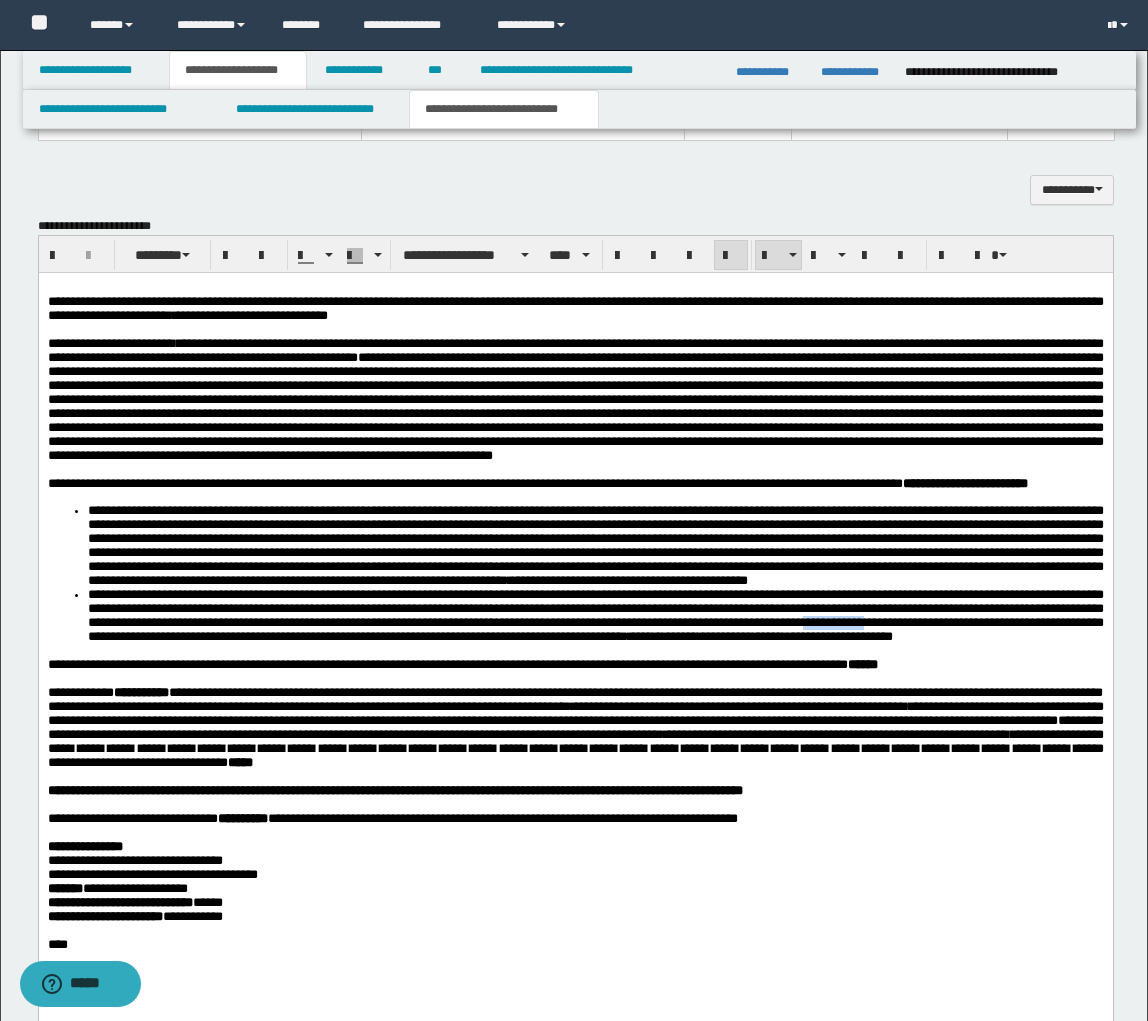 drag, startPoint x: 974, startPoint y: 704, endPoint x: 1039, endPoint y: 701, distance: 65.06919 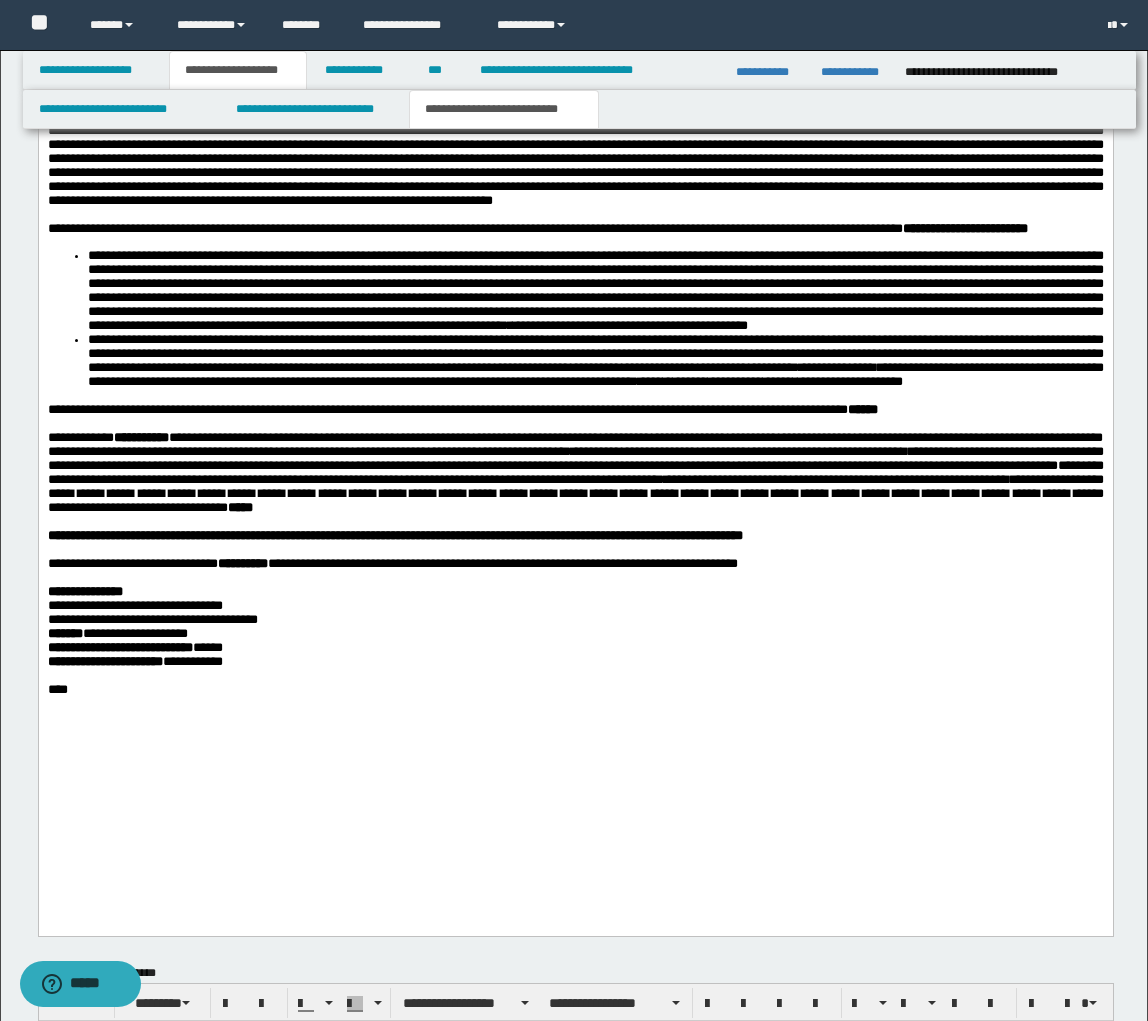 scroll, scrollTop: 1997, scrollLeft: 0, axis: vertical 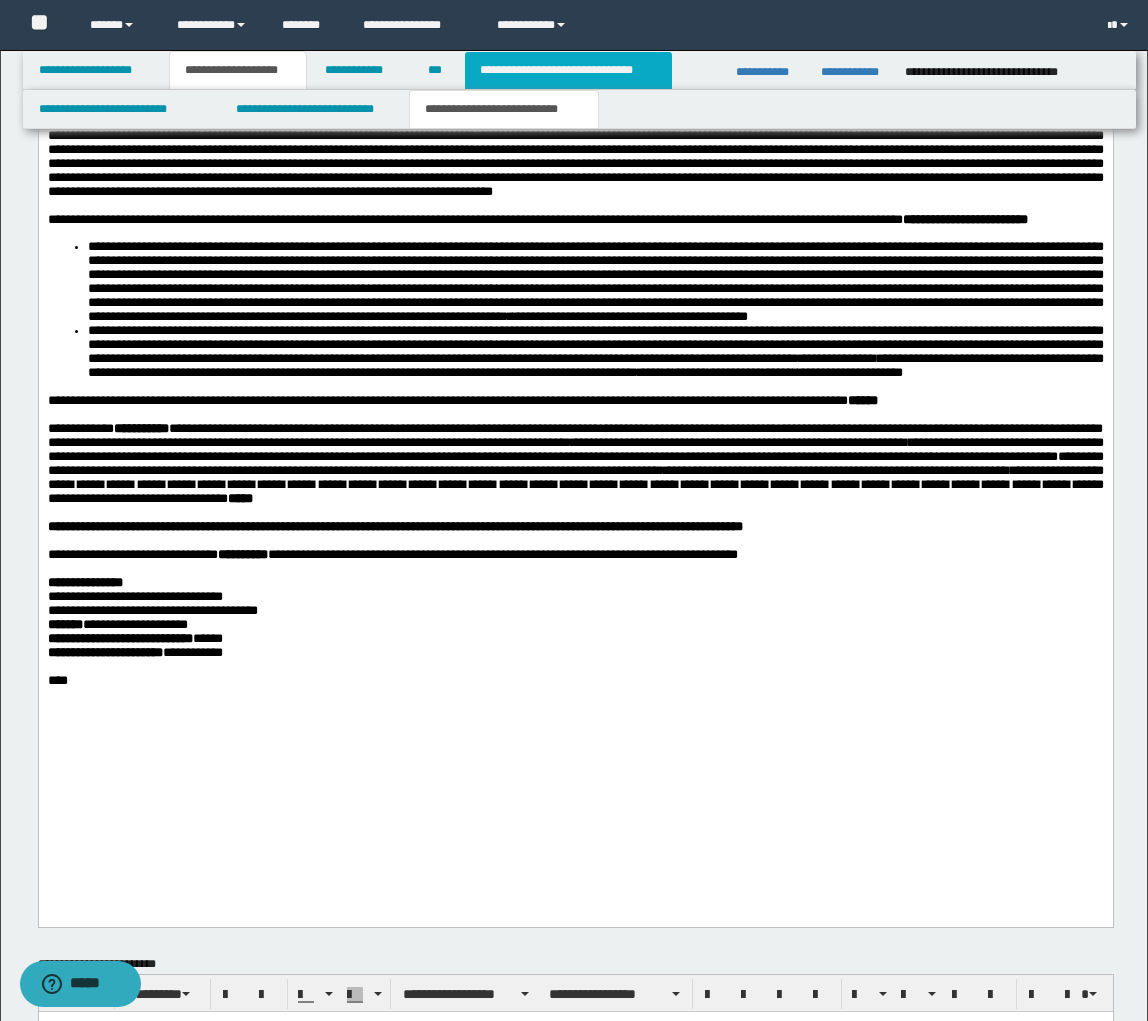 click on "**********" at bounding box center [568, 70] 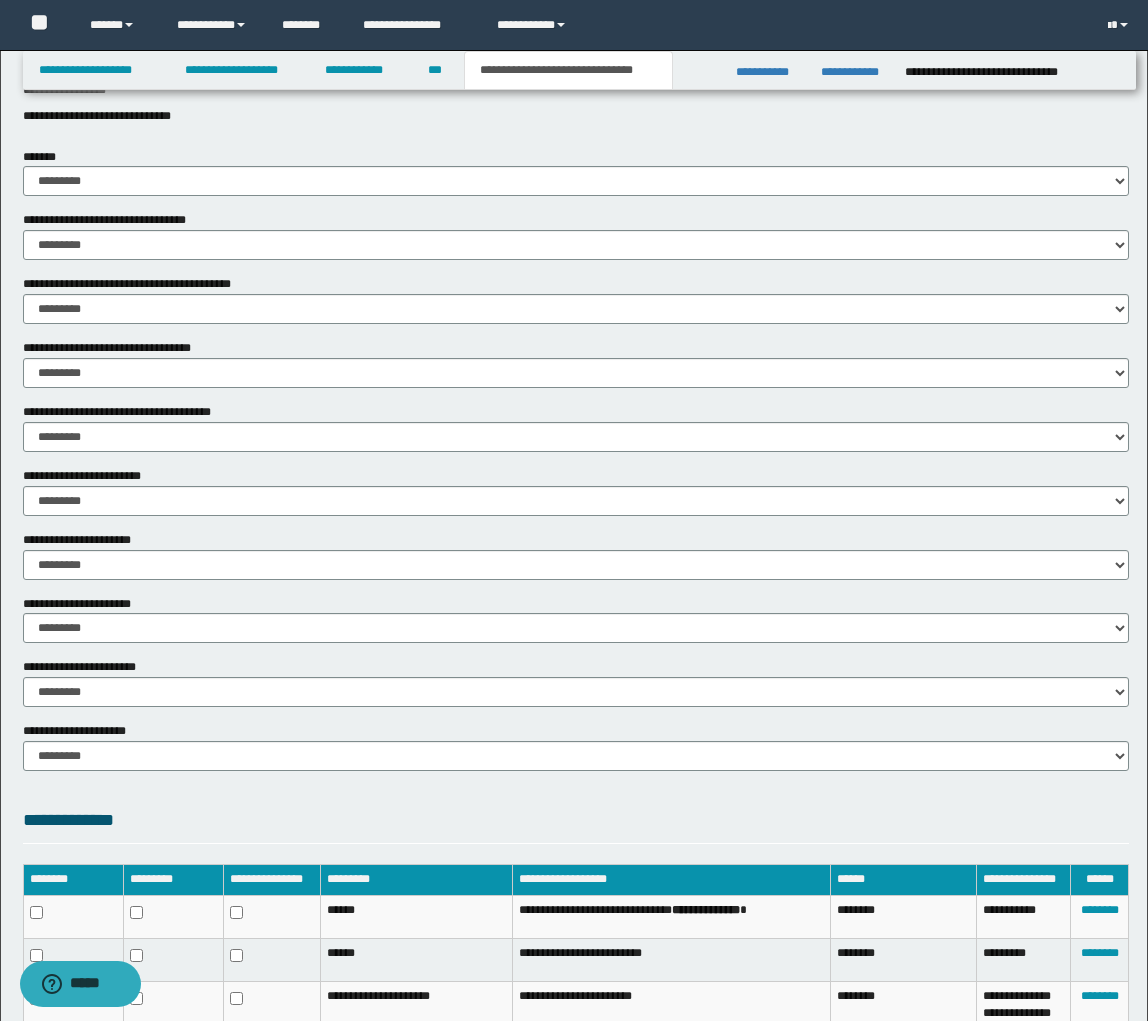 scroll, scrollTop: 950, scrollLeft: 0, axis: vertical 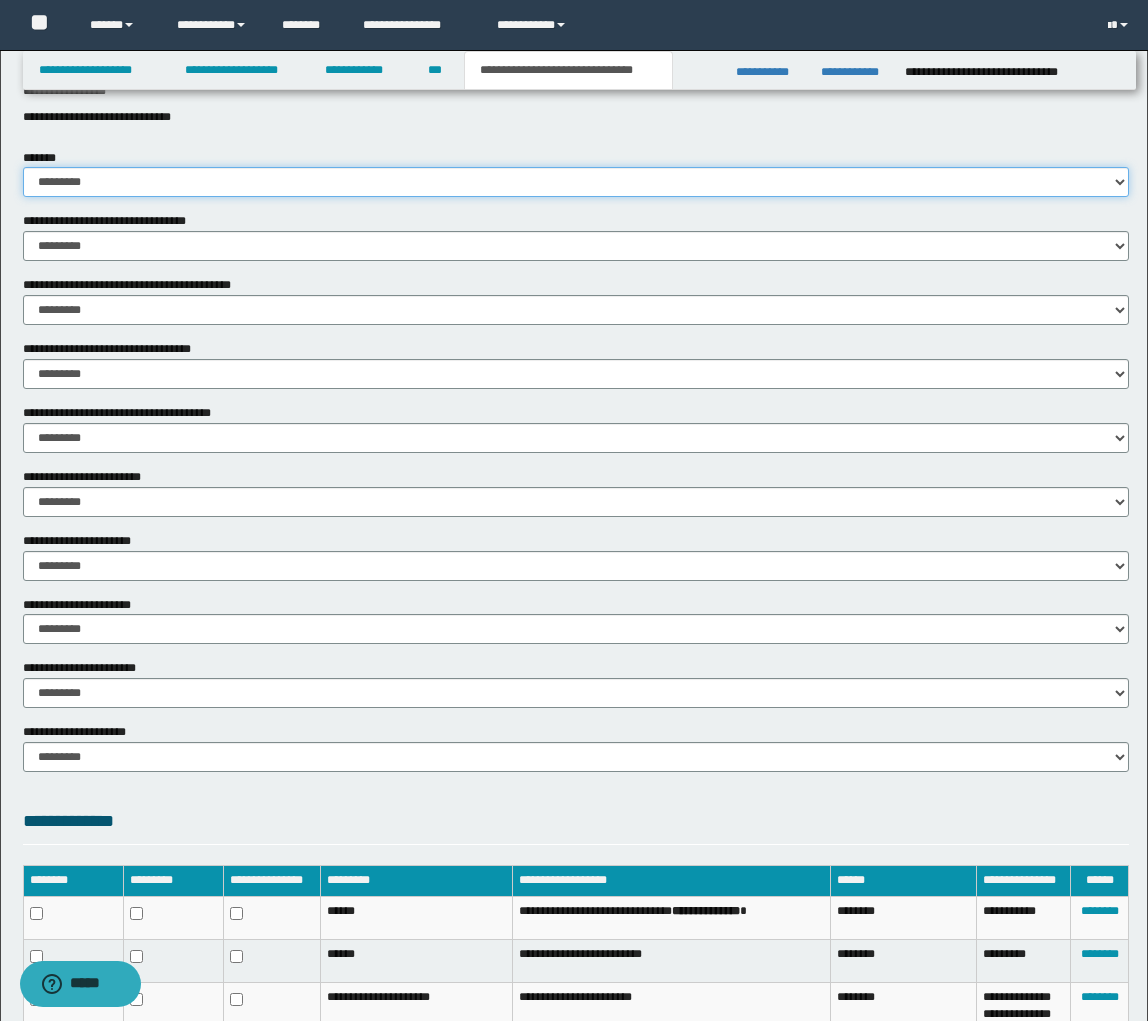 click on "*********
**
**" at bounding box center [576, 182] 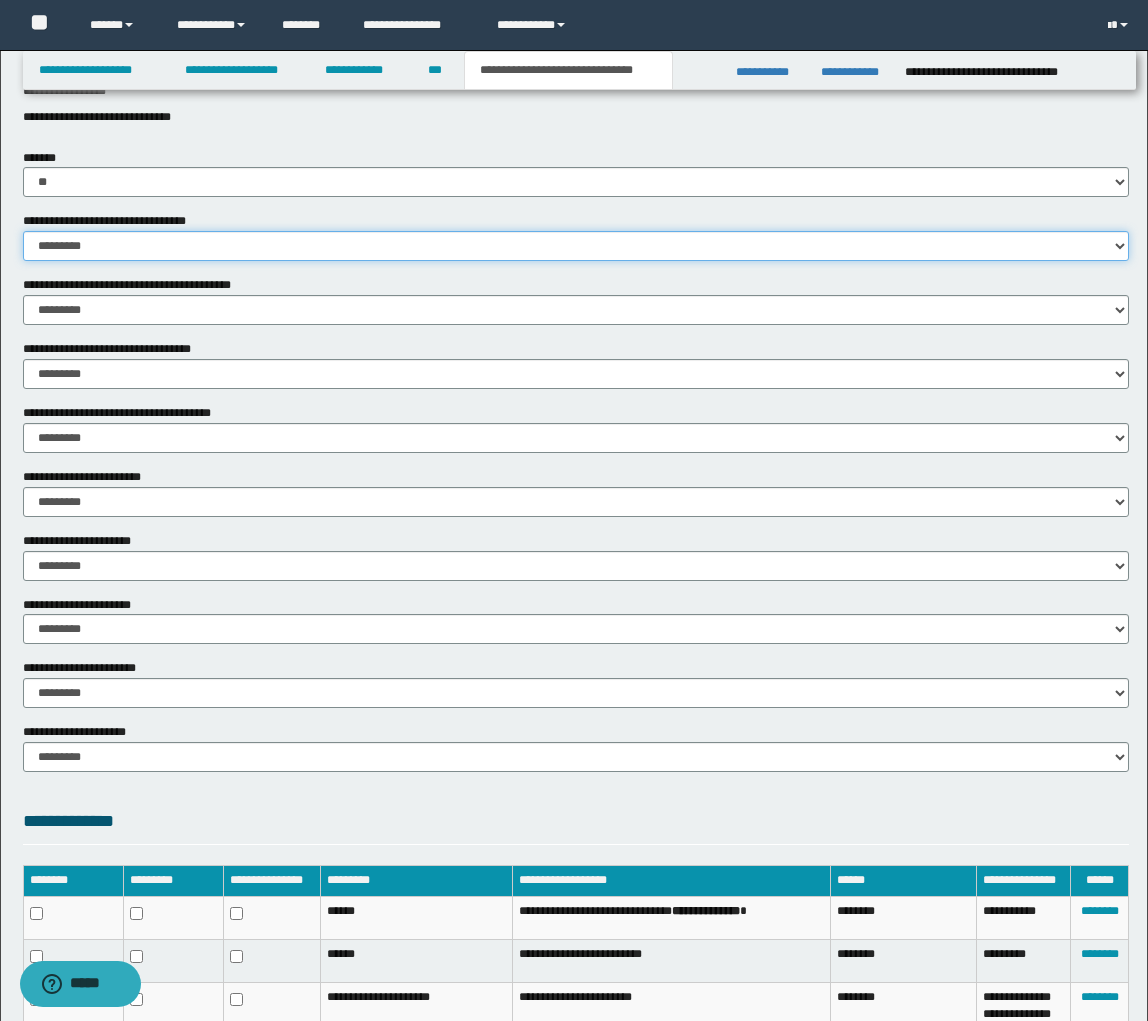 click on "*********
**
**" at bounding box center [576, 246] 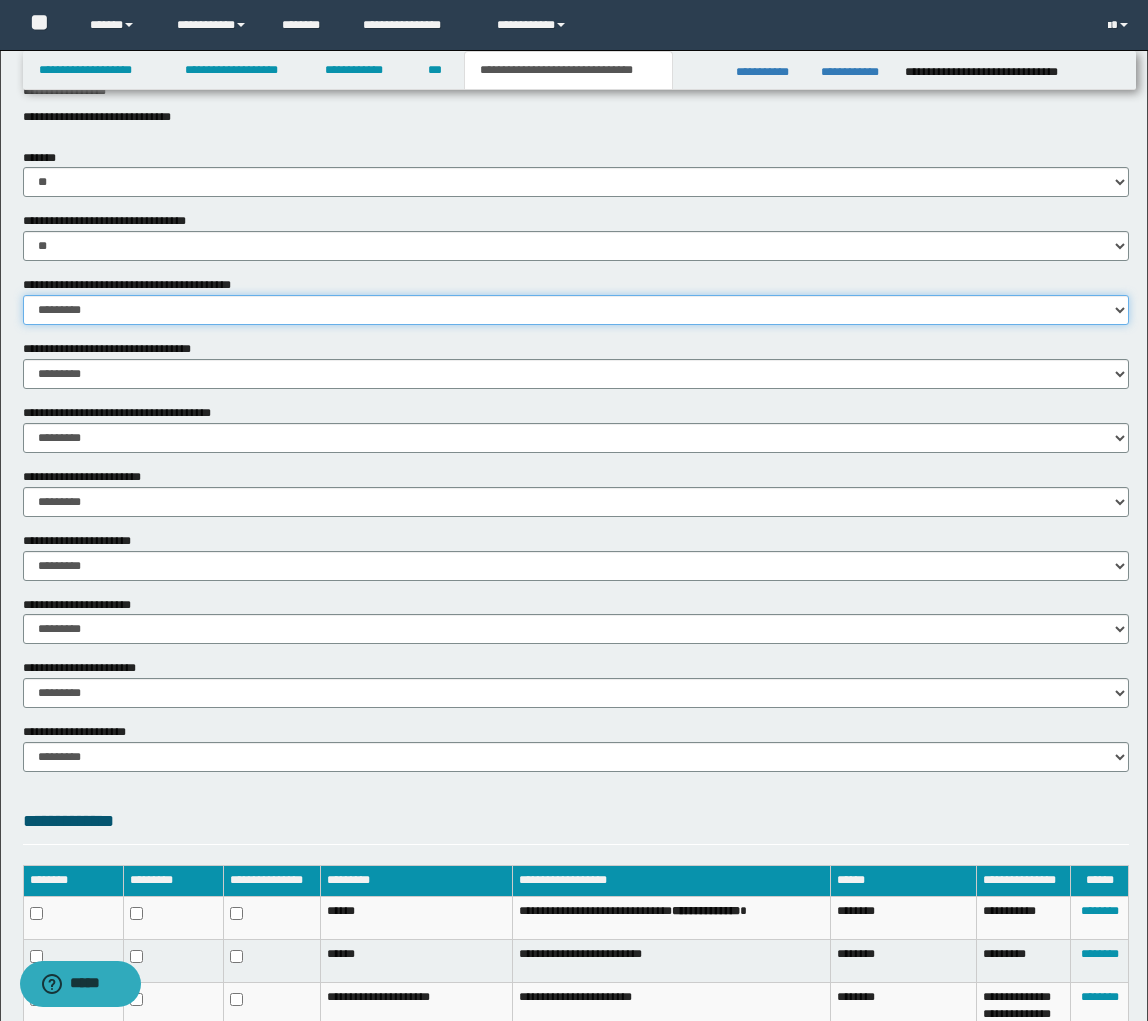 click on "*********
**
**" at bounding box center (576, 310) 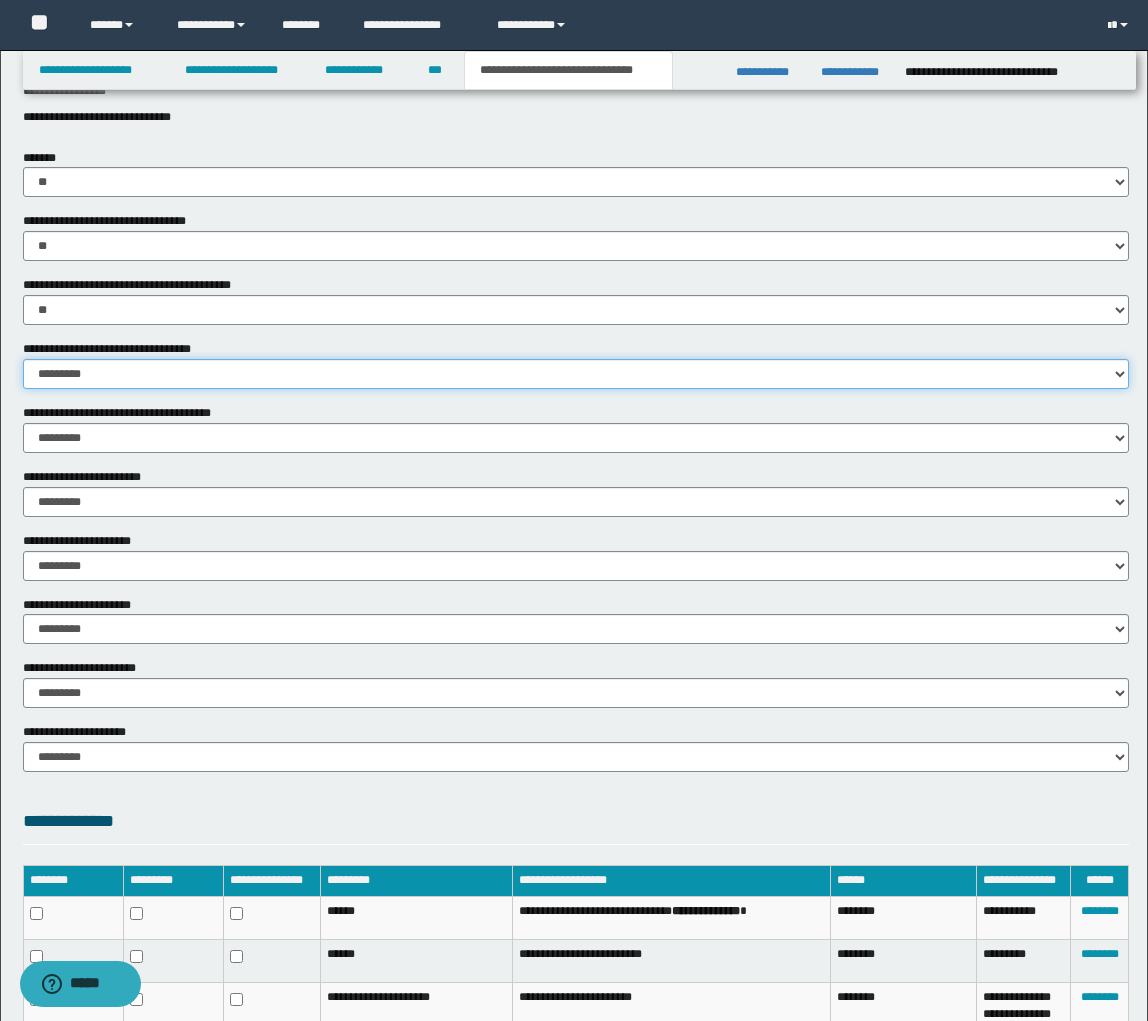 click on "*********
**
**" at bounding box center (576, 374) 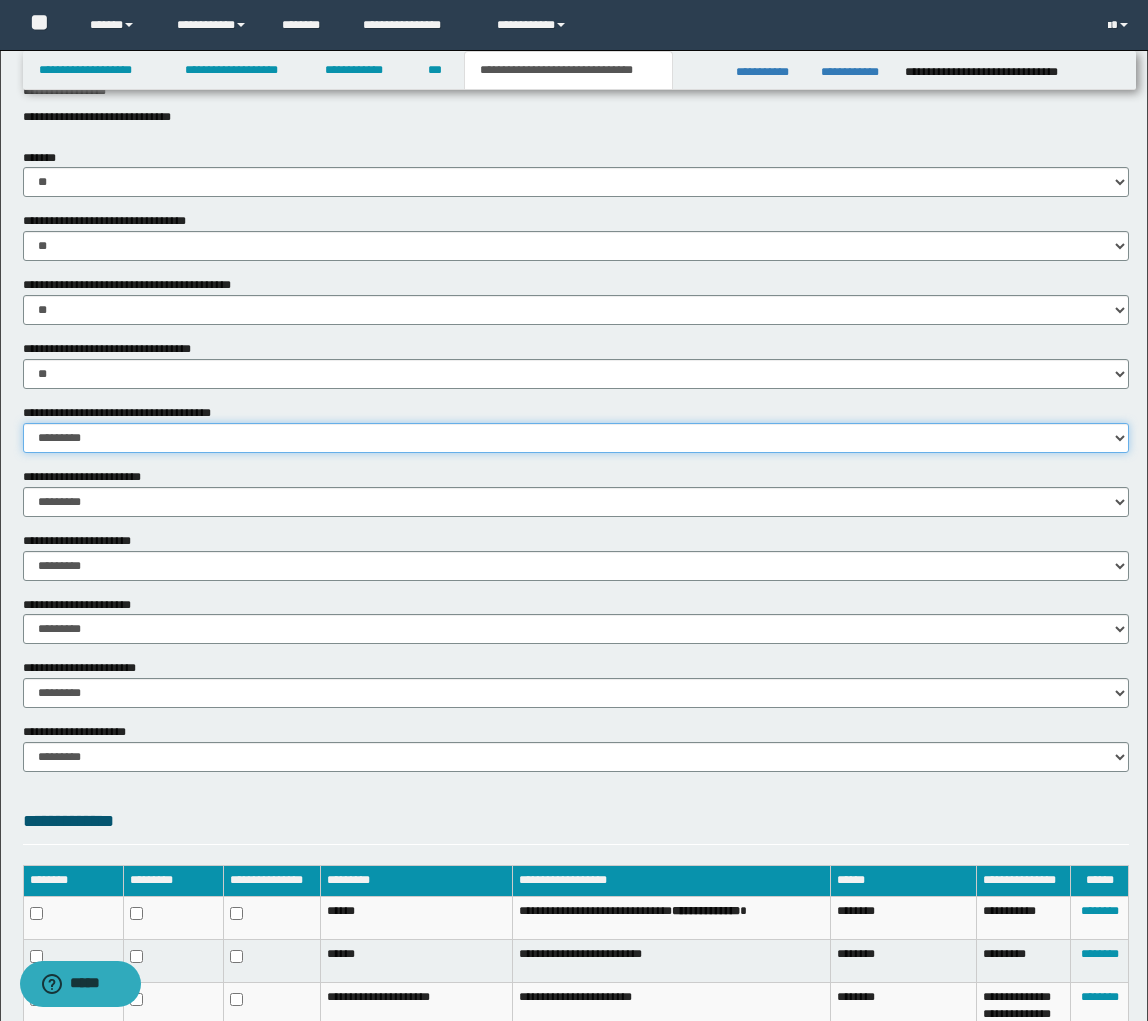 click on "*********
**
**" at bounding box center (576, 438) 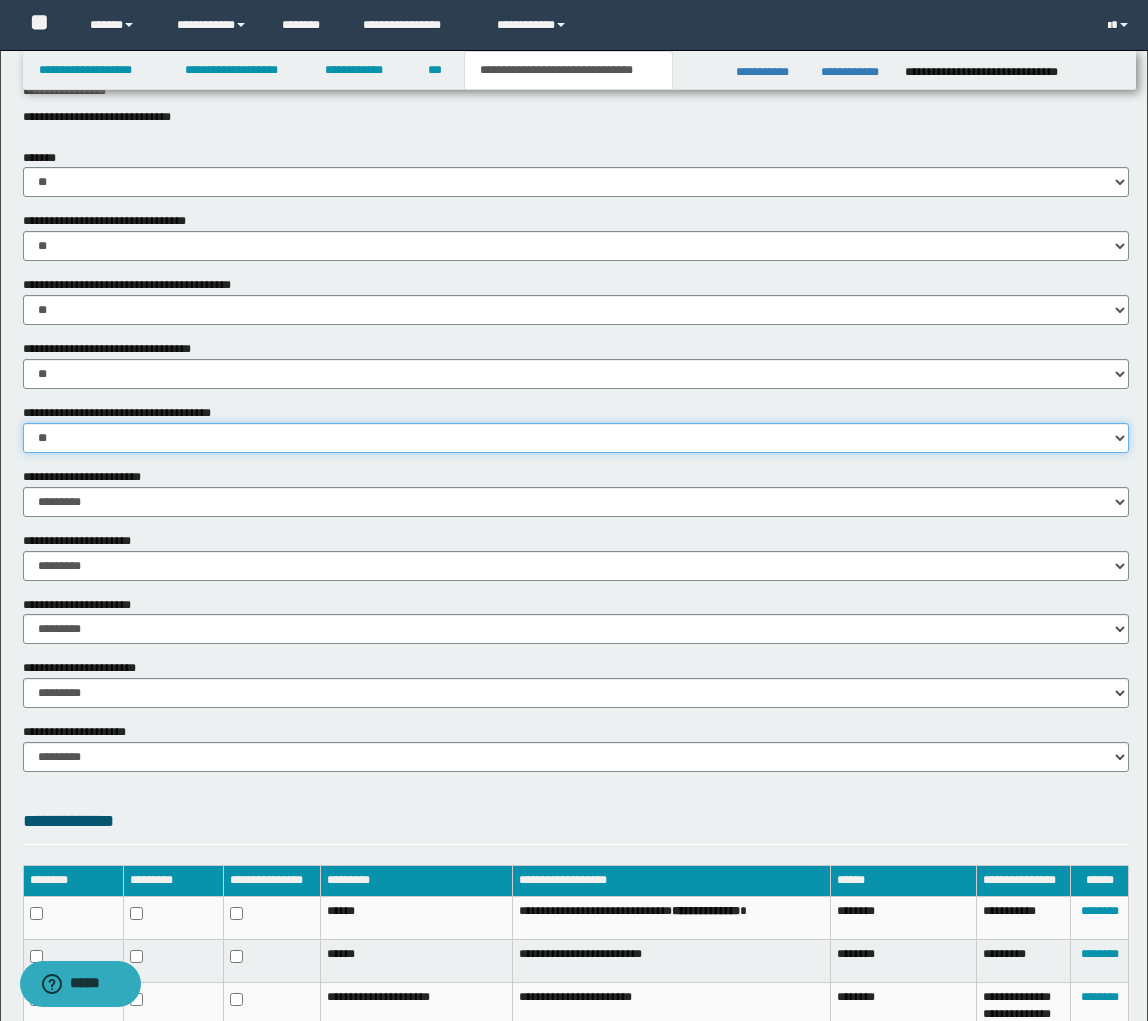 scroll, scrollTop: 951, scrollLeft: 0, axis: vertical 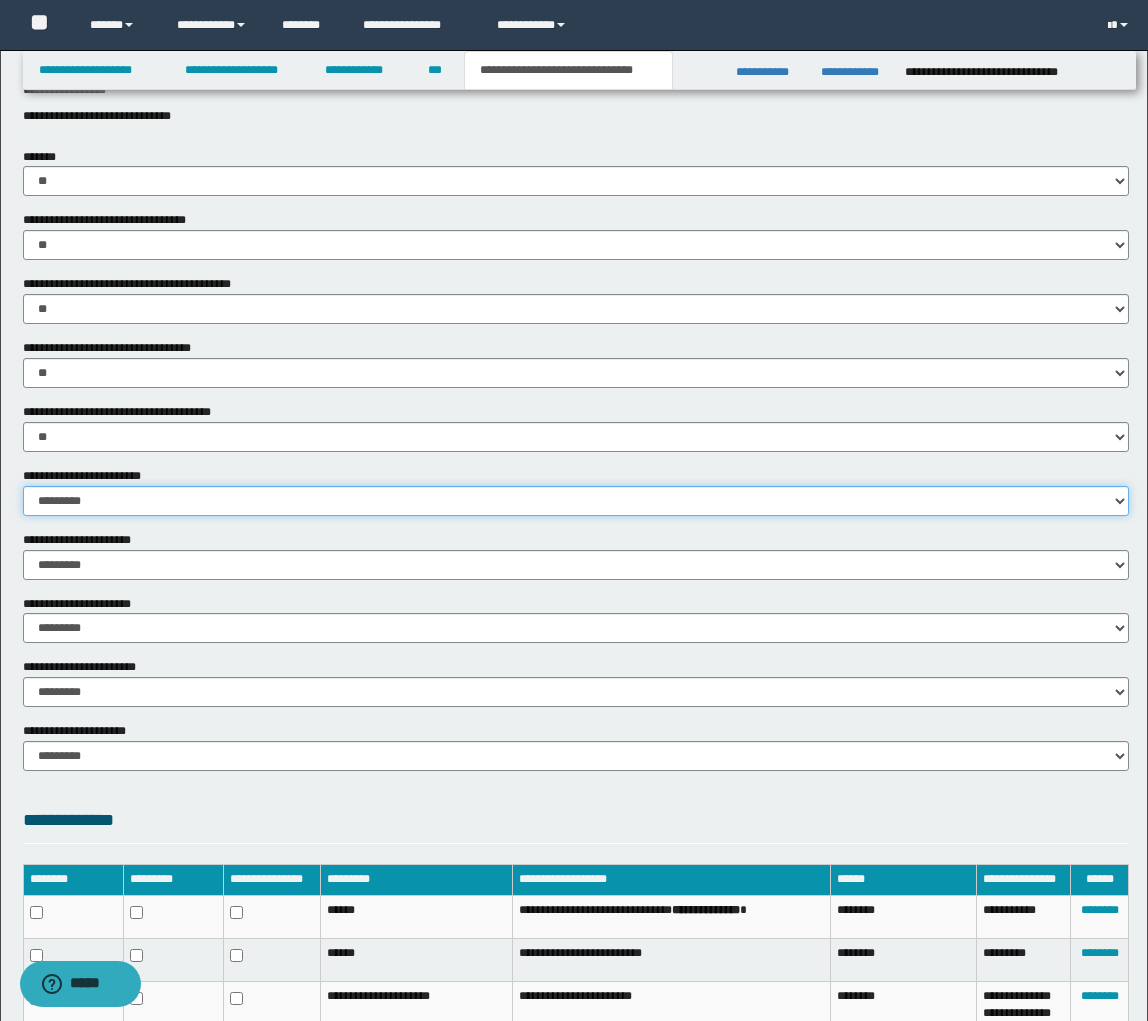 click on "*********
**
**" at bounding box center (576, 501) 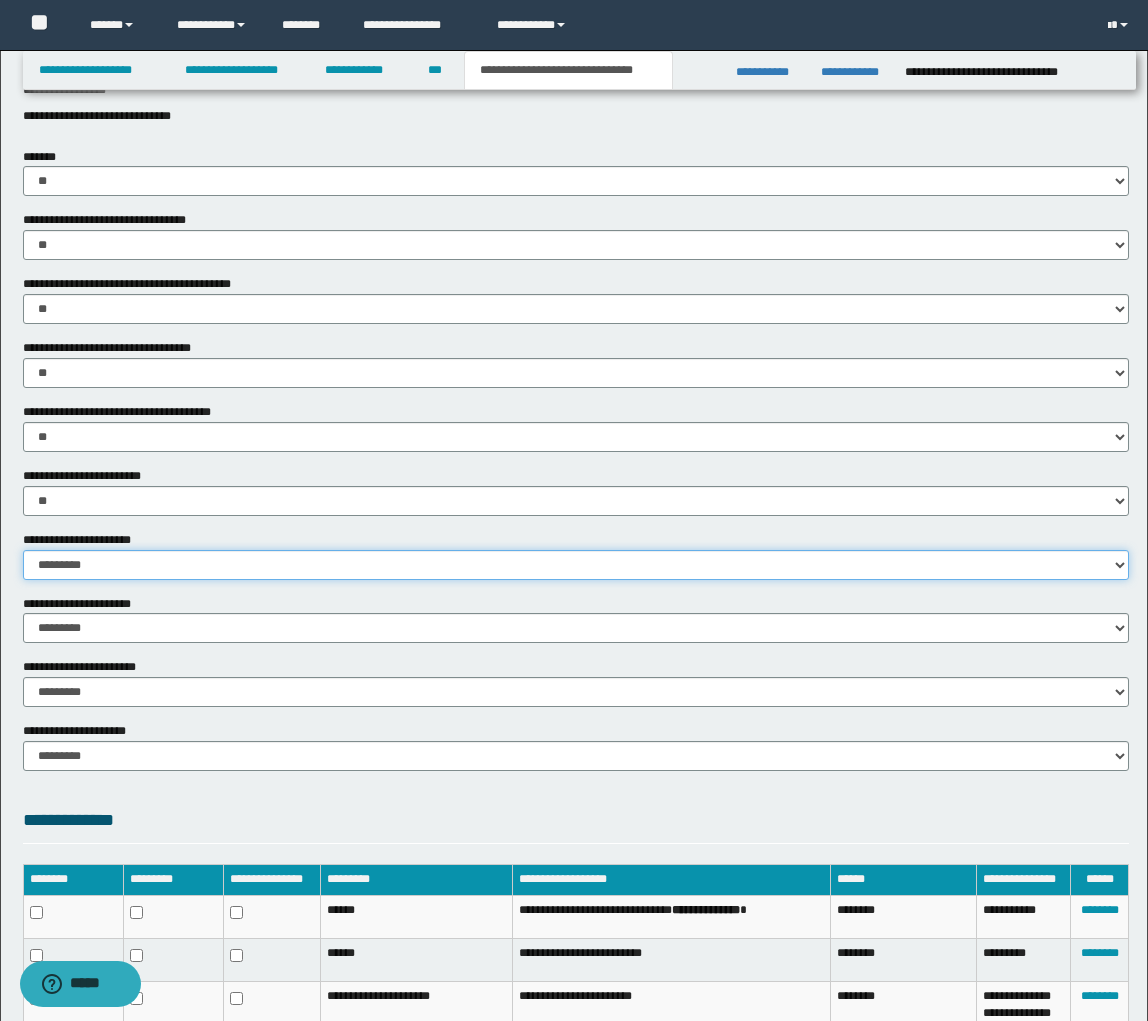 click on "*********
**
**" at bounding box center [576, 565] 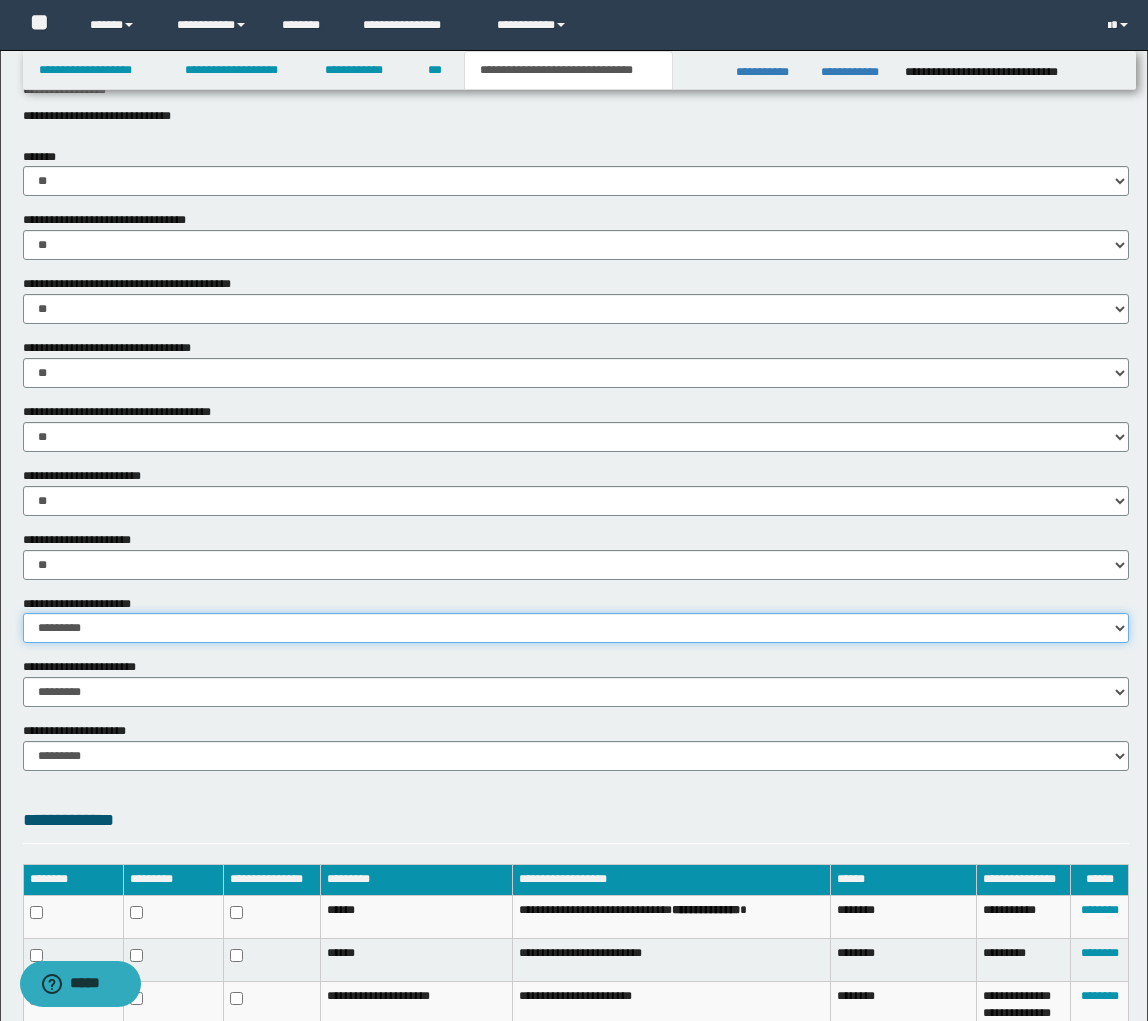 click on "*********
**
**" at bounding box center [576, 628] 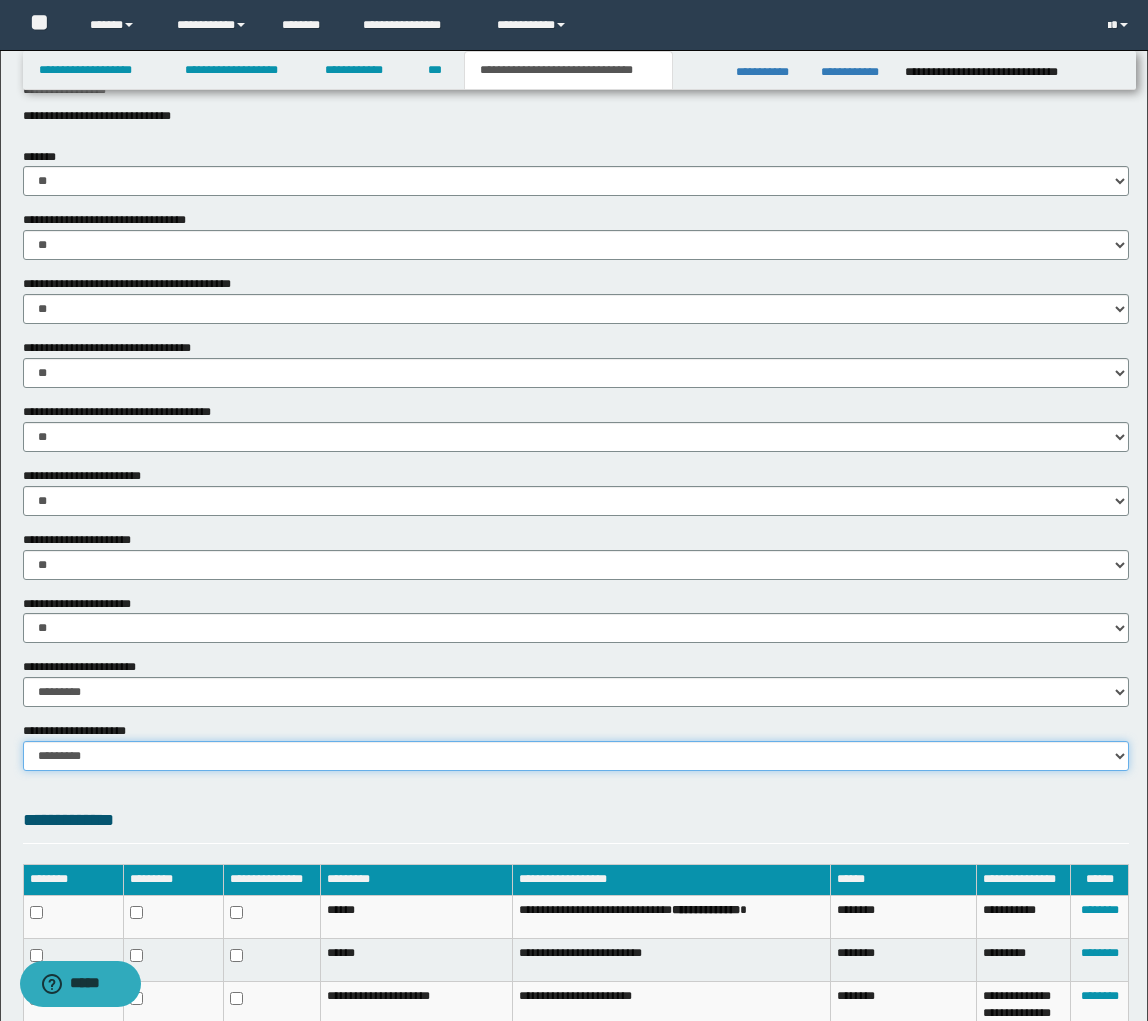 click on "*********
**" at bounding box center [576, 756] 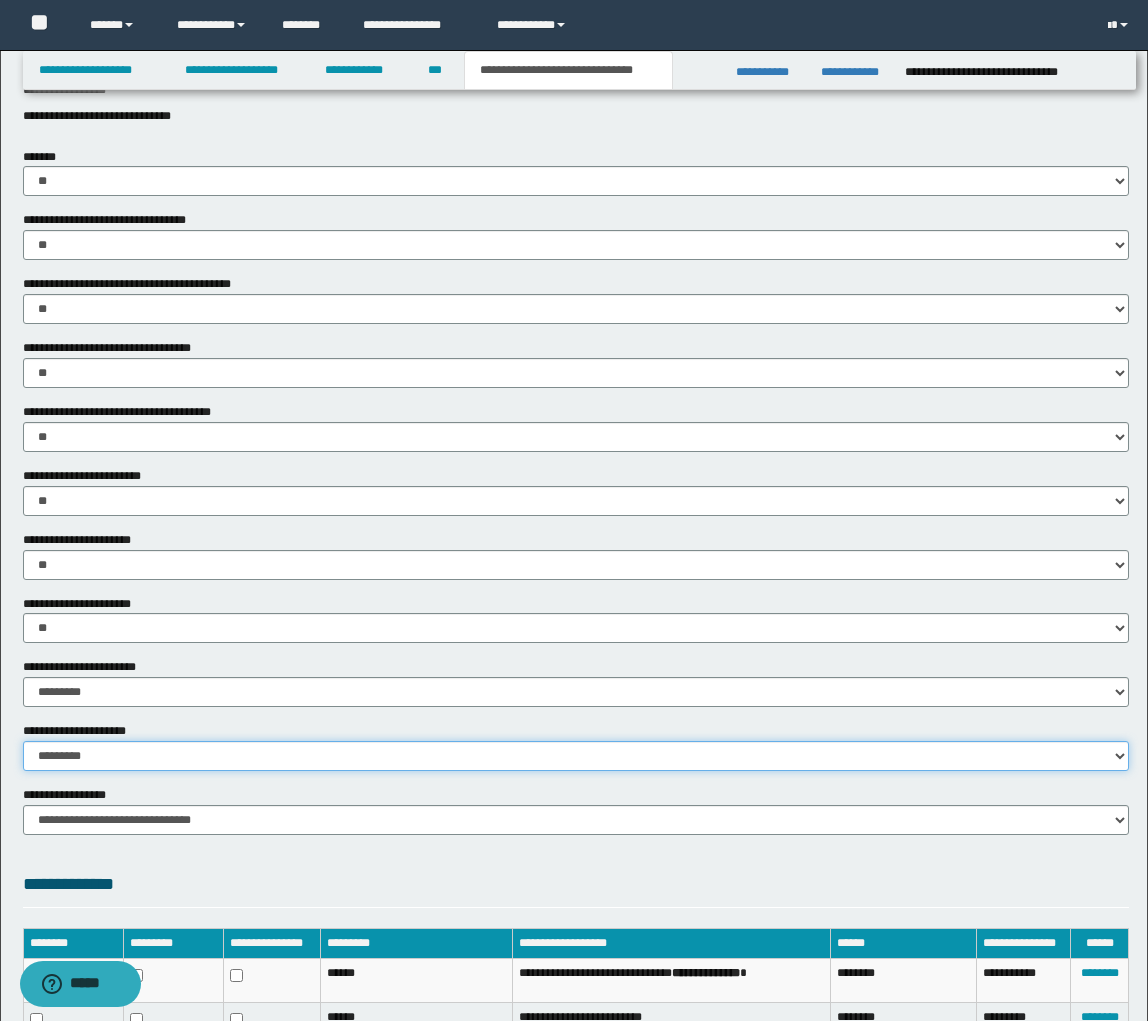 click on "*********
**" at bounding box center [576, 756] 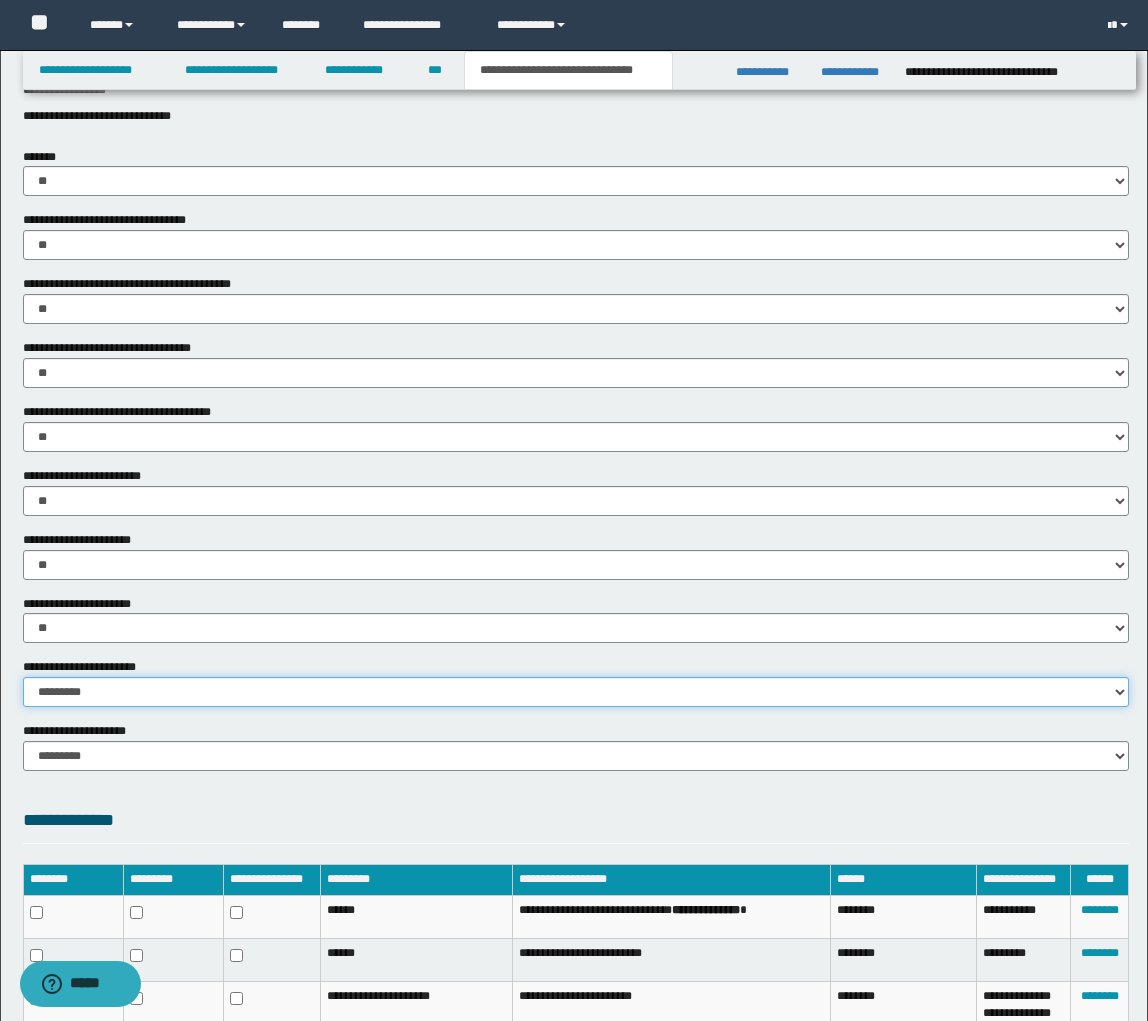 click on "*********
*********
*********" at bounding box center (576, 692) 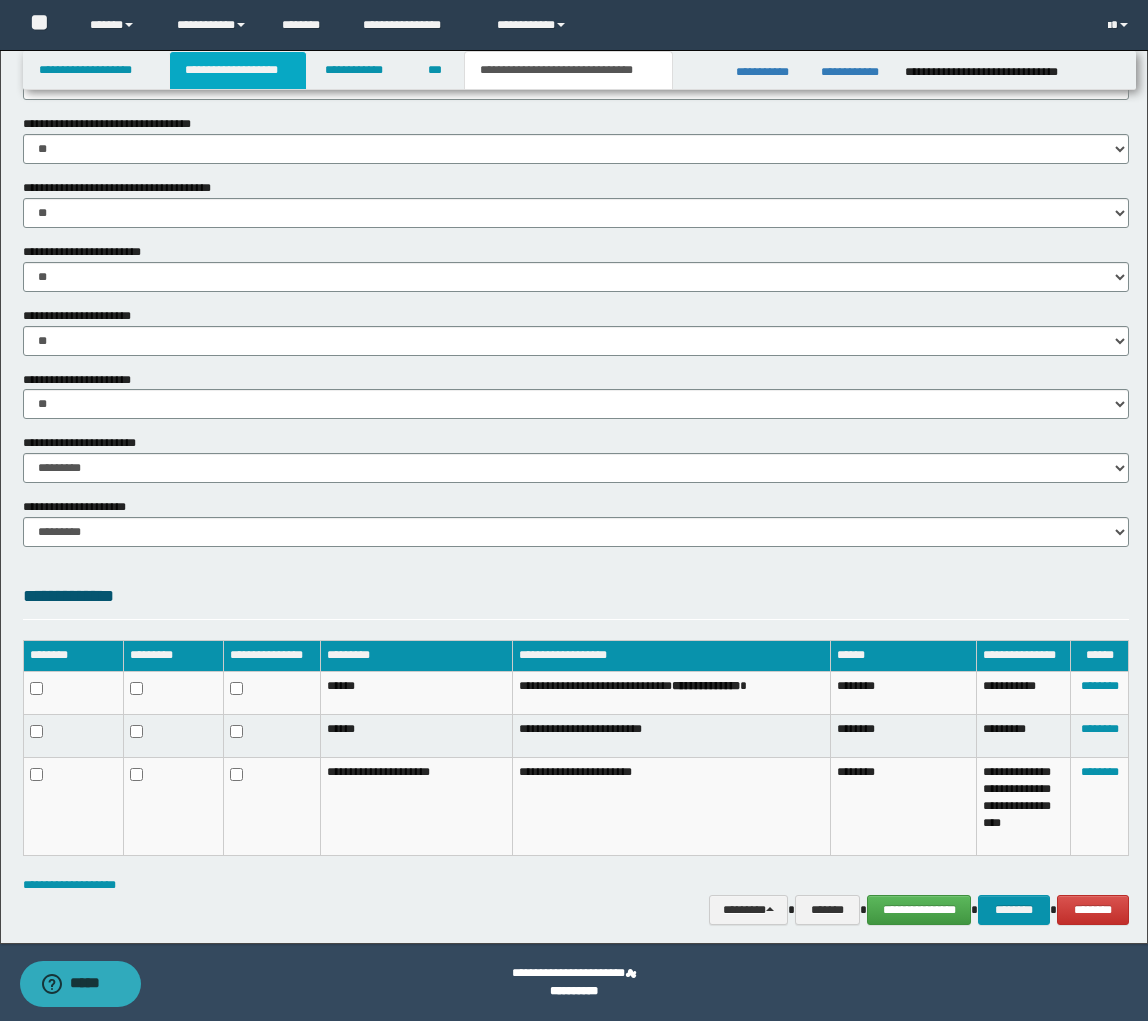 click on "**********" at bounding box center [238, 70] 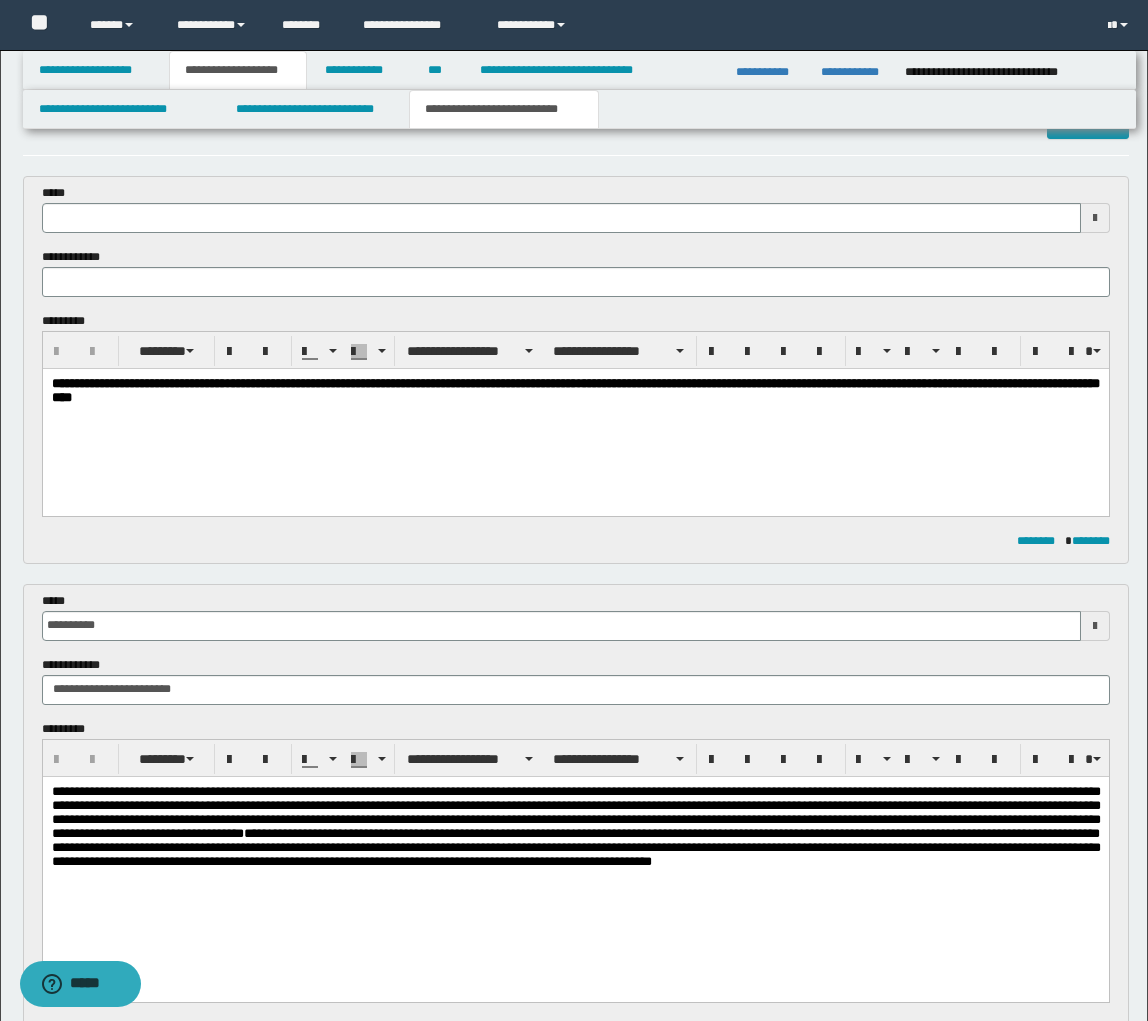 scroll, scrollTop: 0, scrollLeft: 0, axis: both 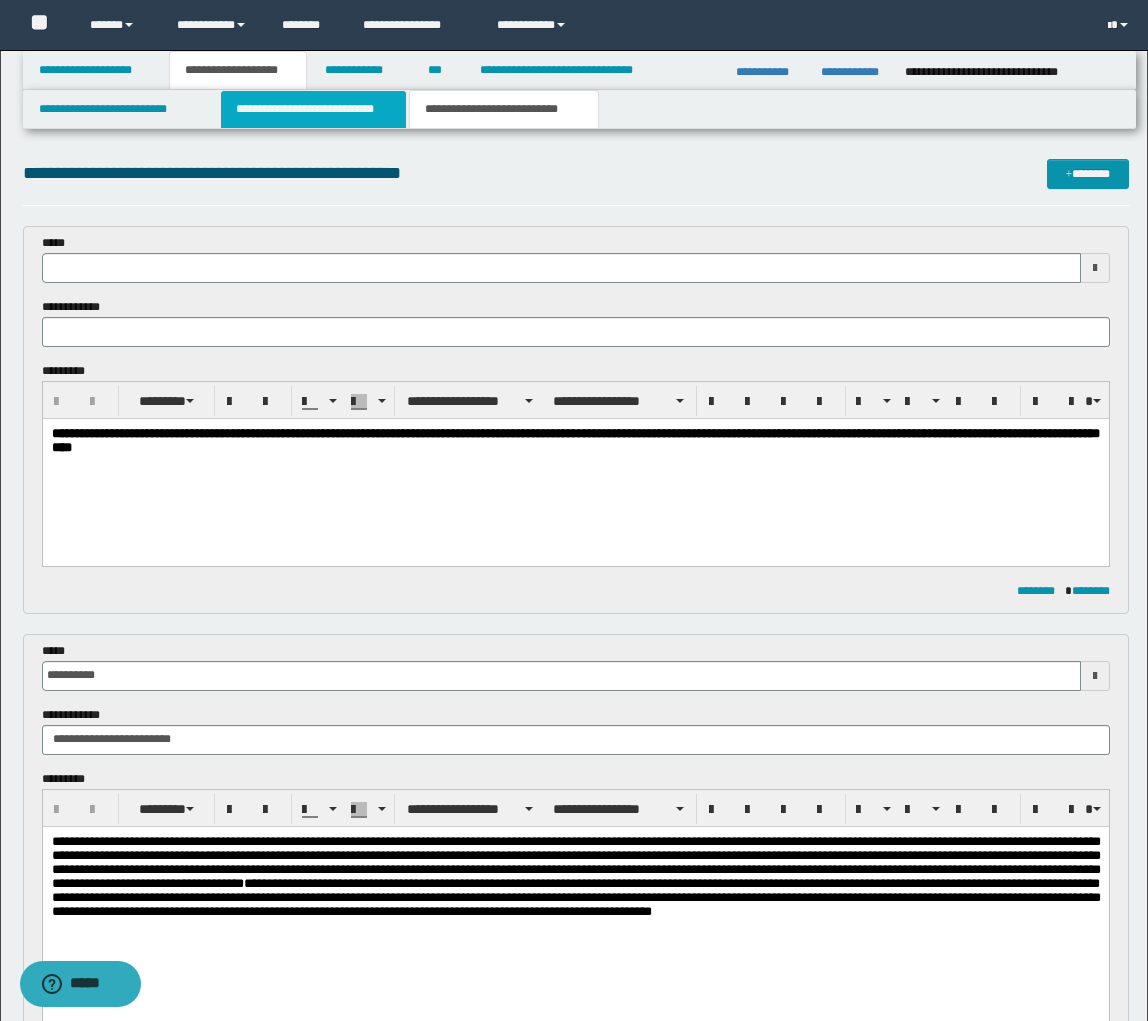 drag, startPoint x: 267, startPoint y: 111, endPoint x: 272, endPoint y: 150, distance: 39.319206 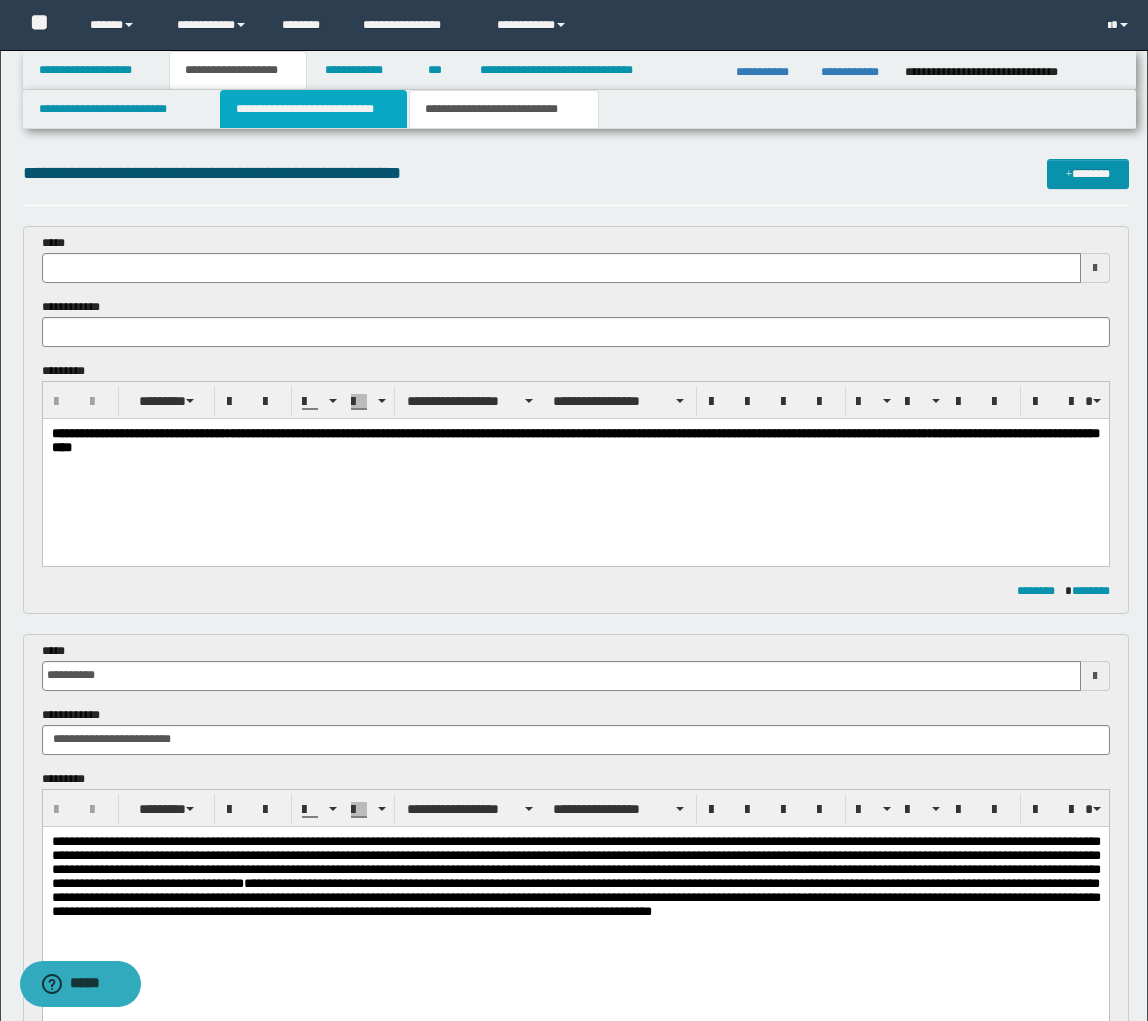 type 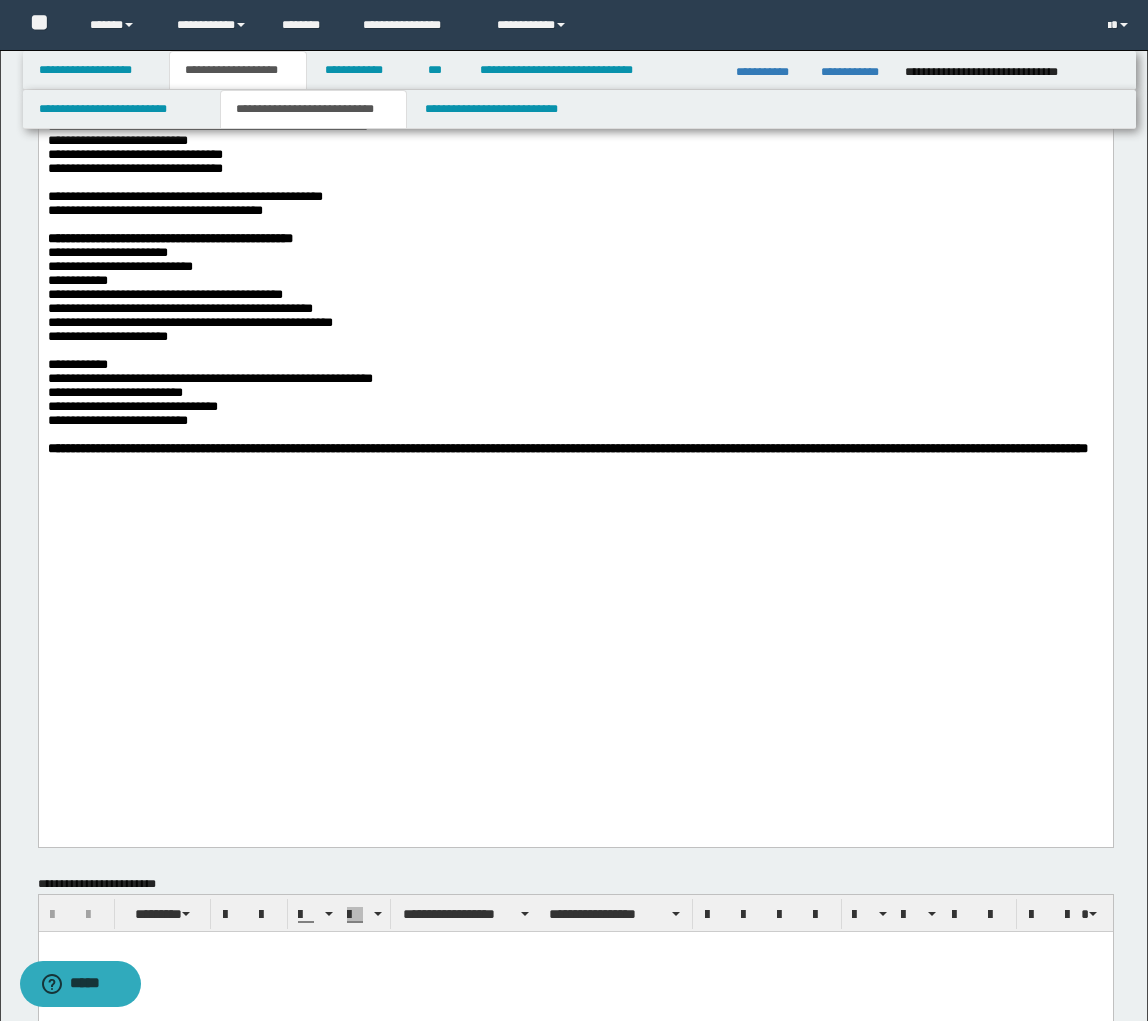 scroll, scrollTop: 2191, scrollLeft: 0, axis: vertical 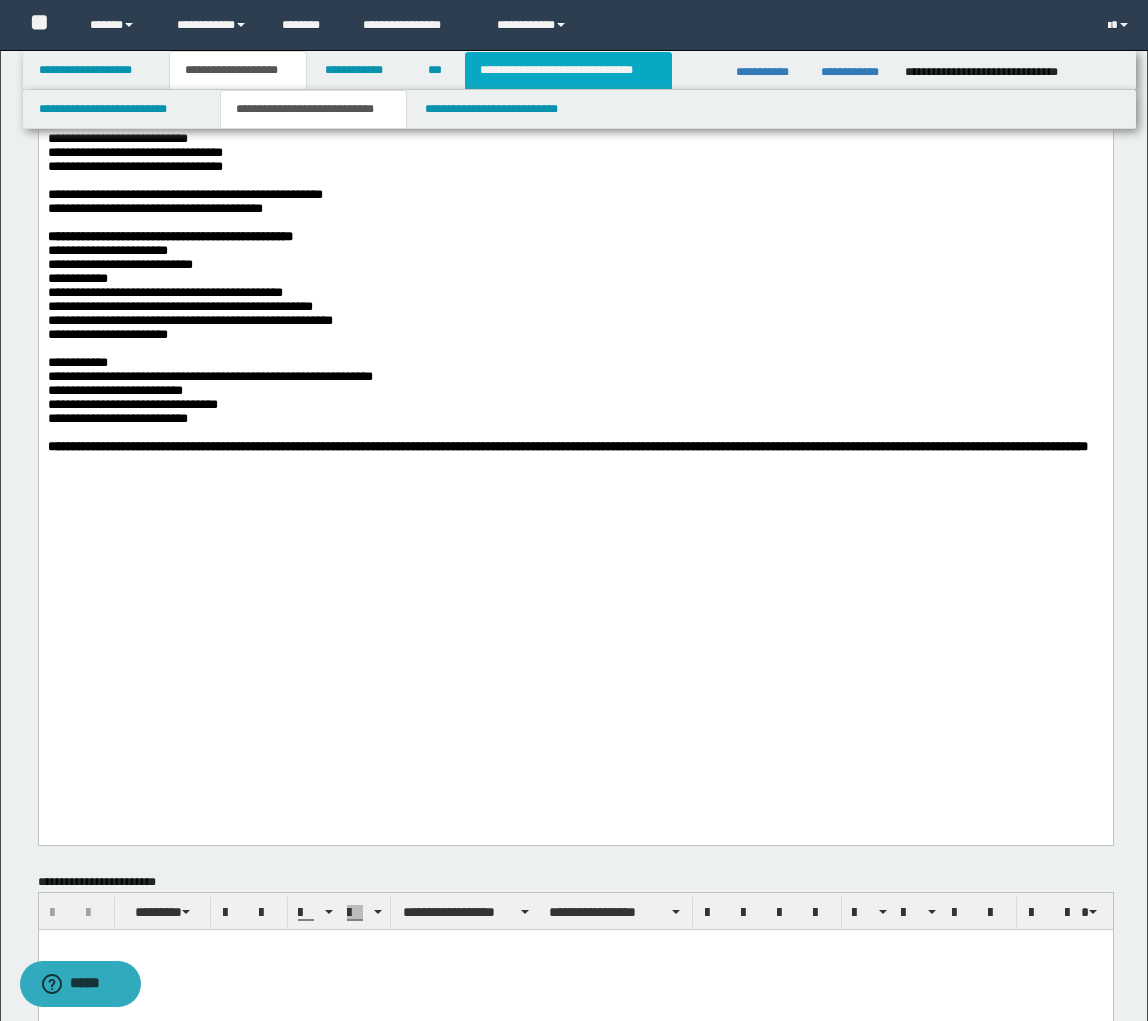 click on "**********" at bounding box center (568, 70) 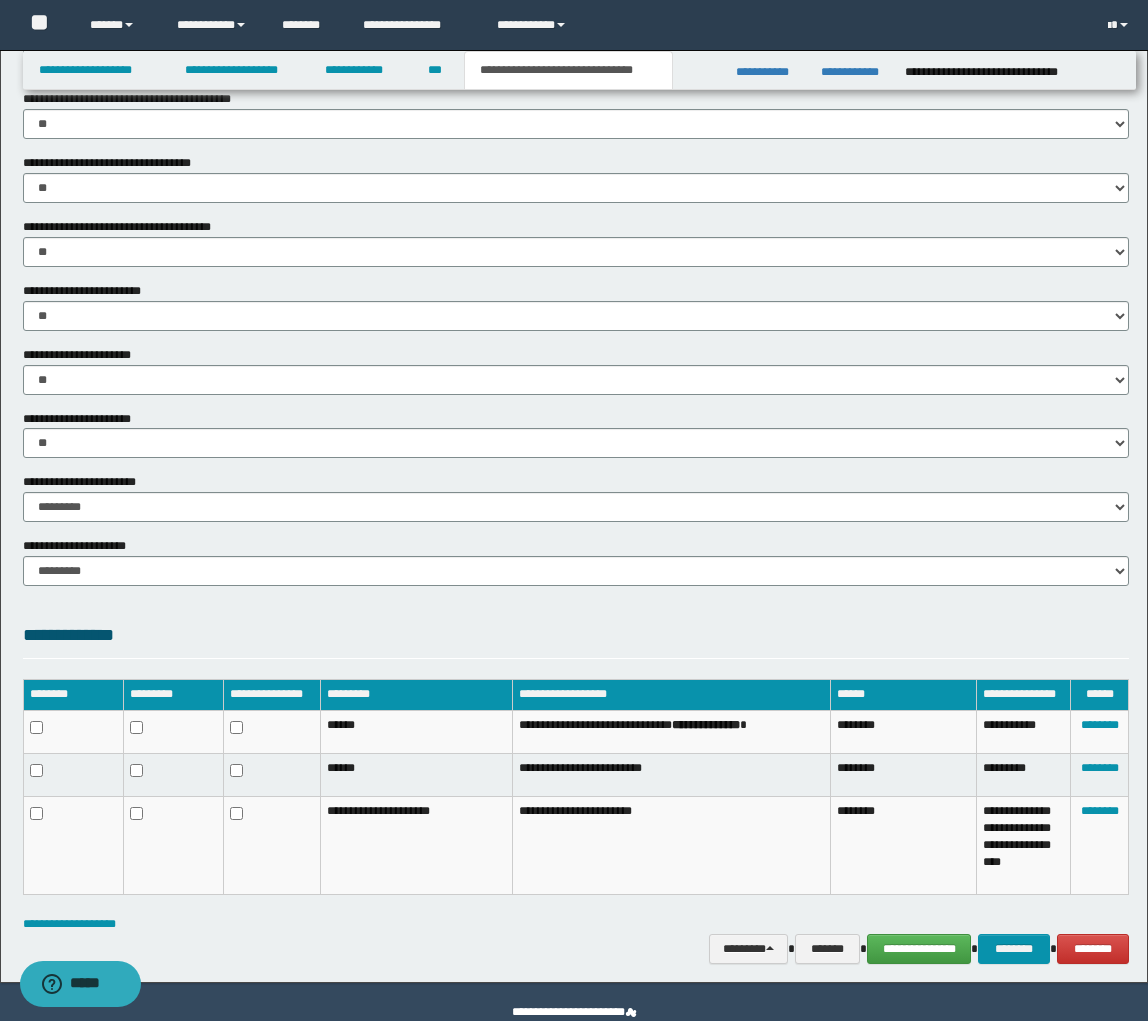 scroll, scrollTop: 1175, scrollLeft: 0, axis: vertical 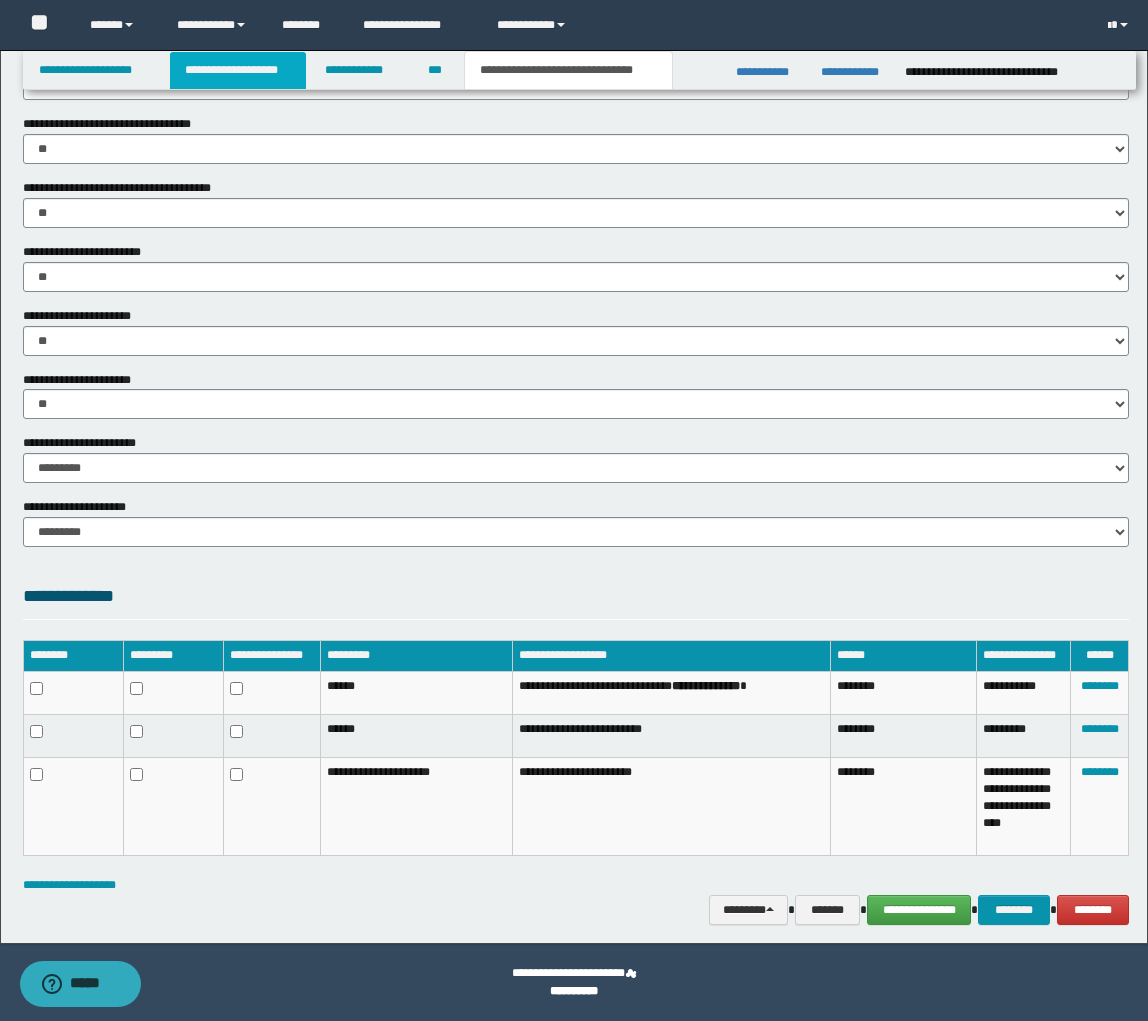click on "**********" at bounding box center [238, 70] 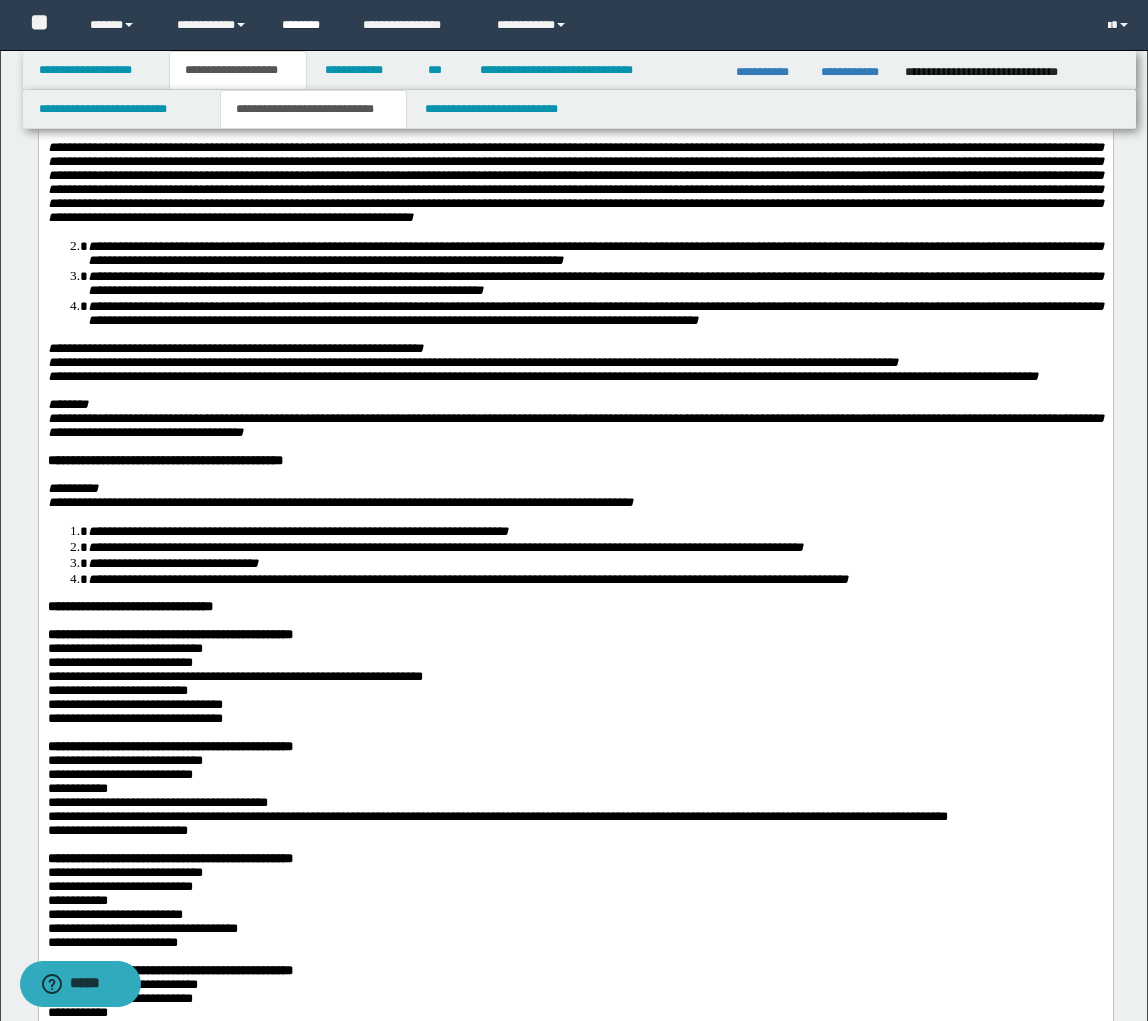 scroll, scrollTop: 1206, scrollLeft: 0, axis: vertical 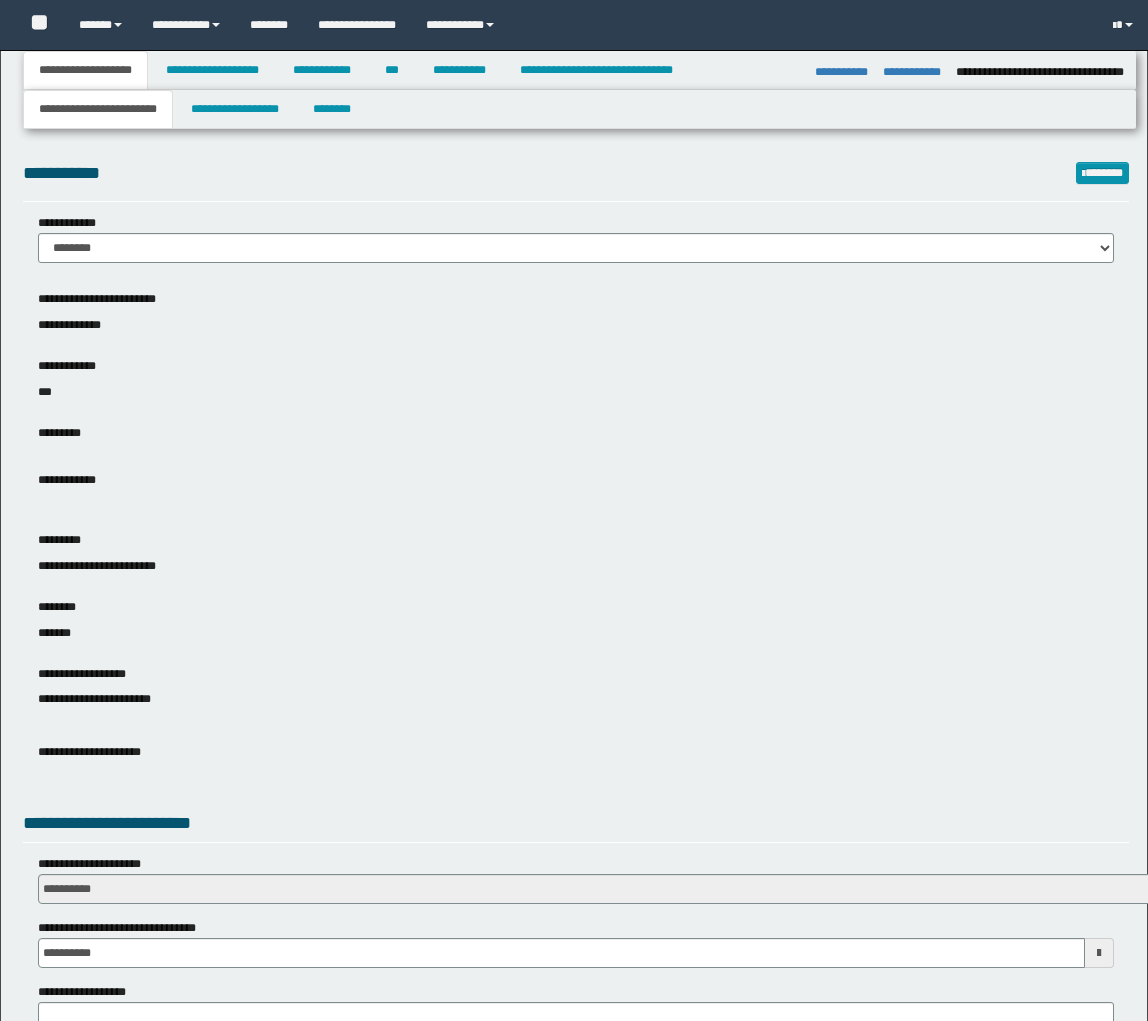 select on "*" 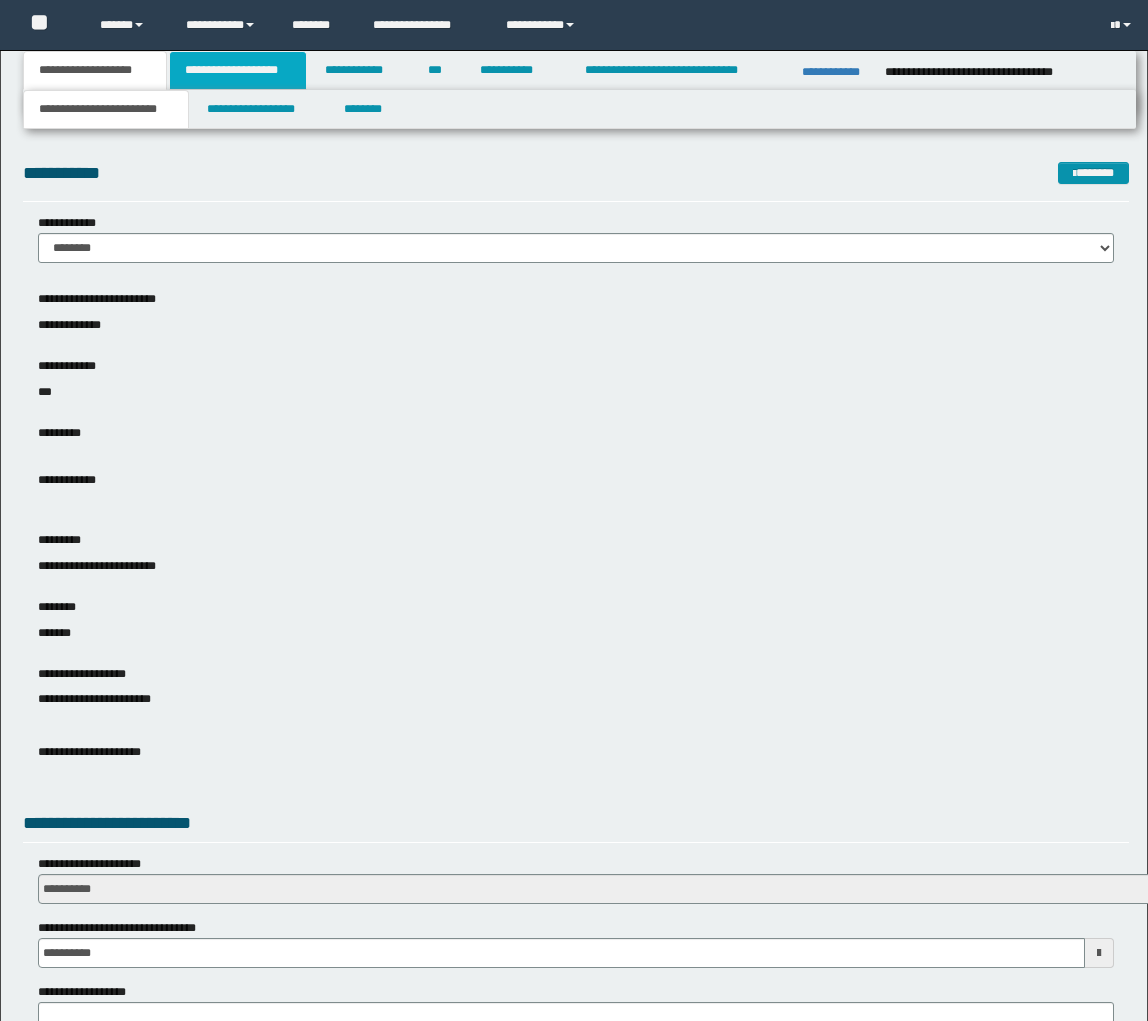 scroll, scrollTop: 0, scrollLeft: 0, axis: both 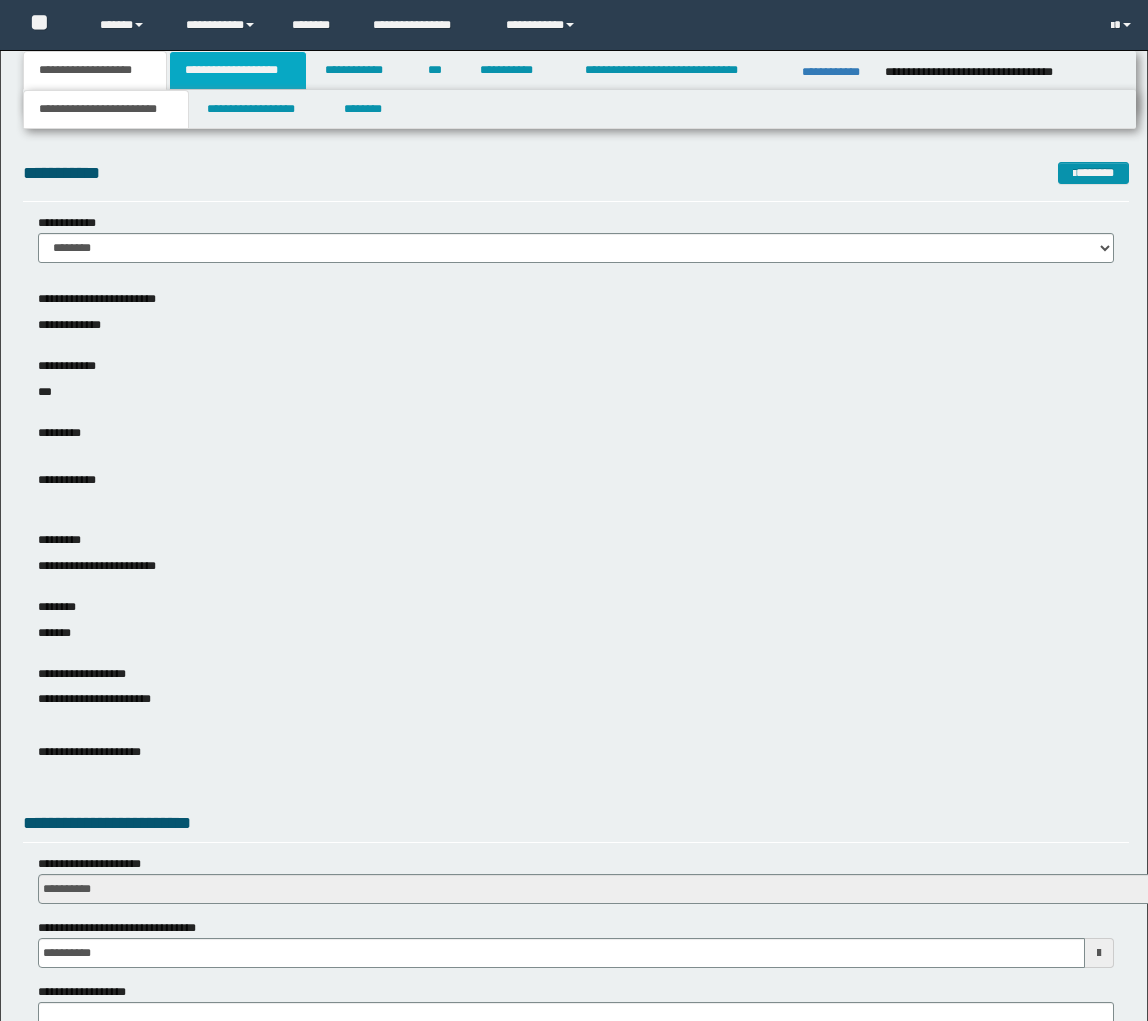 click on "**********" at bounding box center (238, 70) 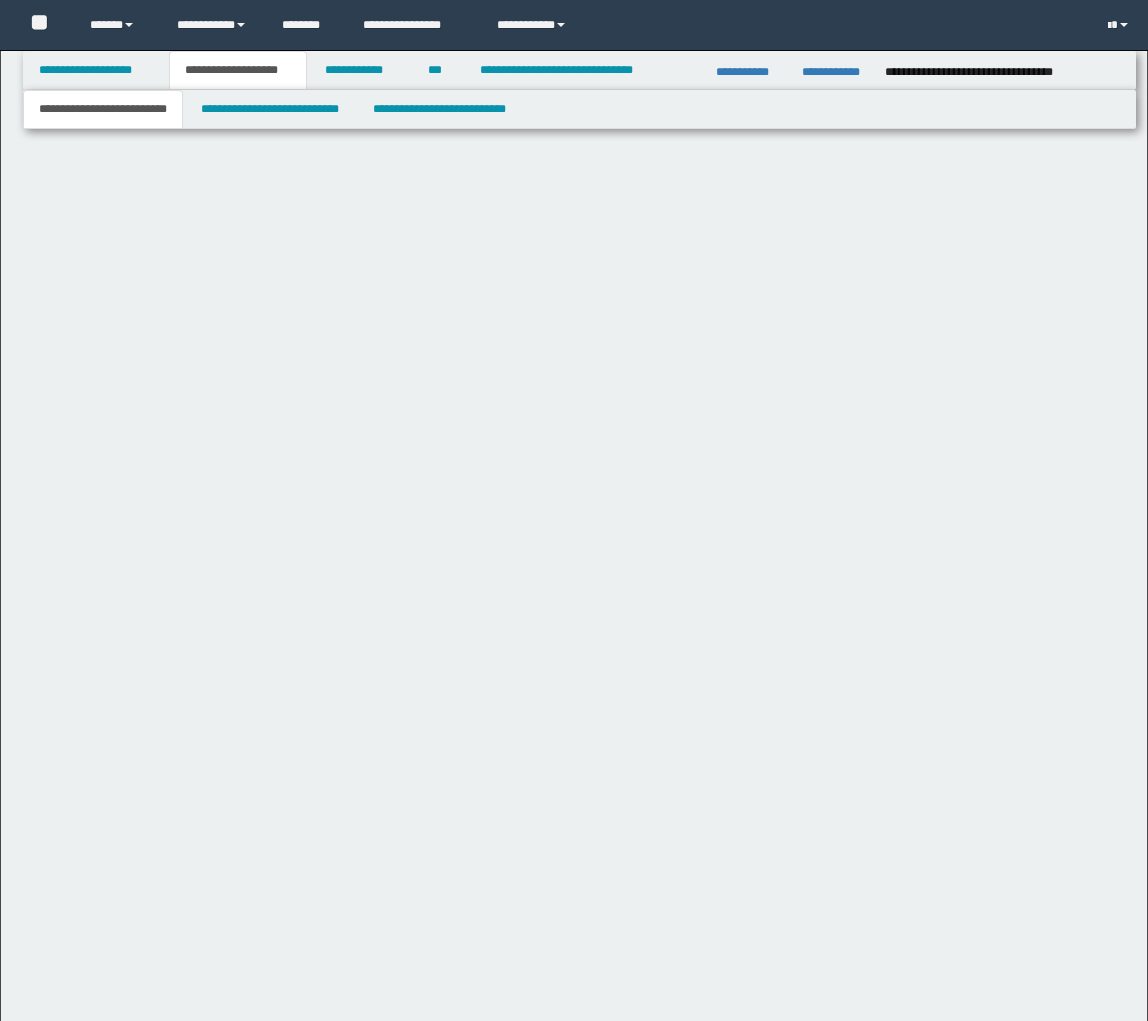 scroll, scrollTop: 0, scrollLeft: 0, axis: both 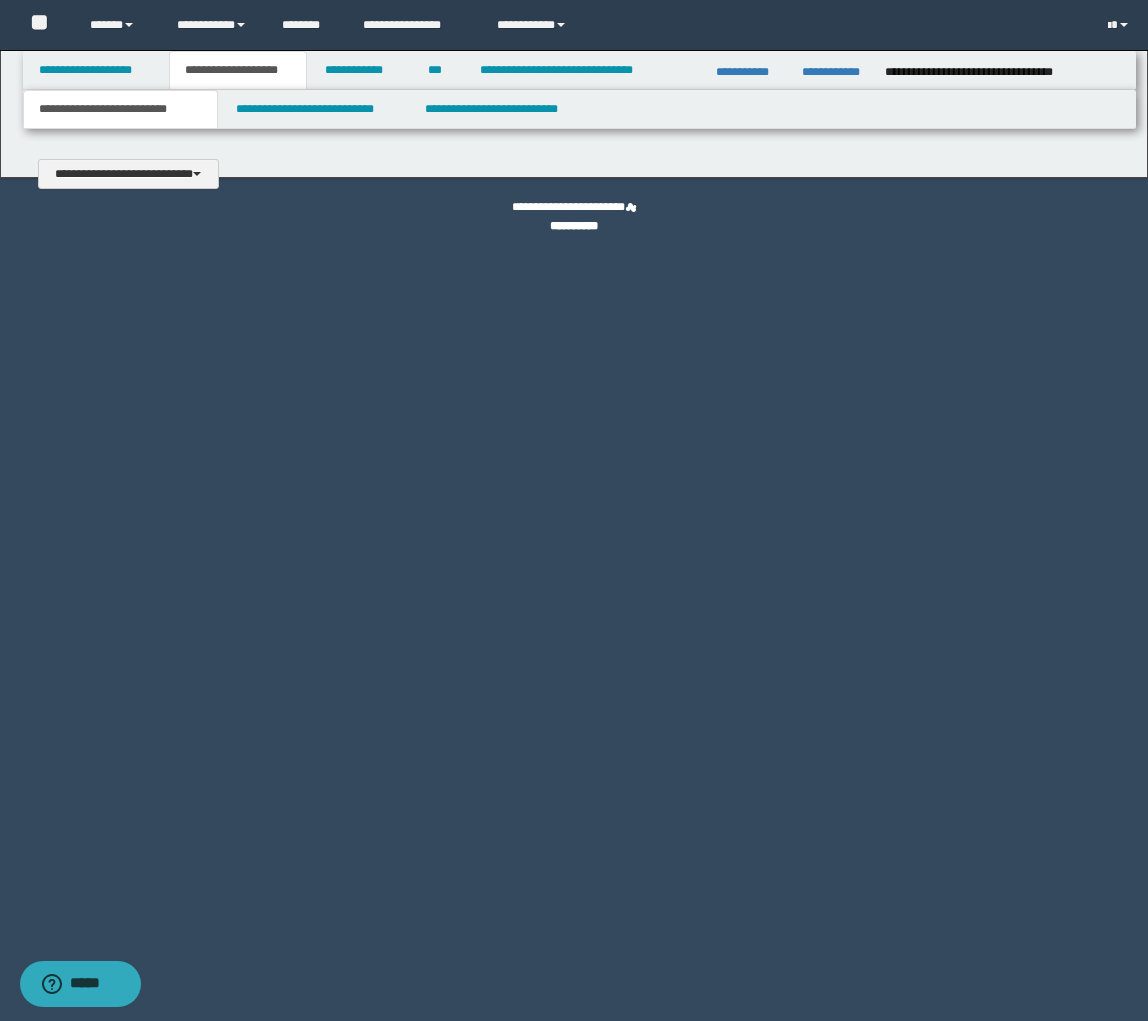 type 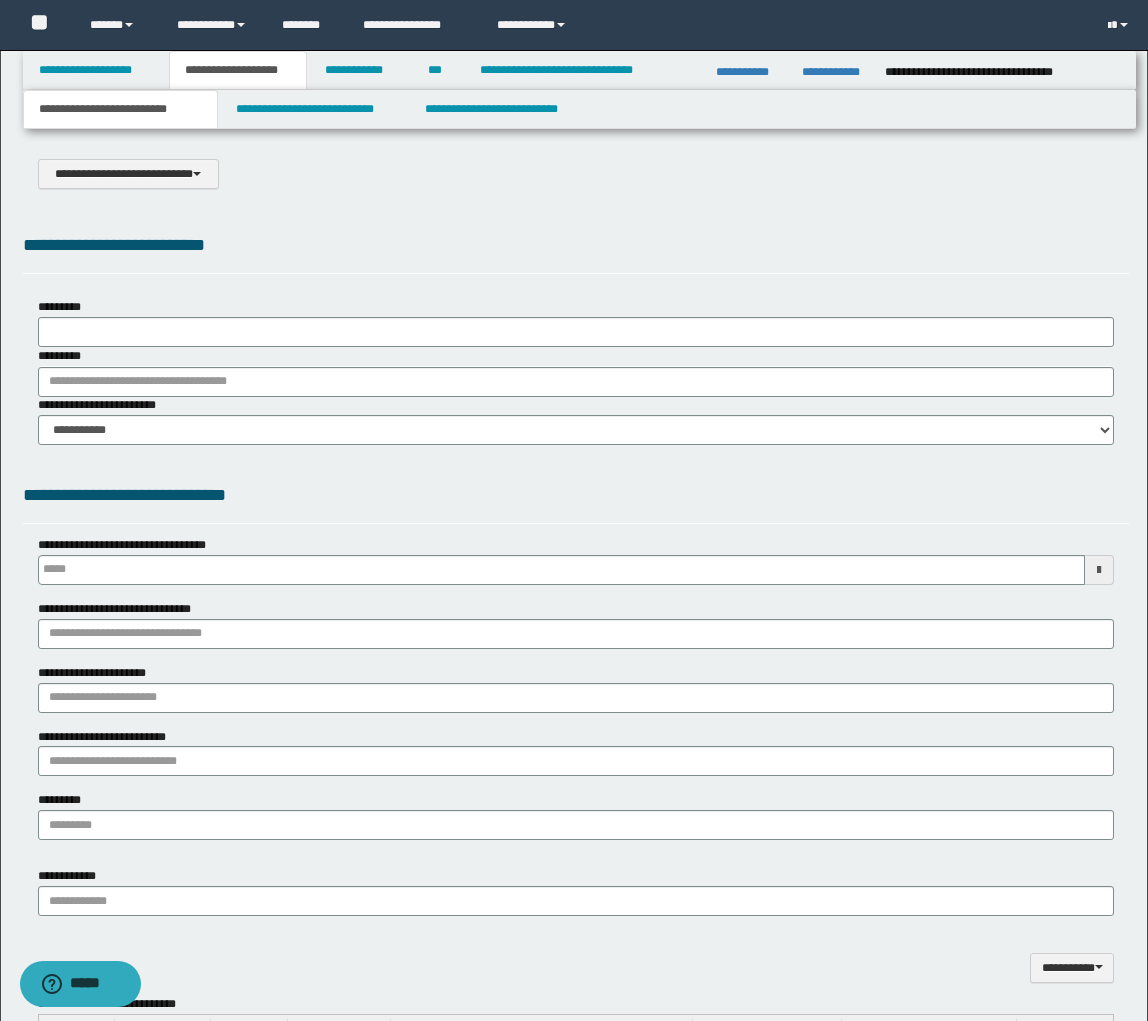 type on "**********" 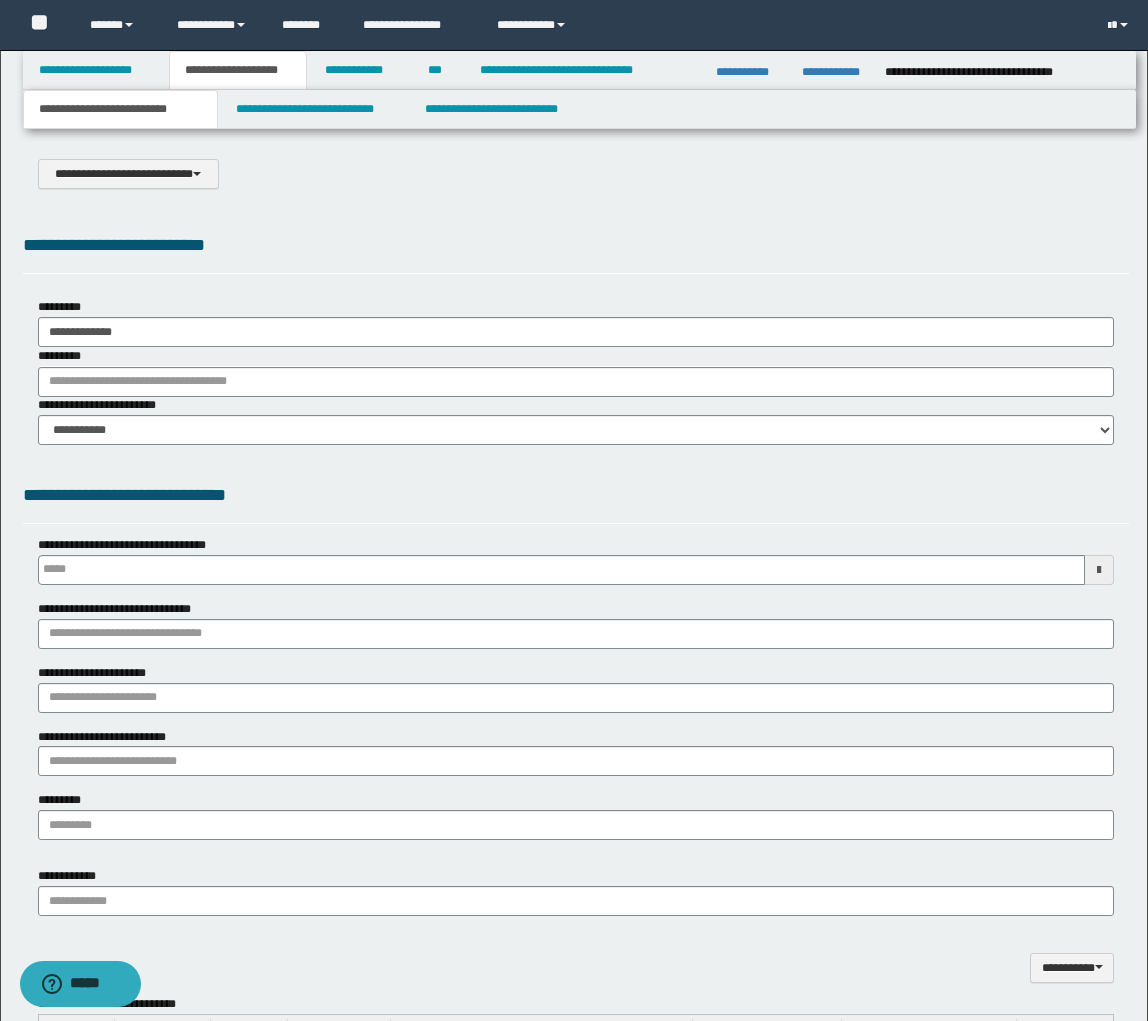 scroll, scrollTop: 0, scrollLeft: 0, axis: both 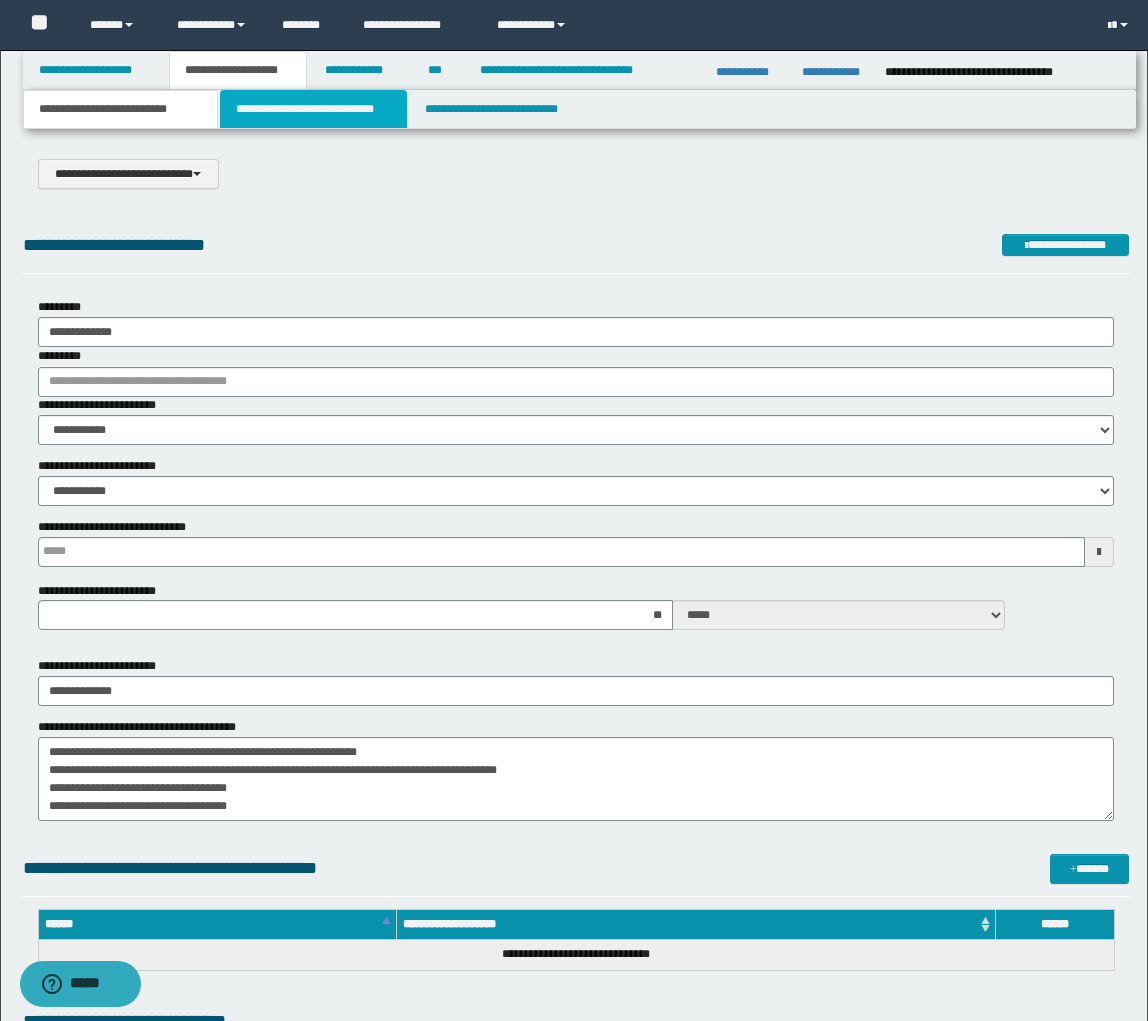 click on "**********" at bounding box center (314, 109) 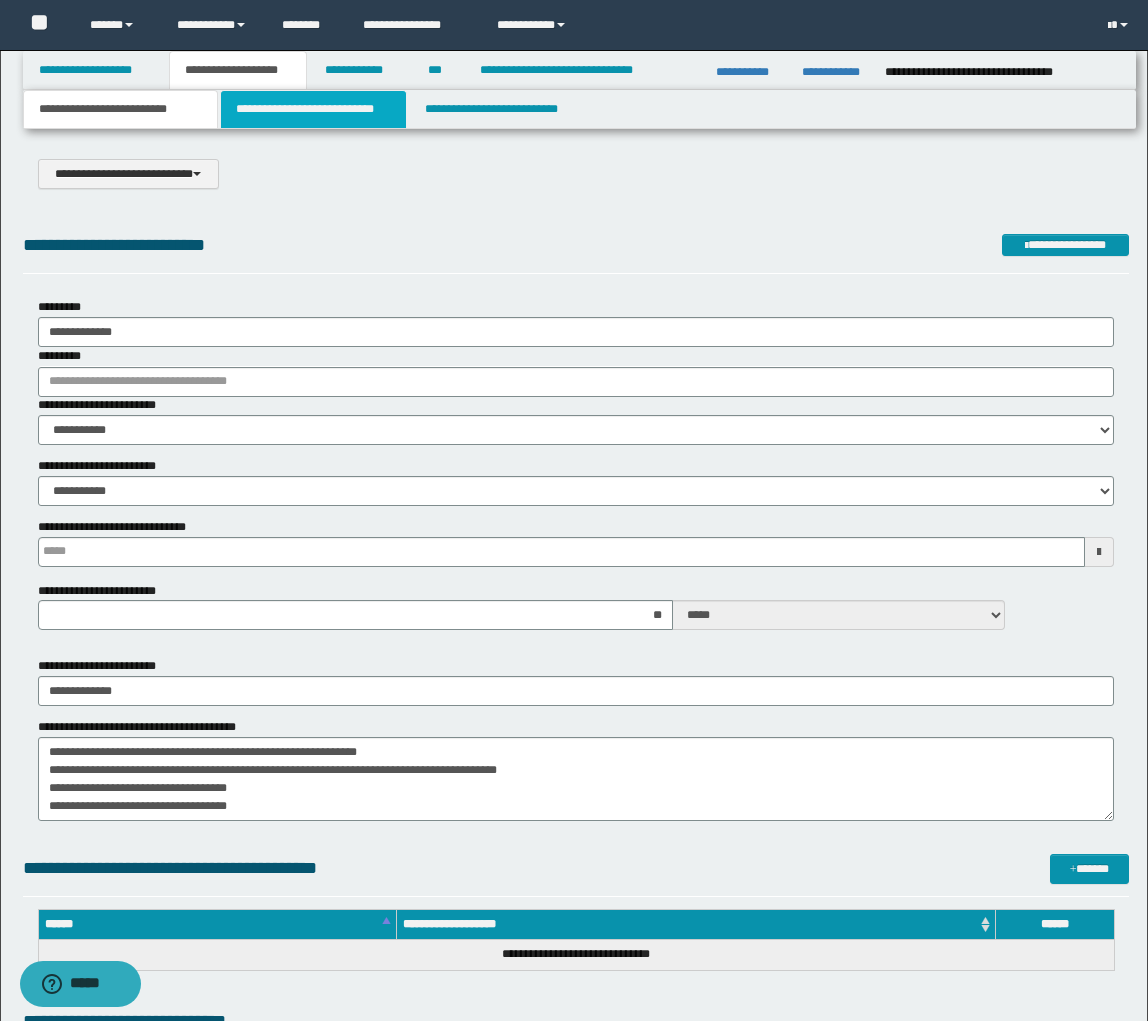 select on "*" 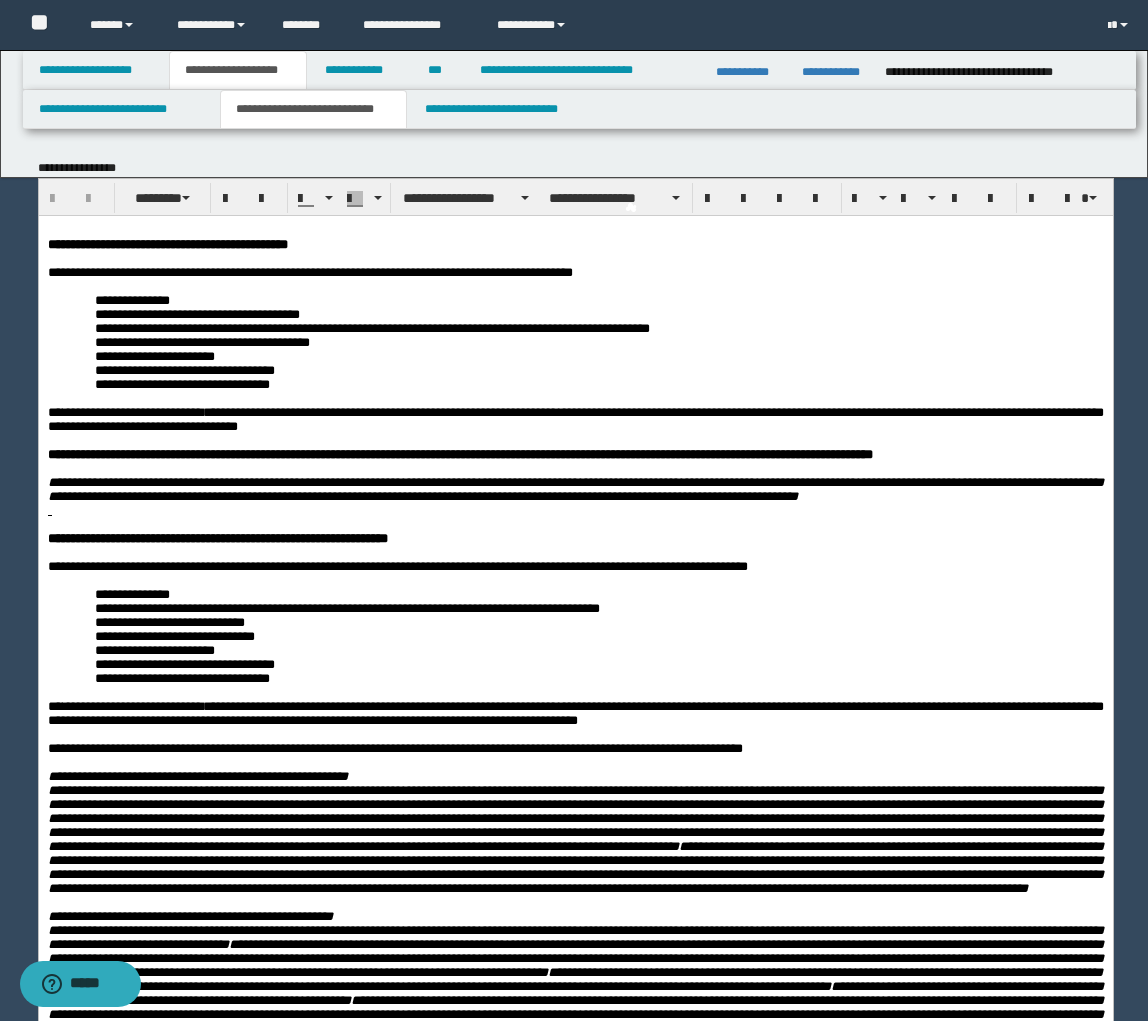 scroll, scrollTop: 0, scrollLeft: 0, axis: both 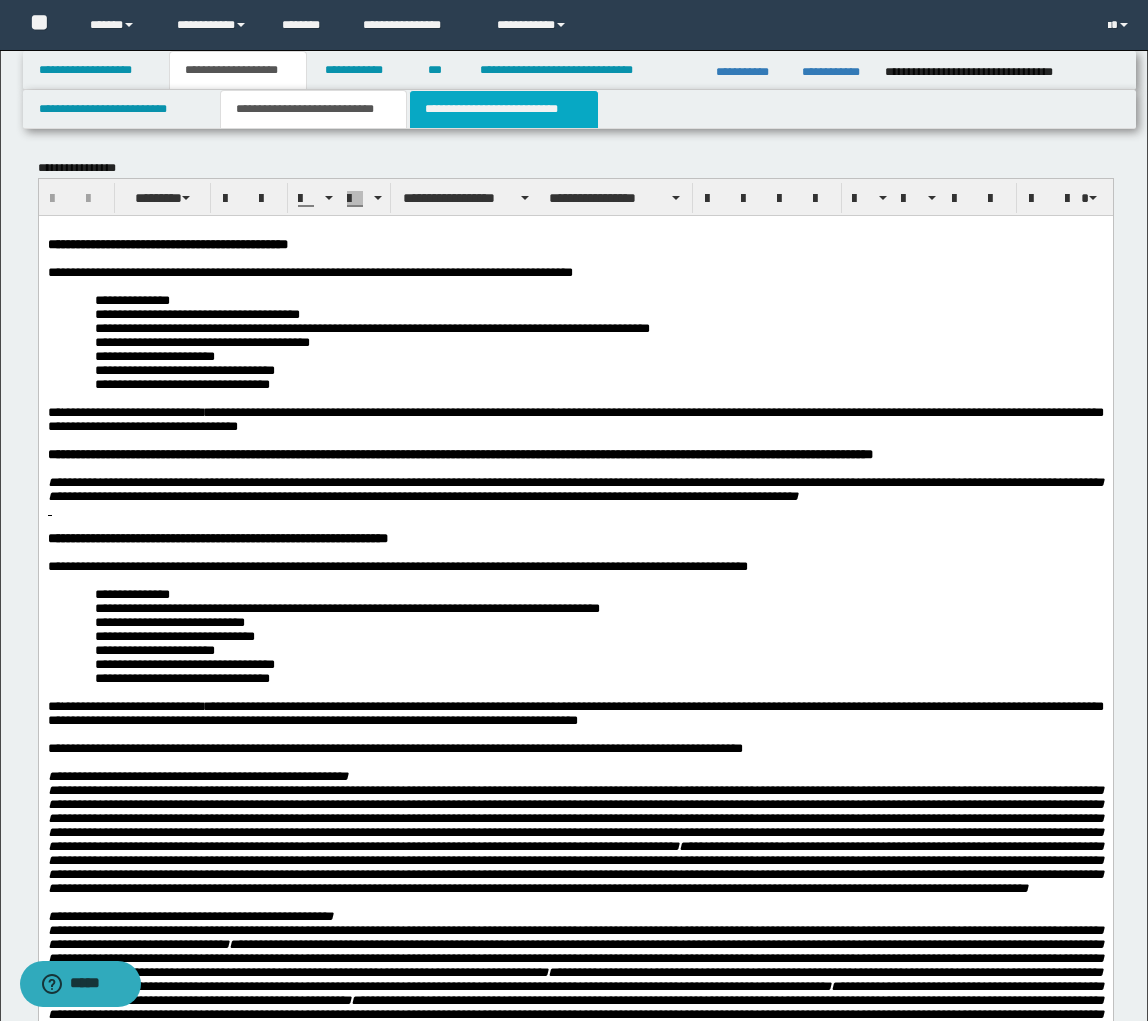 click on "**********" at bounding box center [504, 109] 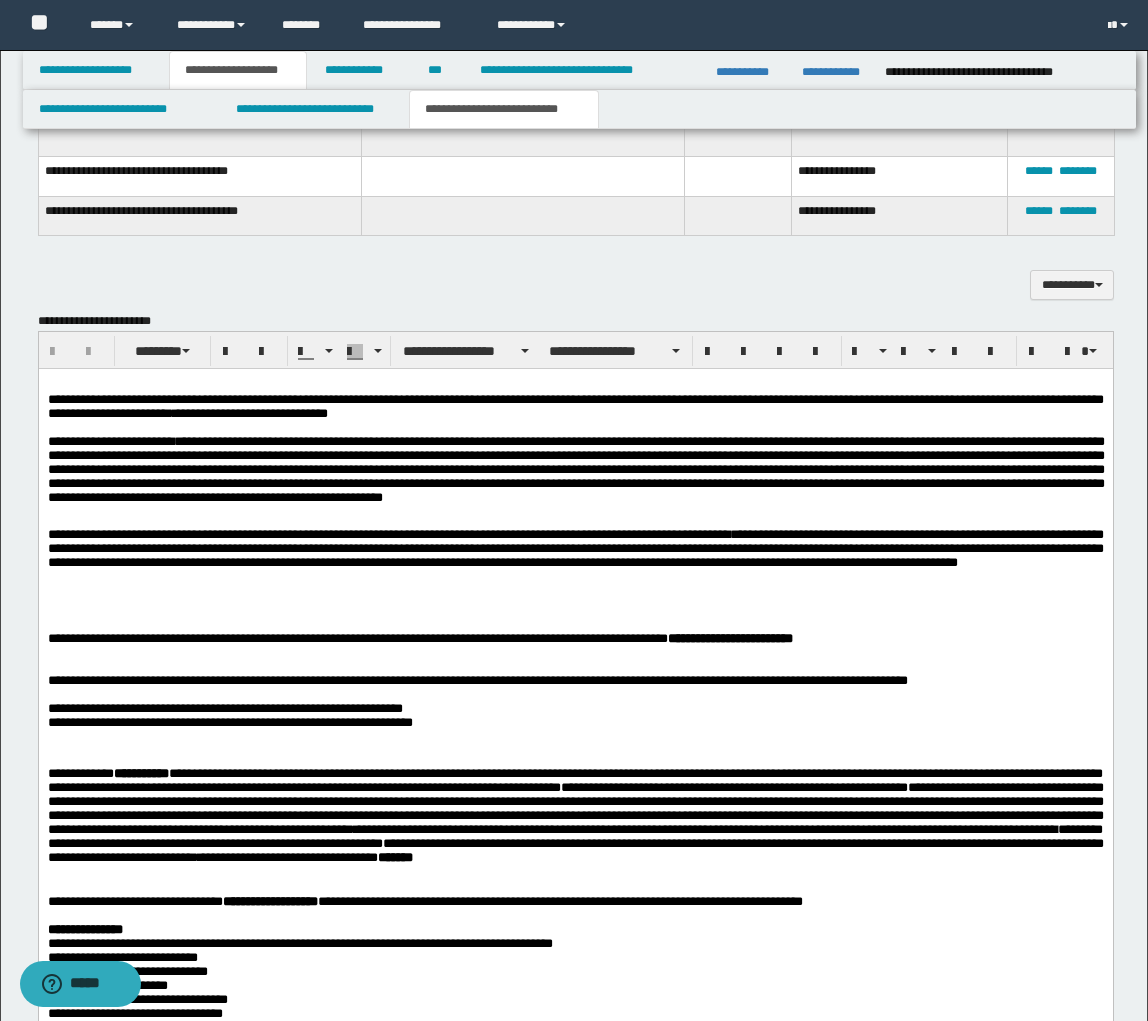scroll, scrollTop: 1772, scrollLeft: 0, axis: vertical 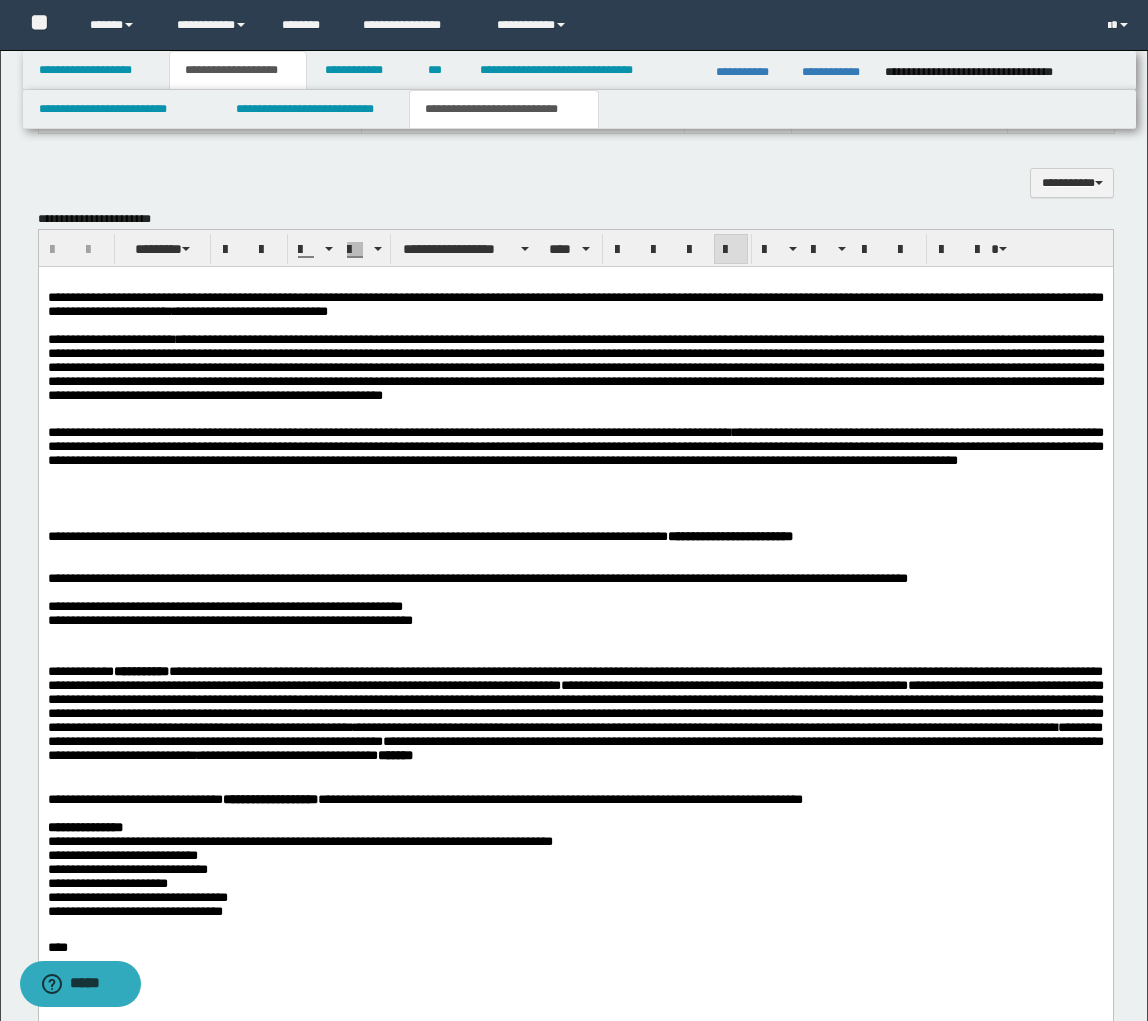 click on "**********" at bounding box center (388, 431) 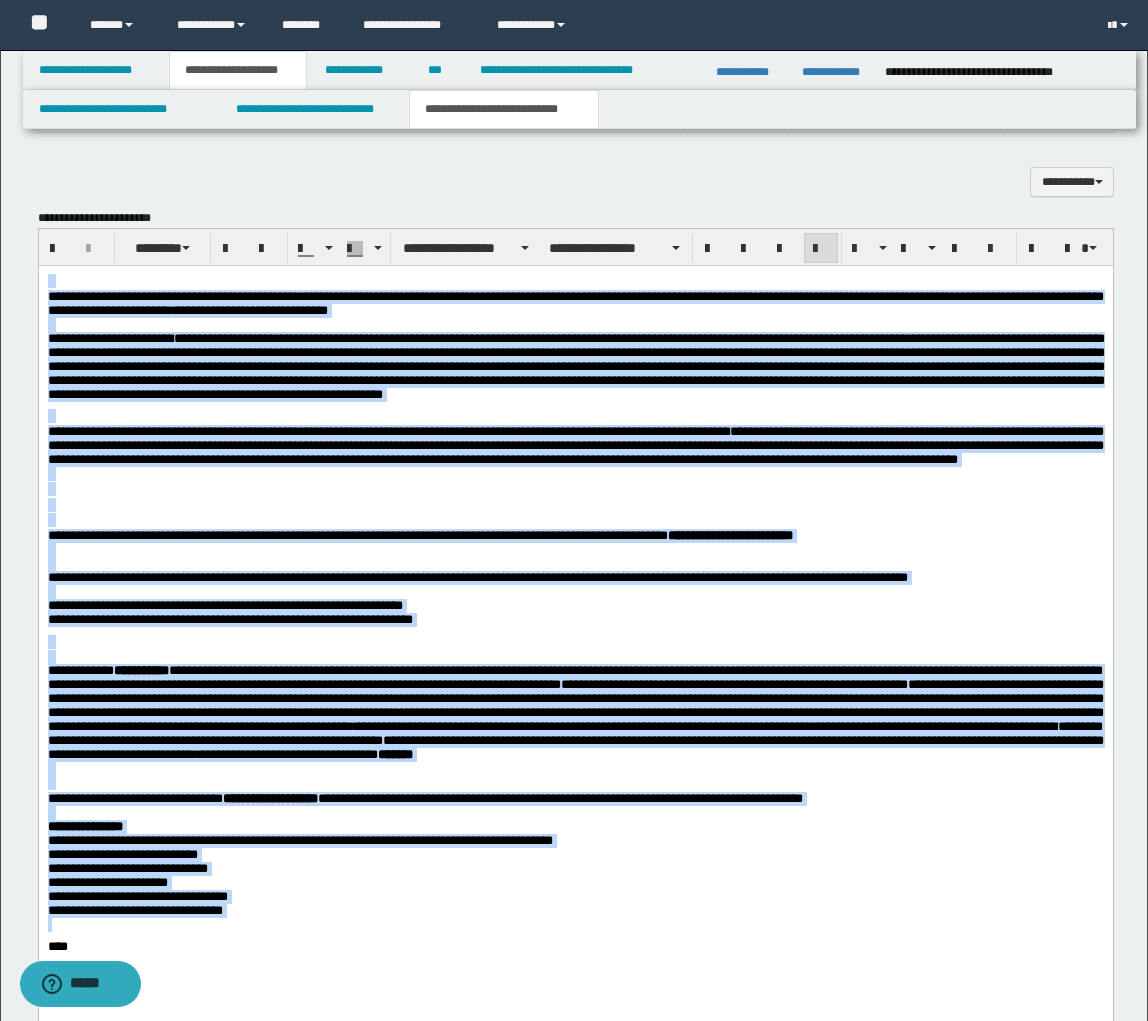 copy on "**********" 